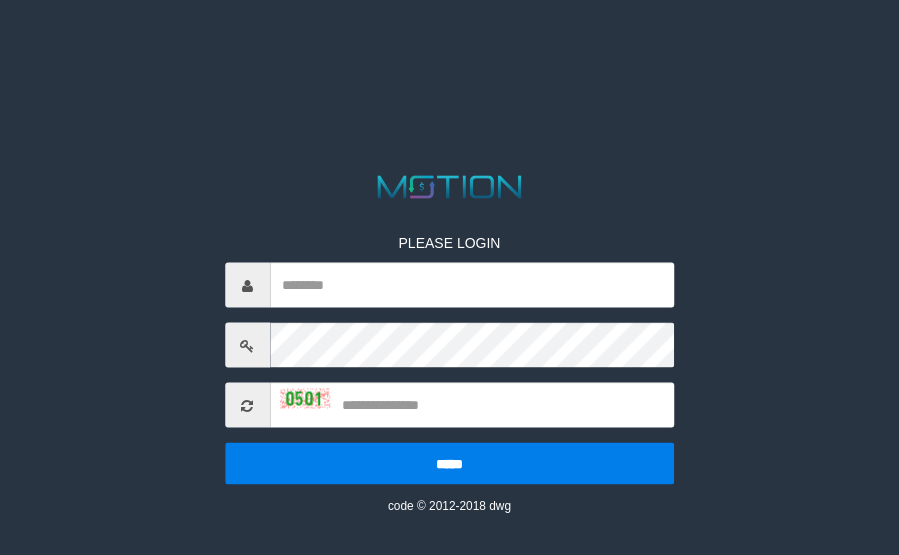scroll, scrollTop: 0, scrollLeft: 0, axis: both 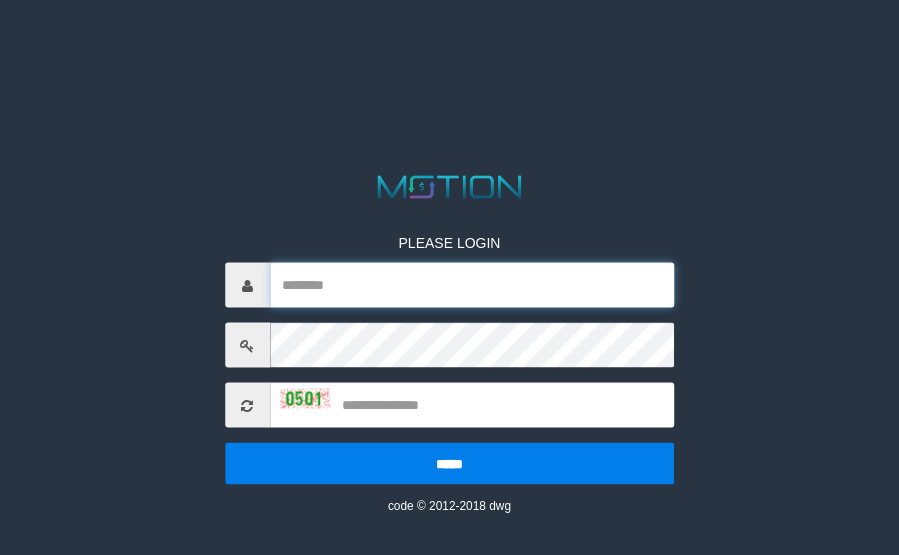 click at bounding box center [472, 285] 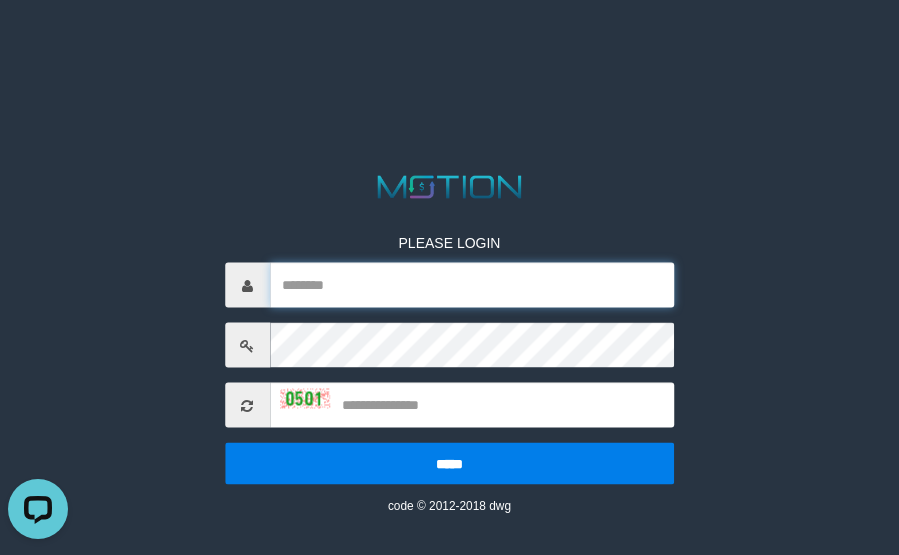 scroll, scrollTop: 0, scrollLeft: 0, axis: both 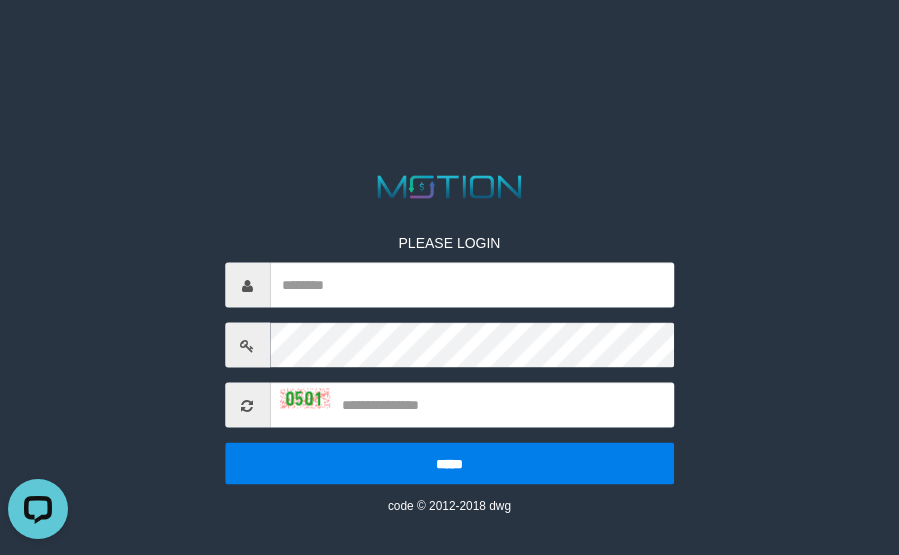 click on "PLEASE LOGIN
*****
code © 2012-2018 dwg" at bounding box center (449, 25) 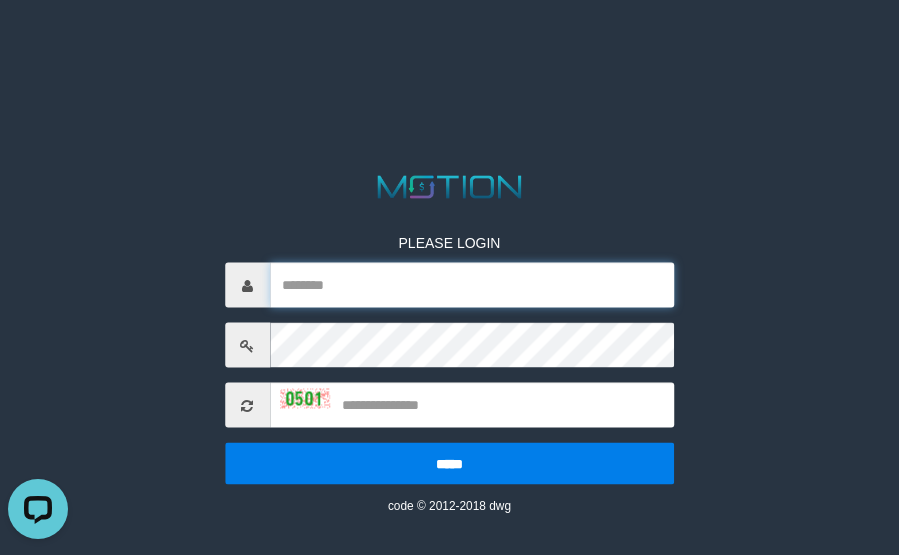 click at bounding box center [472, 285] 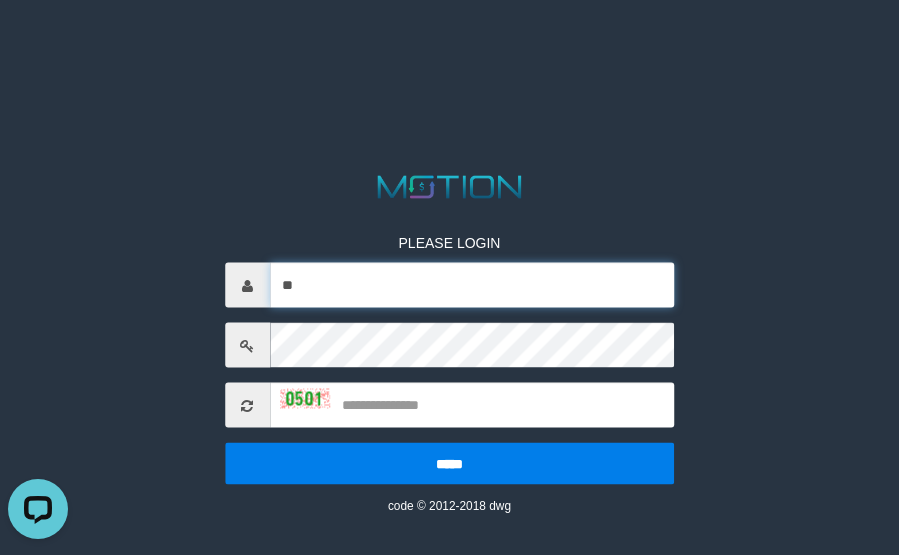 type on "*" 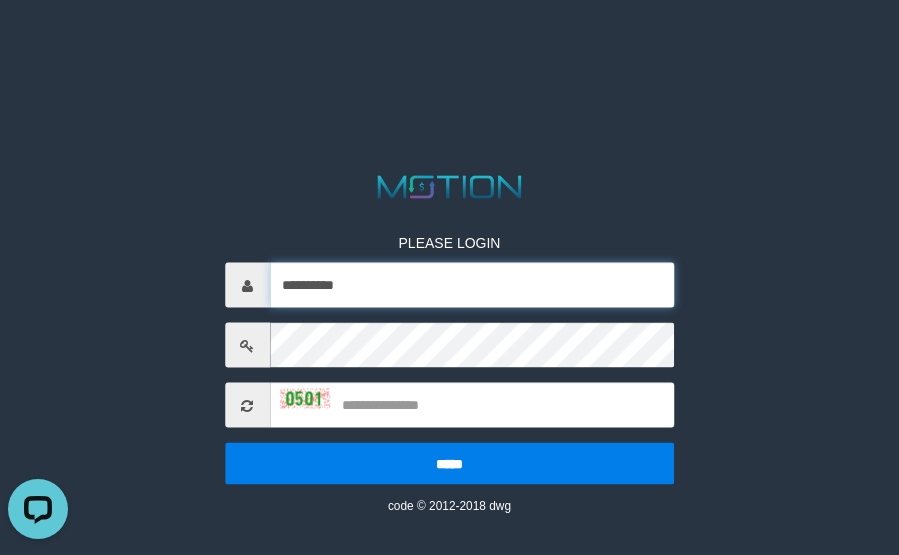 type on "**********" 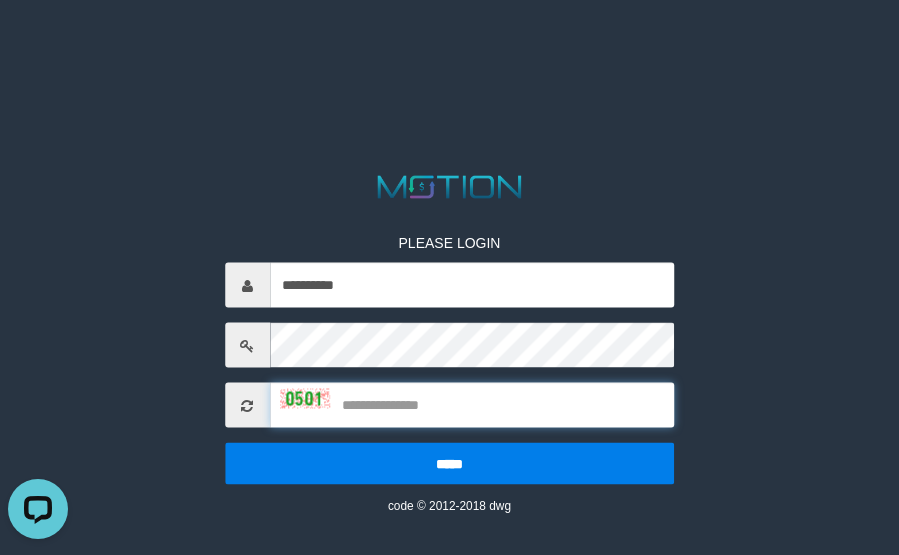 click at bounding box center (472, 405) 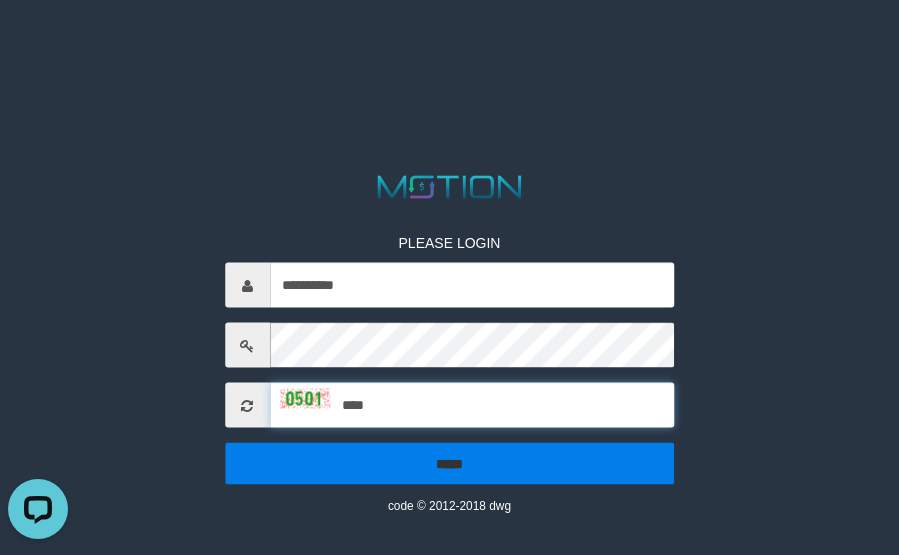 type on "****" 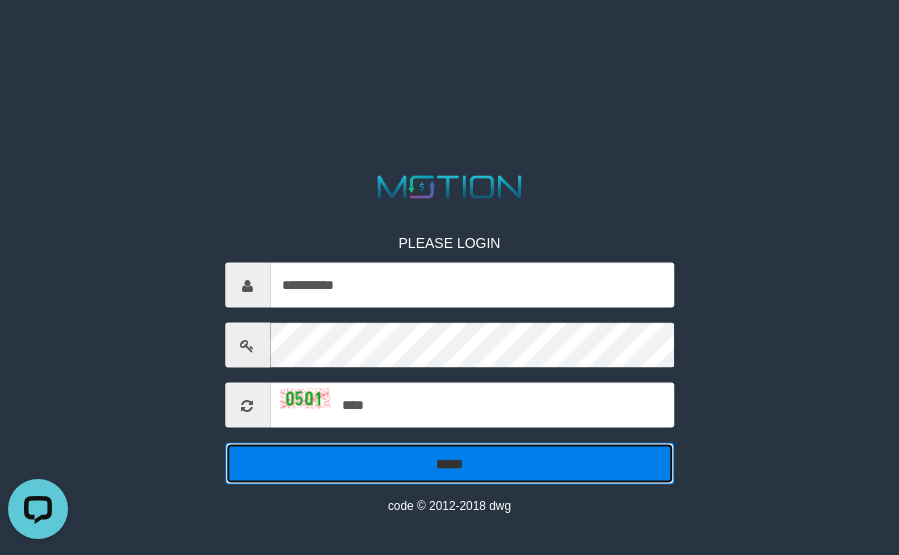 click on "*****" at bounding box center [450, 464] 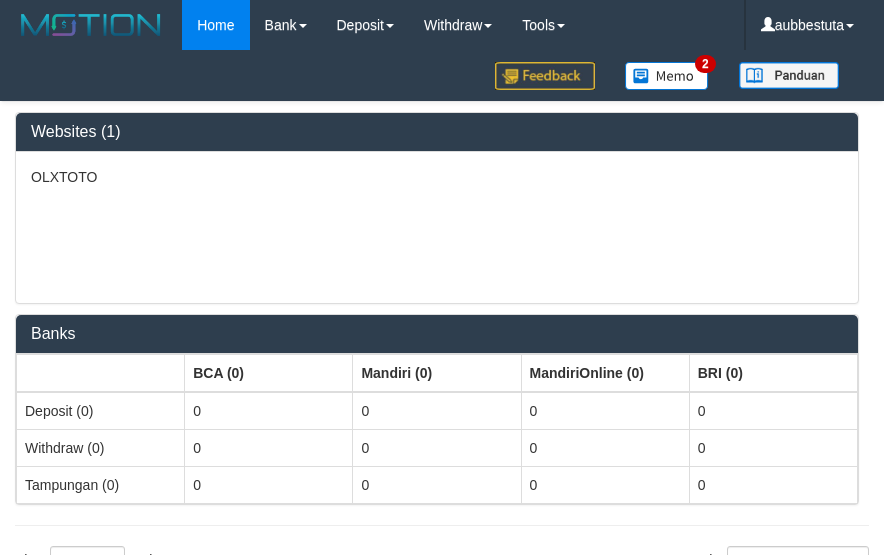 select on "***" 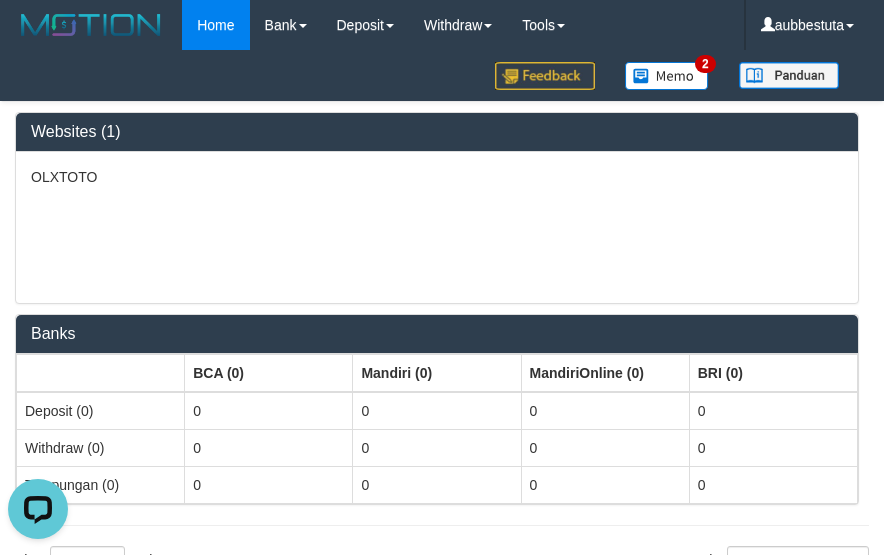 scroll, scrollTop: 0, scrollLeft: 0, axis: both 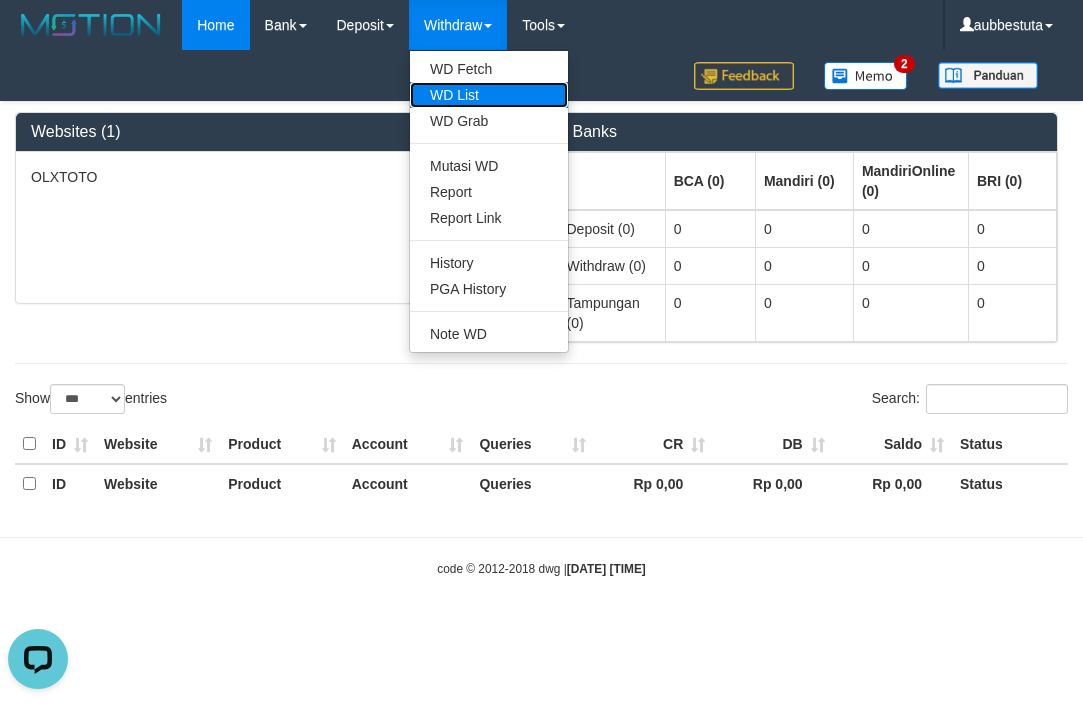 click on "WD List" at bounding box center [489, 95] 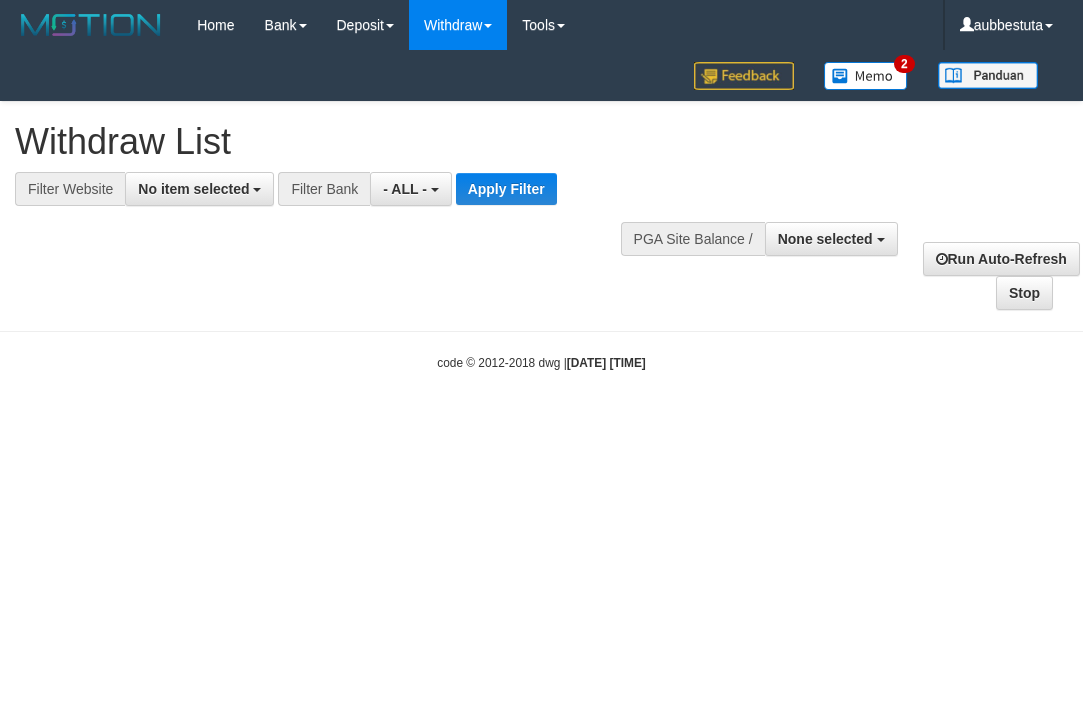 select 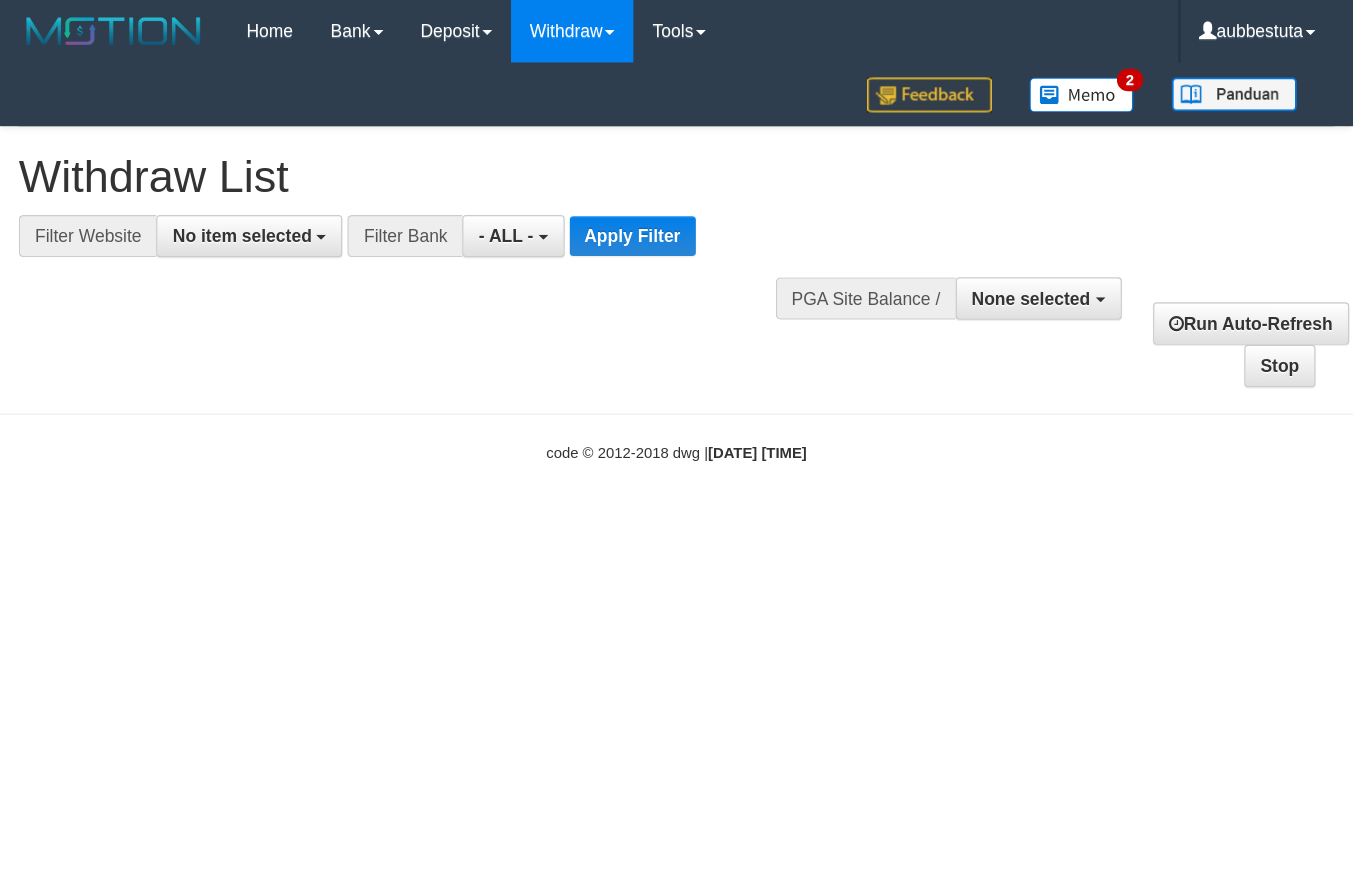 scroll, scrollTop: 0, scrollLeft: 0, axis: both 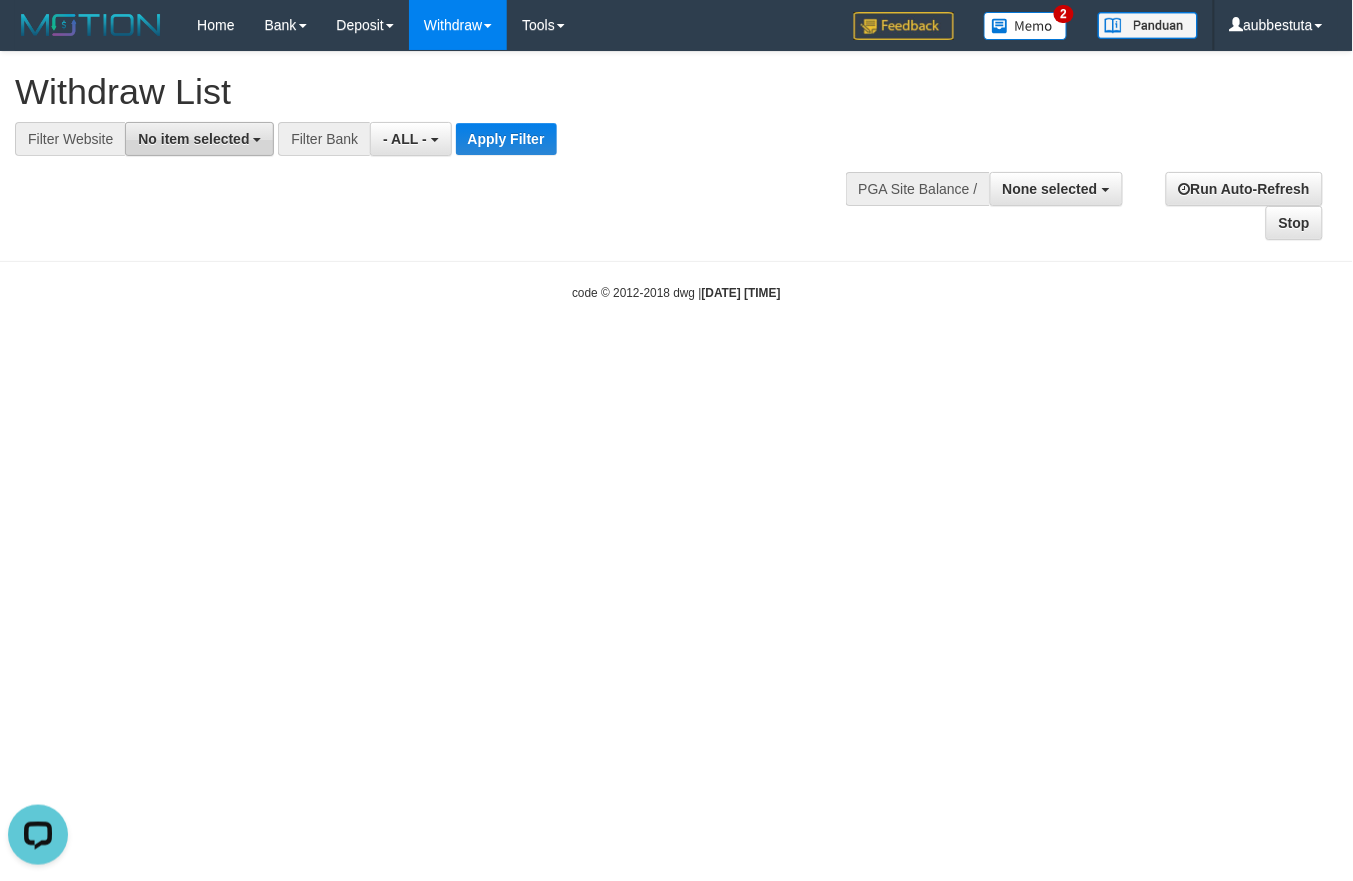 click on "No item selected" at bounding box center [199, 139] 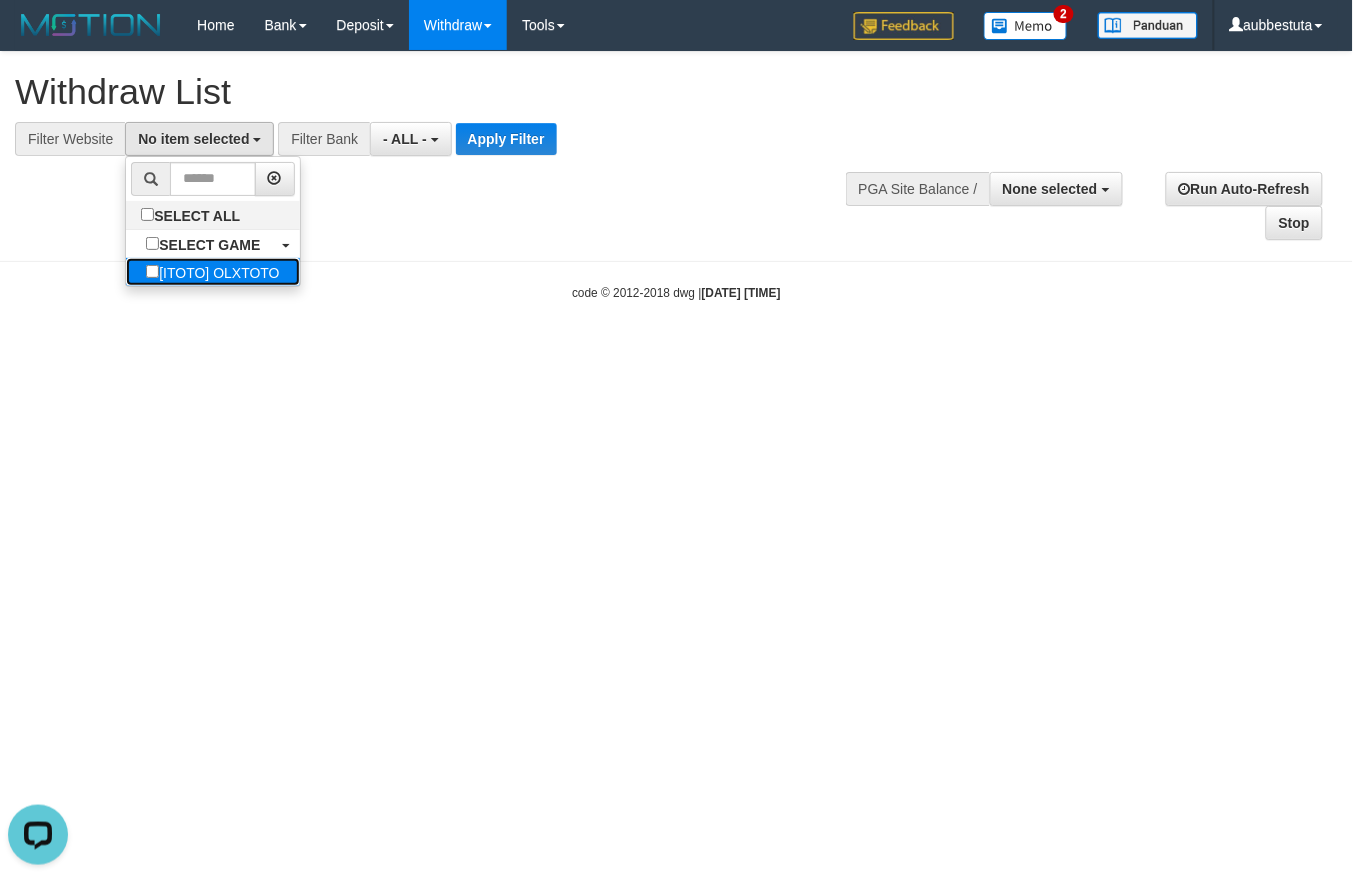 click on "[ITOTO] OLXTOTO" at bounding box center [212, 272] 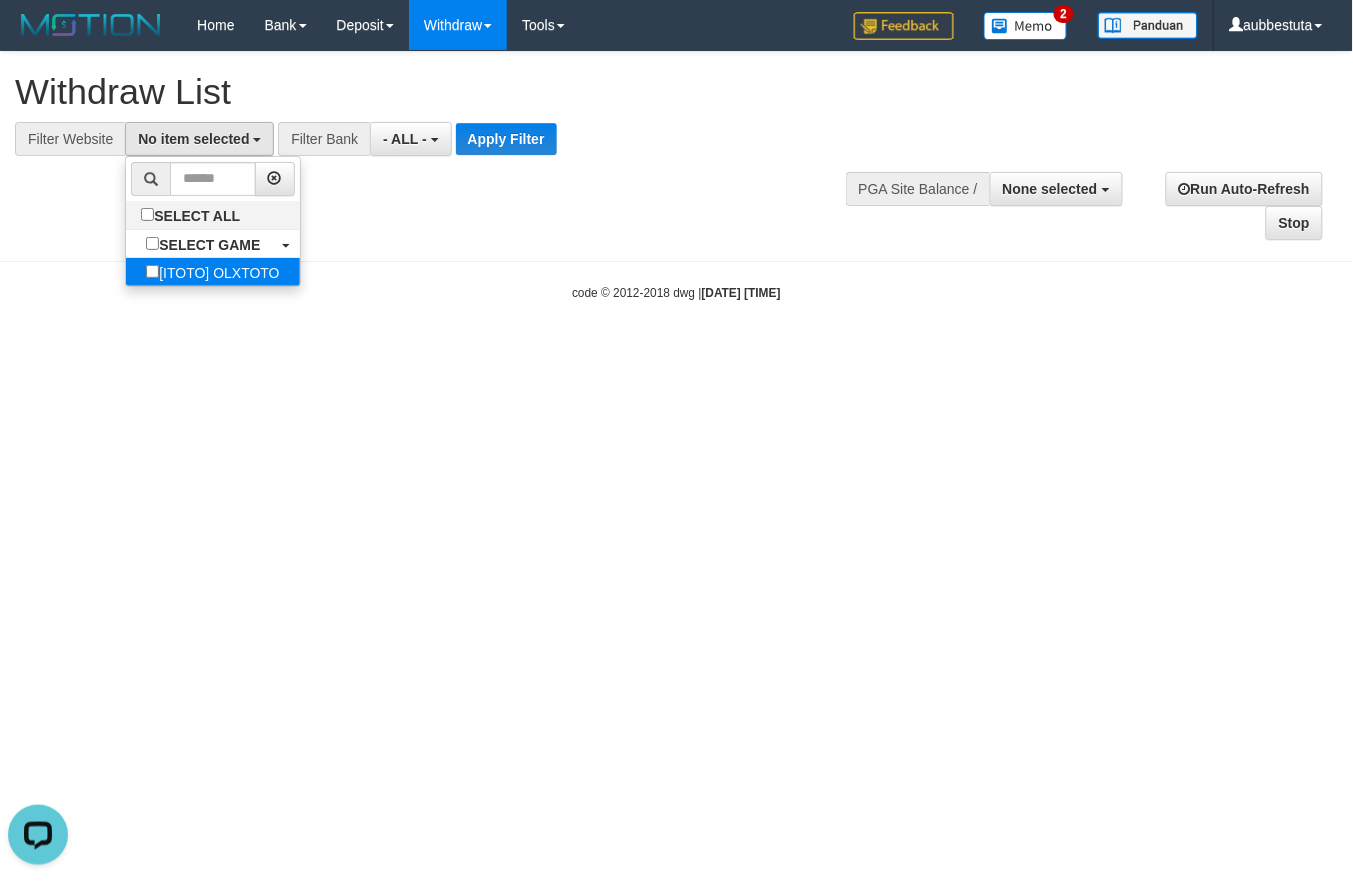 select on "***" 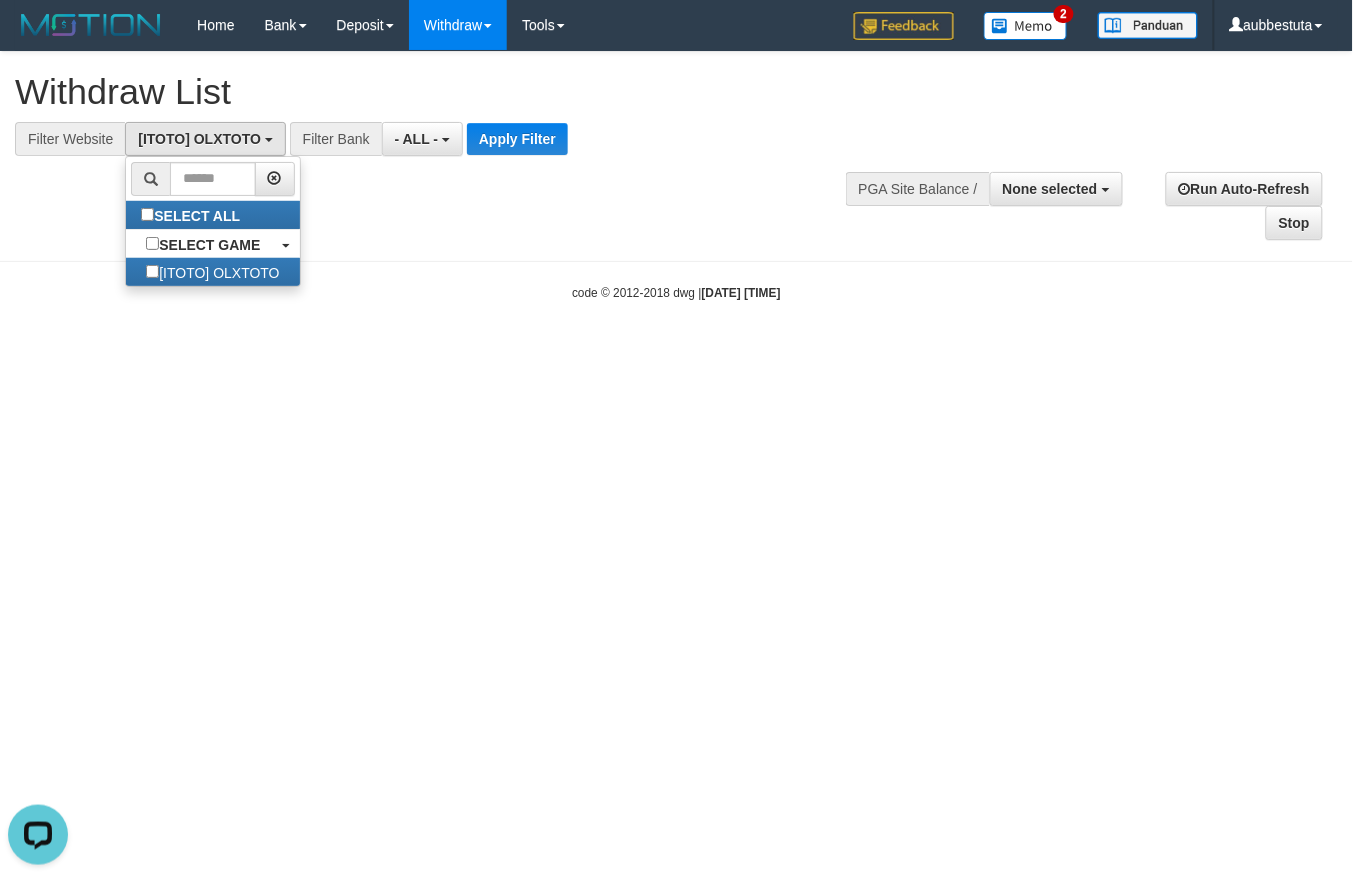 click on "Filter Bank" at bounding box center [336, 139] 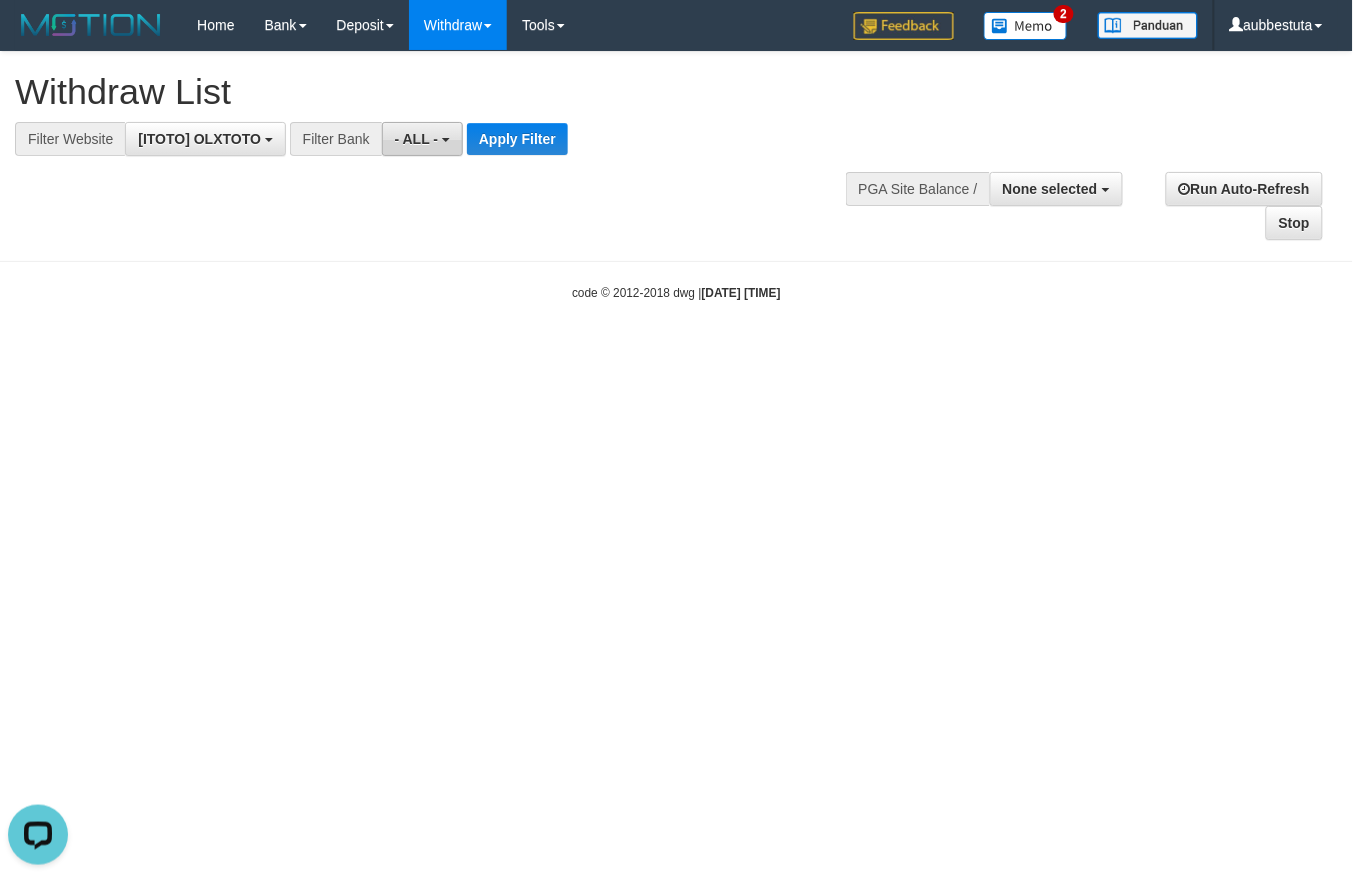 click on "- ALL -" at bounding box center (417, 139) 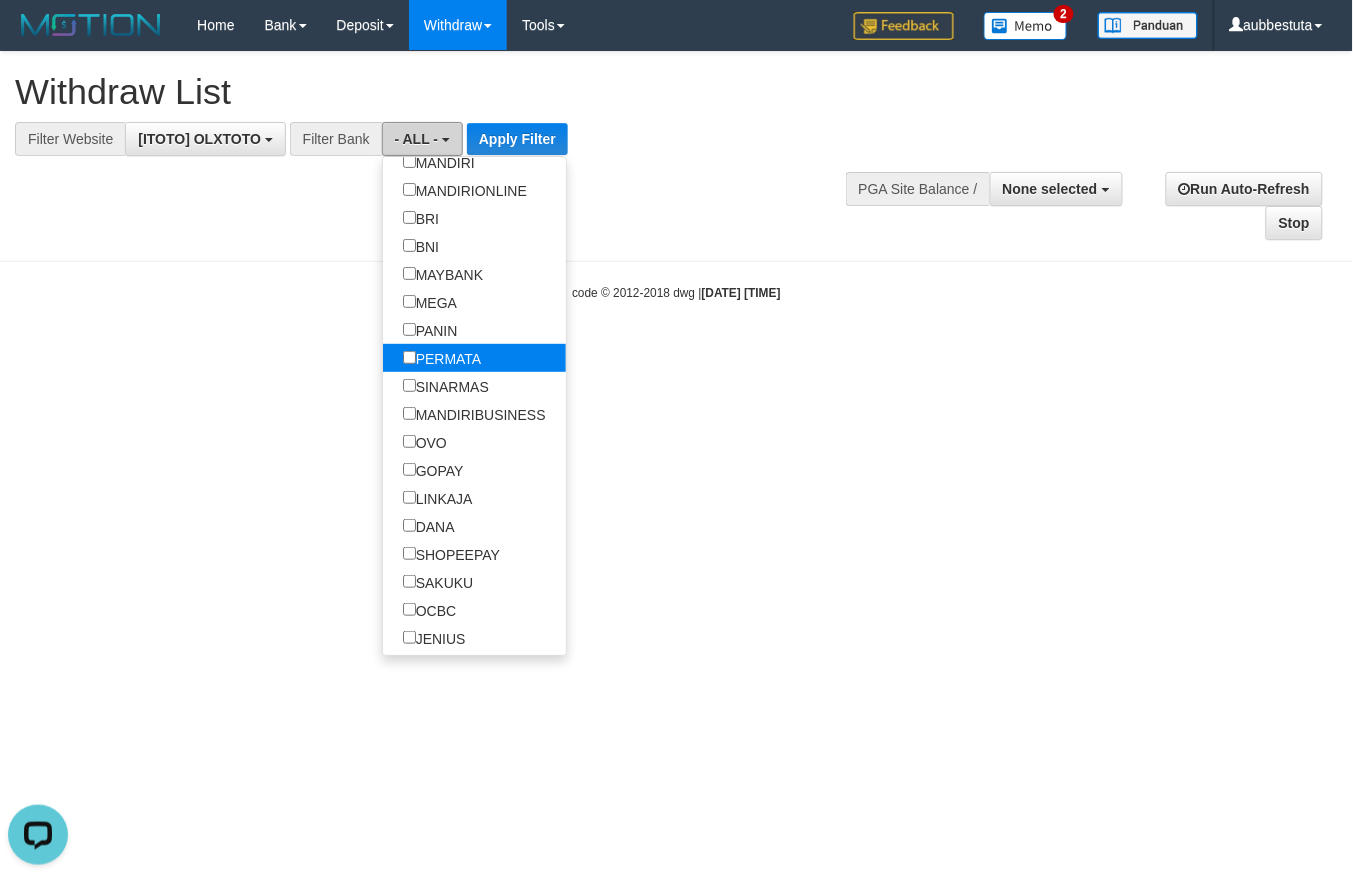 scroll, scrollTop: 333, scrollLeft: 0, axis: vertical 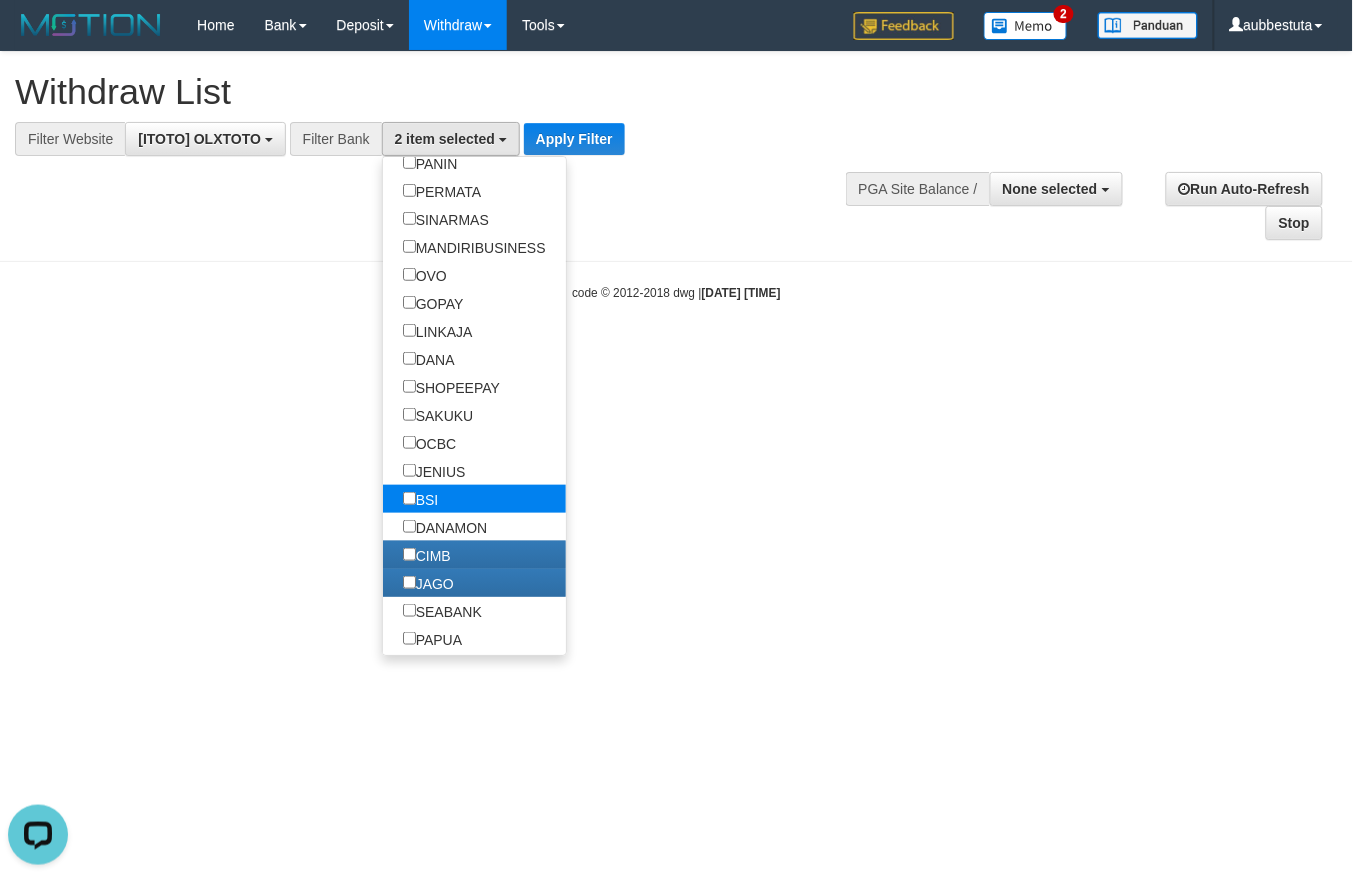 select on "***" 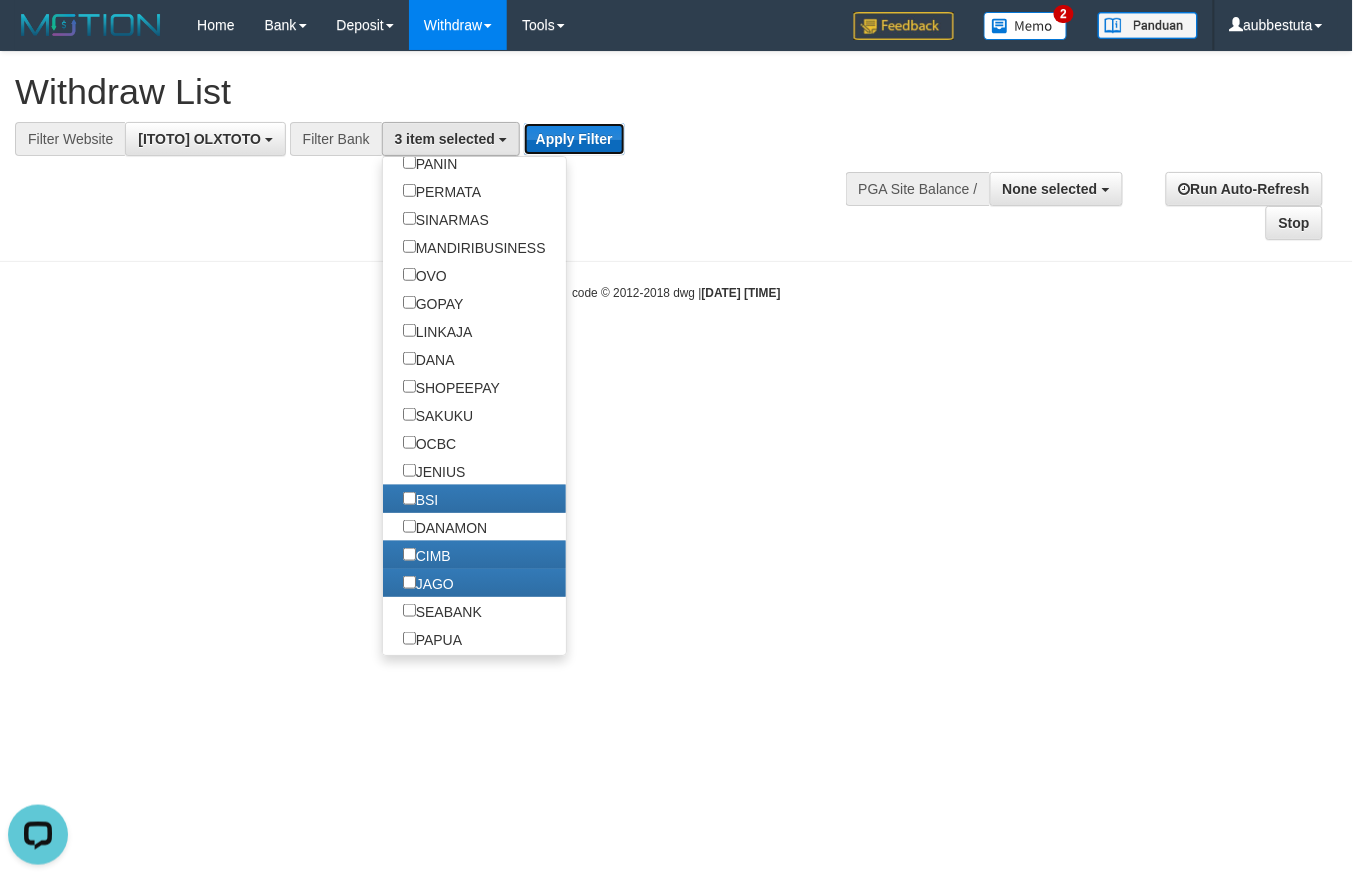 click on "Apply Filter" at bounding box center [574, 139] 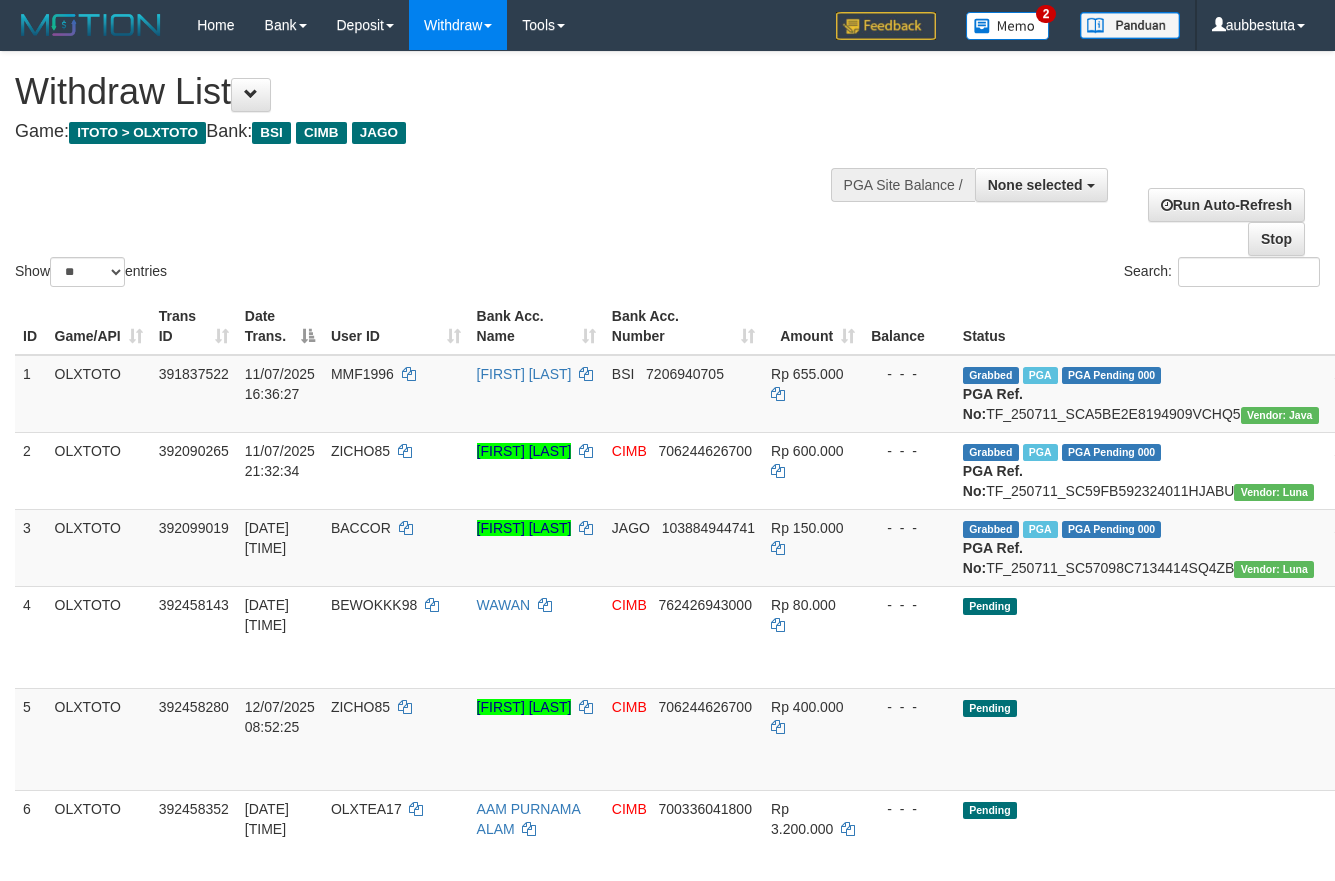 select 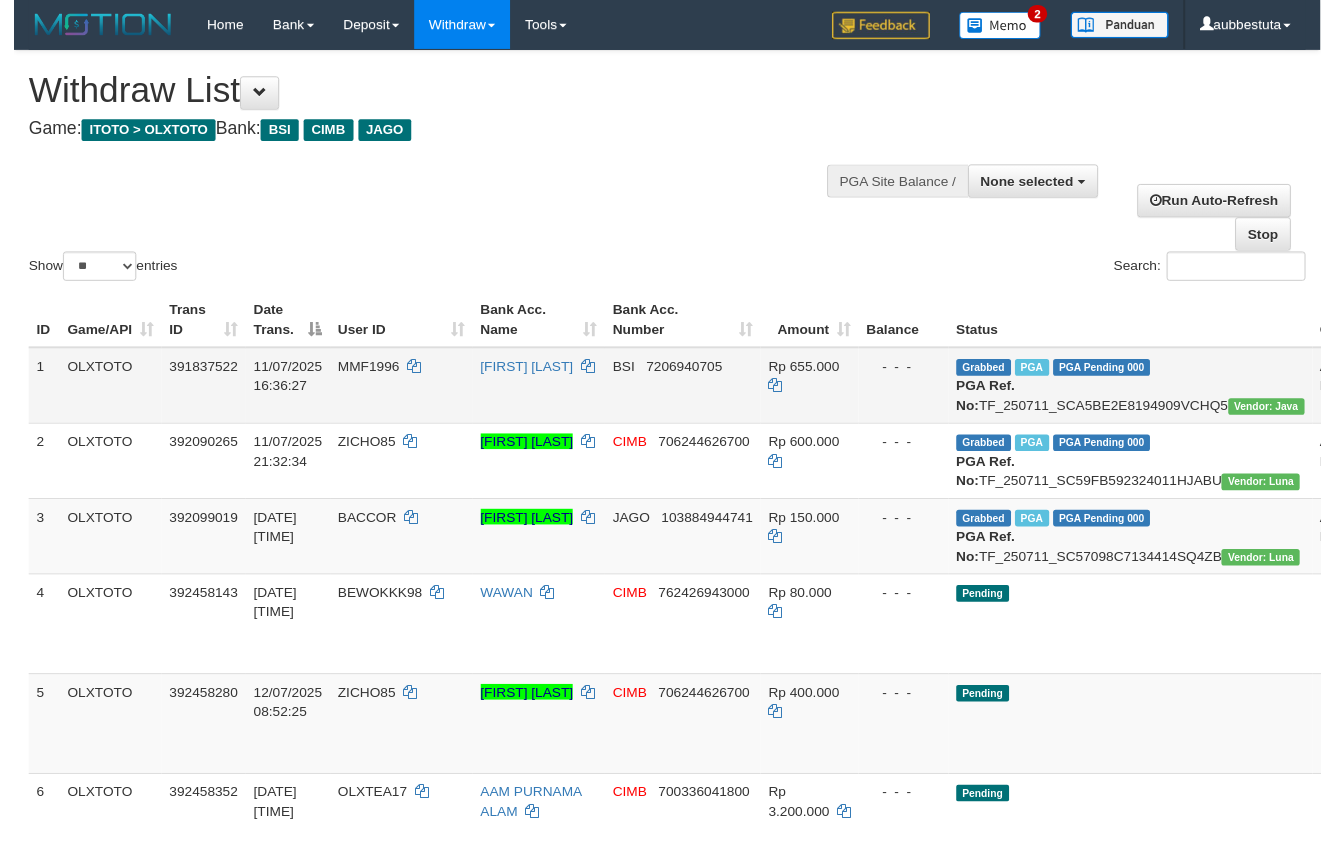 scroll, scrollTop: 0, scrollLeft: 0, axis: both 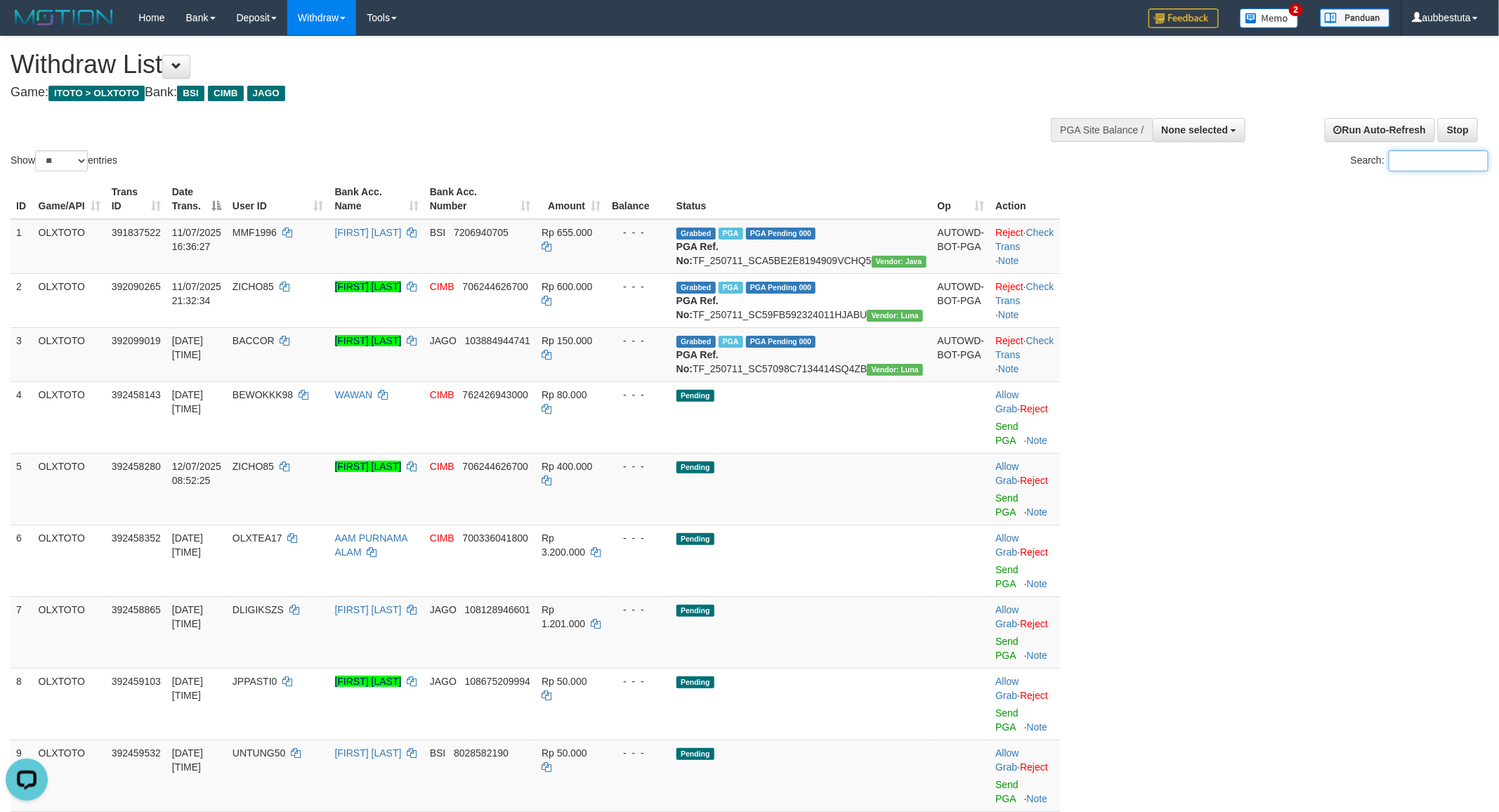 click on "Search:" at bounding box center (1439, 161) 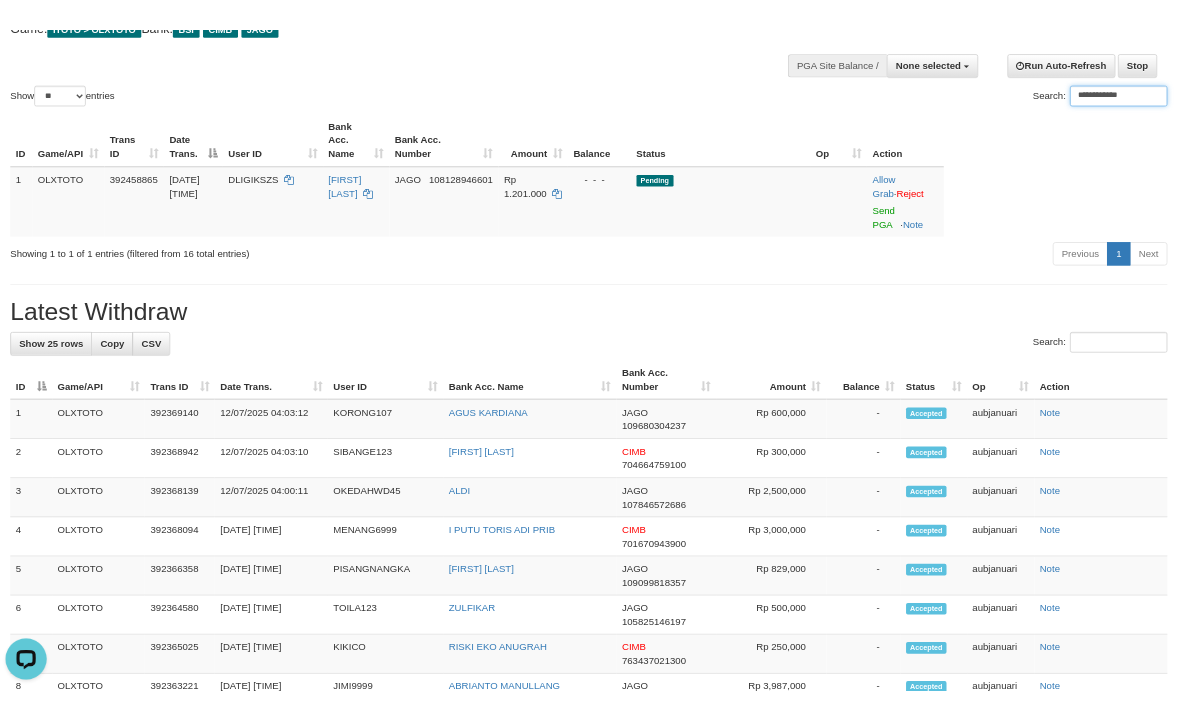 scroll, scrollTop: 133, scrollLeft: 0, axis: vertical 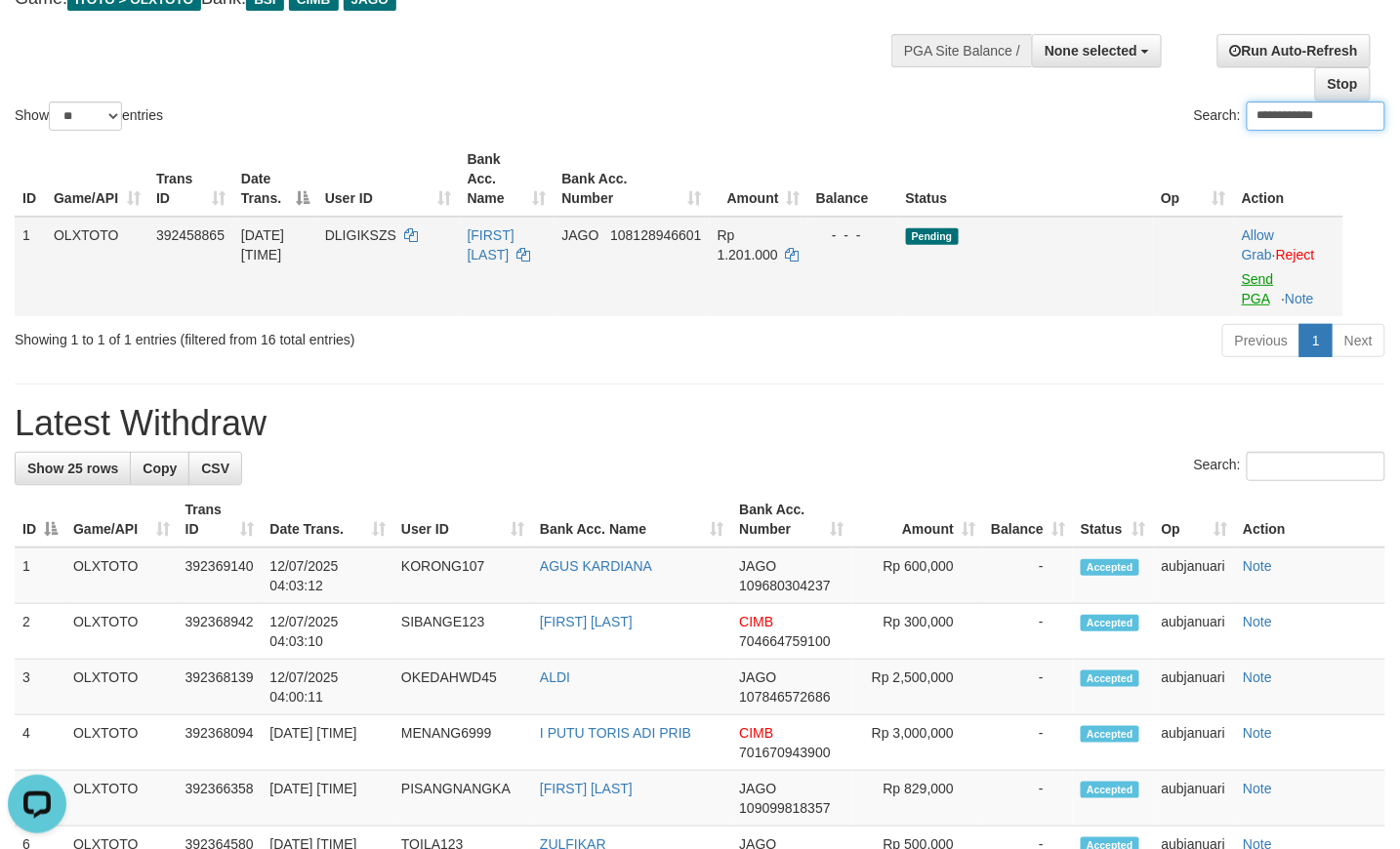 type on "**********" 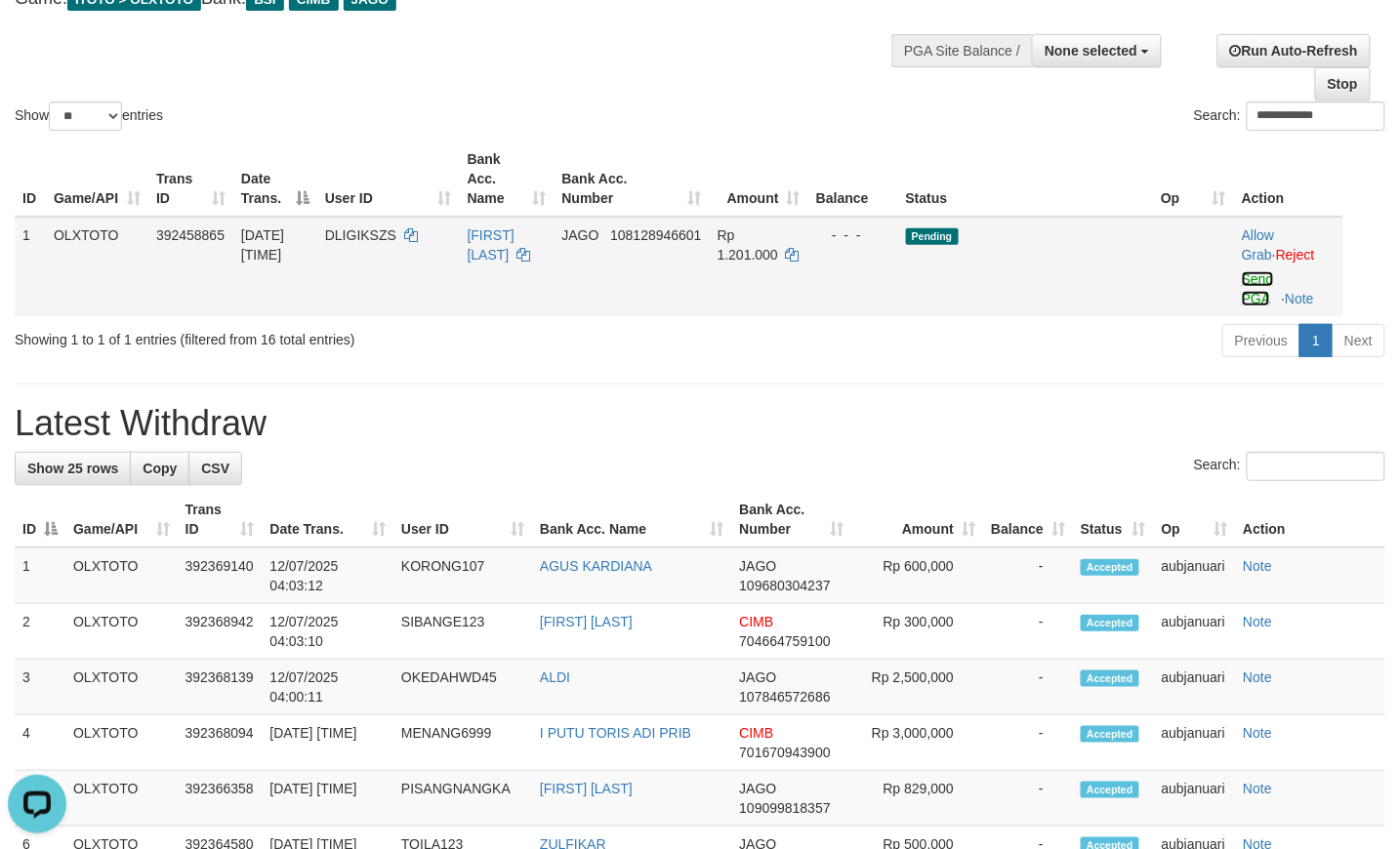 click on "Send PGA" at bounding box center [1257, 289] 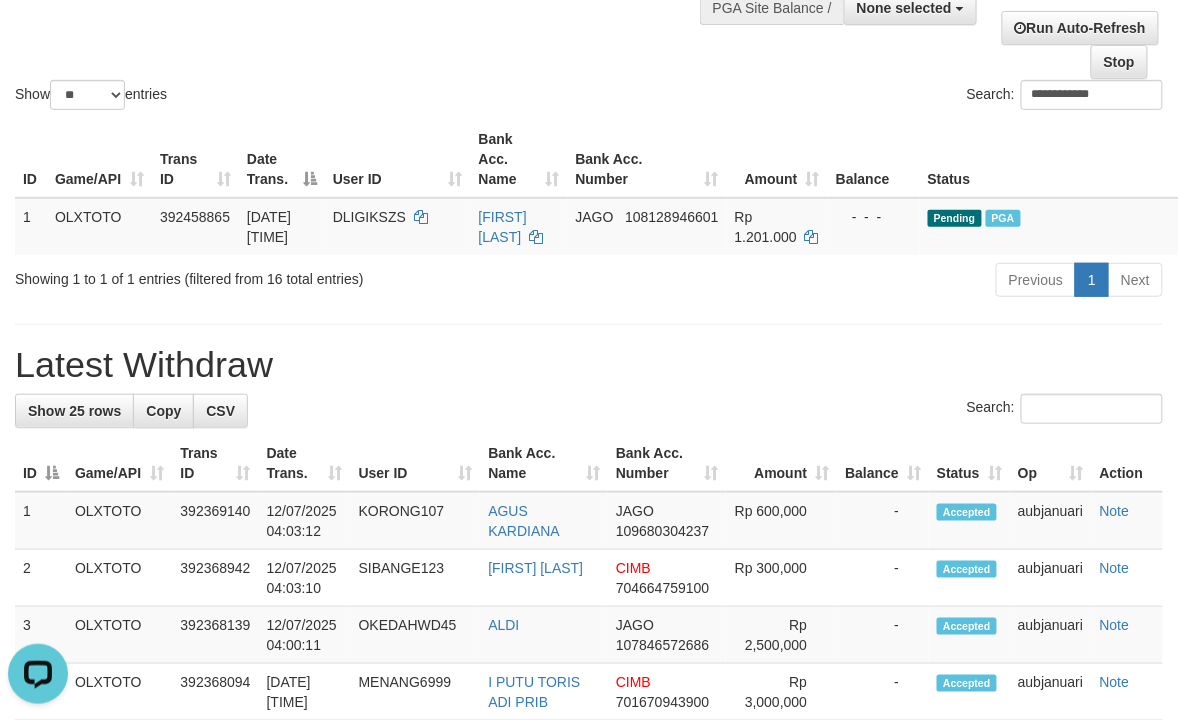 scroll, scrollTop: 0, scrollLeft: 0, axis: both 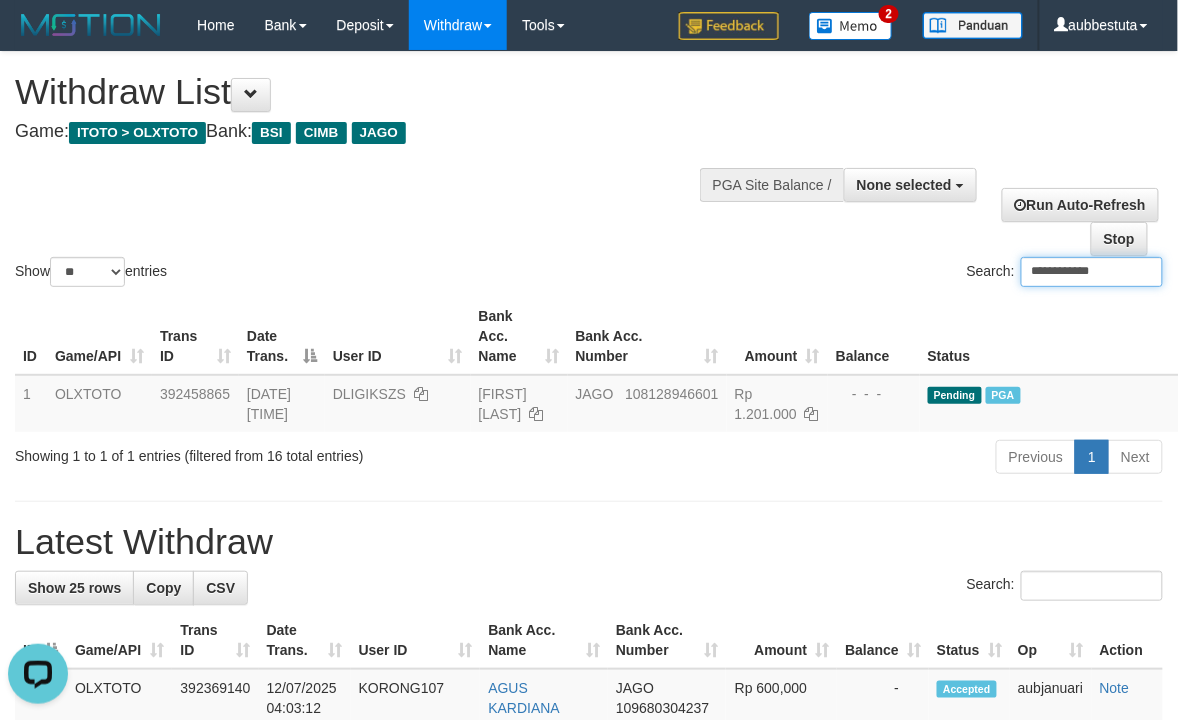 click on "**********" at bounding box center [1092, 272] 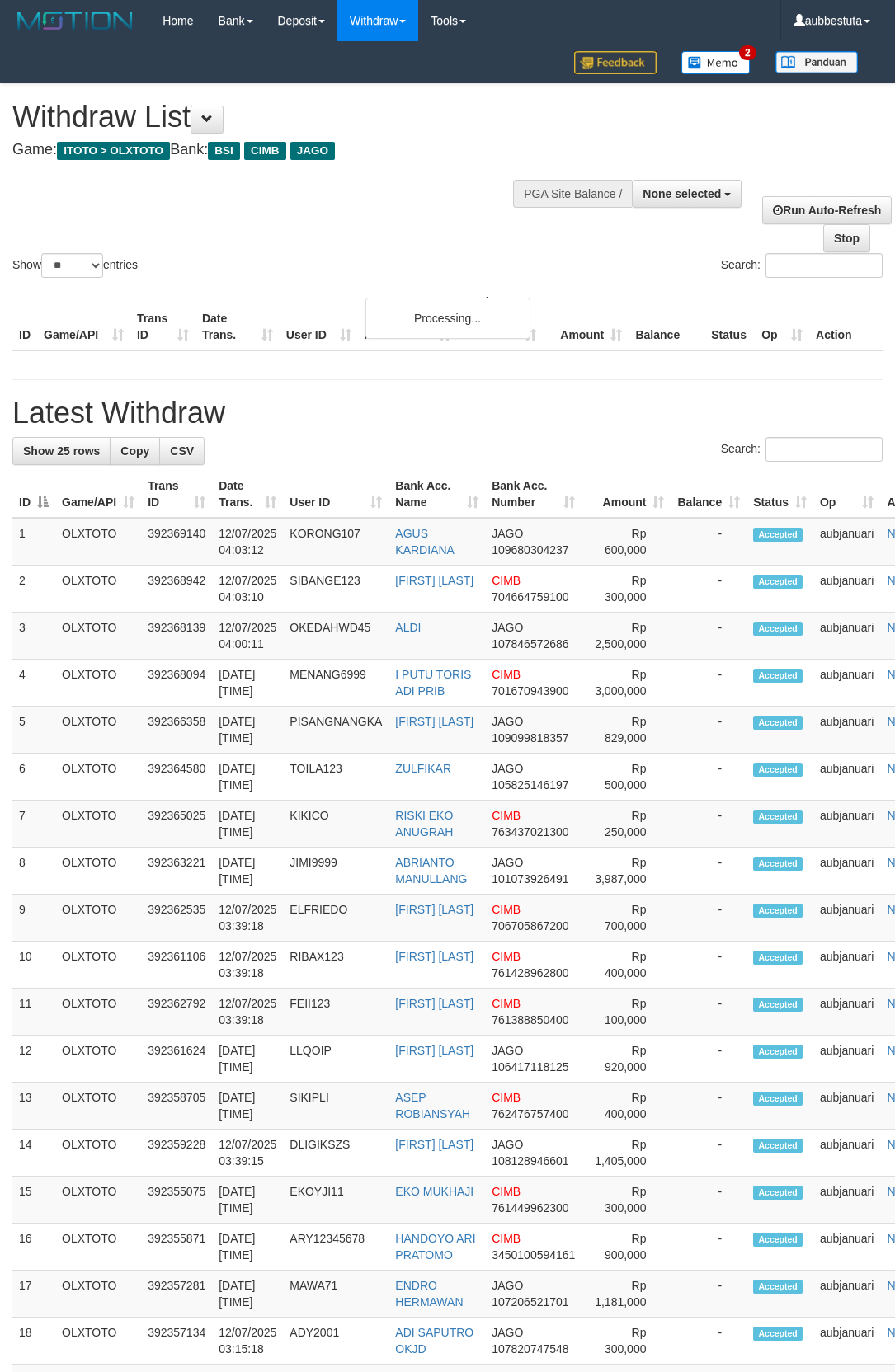select 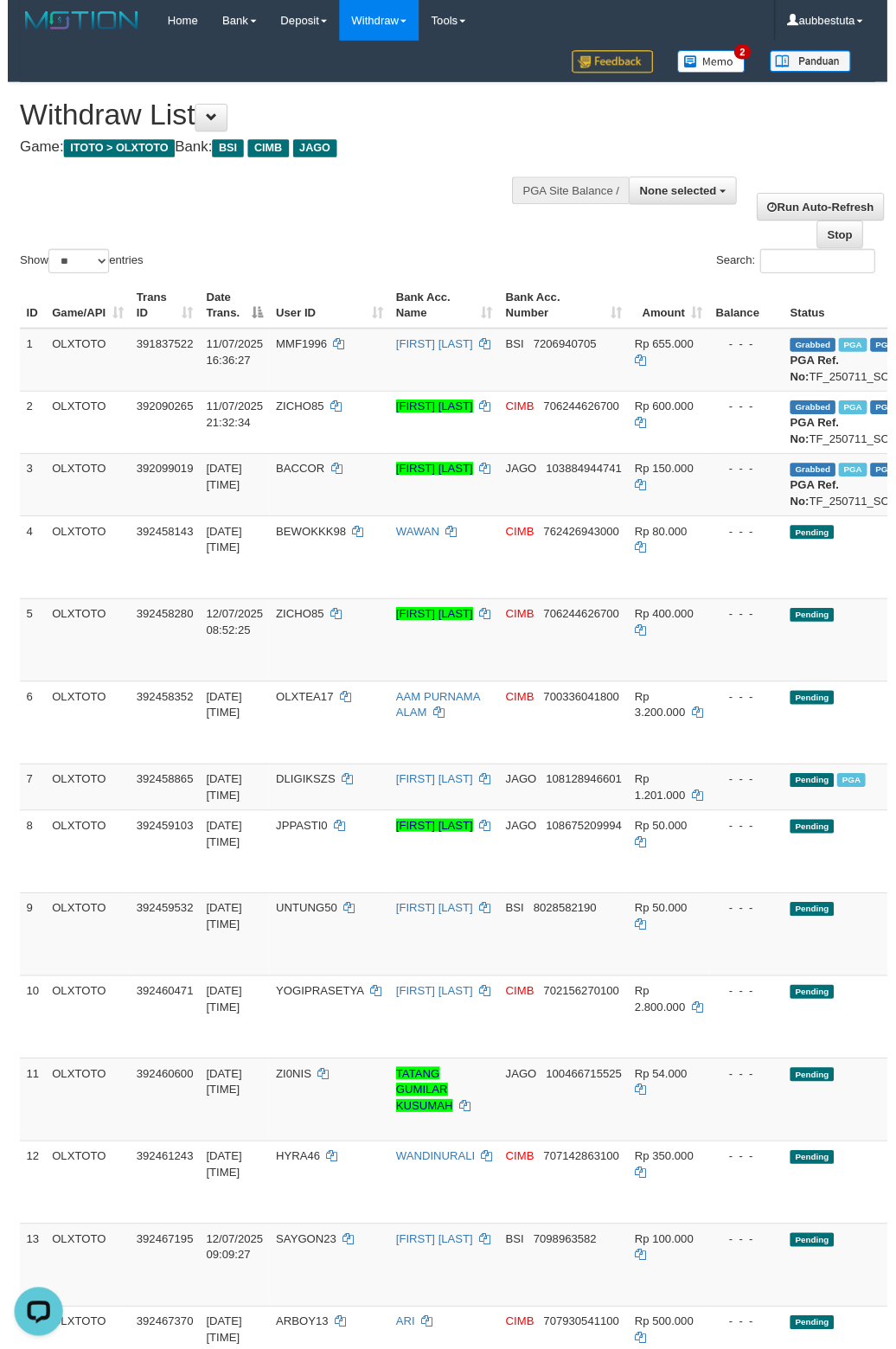 scroll, scrollTop: 0, scrollLeft: 0, axis: both 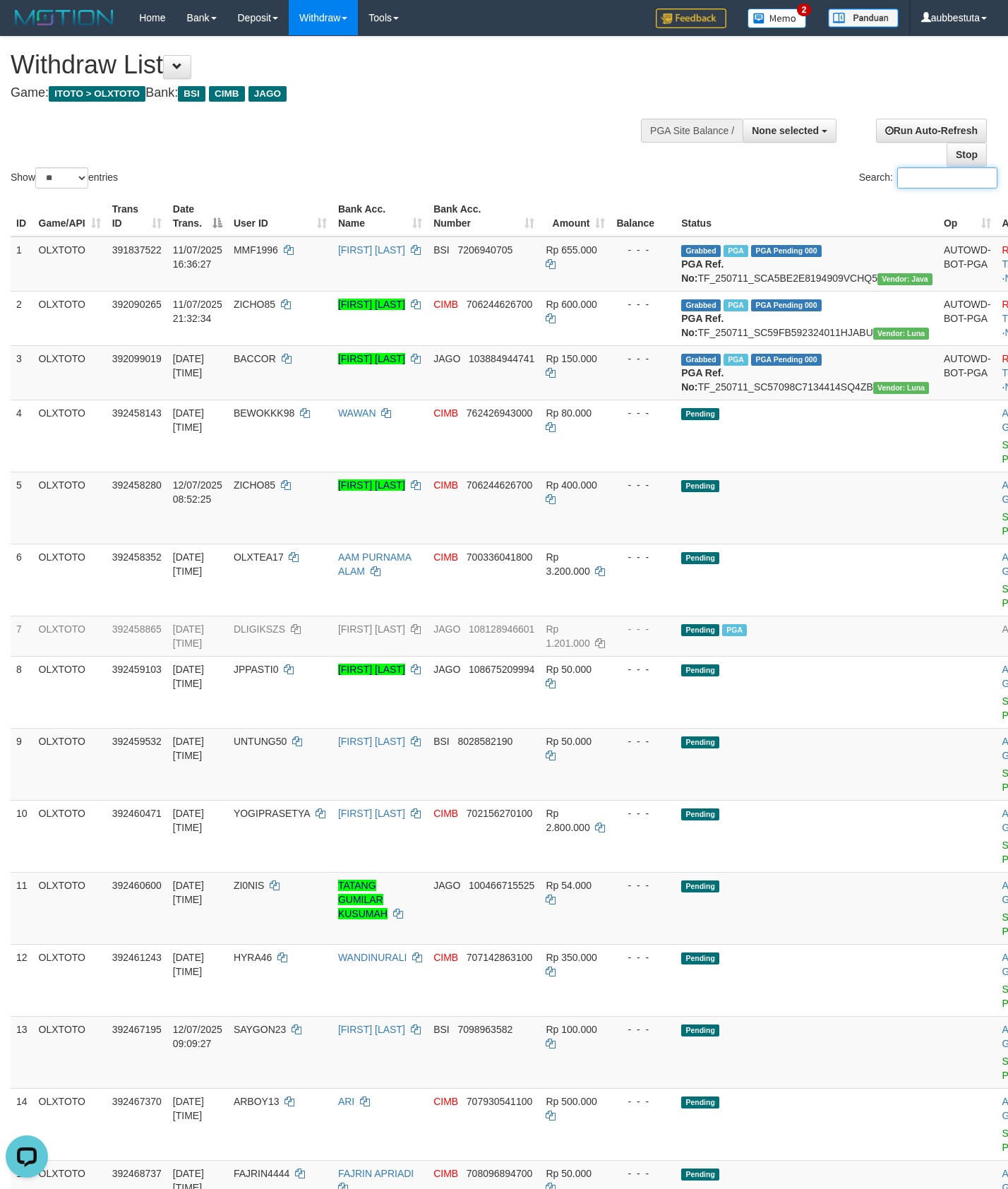 click on "Search:" at bounding box center [947, 178] 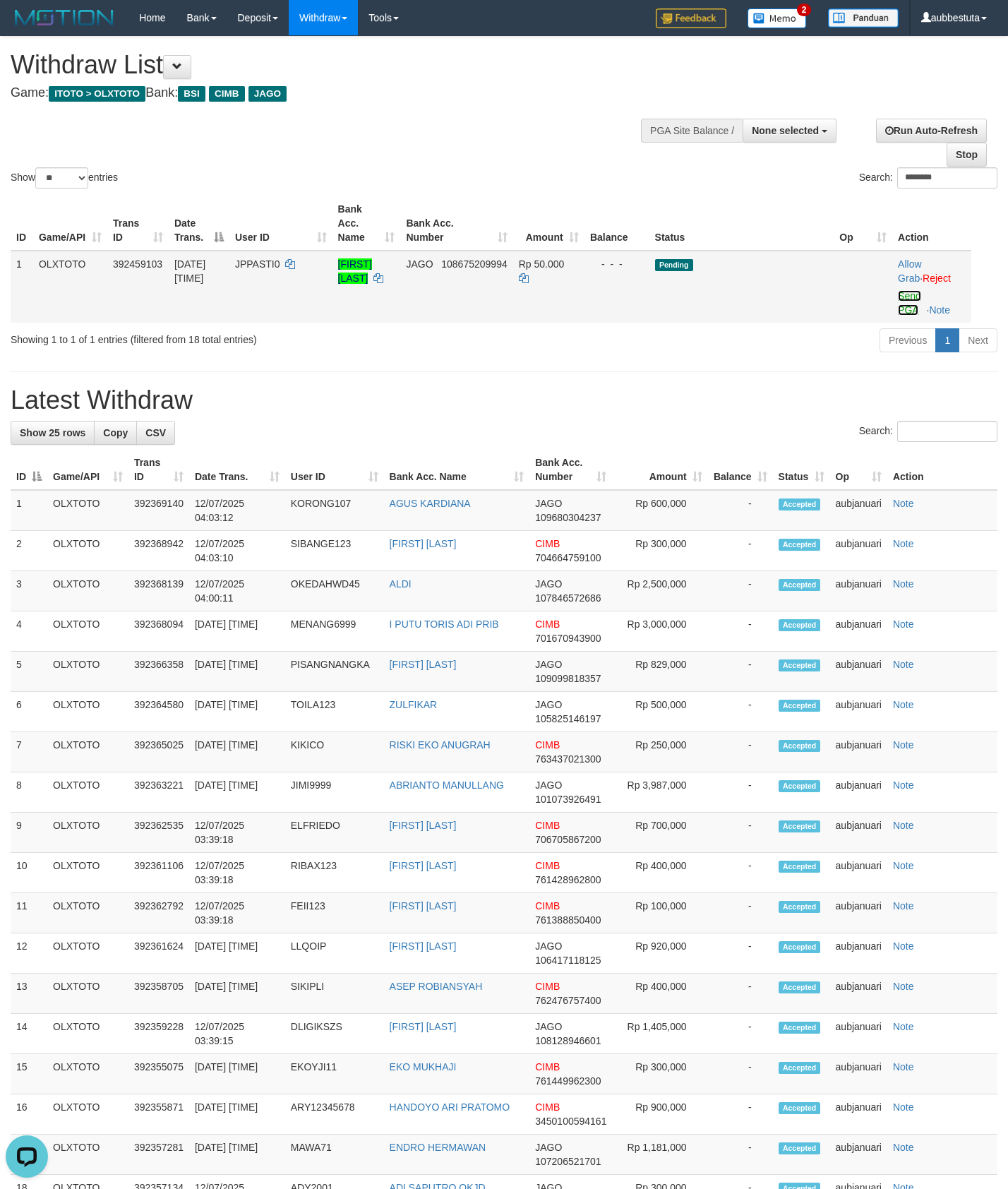 click on "Send PGA" at bounding box center (909, 303) 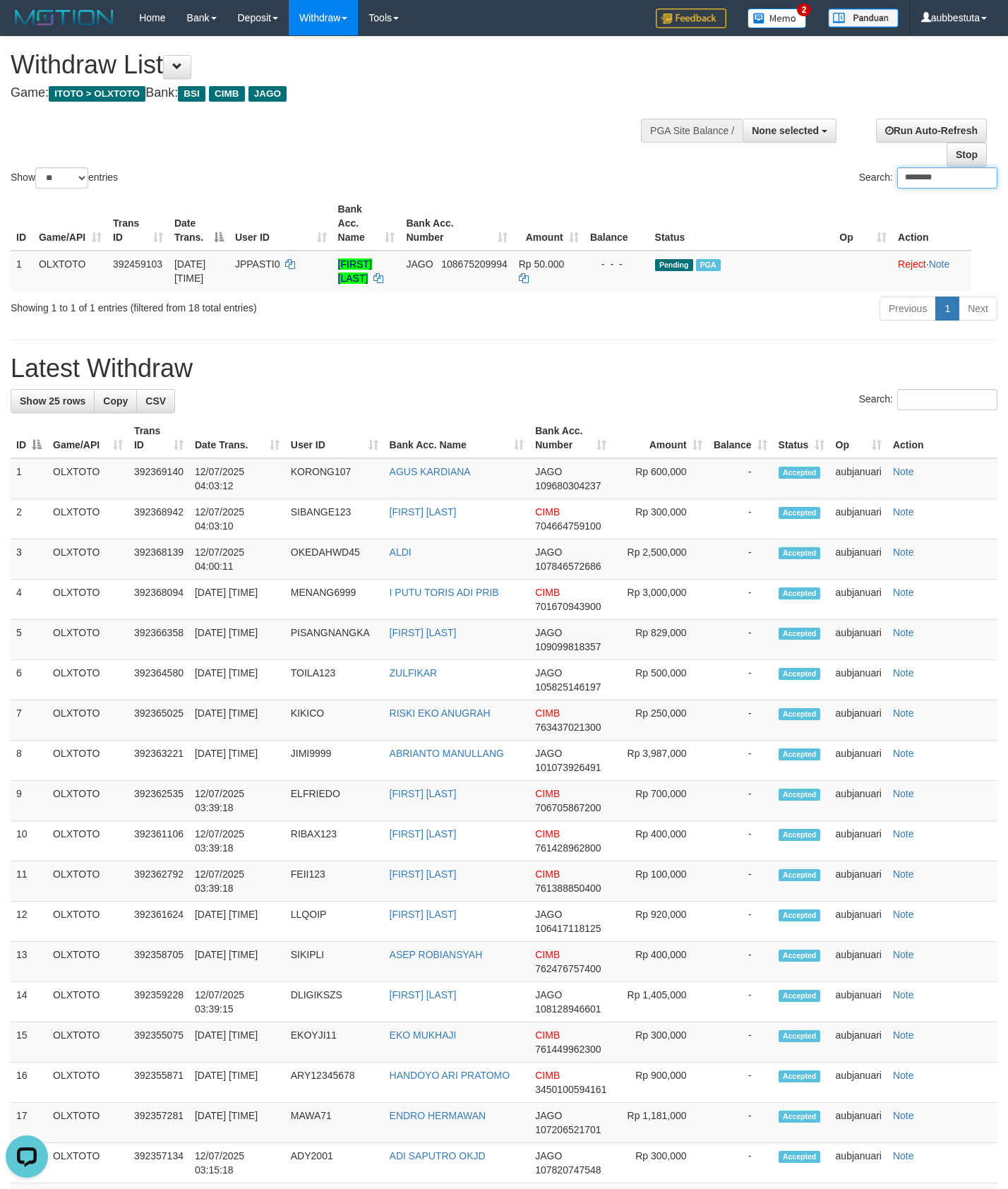 click on "********" at bounding box center (947, 178) 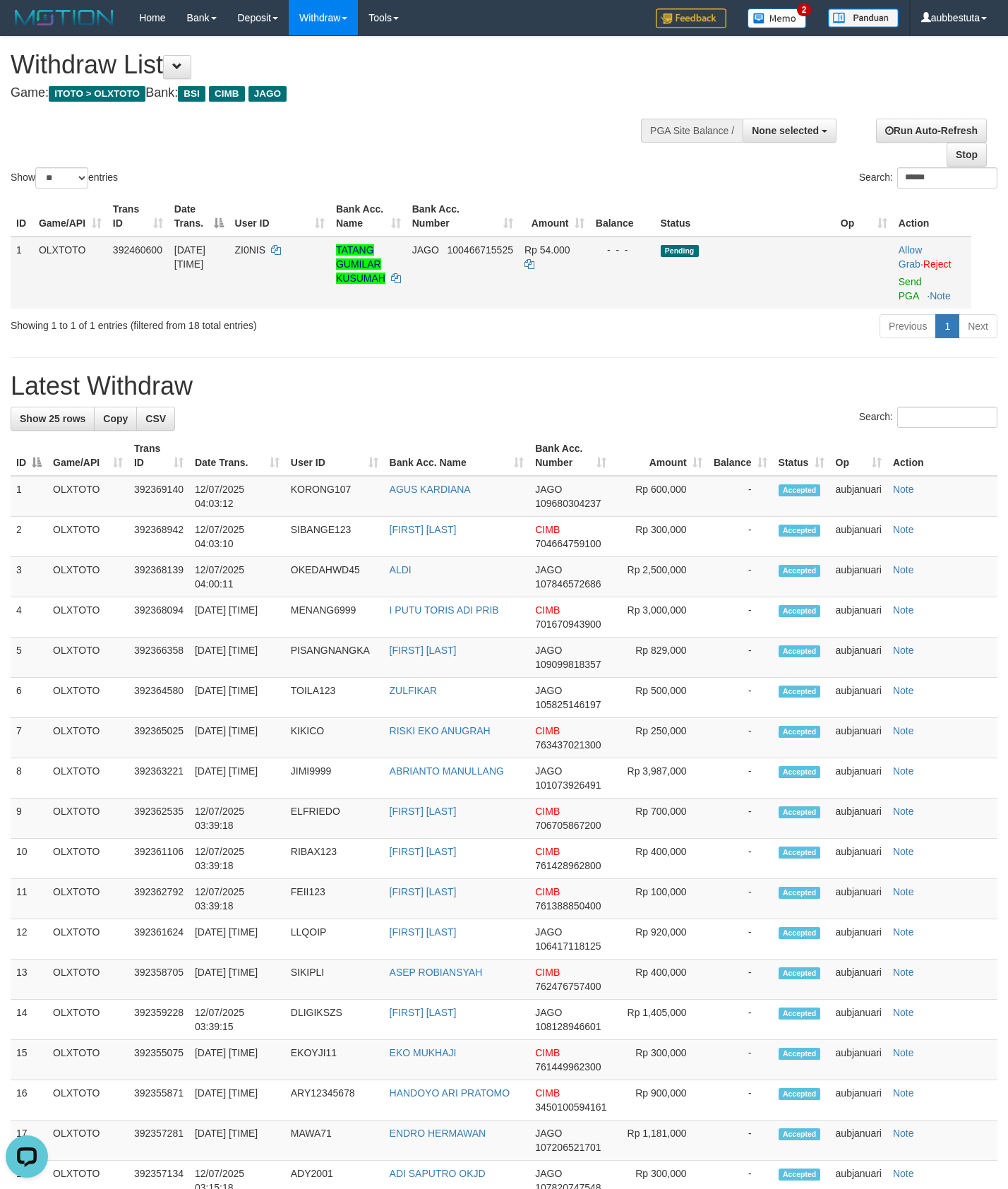 click on "Allow Grab   ·    Reject Send PGA     ·    Note" at bounding box center (932, 273) 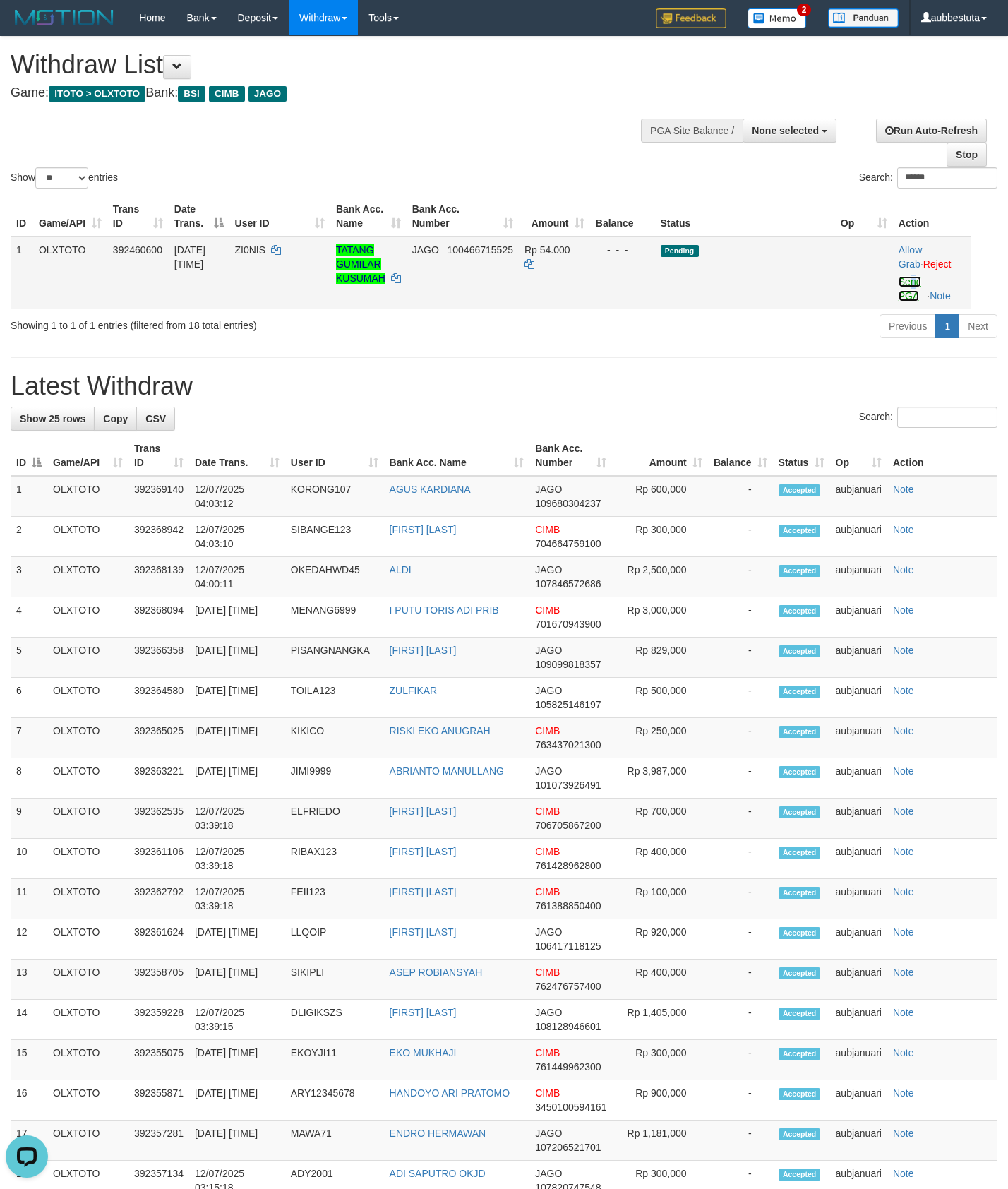 click on "Send PGA" at bounding box center [910, 289] 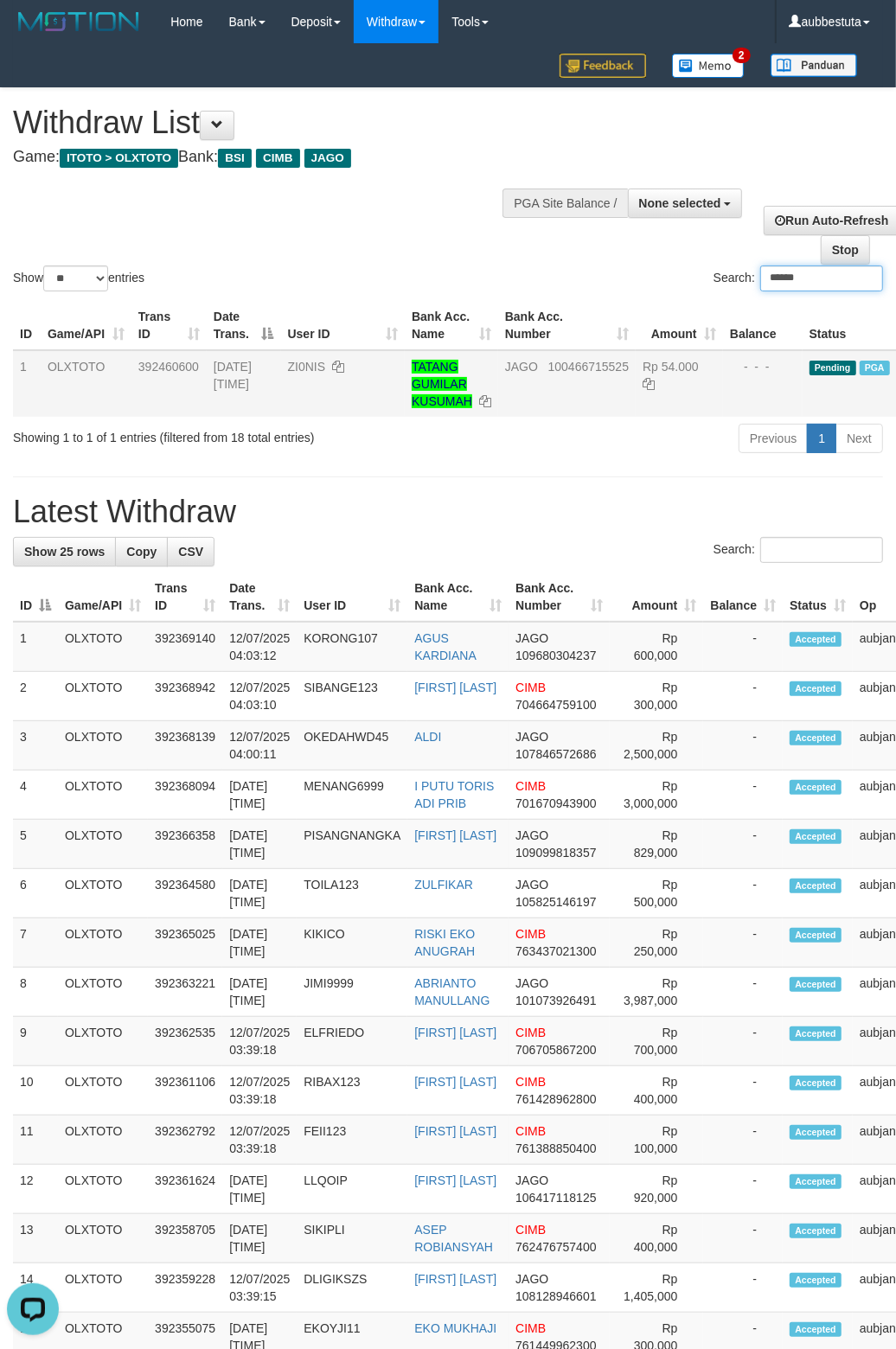 click on "******" at bounding box center [822, 278] 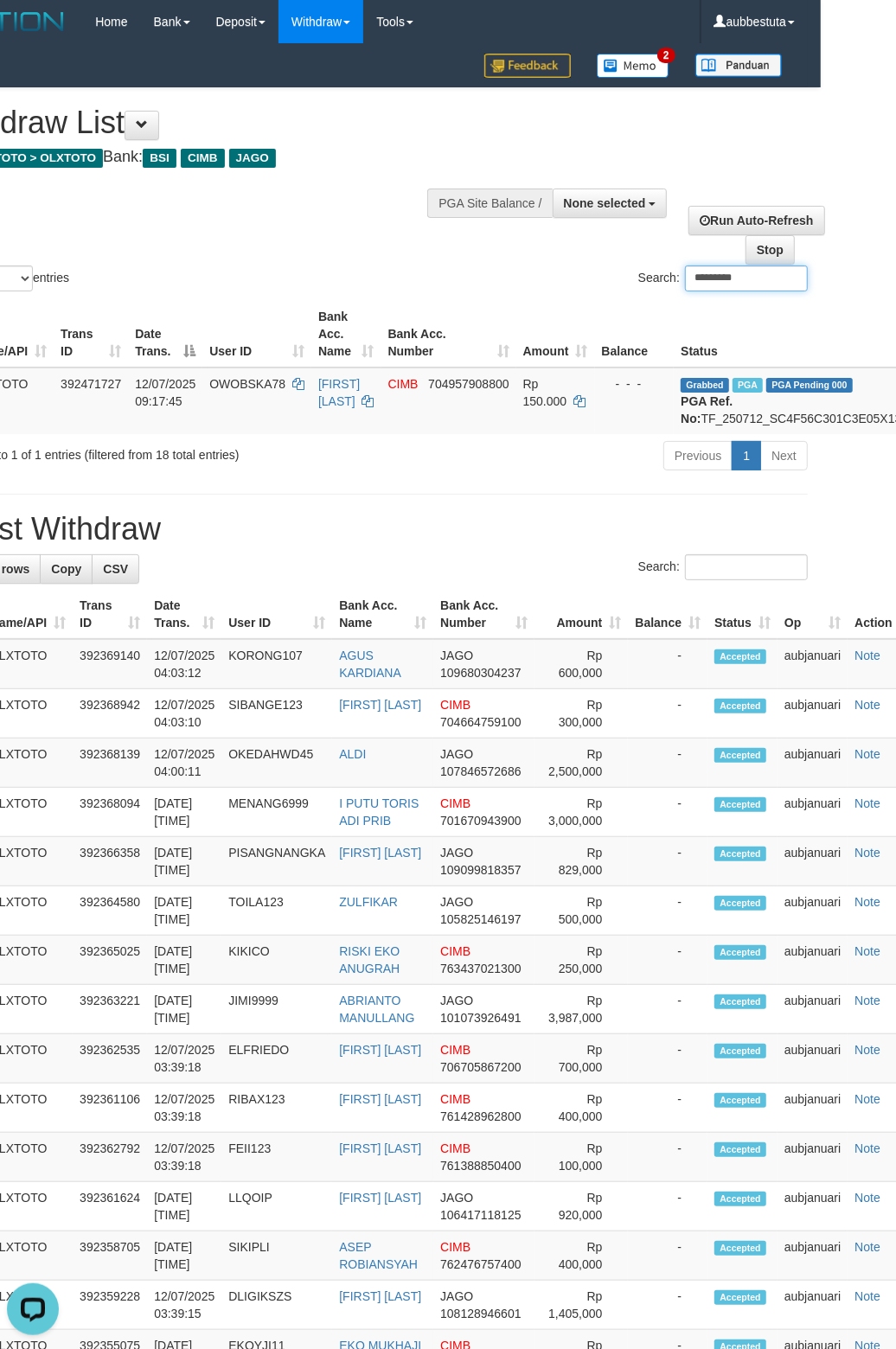 scroll, scrollTop: 0, scrollLeft: 0, axis: both 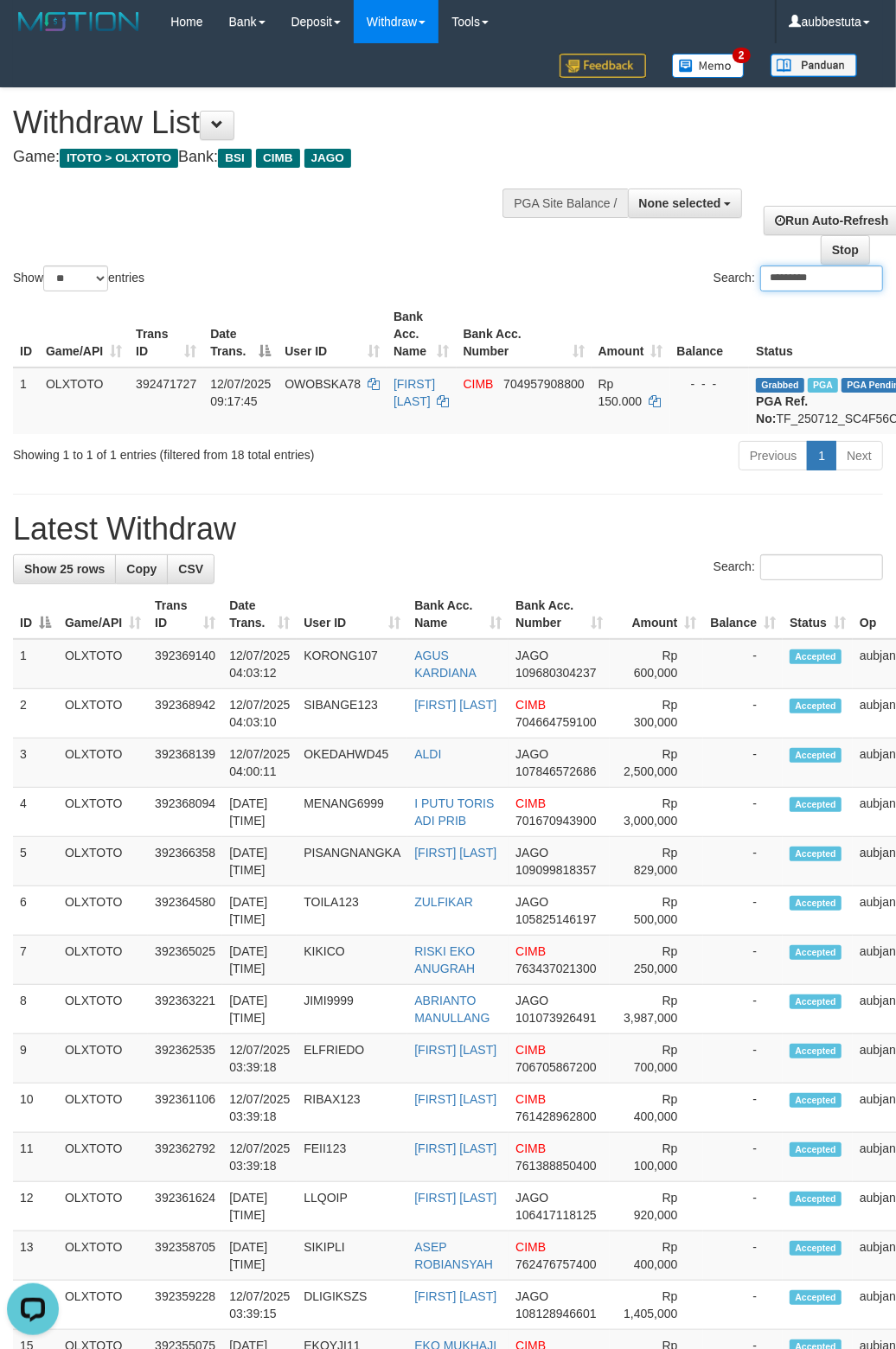 drag, startPoint x: 800, startPoint y: 272, endPoint x: 679, endPoint y: 310, distance: 126.82665 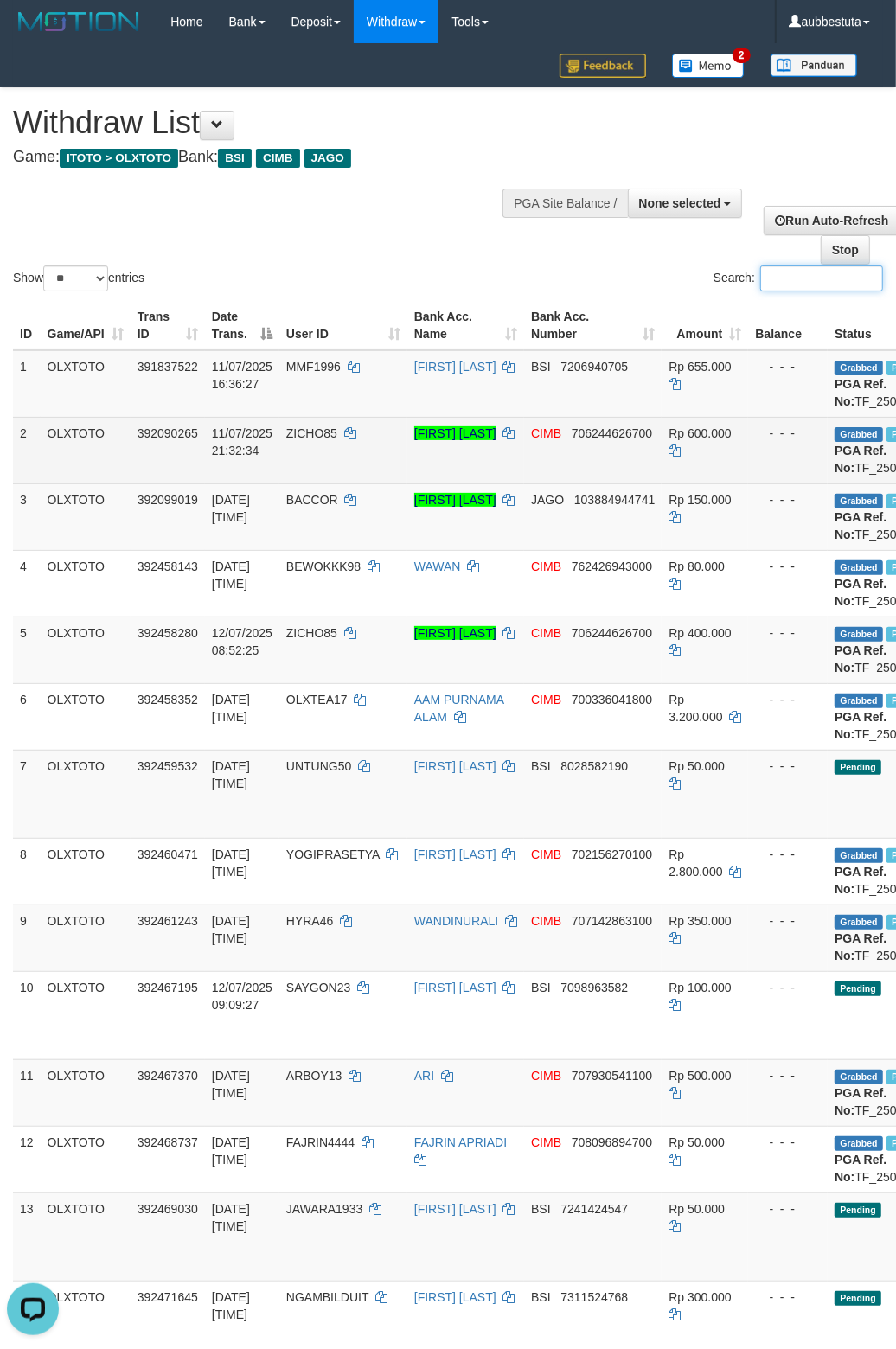 type 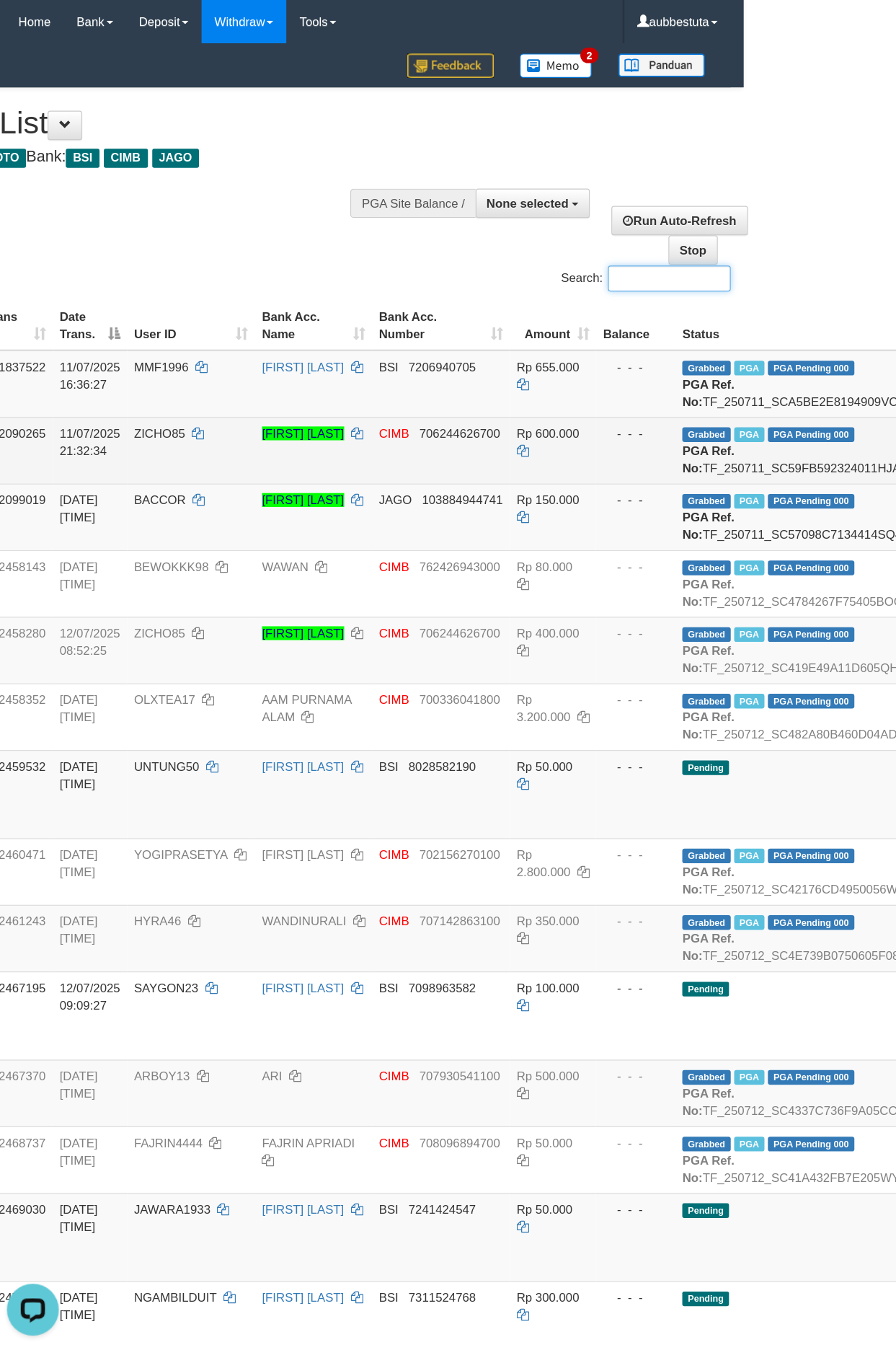 scroll, scrollTop: 0, scrollLeft: 0, axis: both 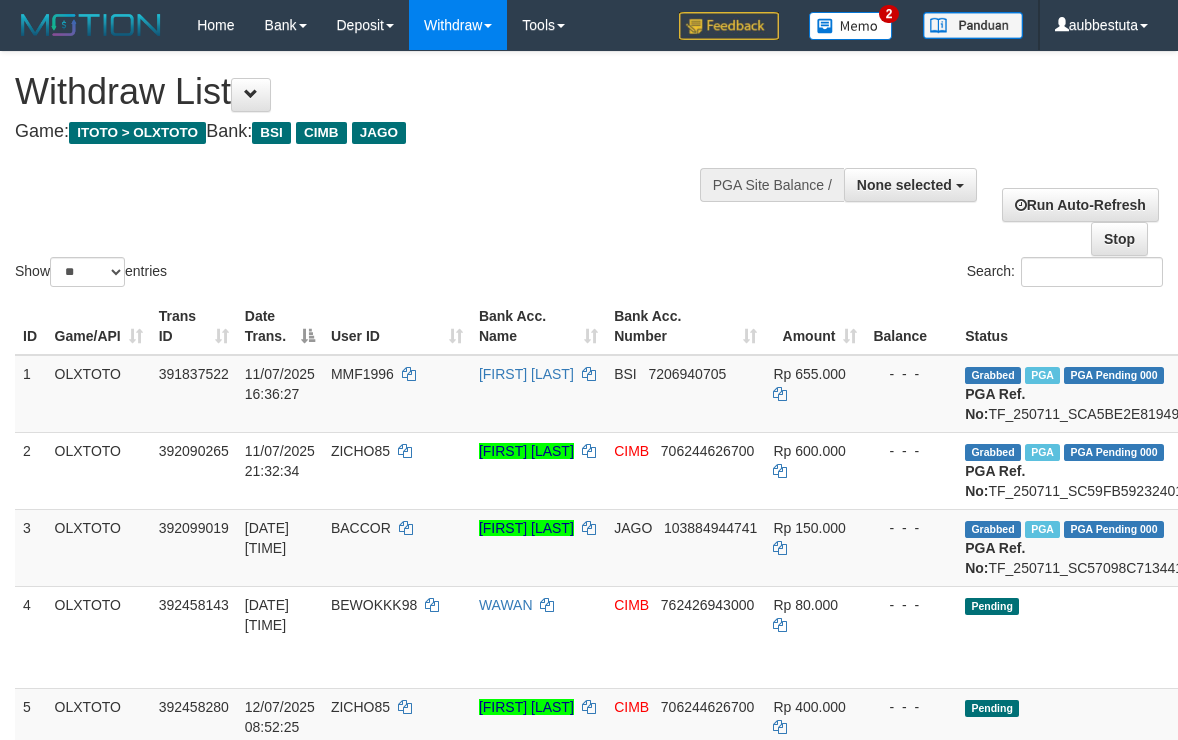 select 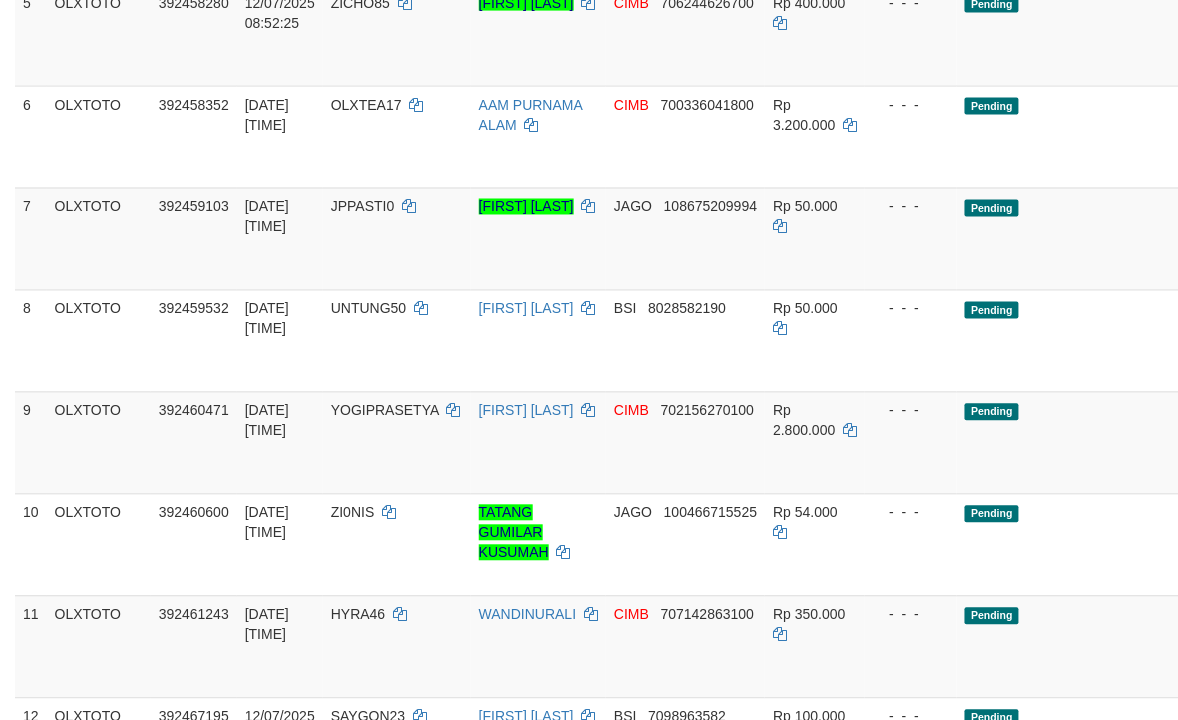 scroll, scrollTop: 889, scrollLeft: 0, axis: vertical 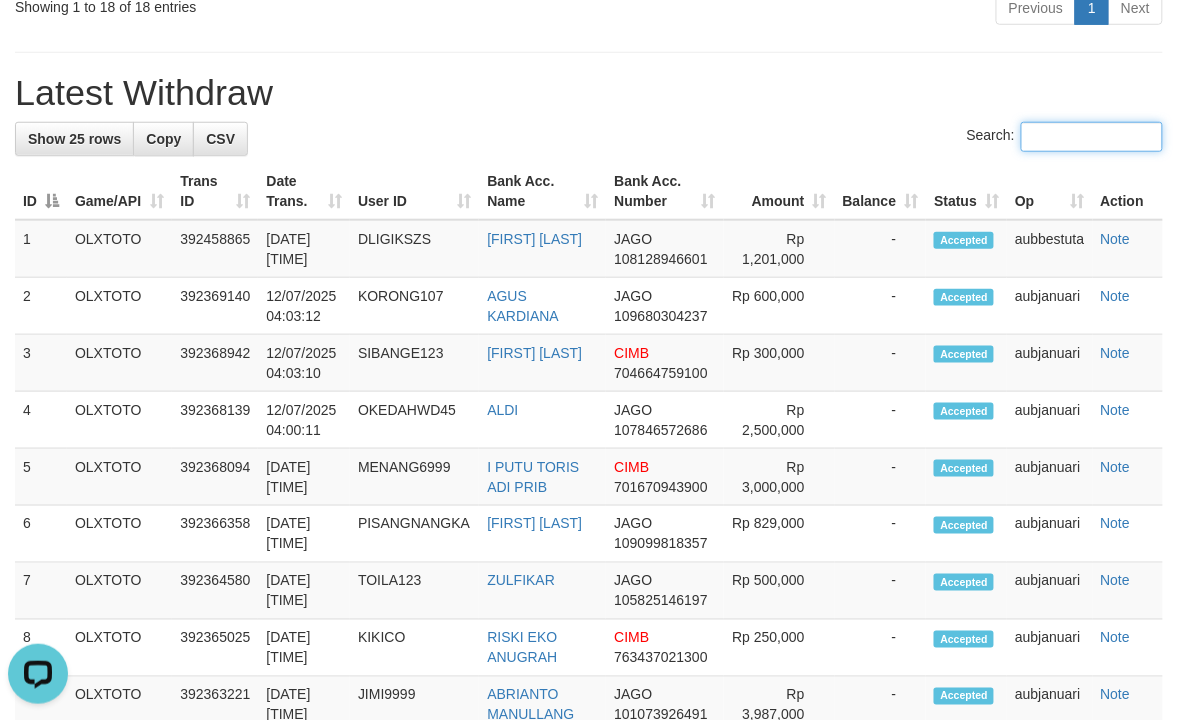 click on "Search:" at bounding box center (1092, 137) 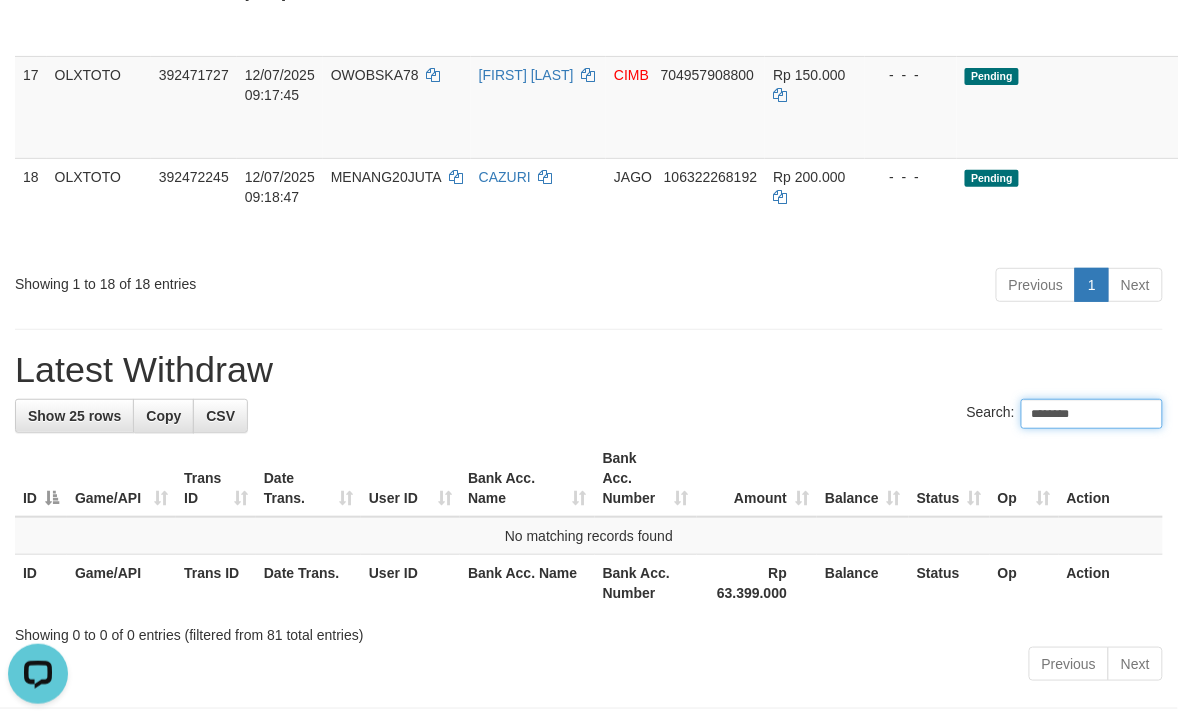 scroll, scrollTop: 1826, scrollLeft: 0, axis: vertical 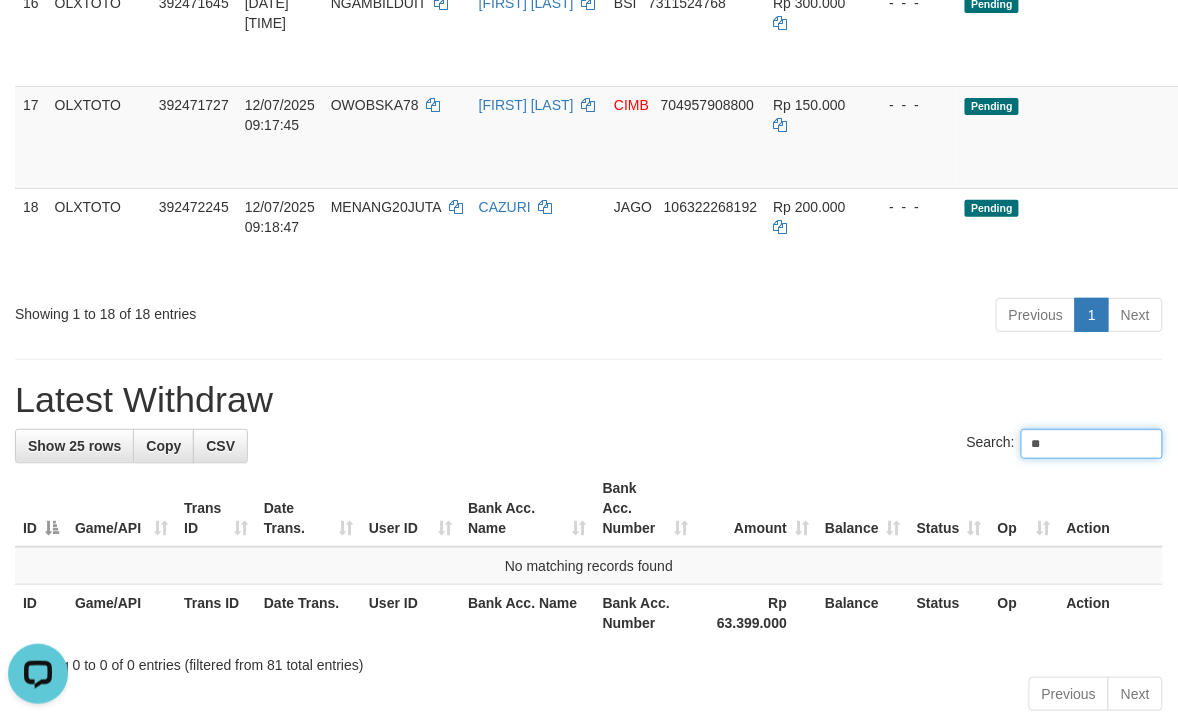 type on "*" 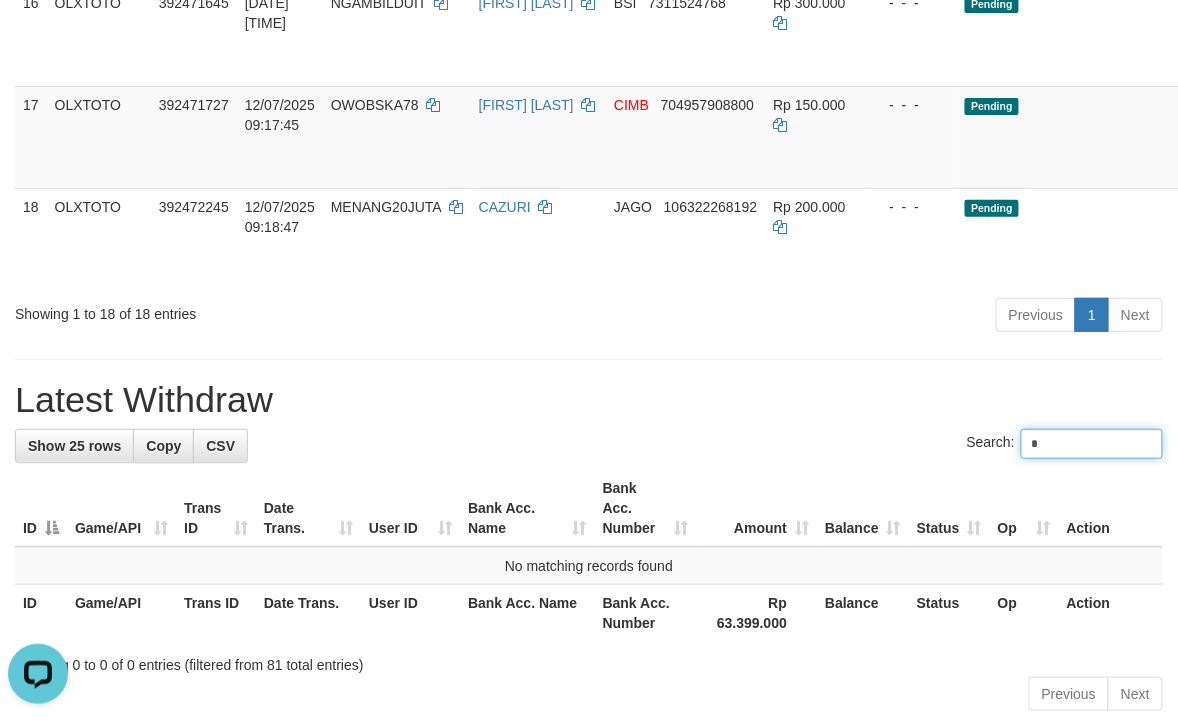 type 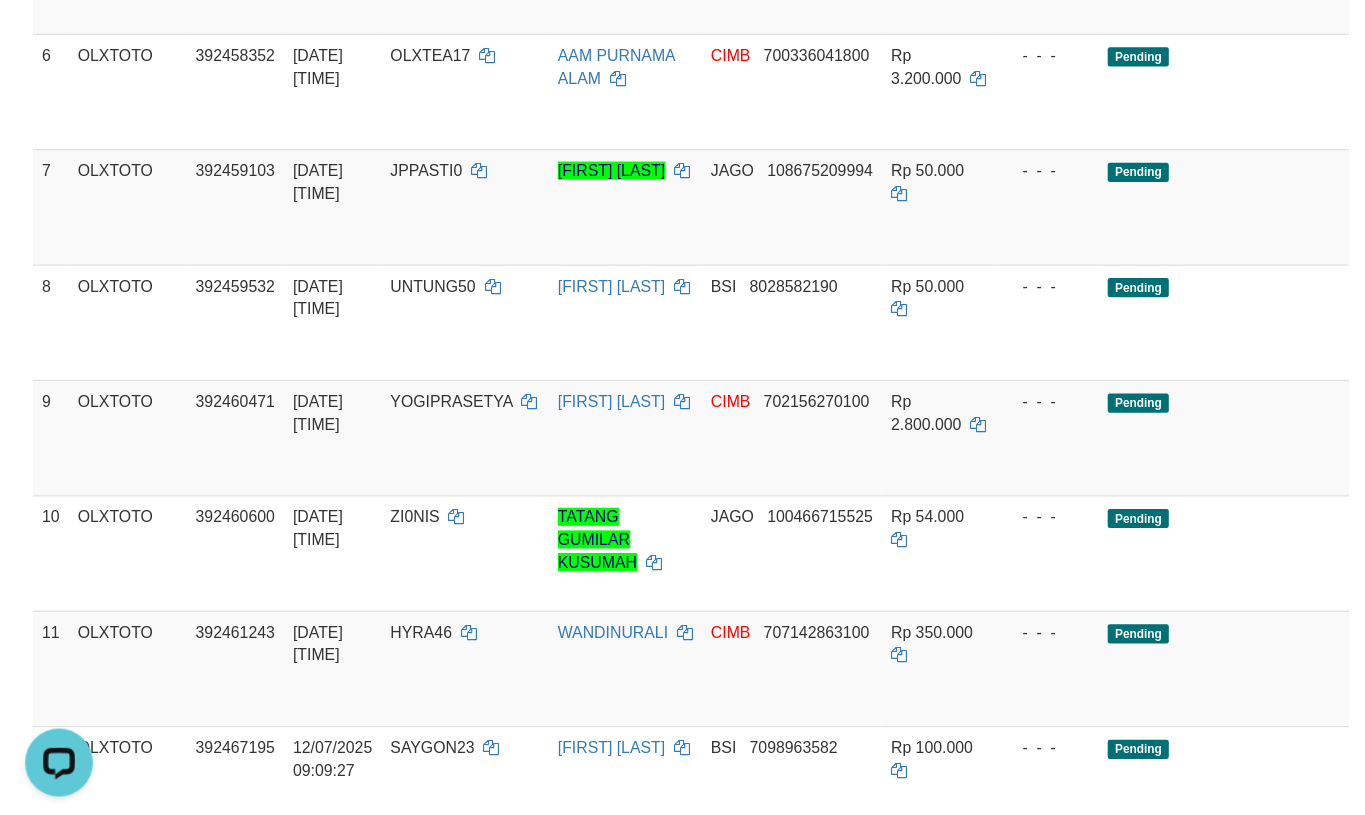 scroll, scrollTop: 0, scrollLeft: 0, axis: both 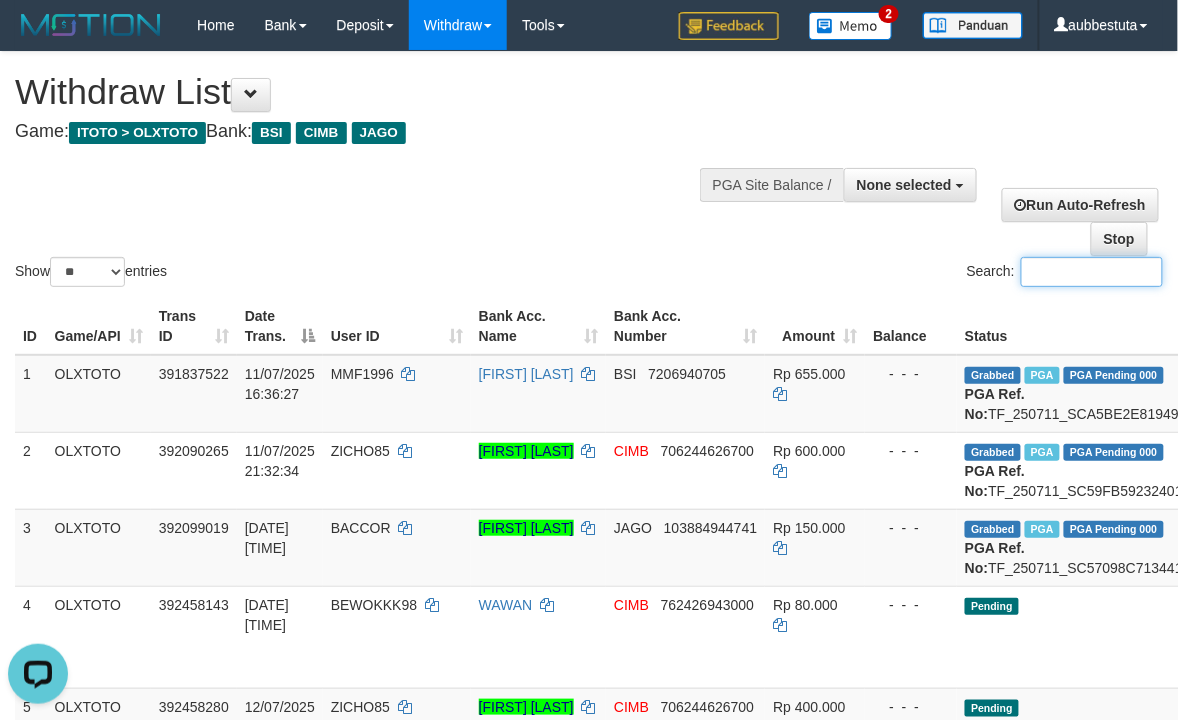 click on "Search:" at bounding box center [1092, 272] 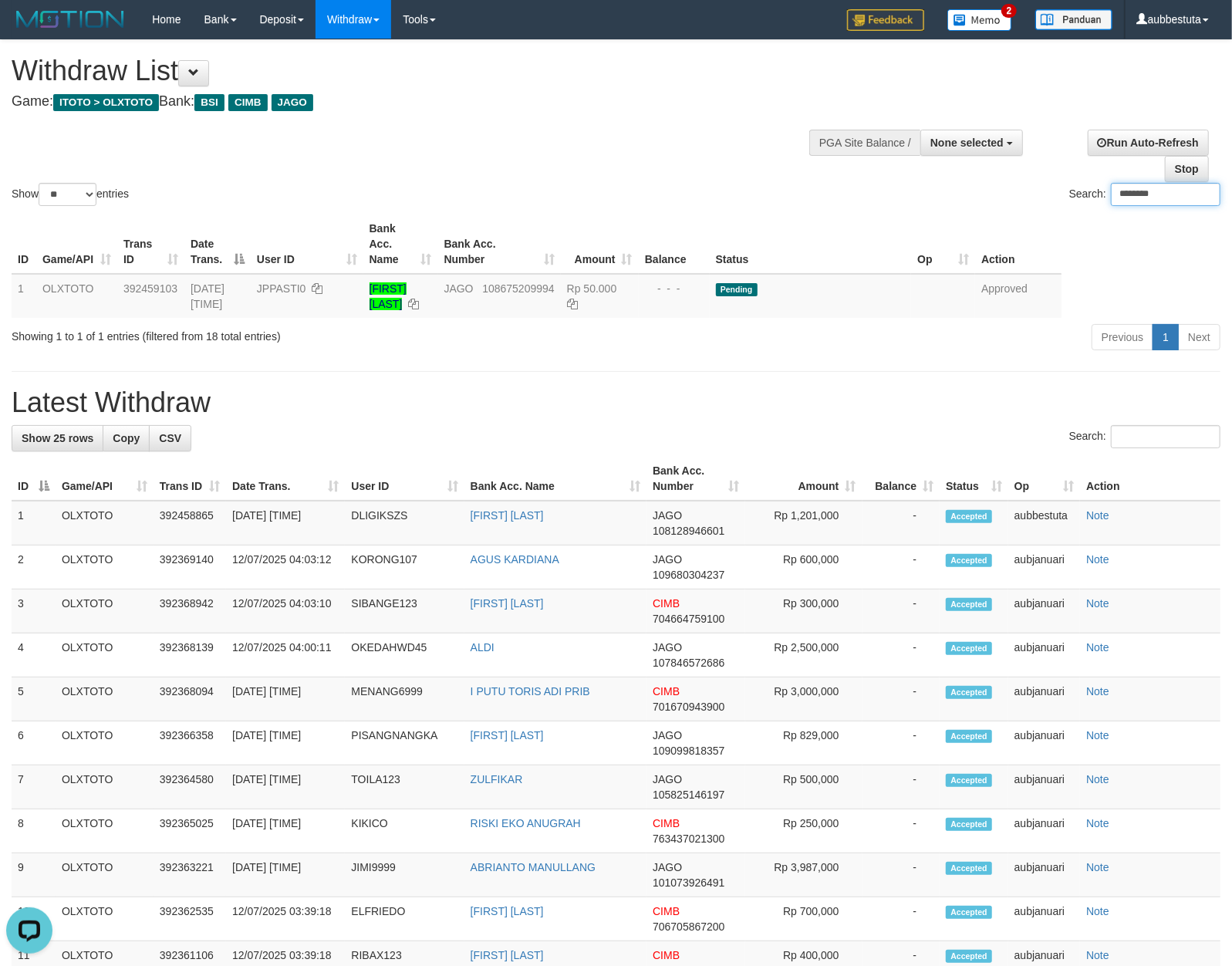 click on "********" at bounding box center (1166, 194) 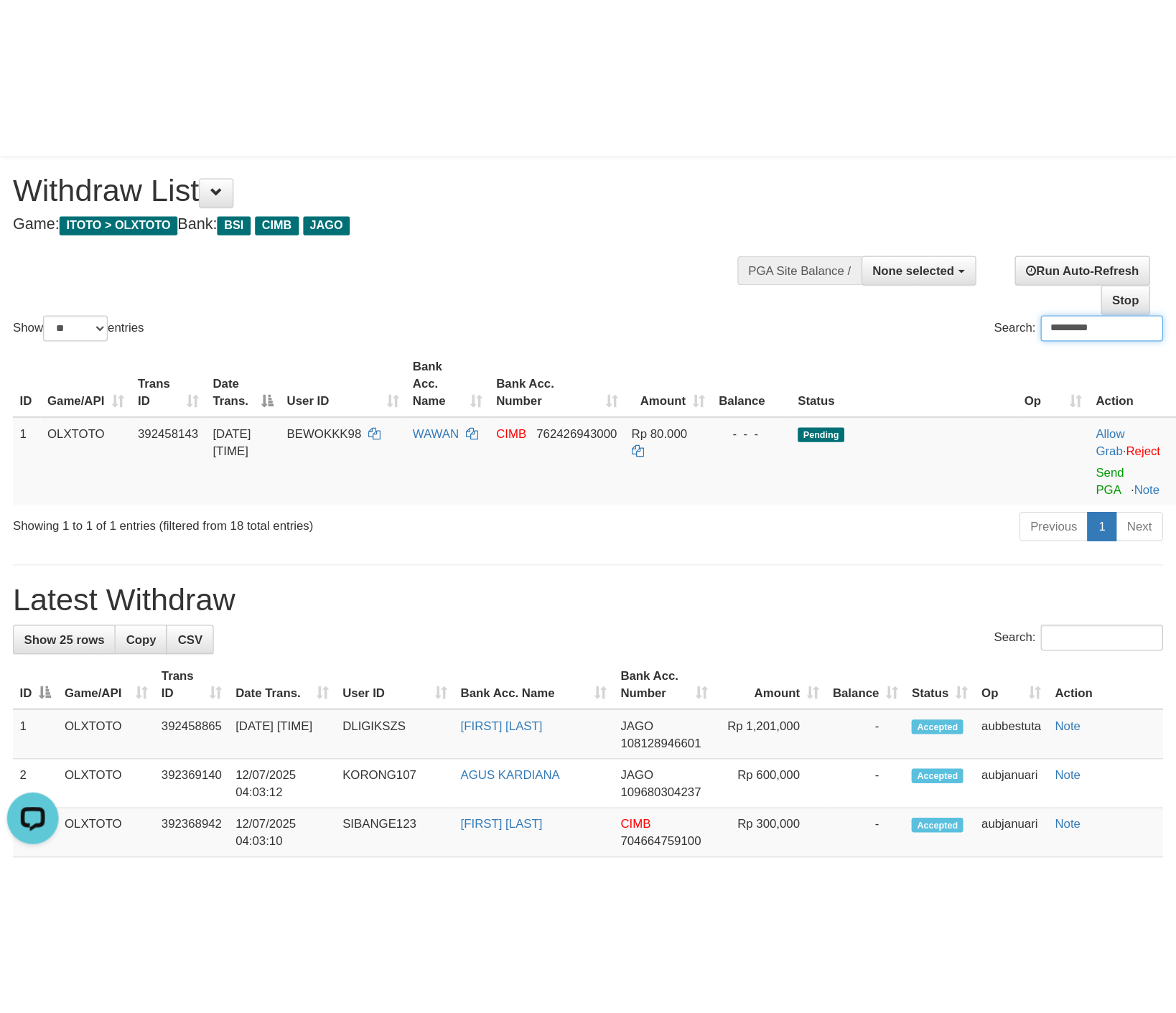 scroll, scrollTop: 0, scrollLeft: 0, axis: both 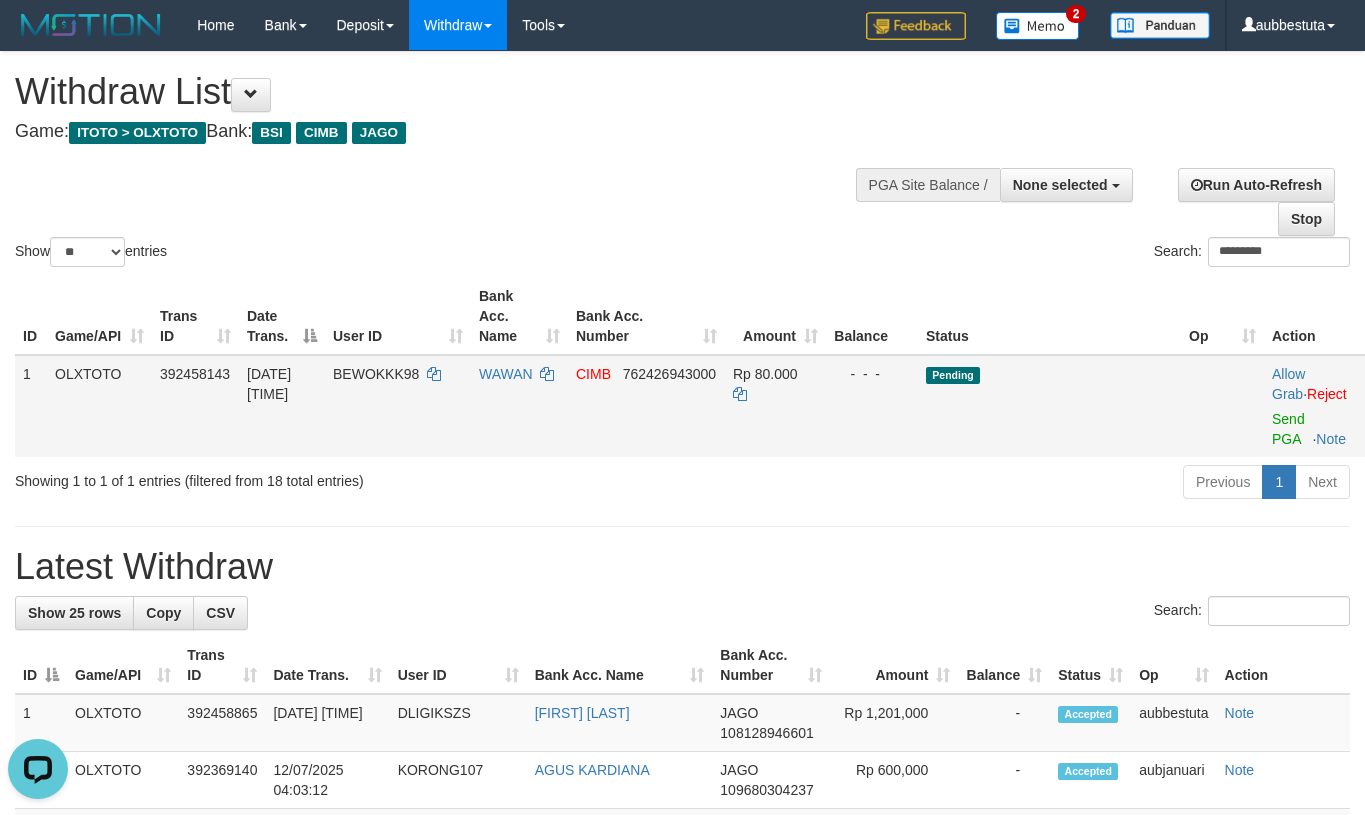 click on "Allow Grab   ·    Reject Send PGA     ·    Note" at bounding box center [1320, 406] 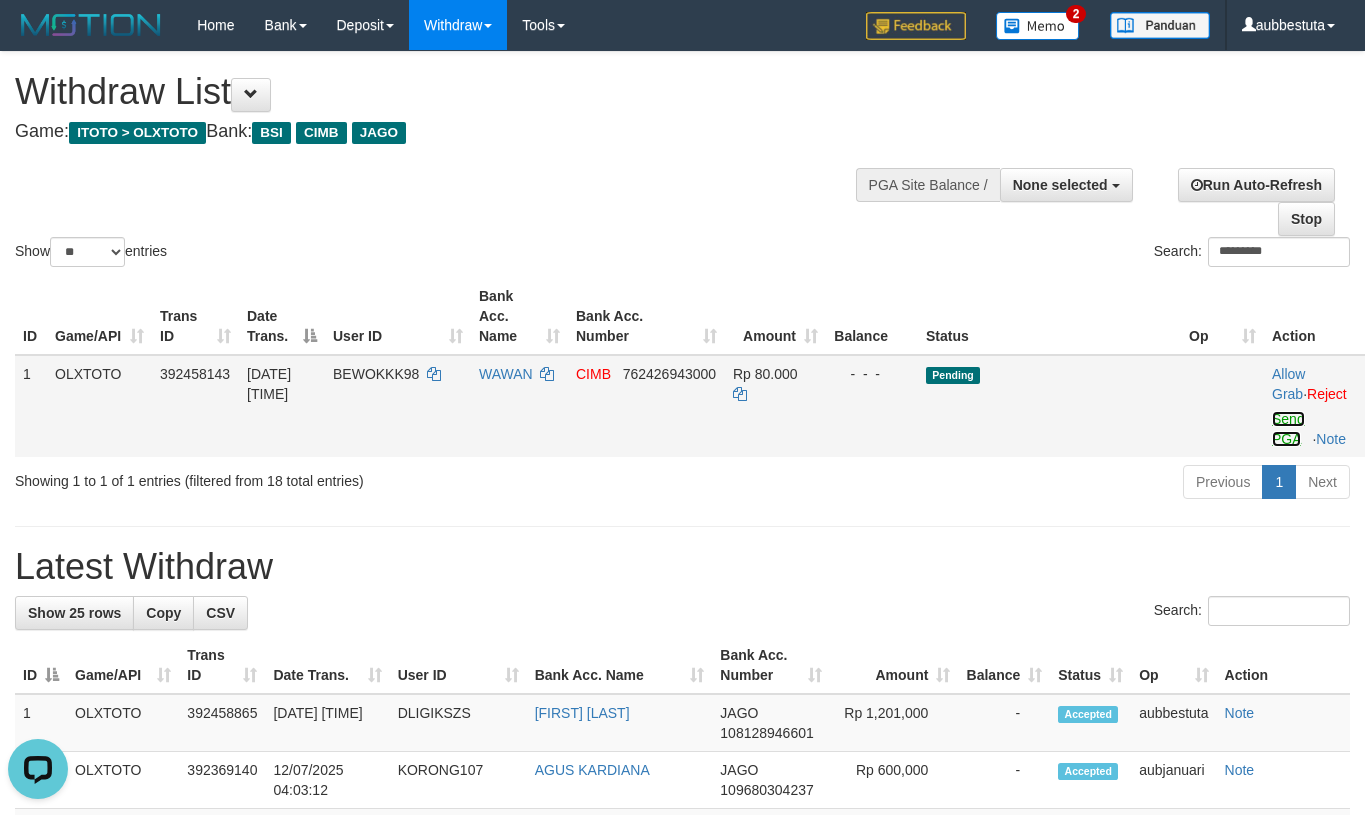 click on "Send PGA" at bounding box center [1288, 429] 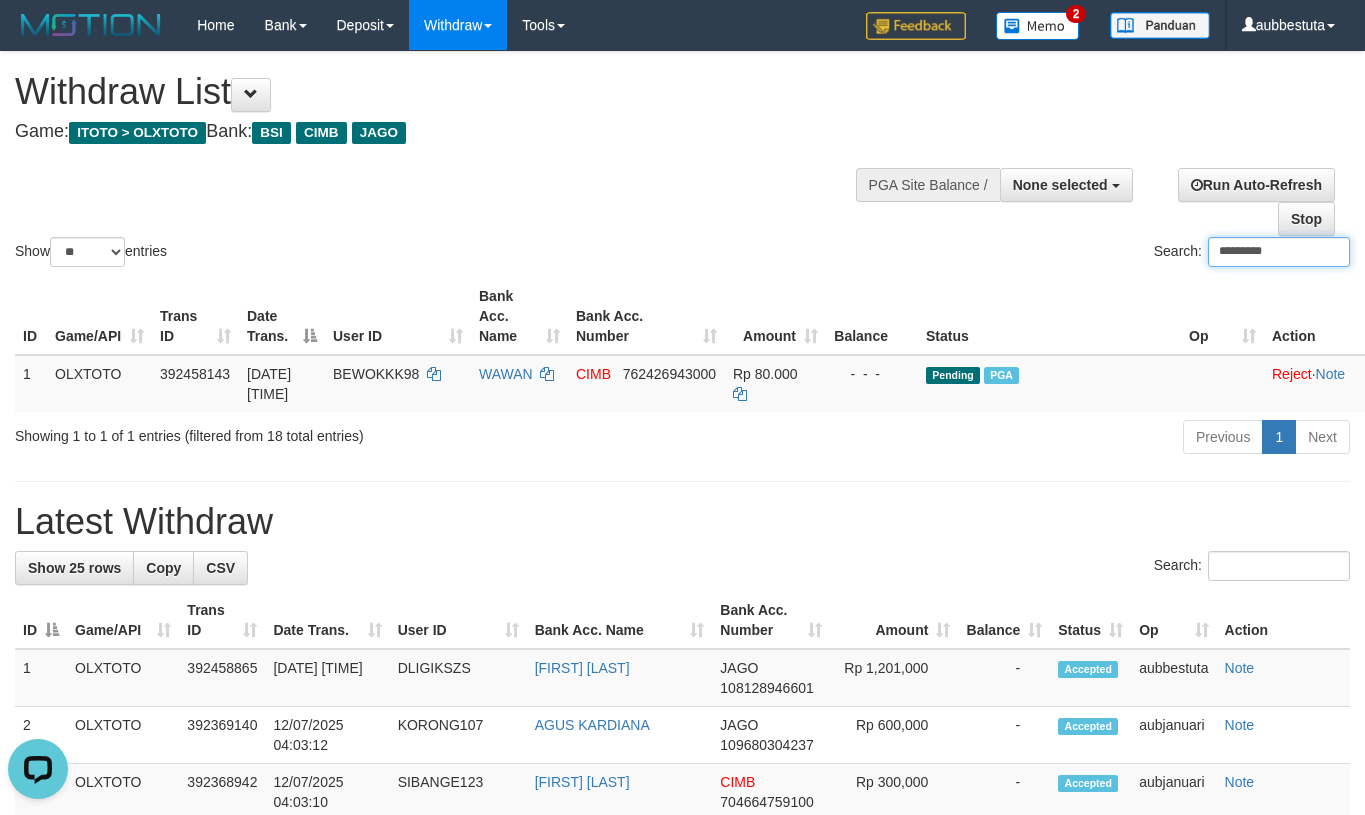 click on "*********" at bounding box center [1279, 252] 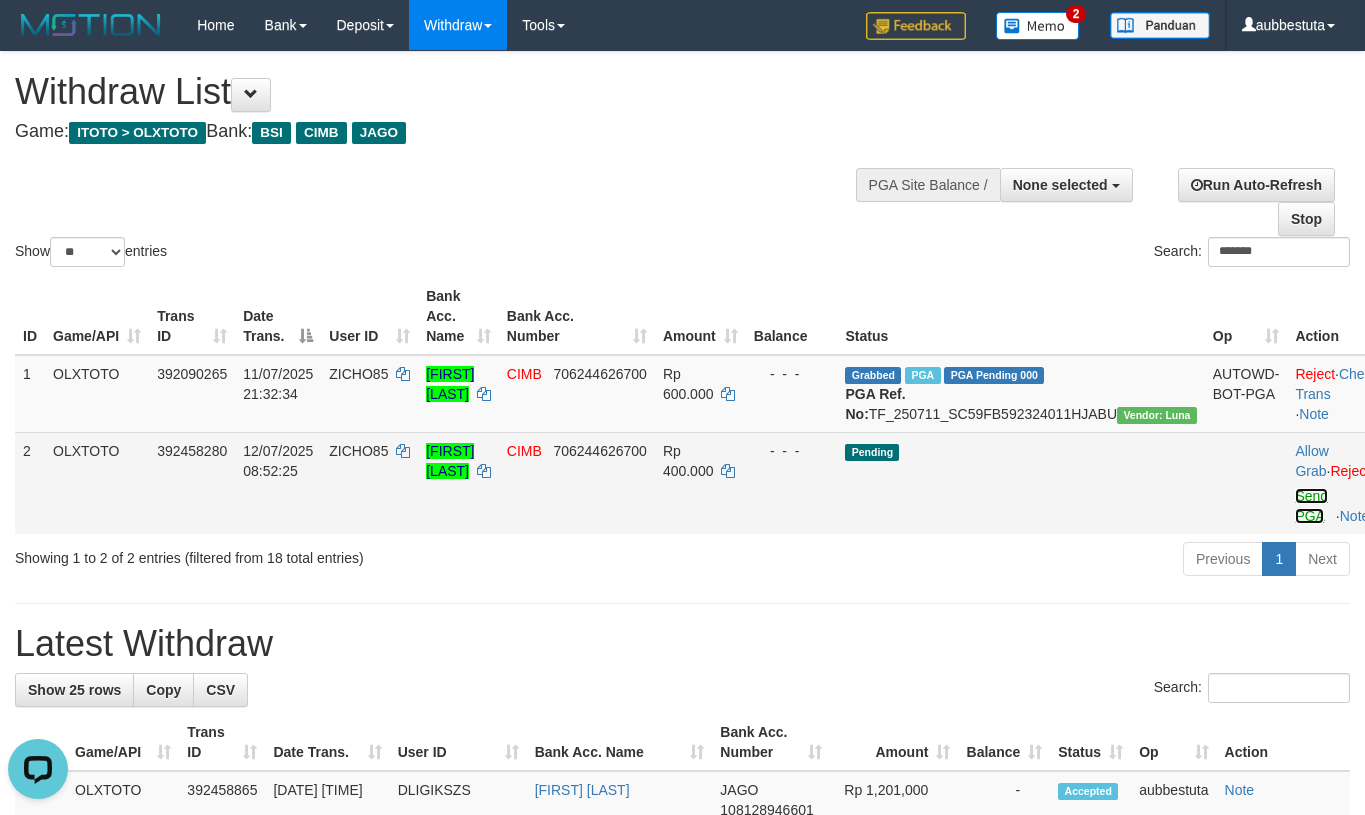 click on "Send PGA" at bounding box center [1311, 506] 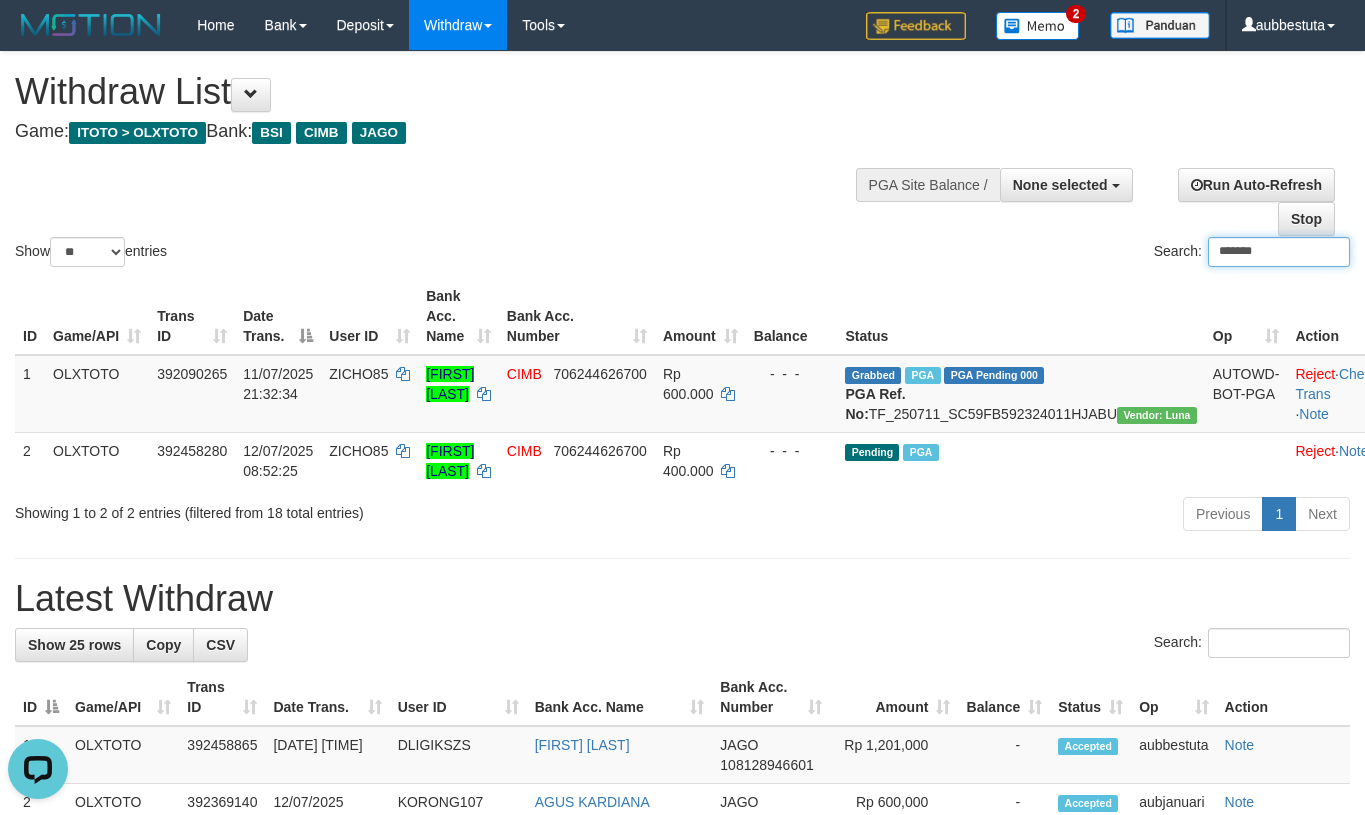 click on "*******" at bounding box center [1279, 252] 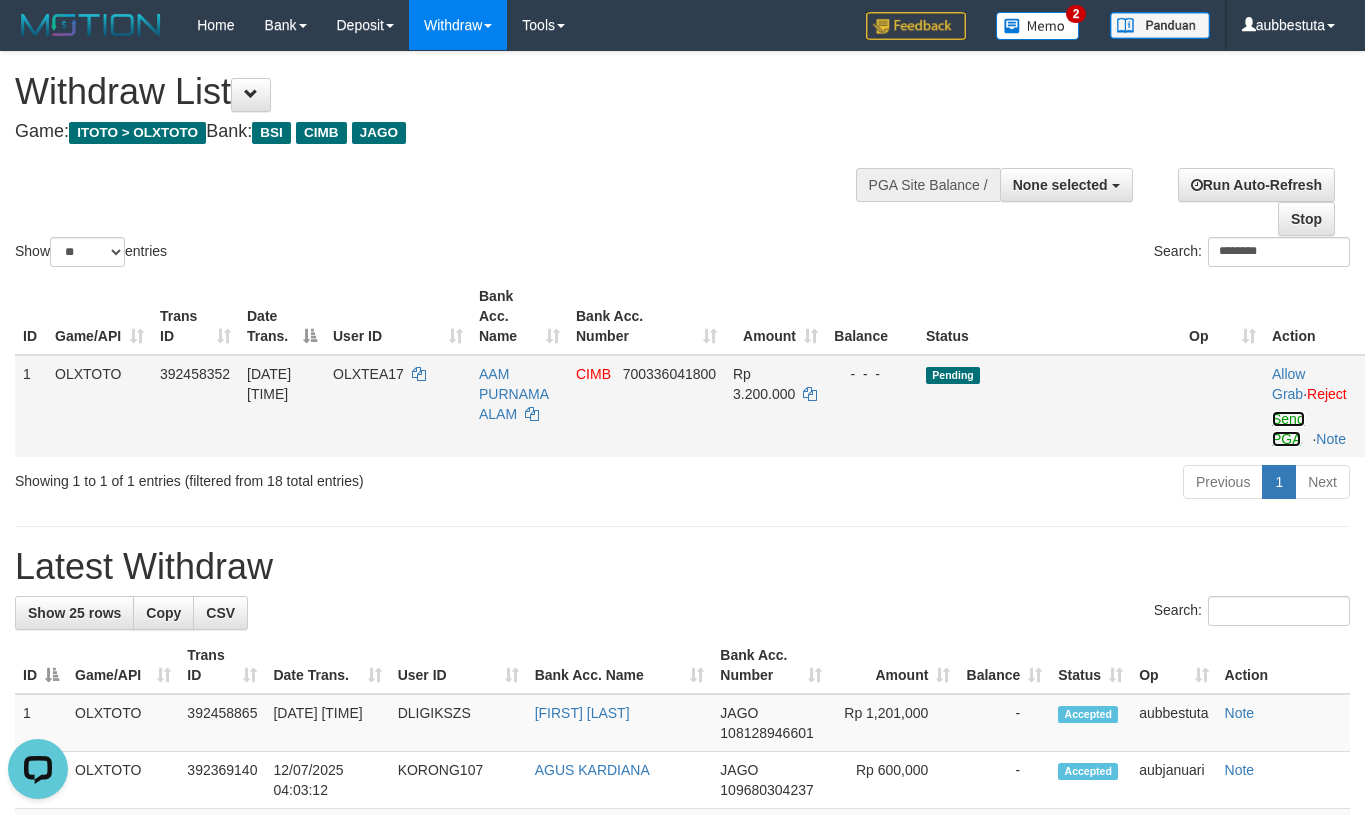 click on "Send PGA" at bounding box center [1288, 429] 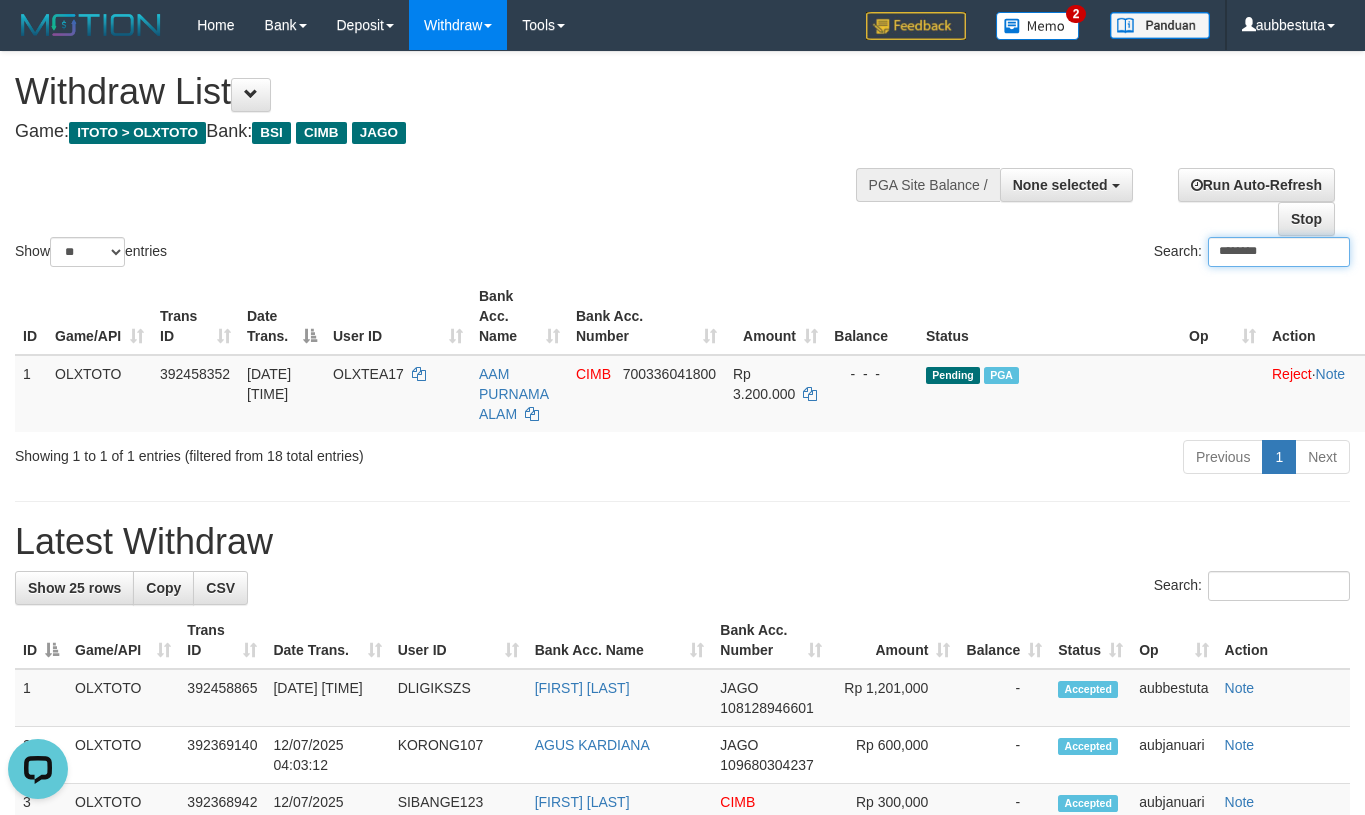 click on "********" at bounding box center (1279, 252) 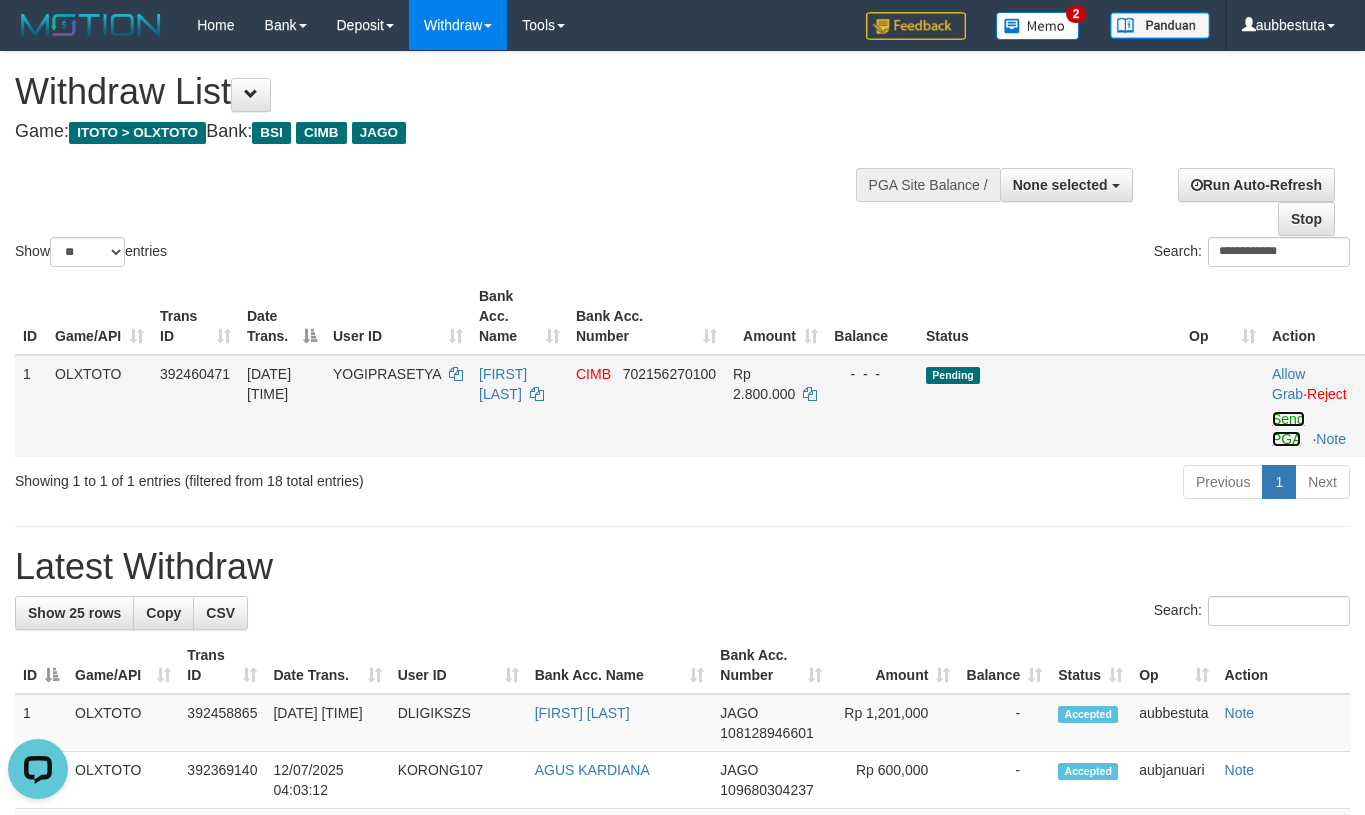 click on "Send PGA" at bounding box center [1288, 429] 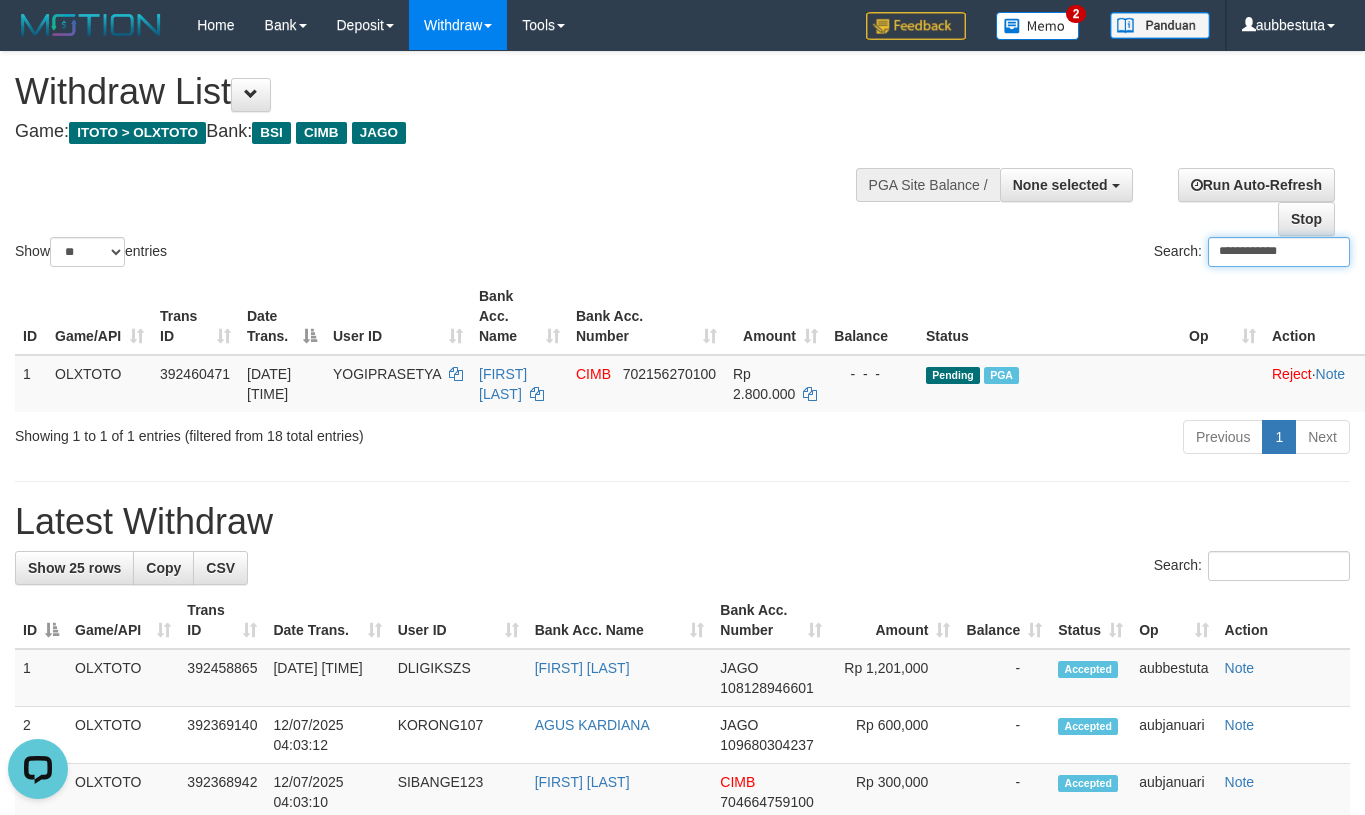 click on "**********" at bounding box center (1279, 252) 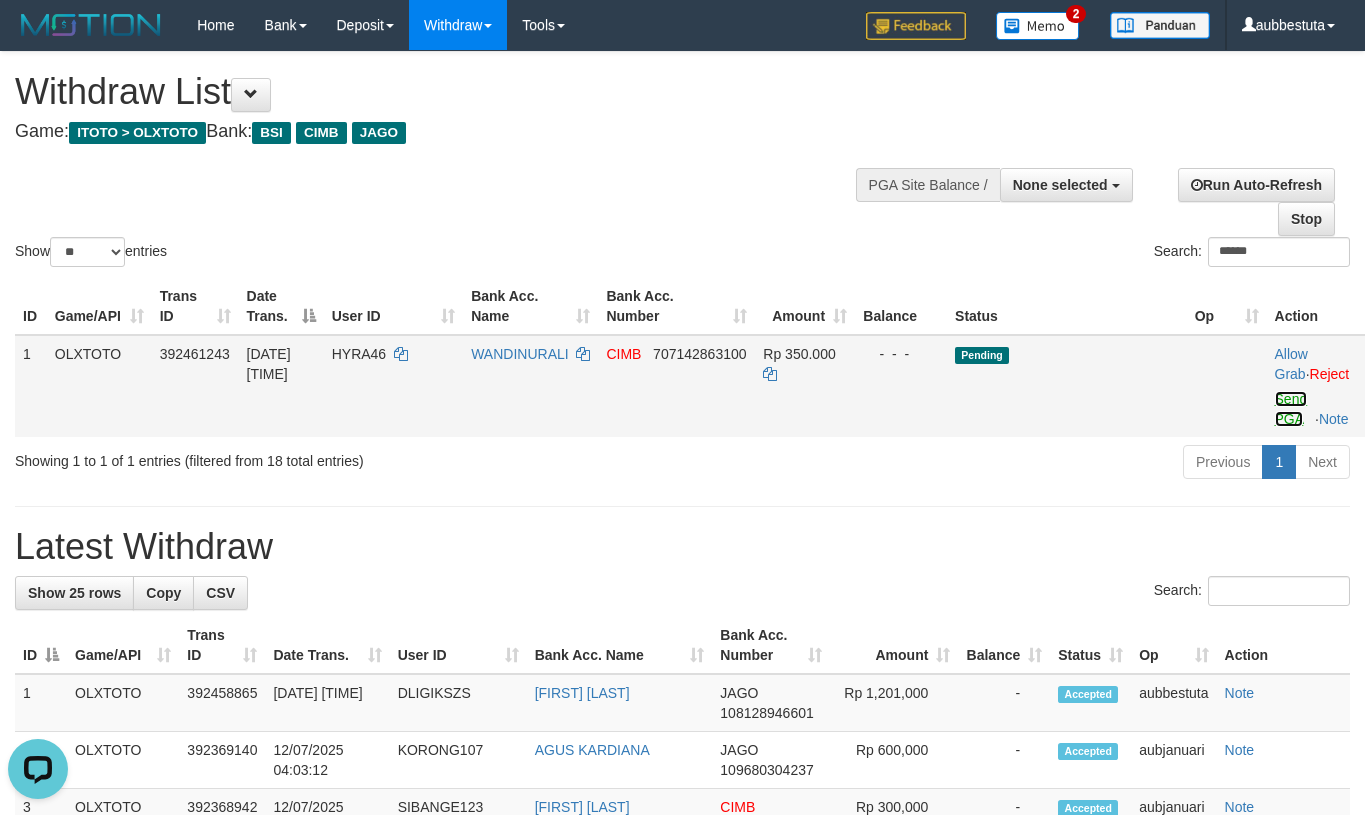 click on "Send PGA" at bounding box center [1291, 409] 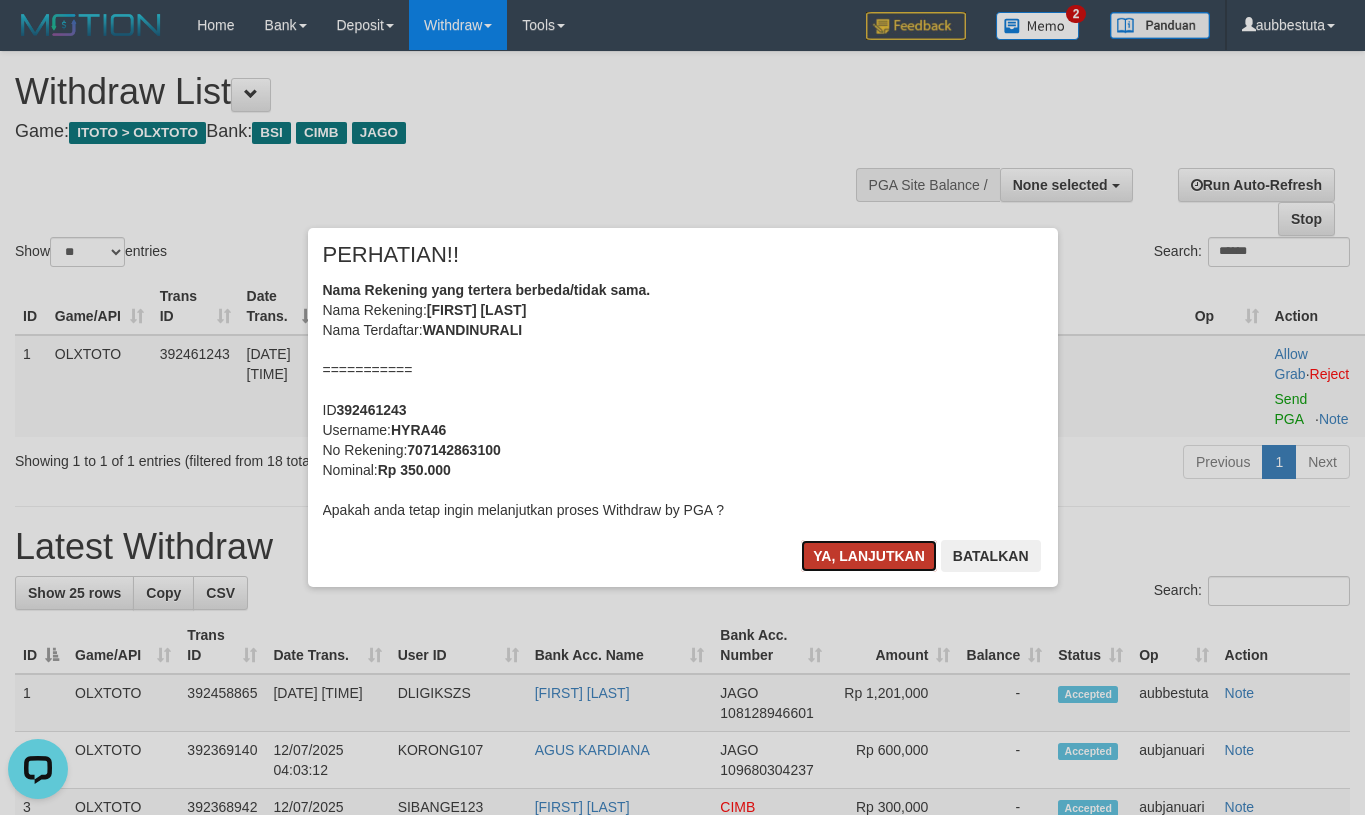 click on "Ya, lanjutkan" at bounding box center (869, 556) 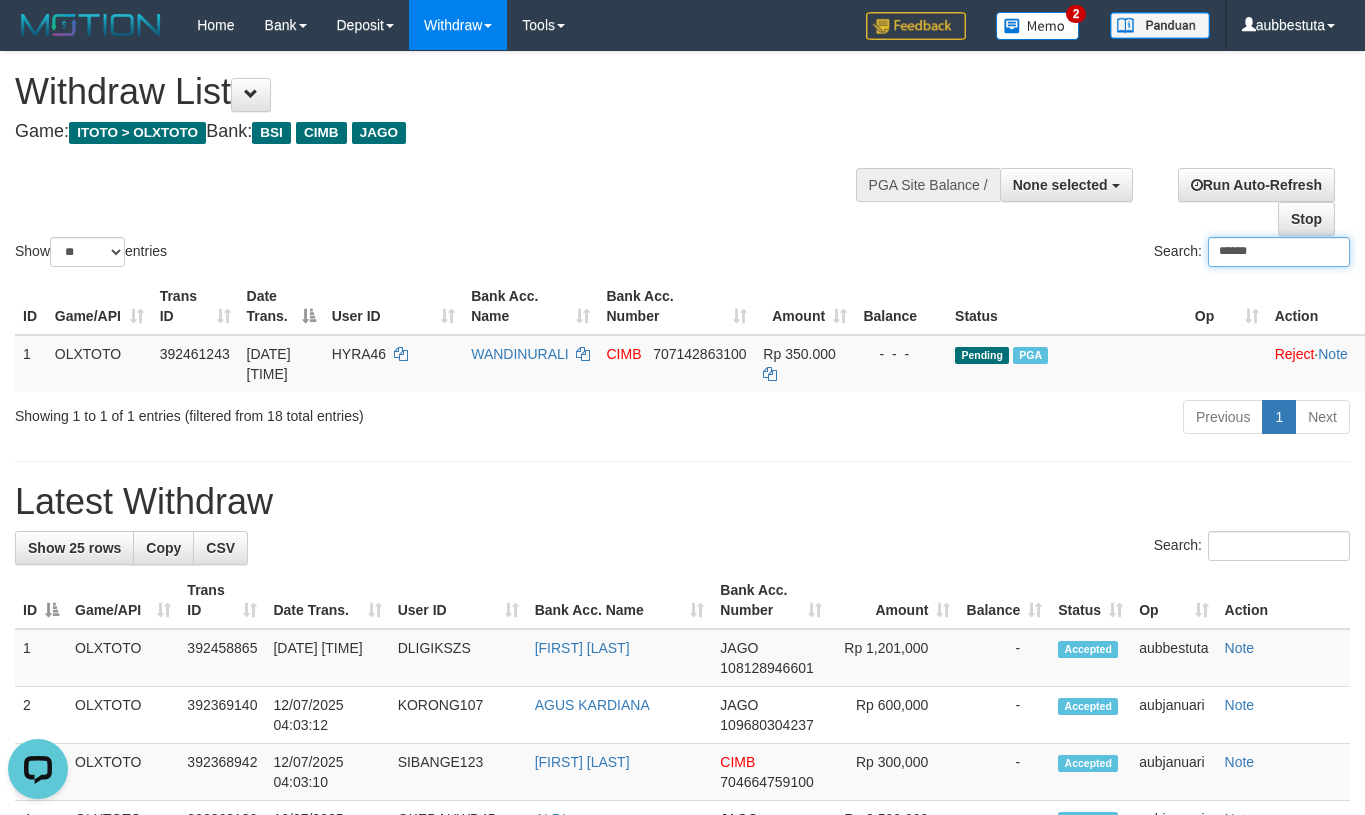 click on "******" at bounding box center (1279, 252) 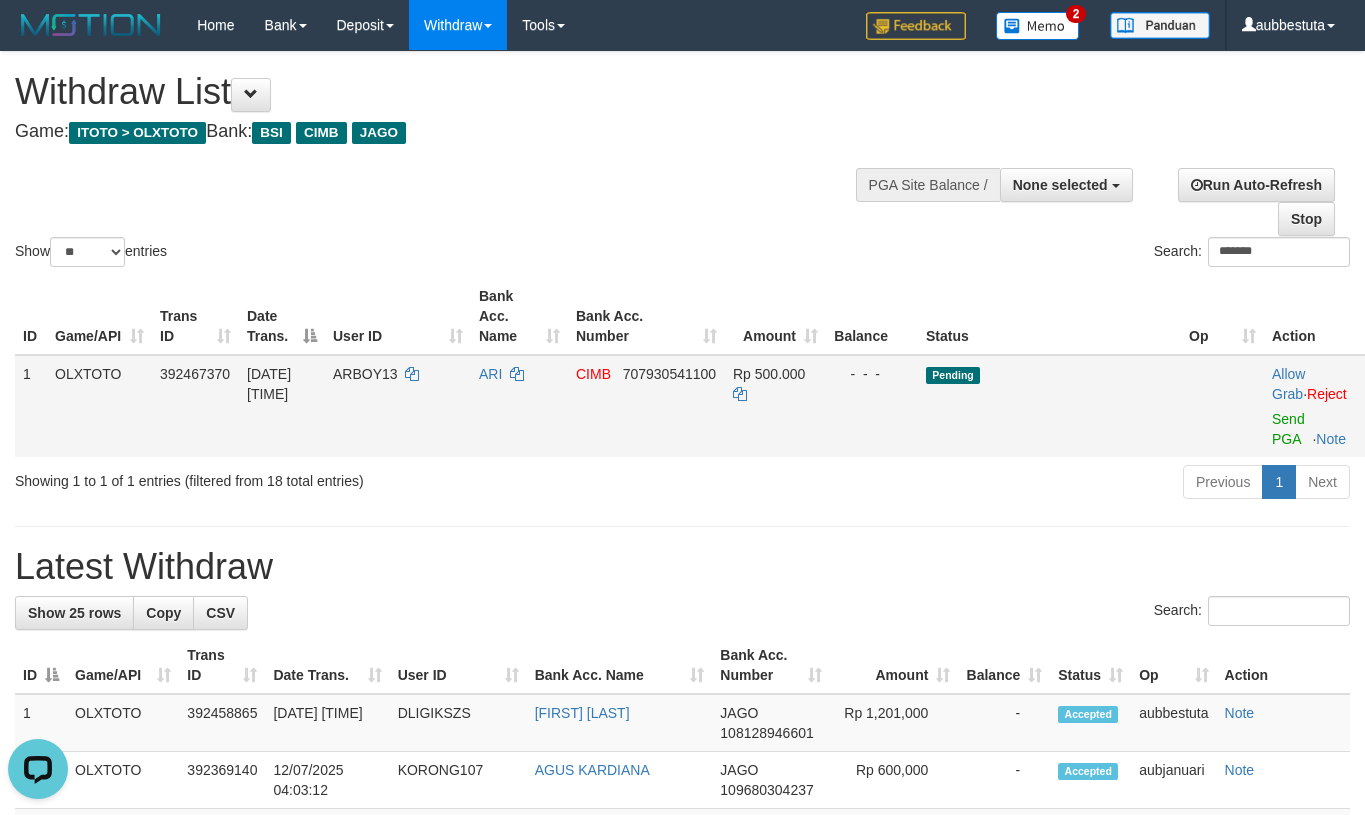 click on "Allow Grab   ·    Reject Send PGA     ·    Note" at bounding box center (1320, 406) 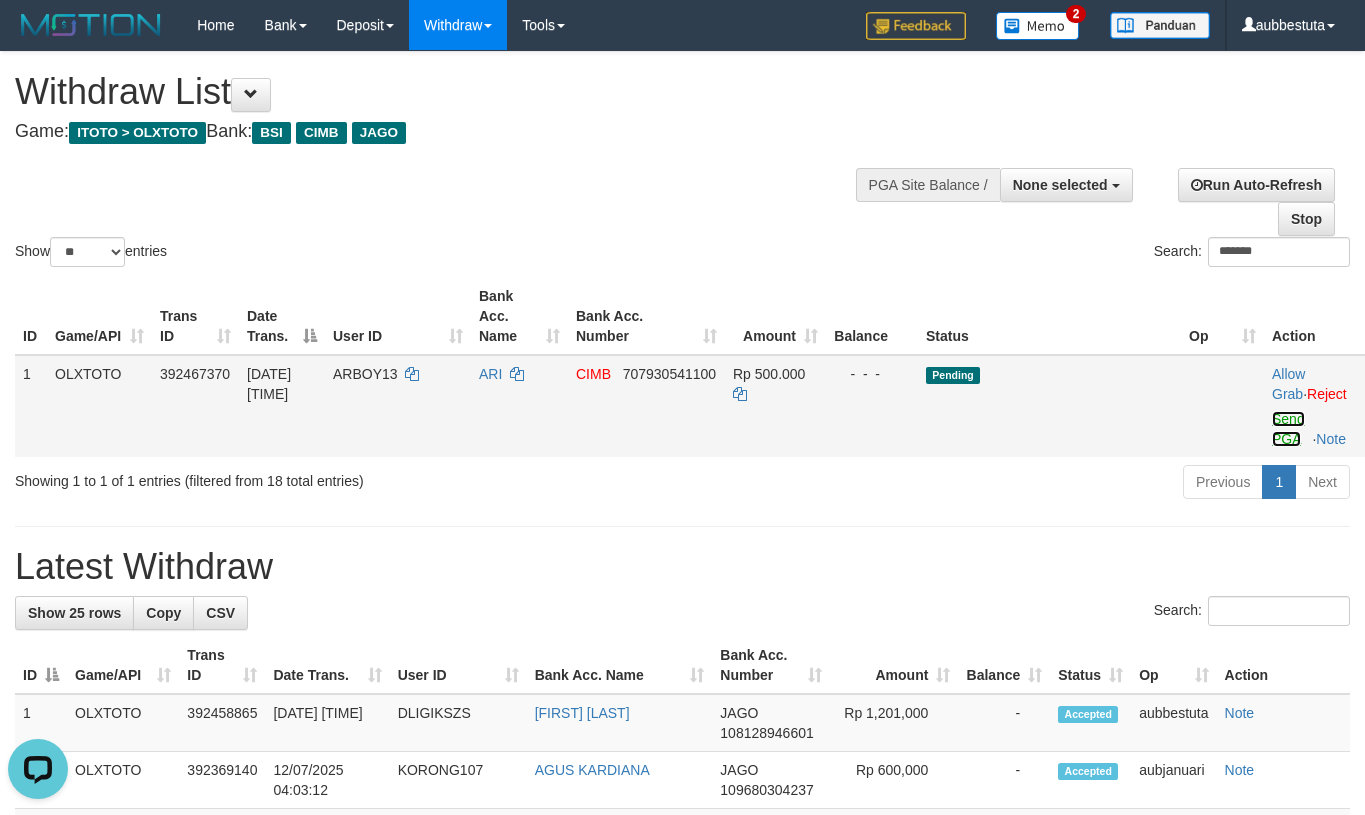 click on "Send PGA" at bounding box center (1288, 429) 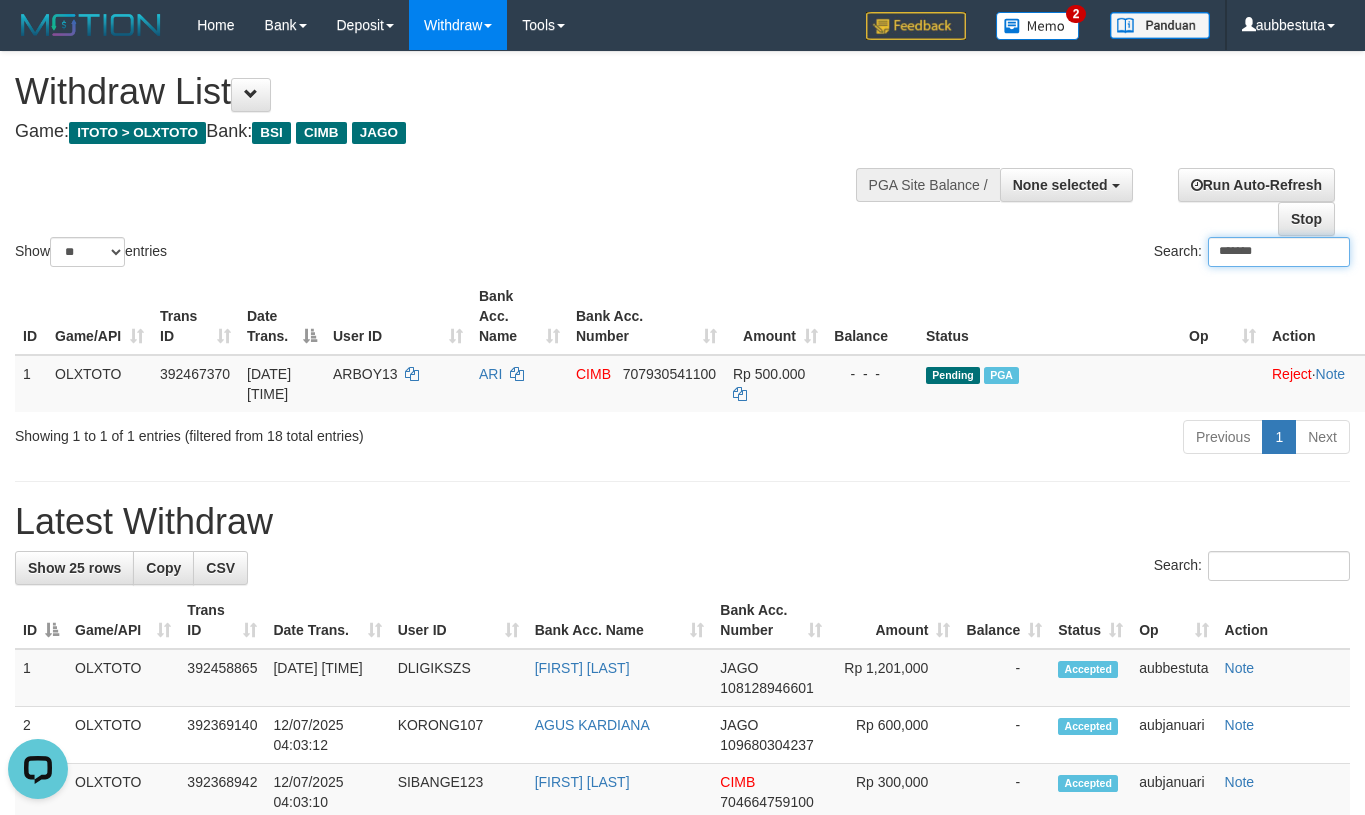 click on "*******" at bounding box center (1279, 252) 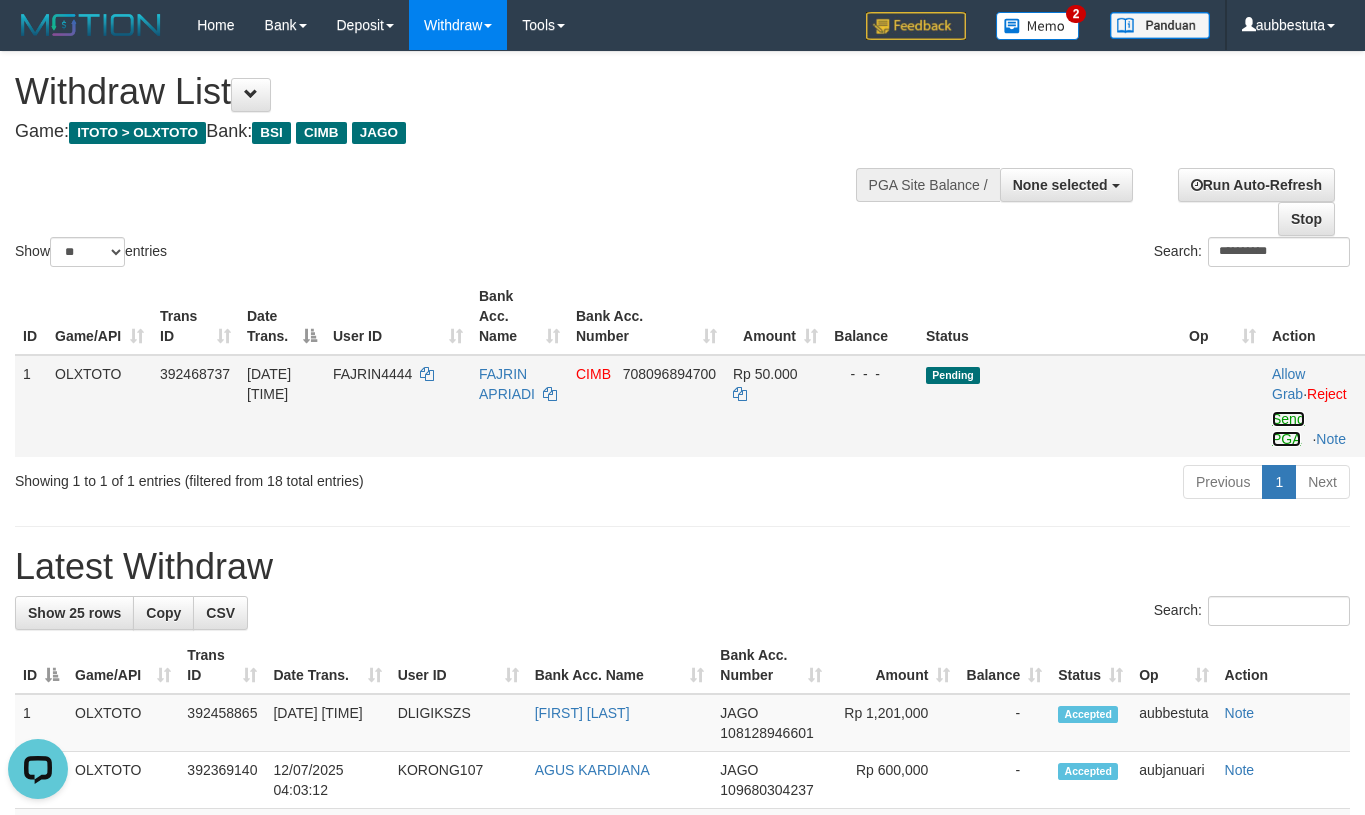 click on "Send PGA" at bounding box center (1288, 429) 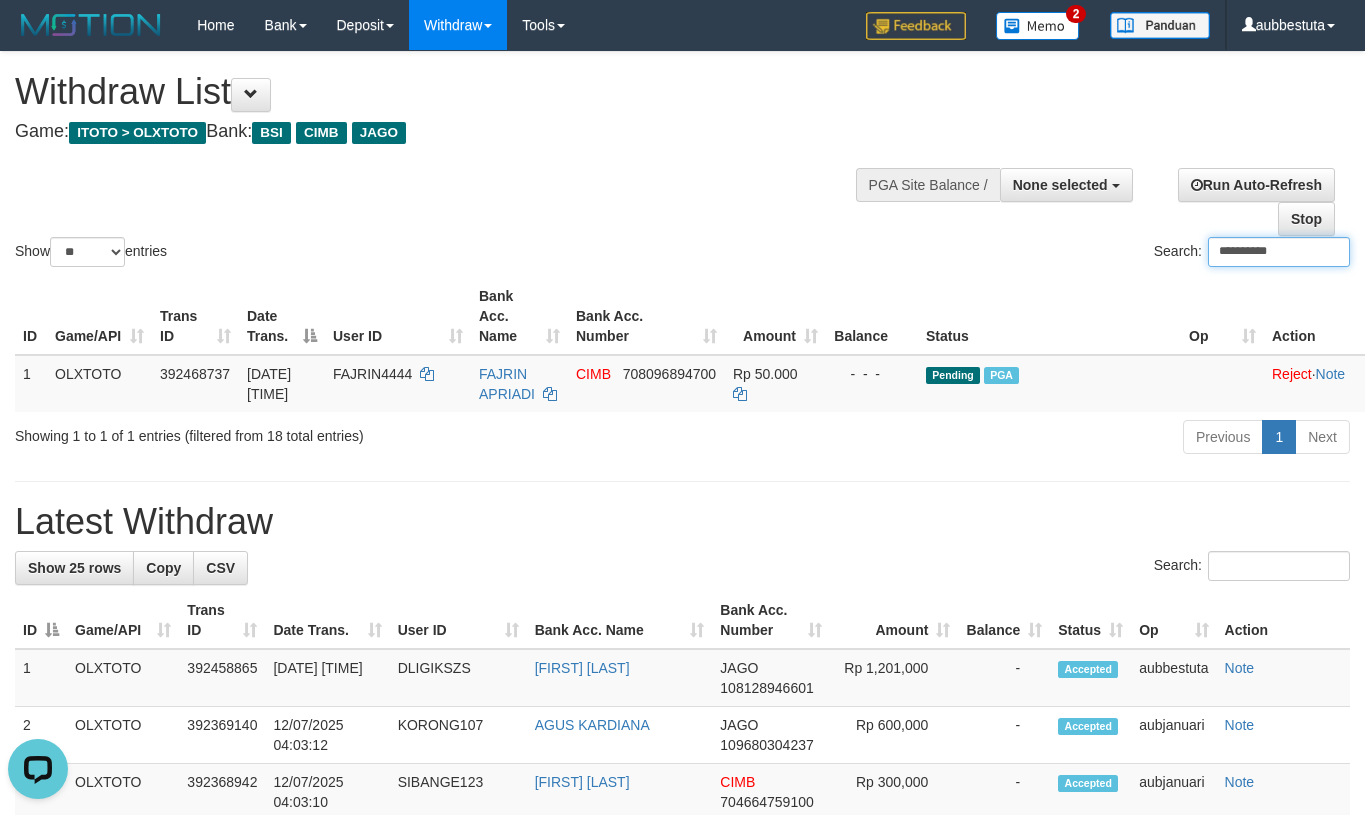 click on "**********" at bounding box center (1279, 252) 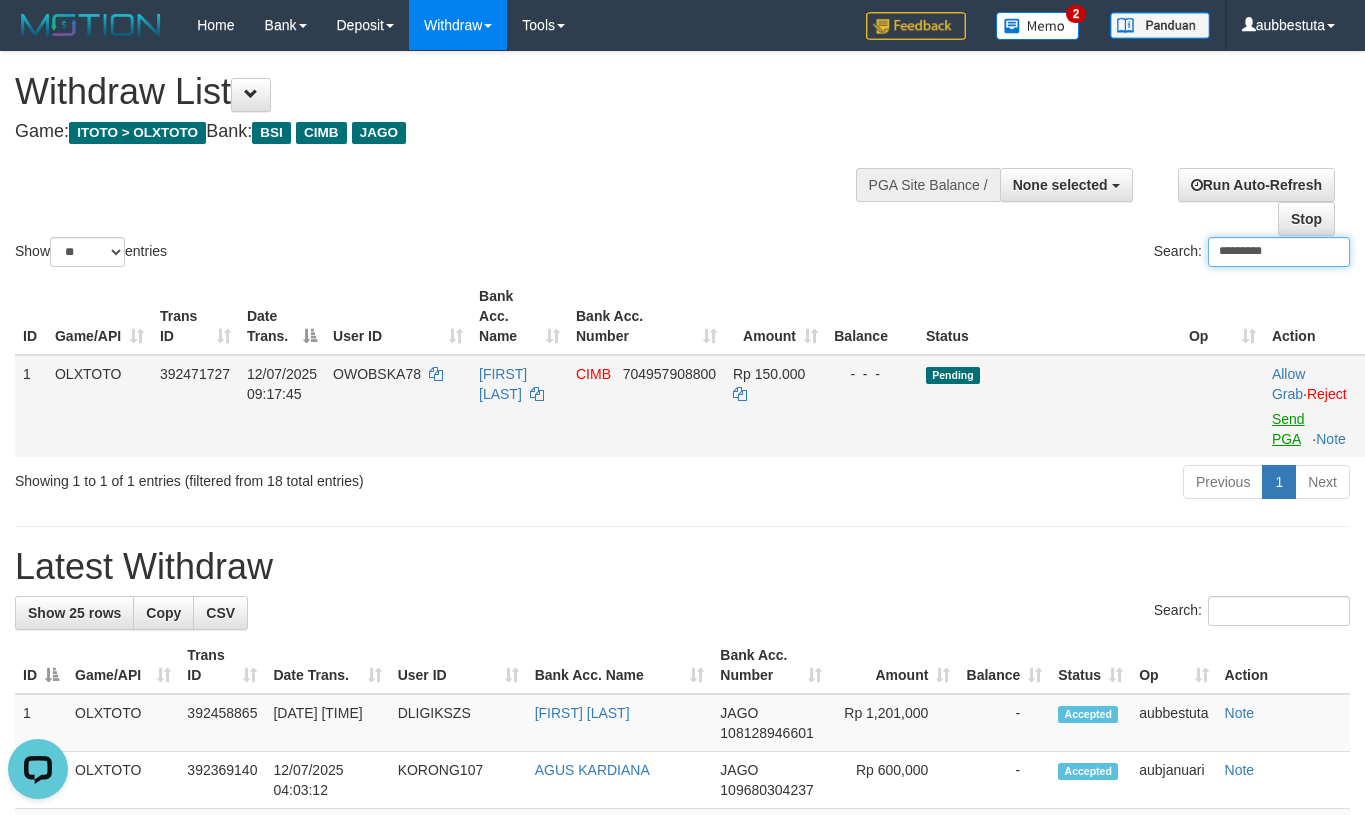 type on "*********" 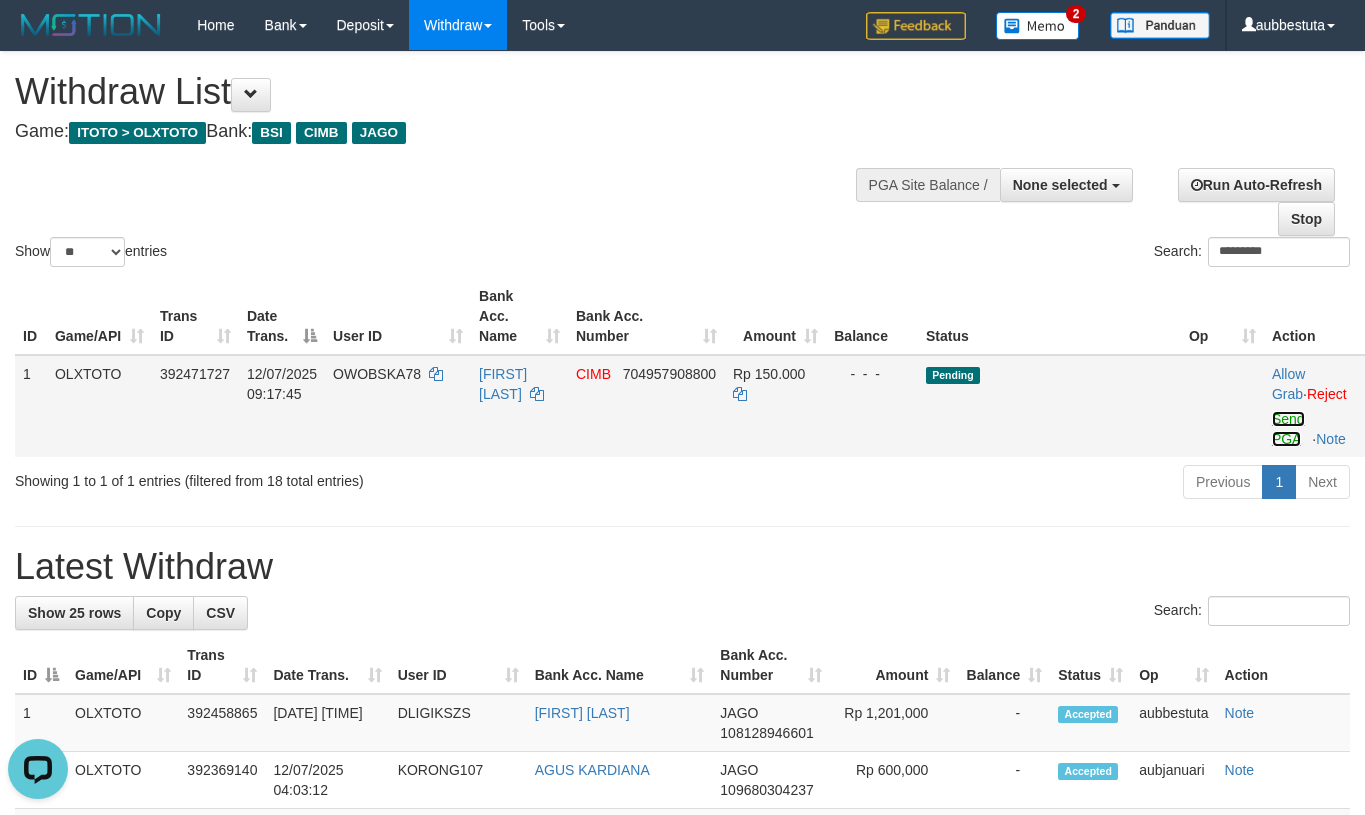 click on "Send PGA" at bounding box center (1288, 429) 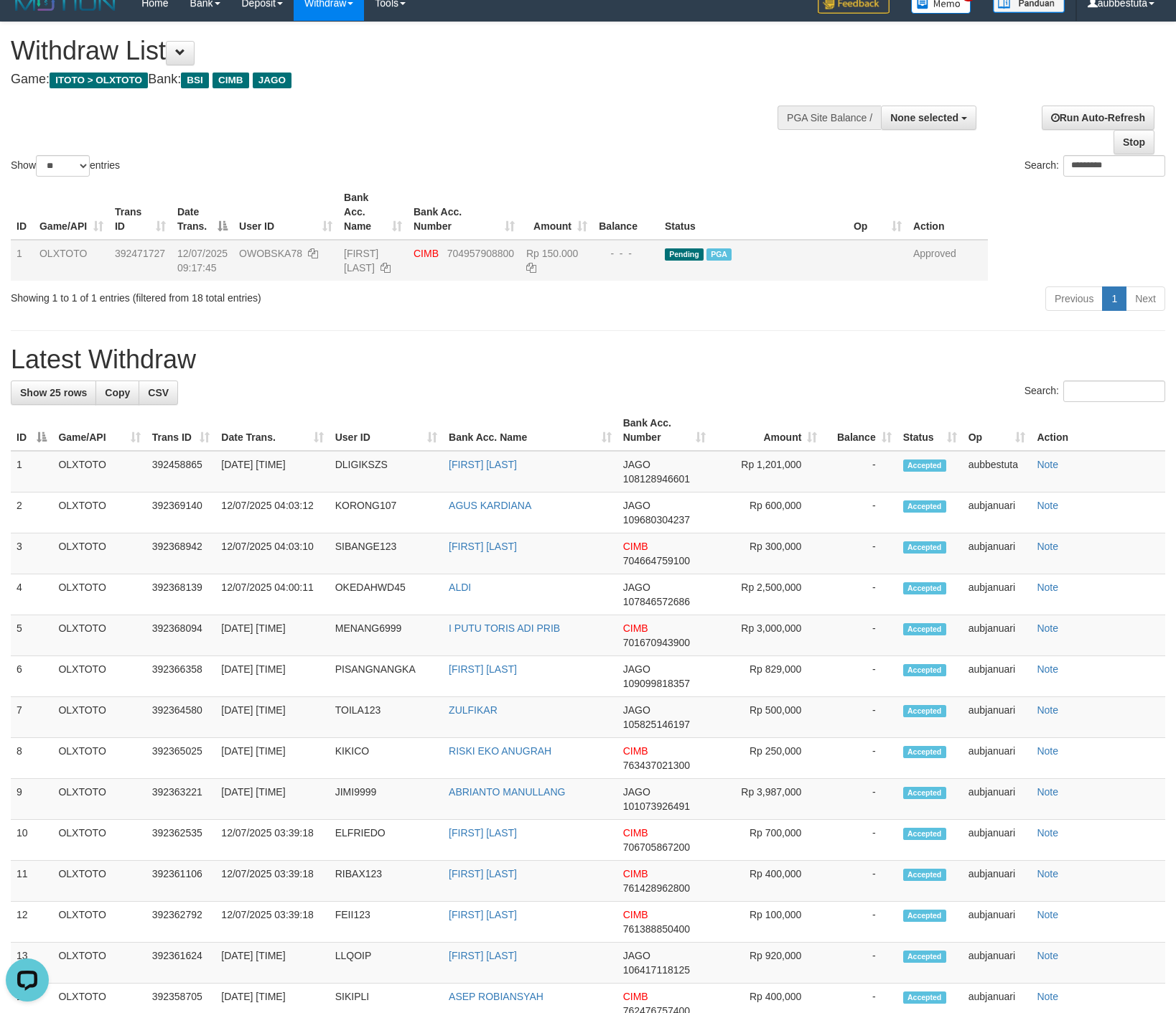 scroll, scrollTop: 0, scrollLeft: 0, axis: both 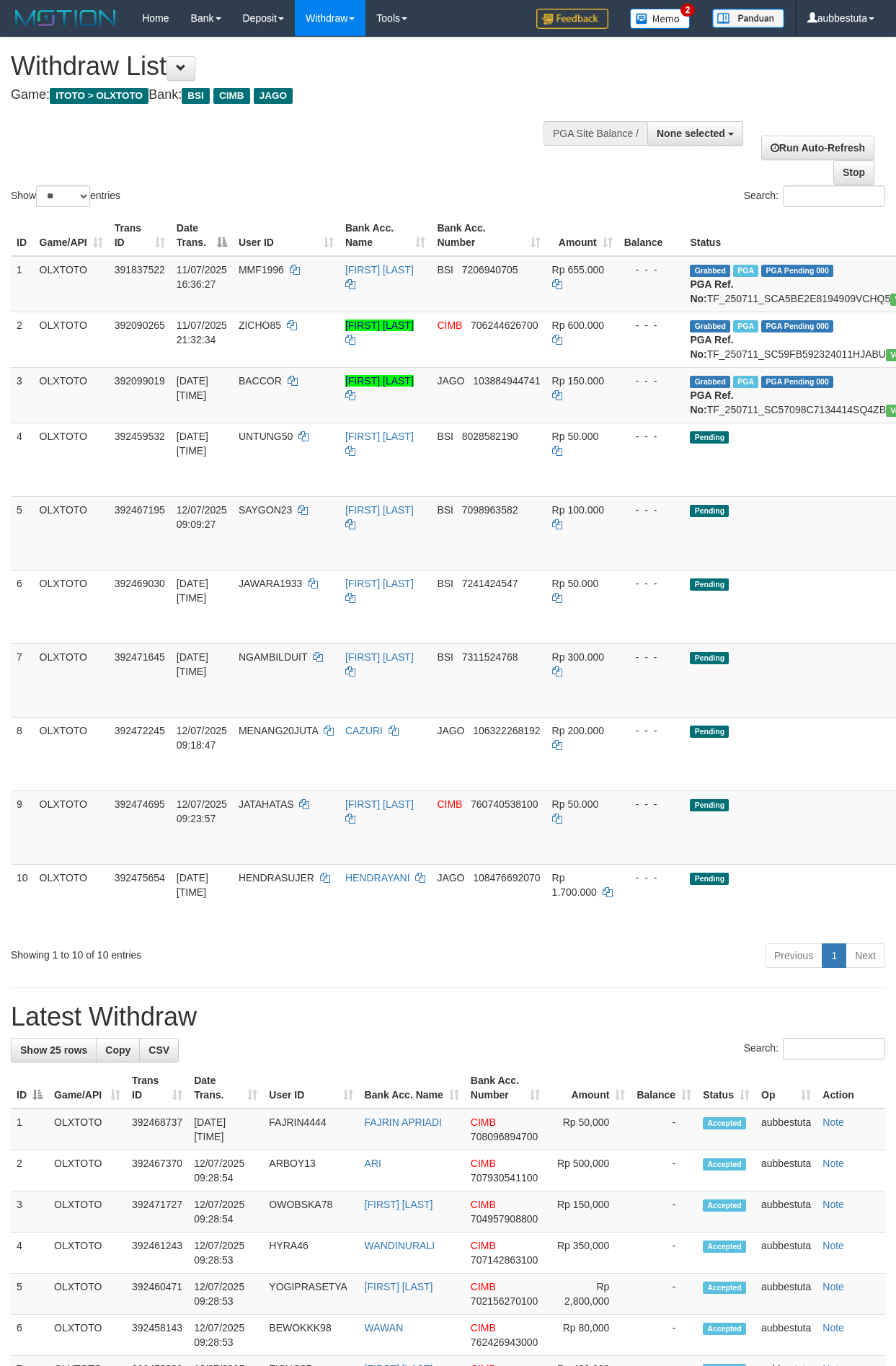 select 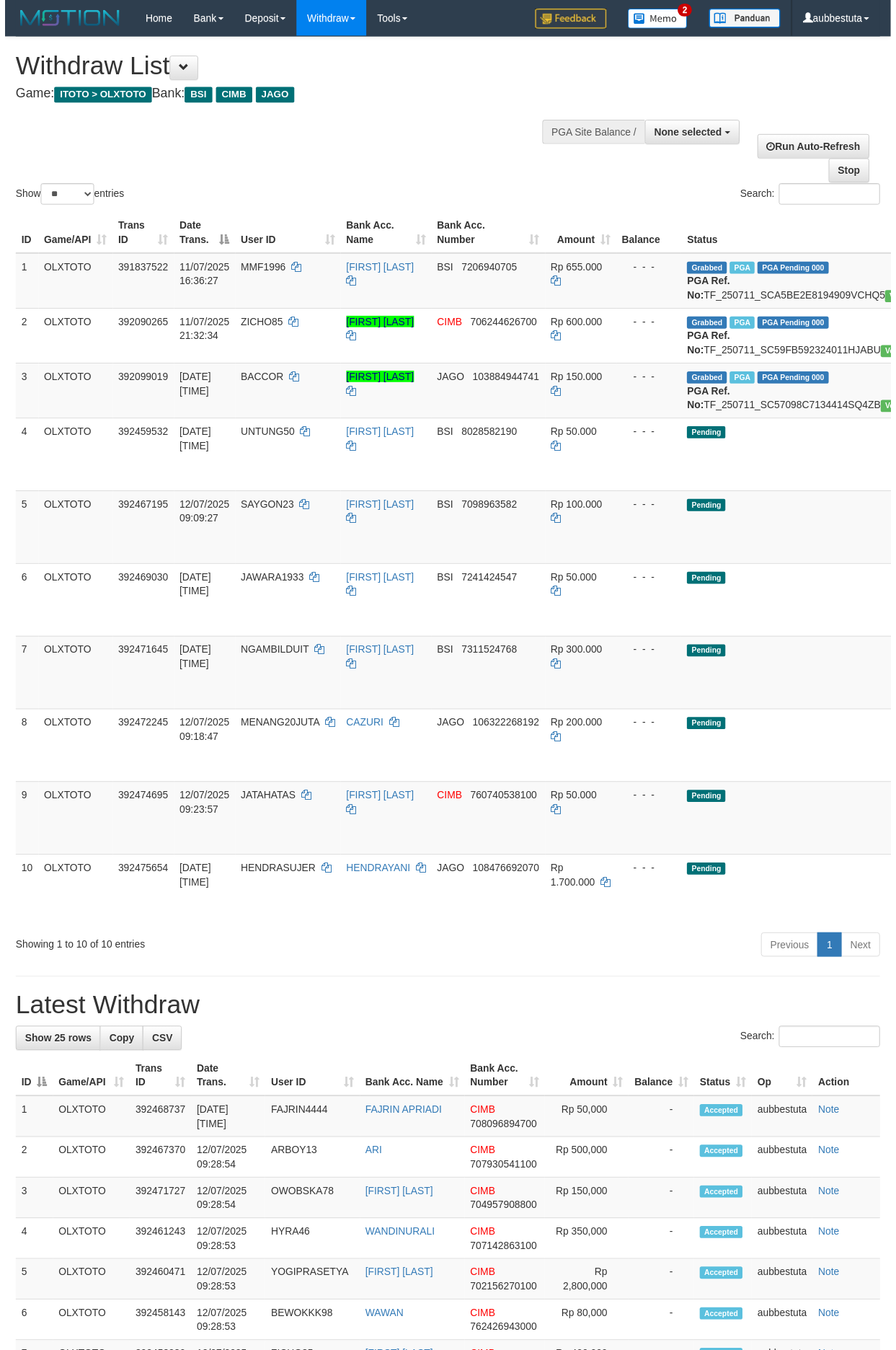 scroll, scrollTop: 0, scrollLeft: 0, axis: both 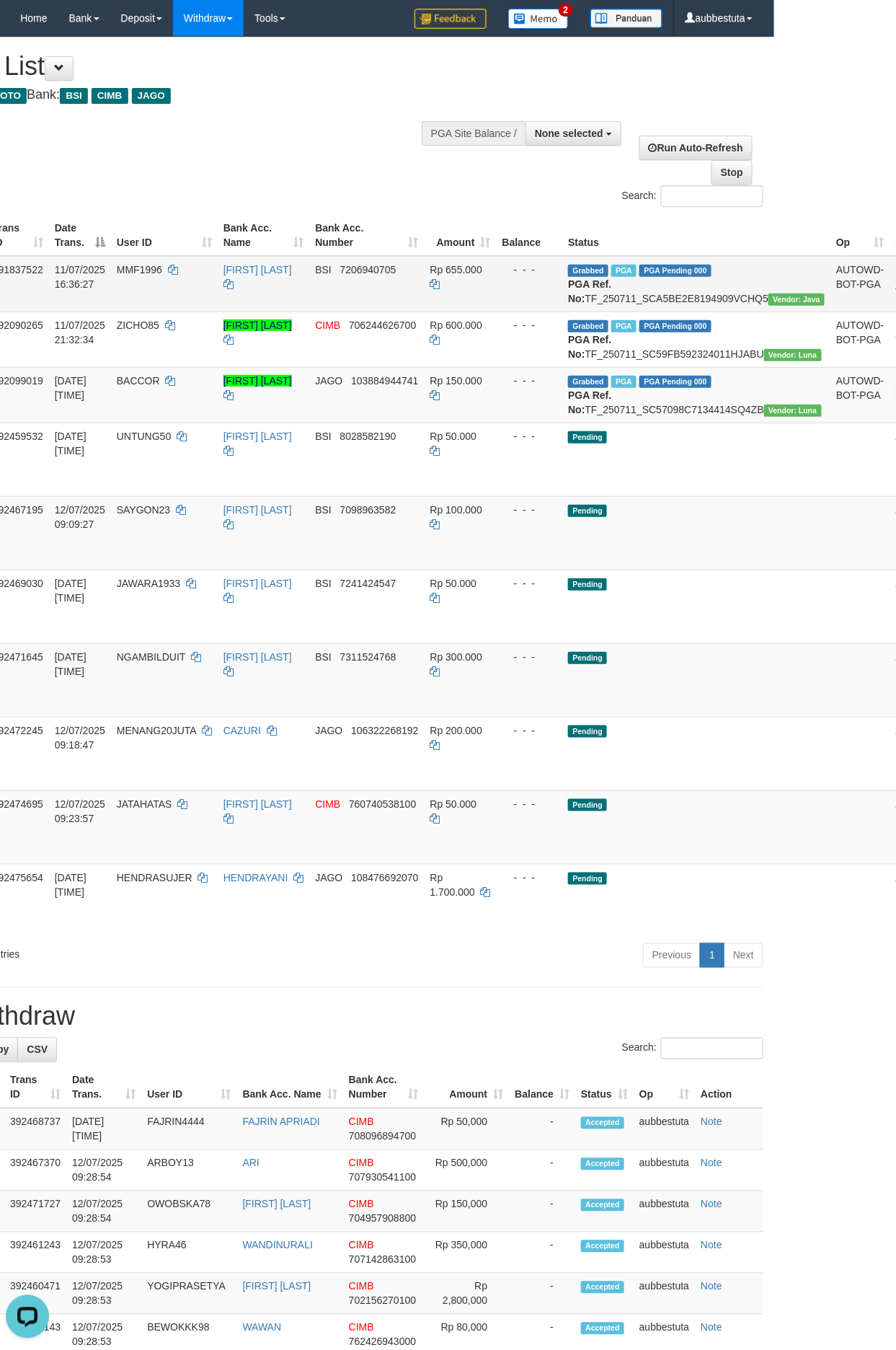 click on "Check Trans" at bounding box center (926, 277) 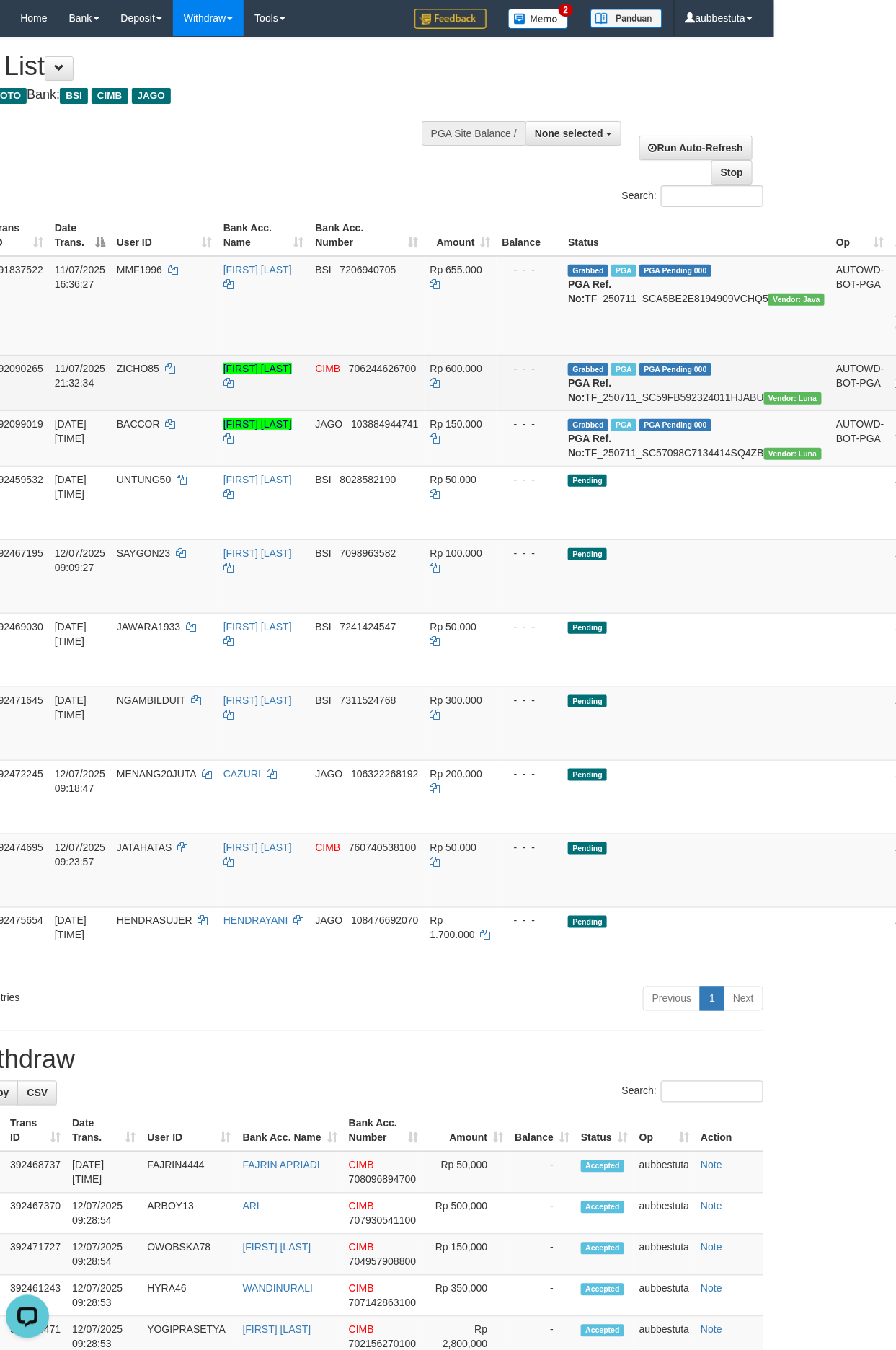 click on "Check Trans" at bounding box center (926, 376) 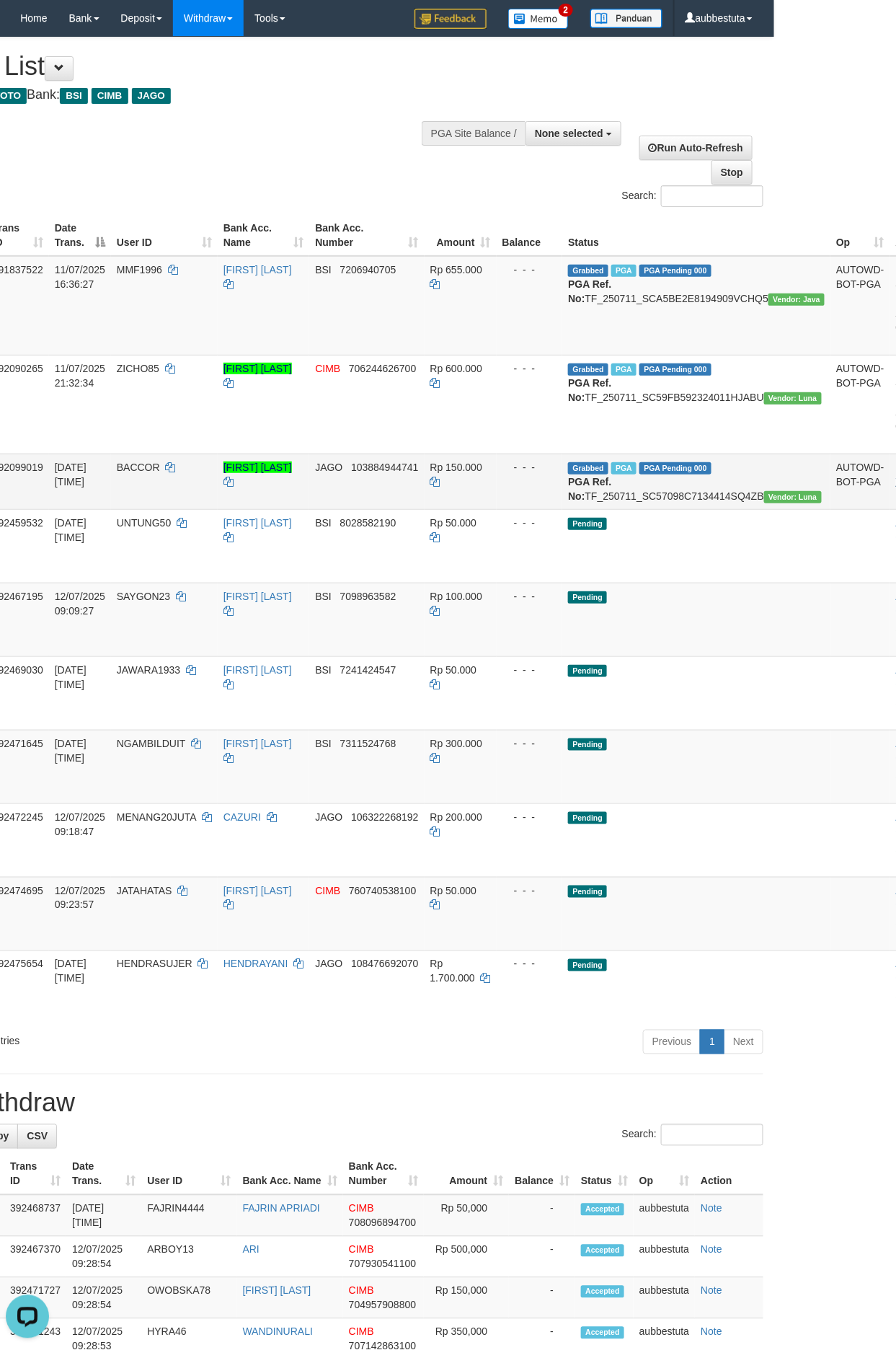 click on "Check Trans" at bounding box center [926, 475] 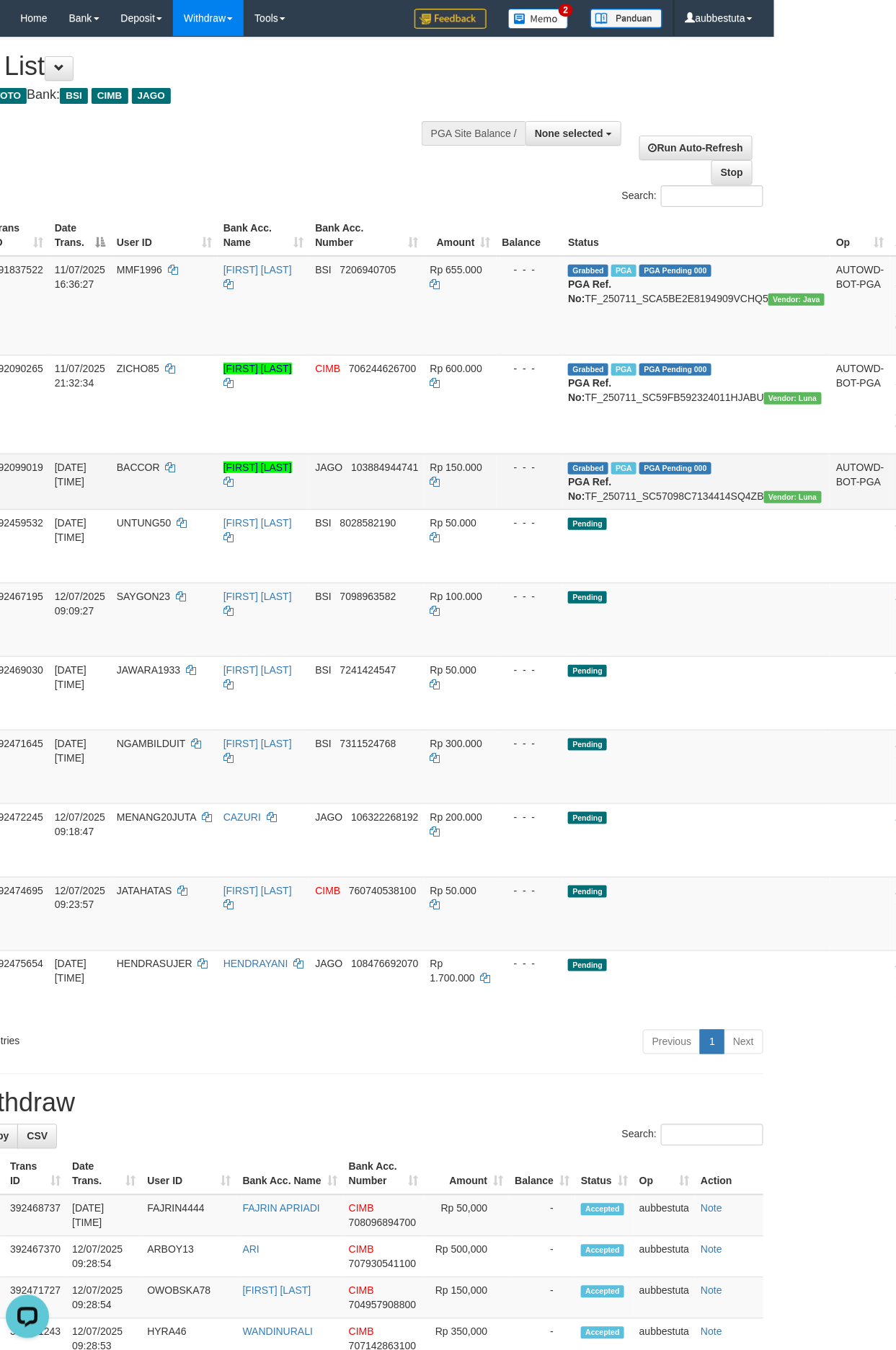 scroll, scrollTop: 0, scrollLeft: 121, axis: horizontal 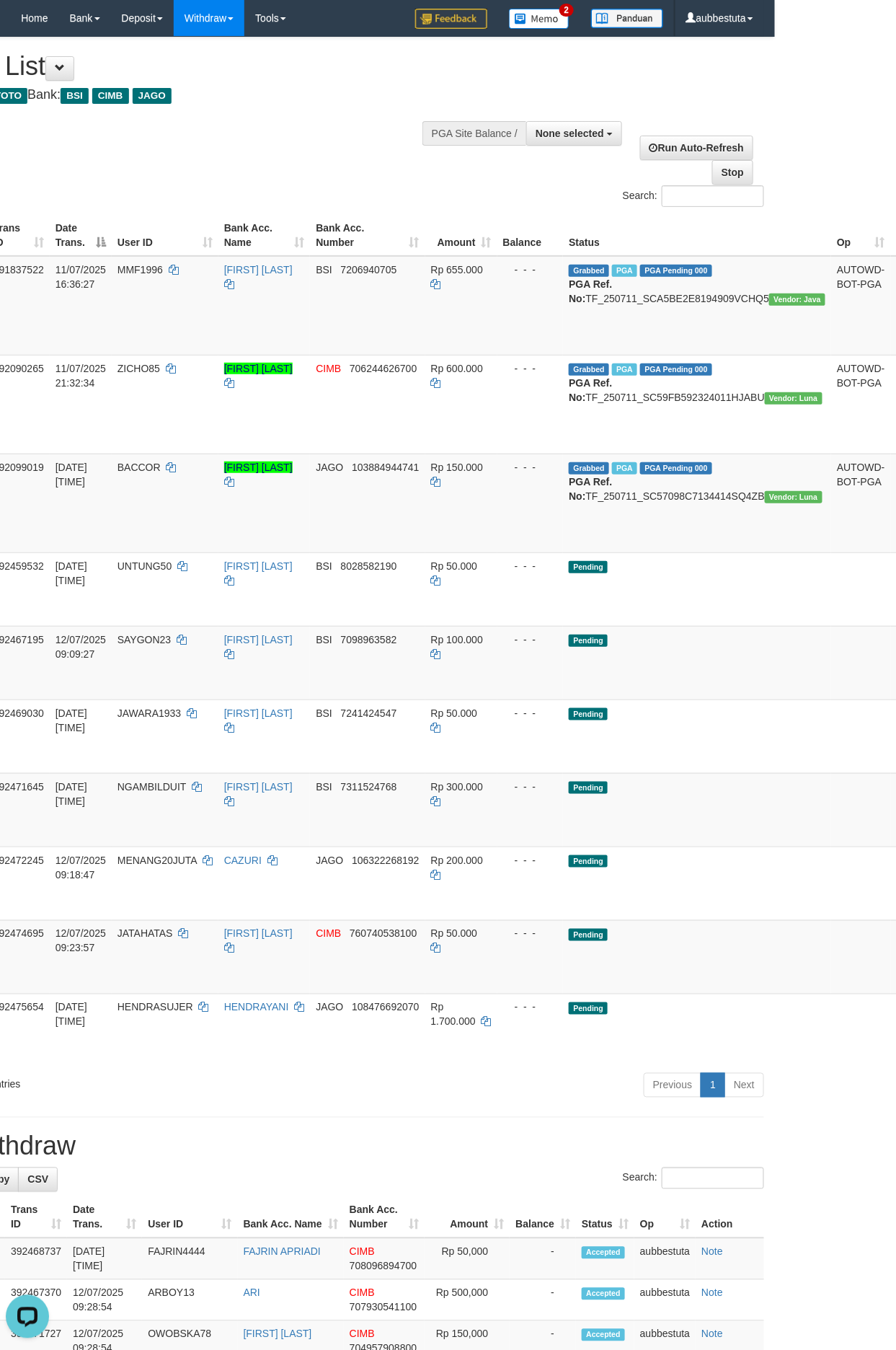click on "Toggle navigation
Home
Bank
Account List
Load
By Website
Group
[ITOTO]													OLXTOTO
Mutasi Bank
Search
Sync
Note Mutasi
Deposit
DPS Fetch
DPS List
History
PGA History
Note DPS 2" at bounding box center (327, 1221) 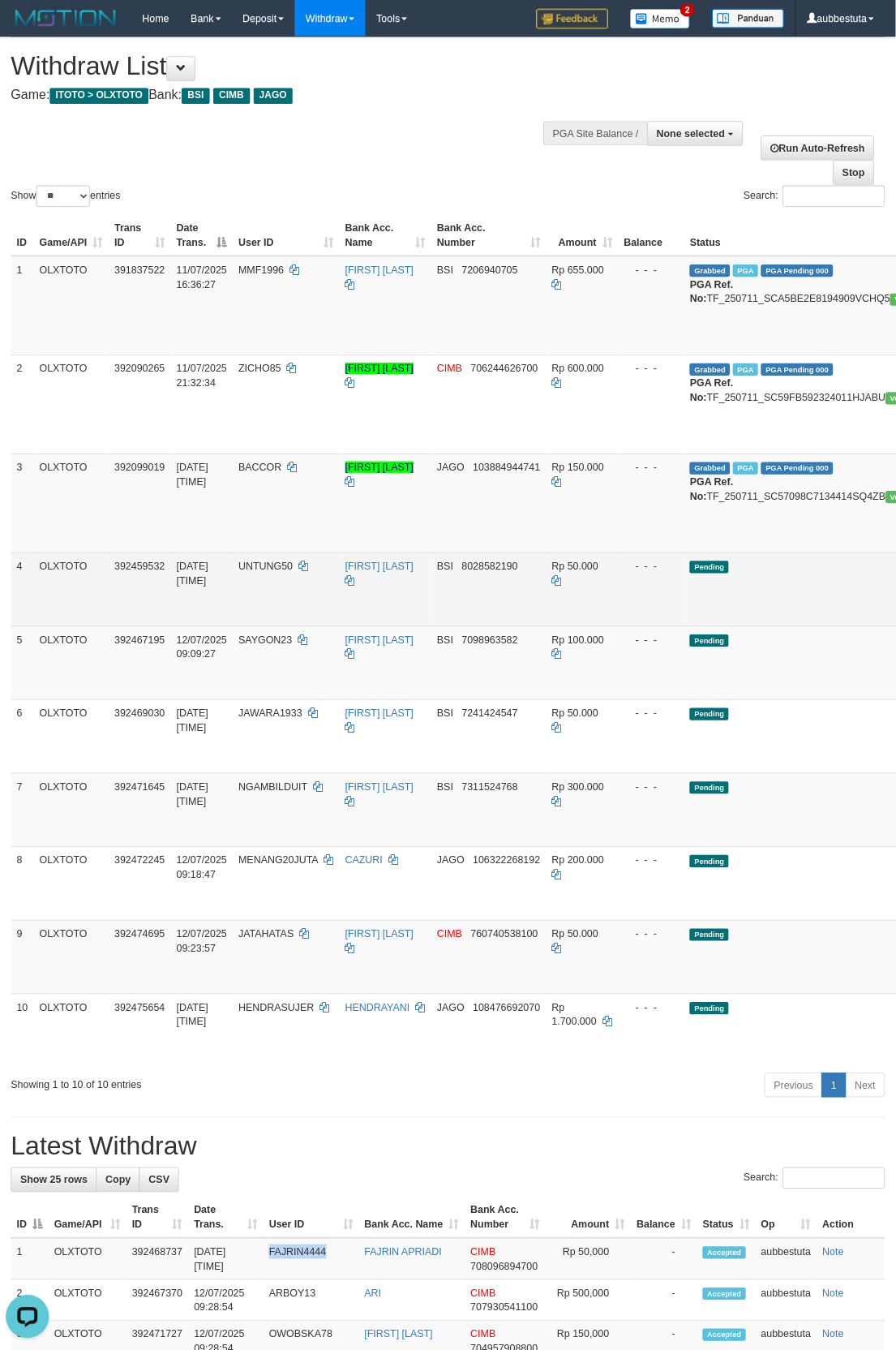 scroll, scrollTop: 0, scrollLeft: 136, axis: horizontal 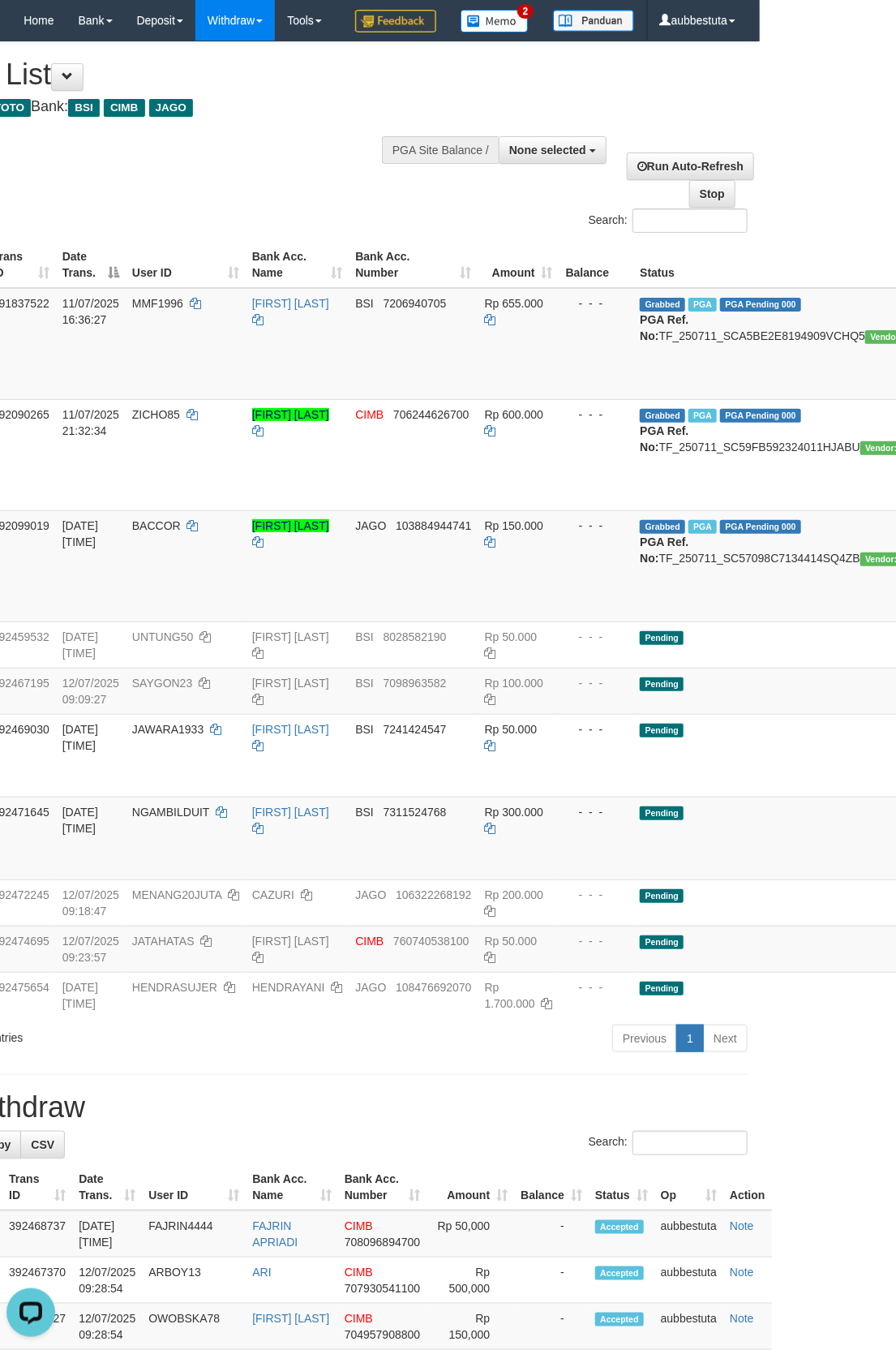 click on "Show  ** ** ** ***  entries Search:" at bounding box center [311, 139] 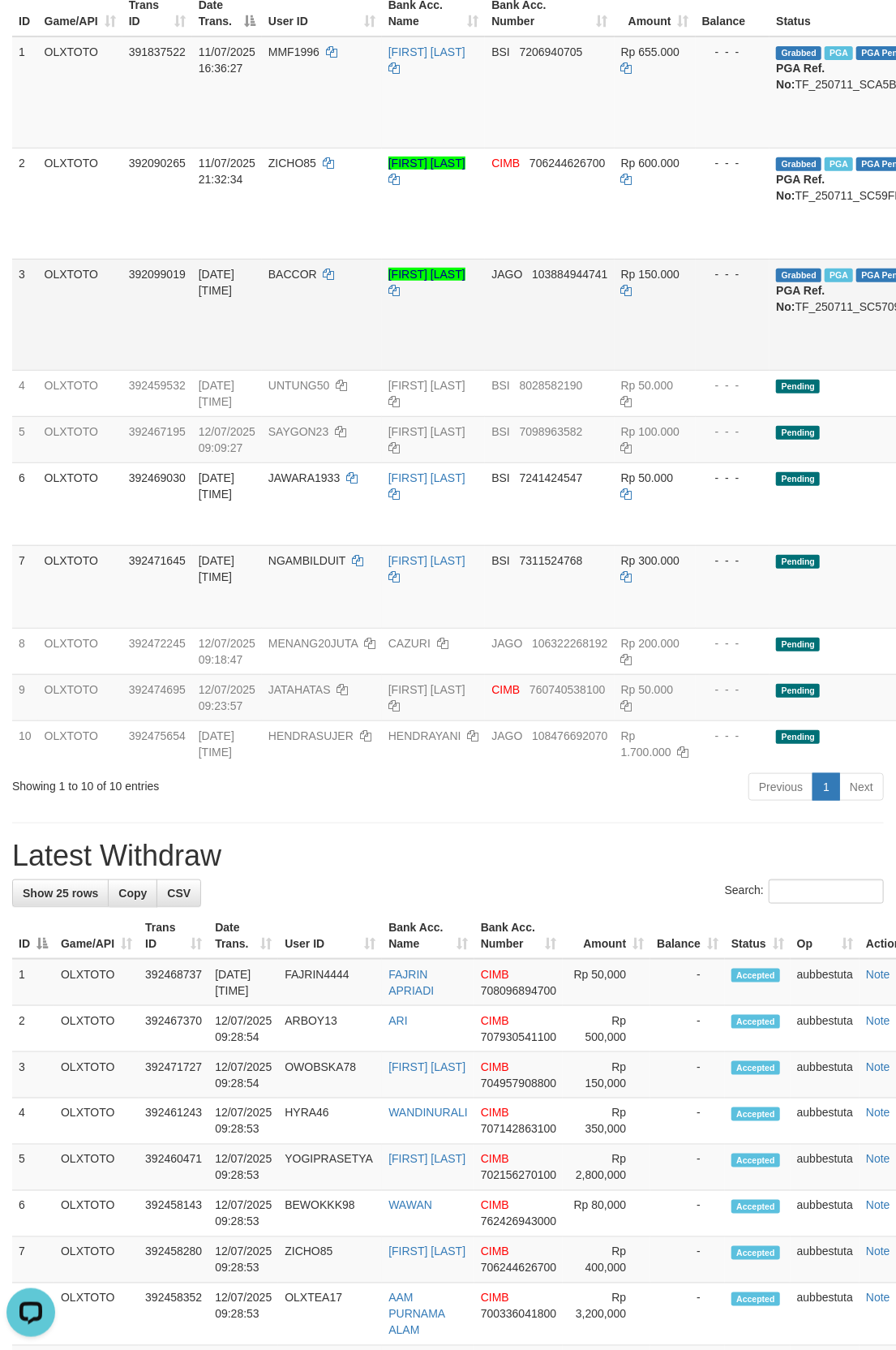 scroll, scrollTop: 0, scrollLeft: 0, axis: both 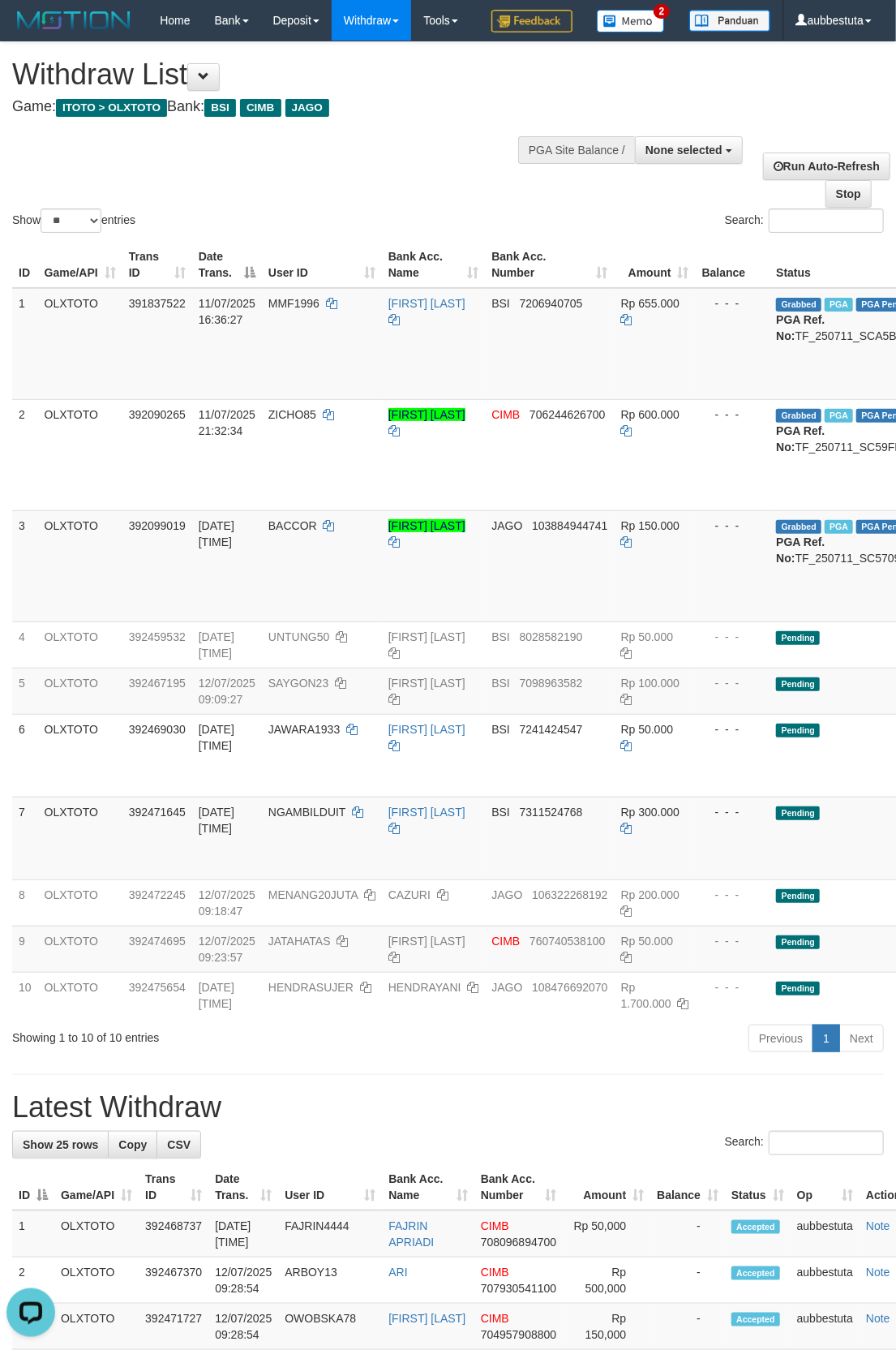 click on "Withdraw List" at bounding box center [297, 75] 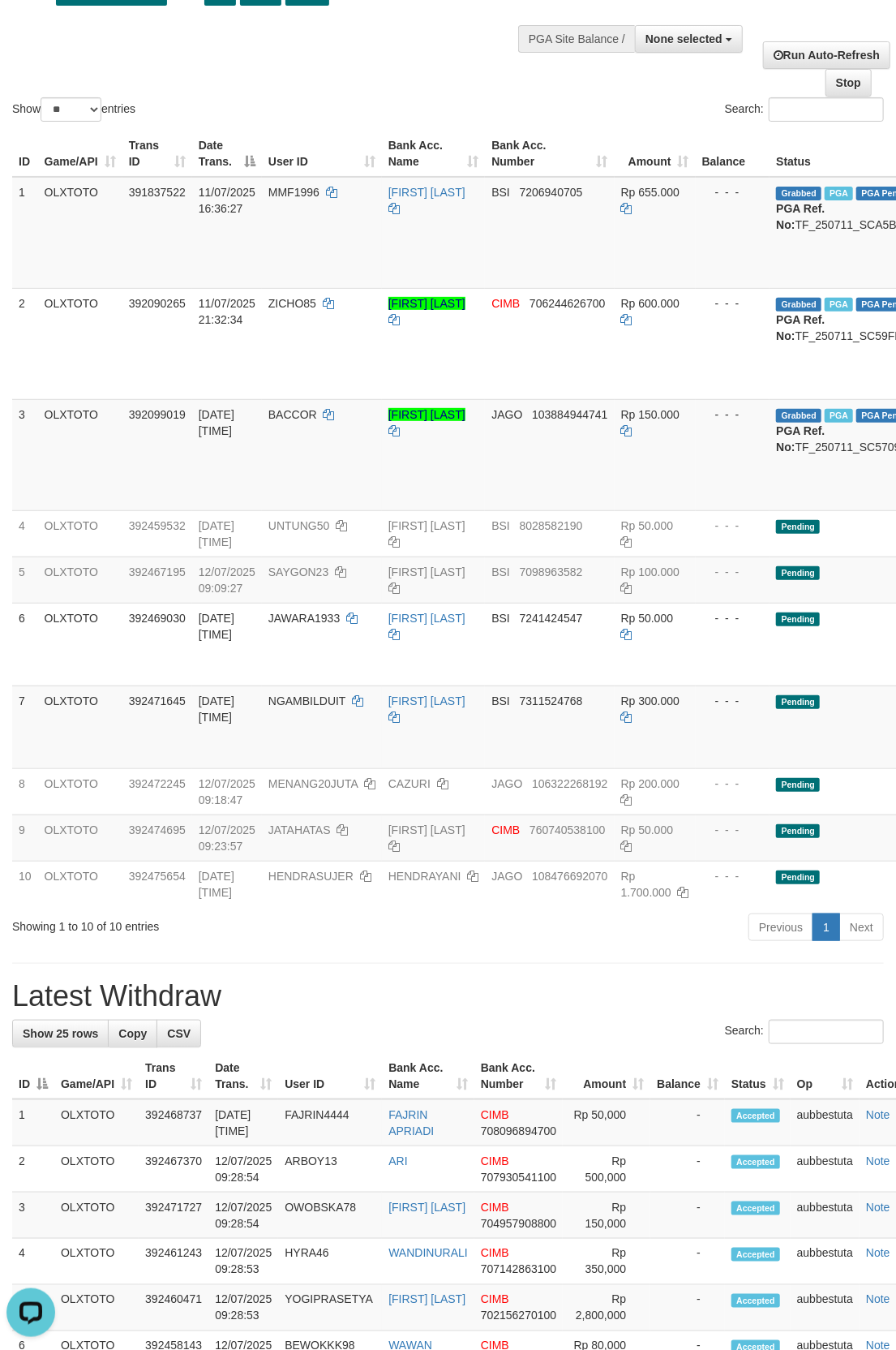 scroll, scrollTop: 0, scrollLeft: 0, axis: both 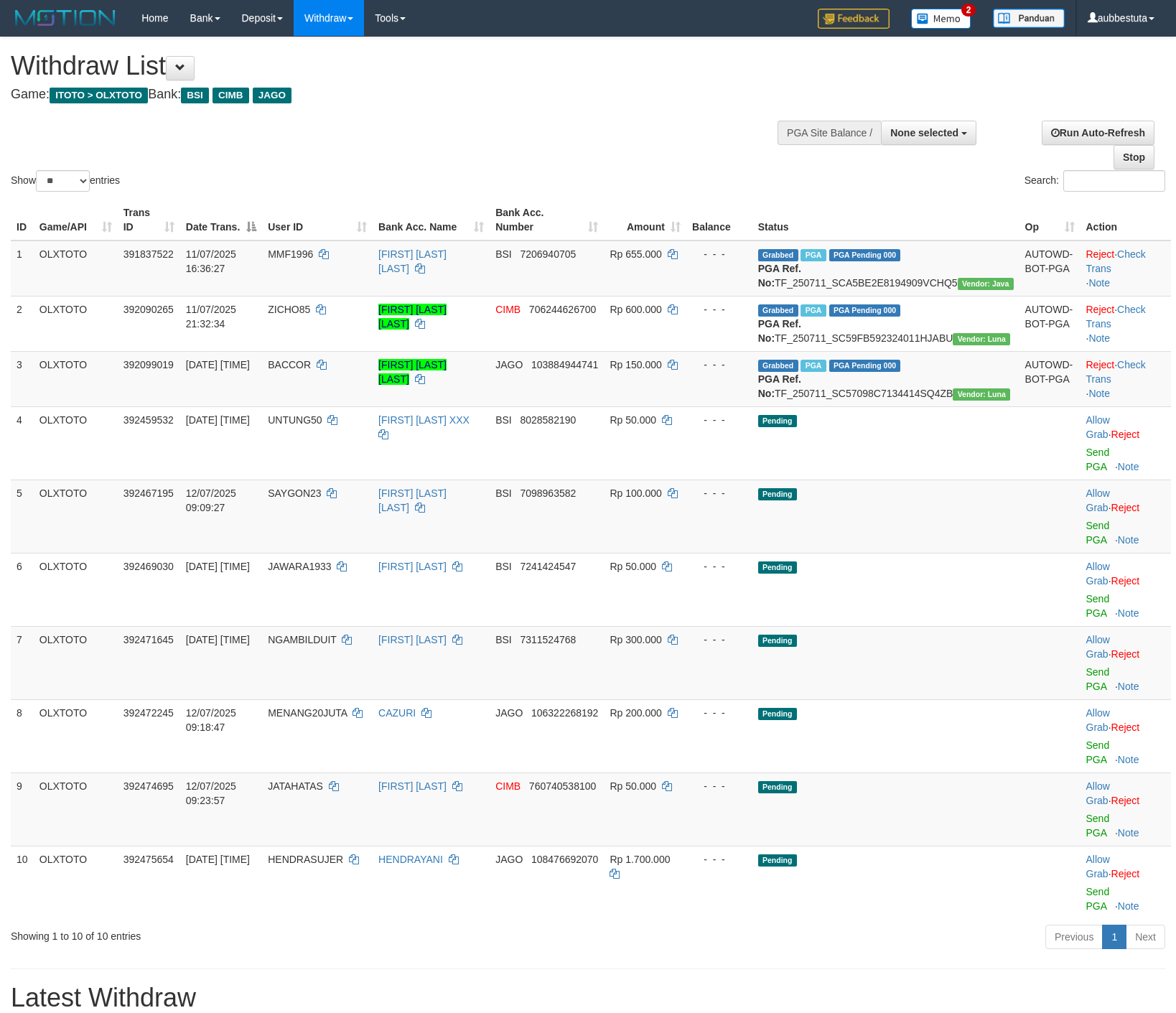 select 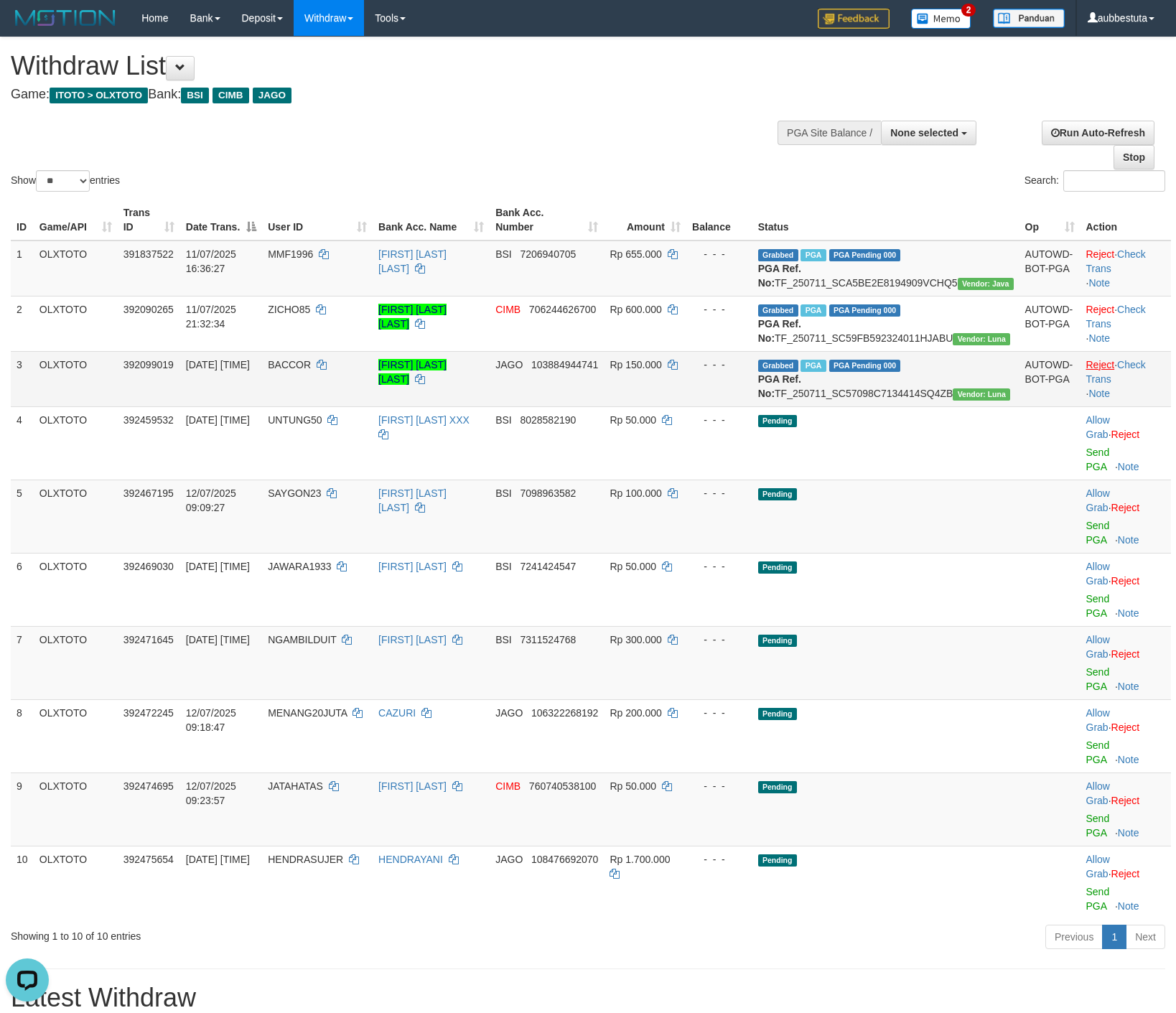 scroll, scrollTop: 0, scrollLeft: 0, axis: both 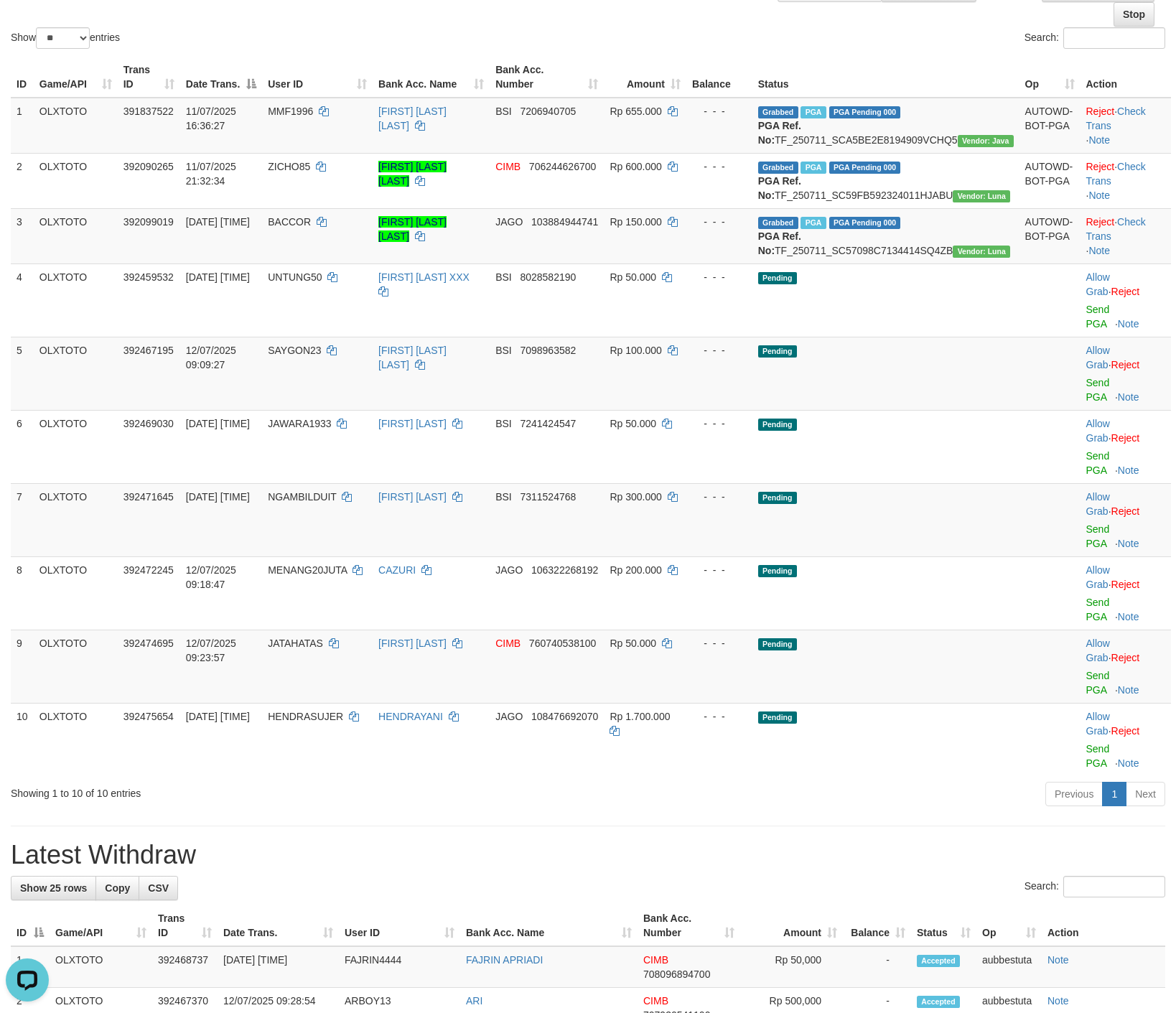 click on "**********" at bounding box center [588, 973] 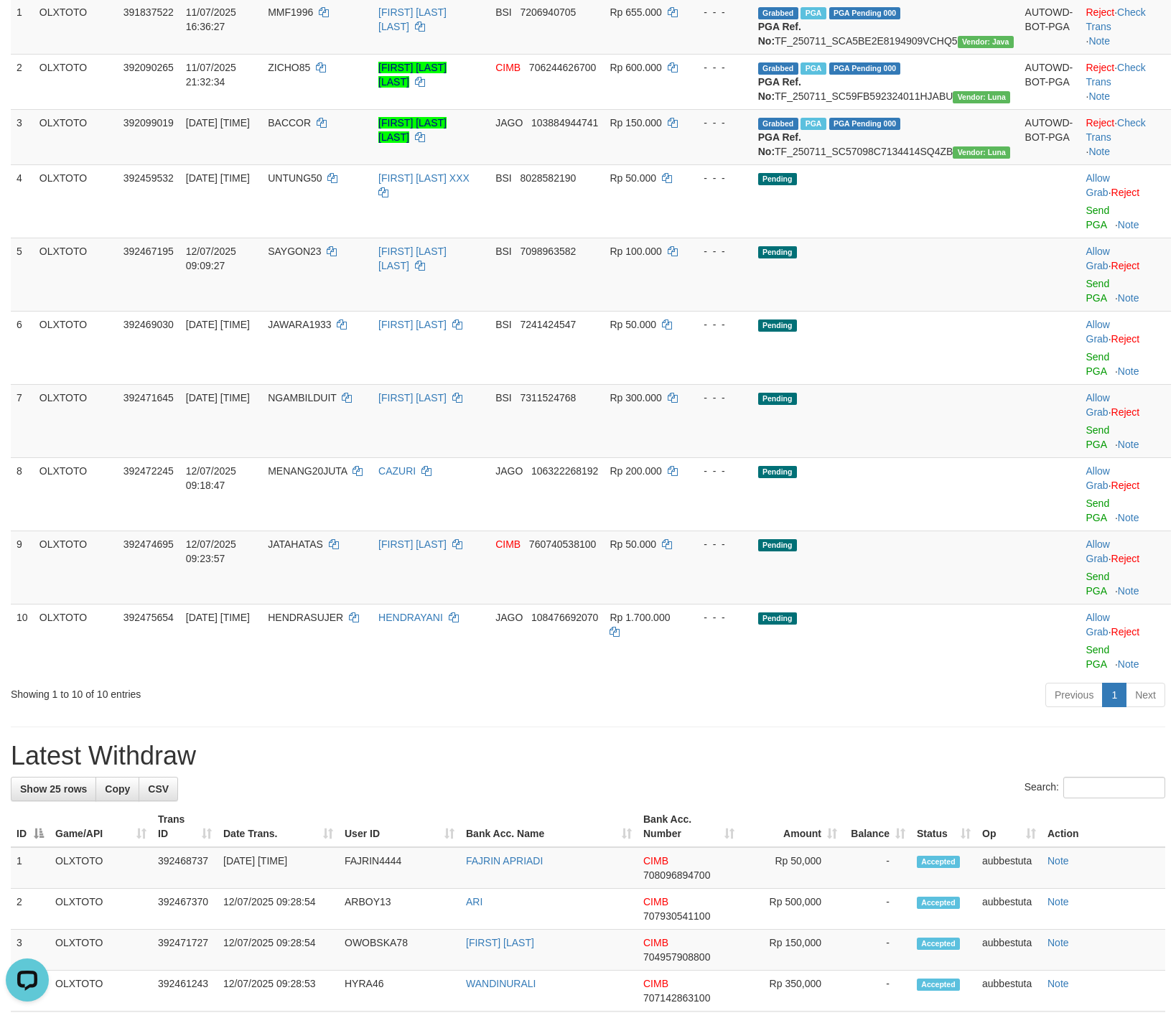 scroll, scrollTop: 287, scrollLeft: 0, axis: vertical 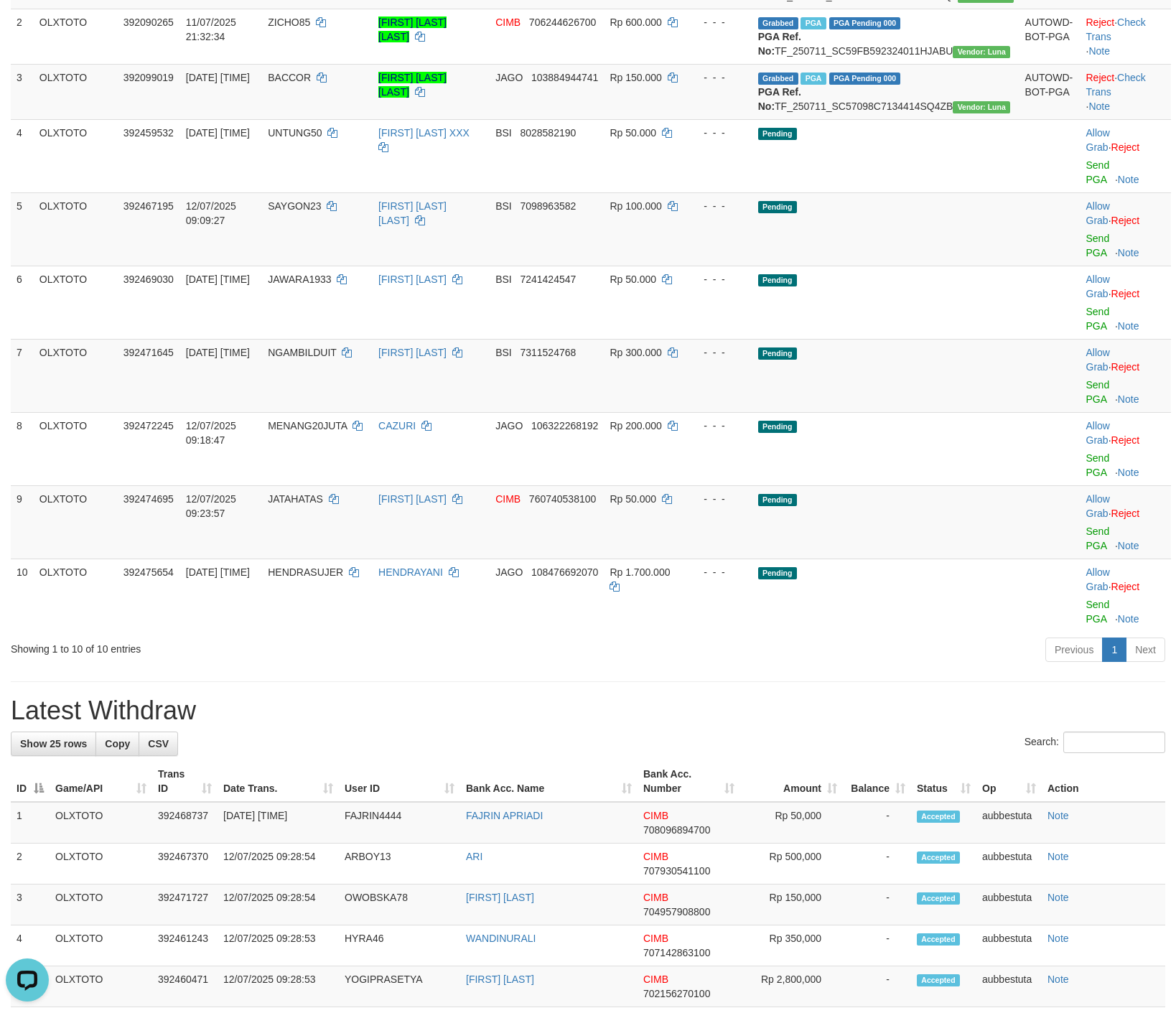 click on "**********" at bounding box center [588, 828] 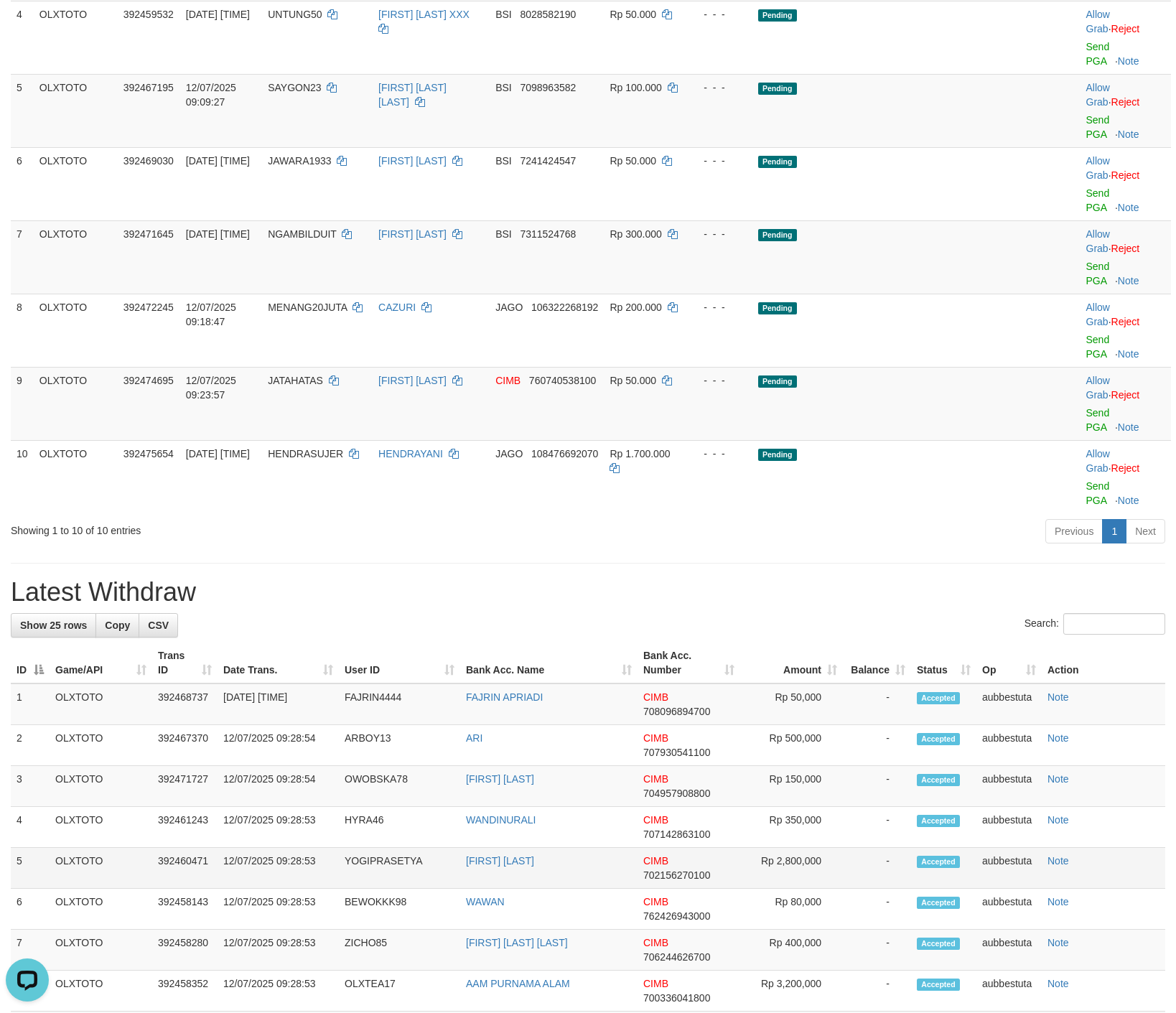 scroll, scrollTop: 431, scrollLeft: 0, axis: vertical 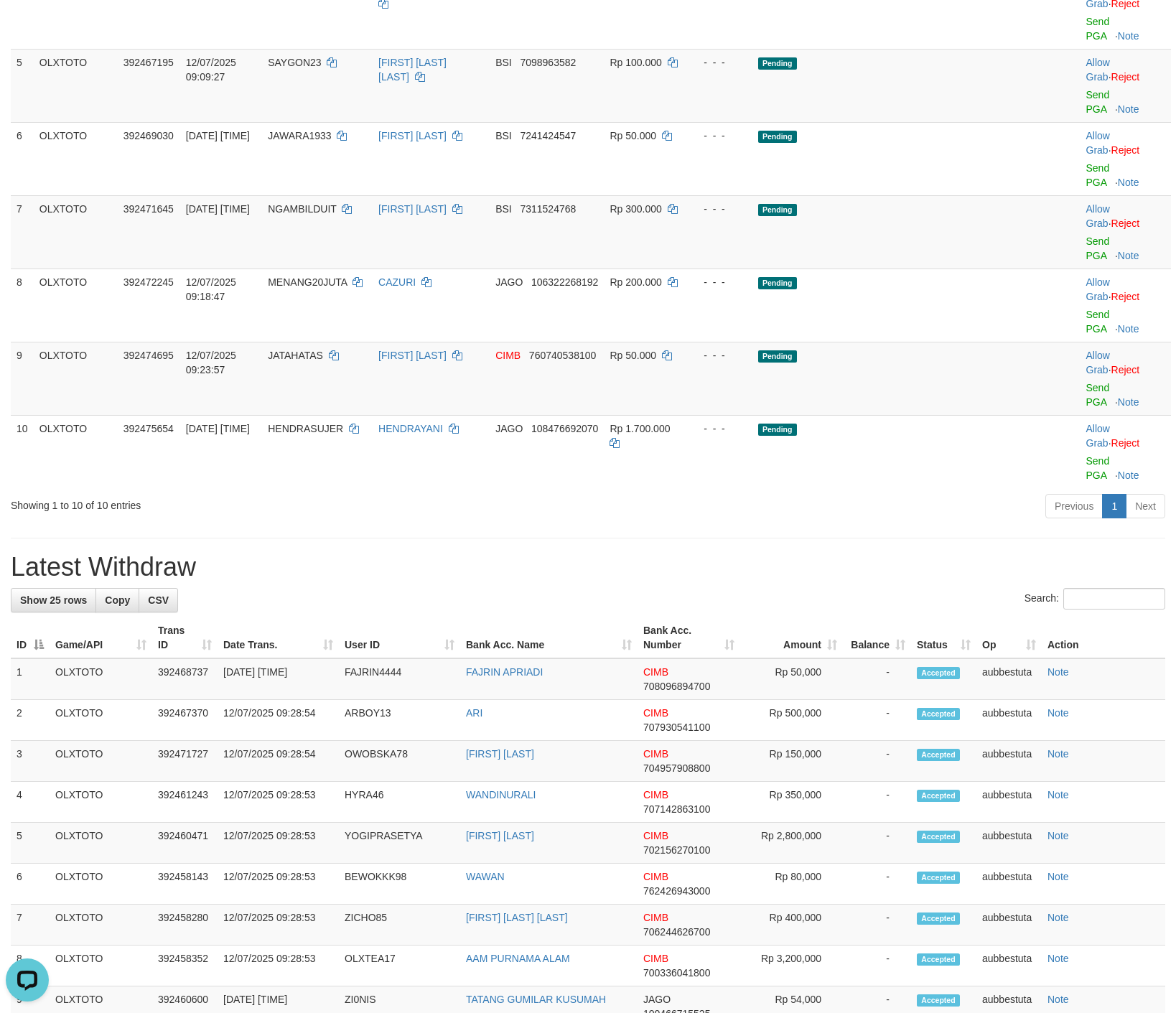 click on "Latest Withdraw" at bounding box center [588, 567] 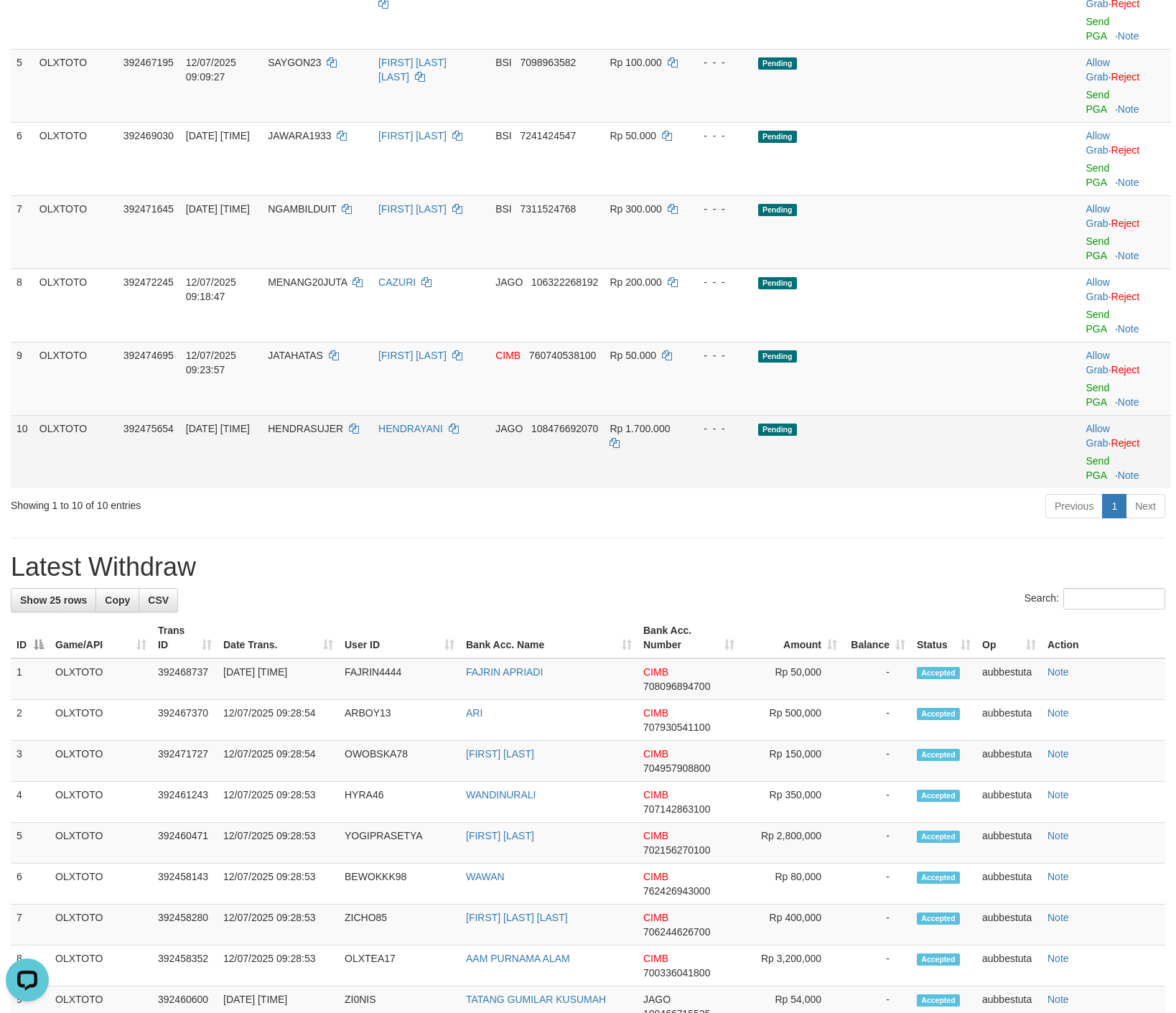 click on "Pending" at bounding box center [886, 452] 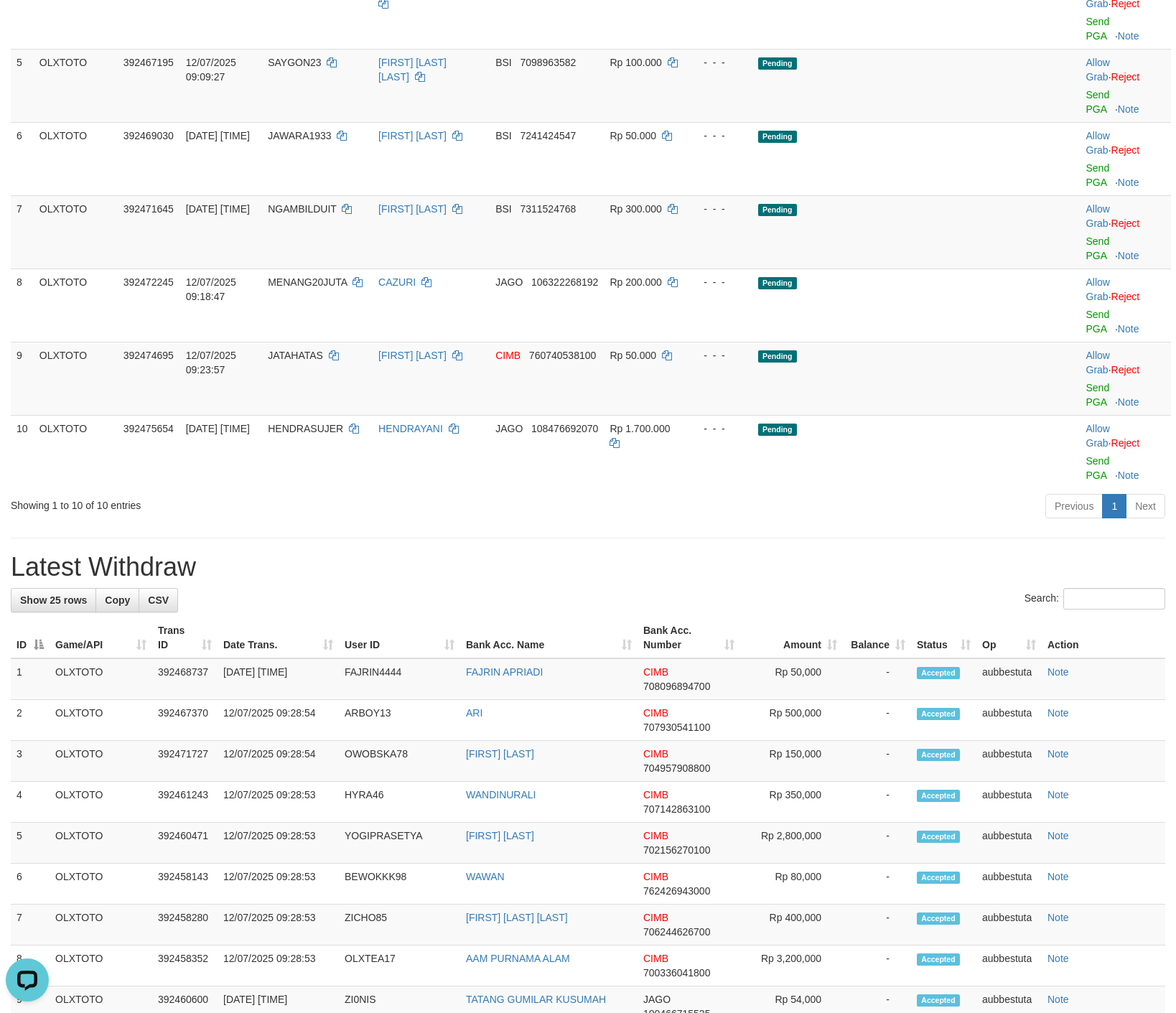 click on "**********" at bounding box center [588, 685] 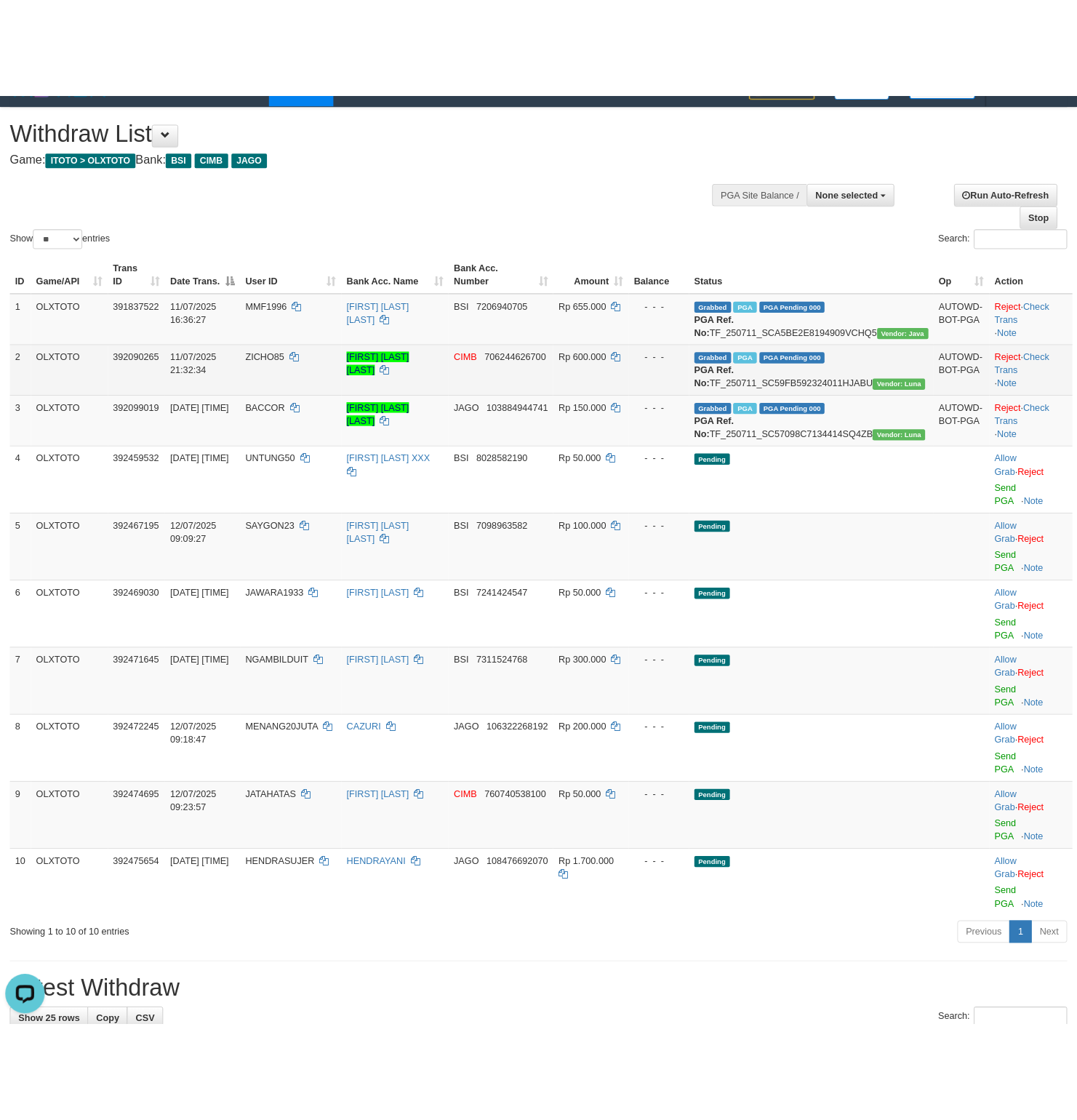 scroll, scrollTop: 0, scrollLeft: 0, axis: both 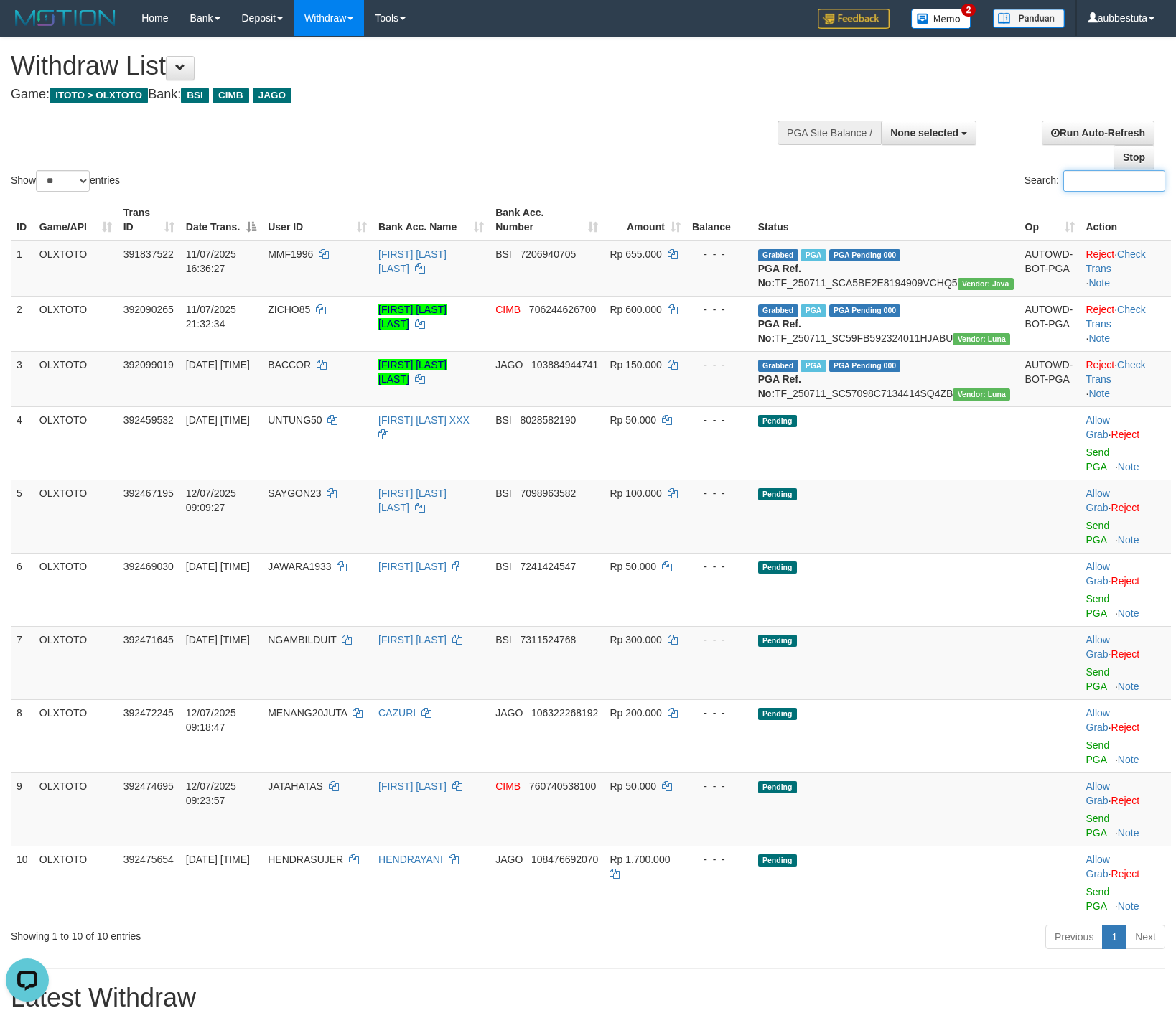 click on "Search:" at bounding box center (1114, 181) 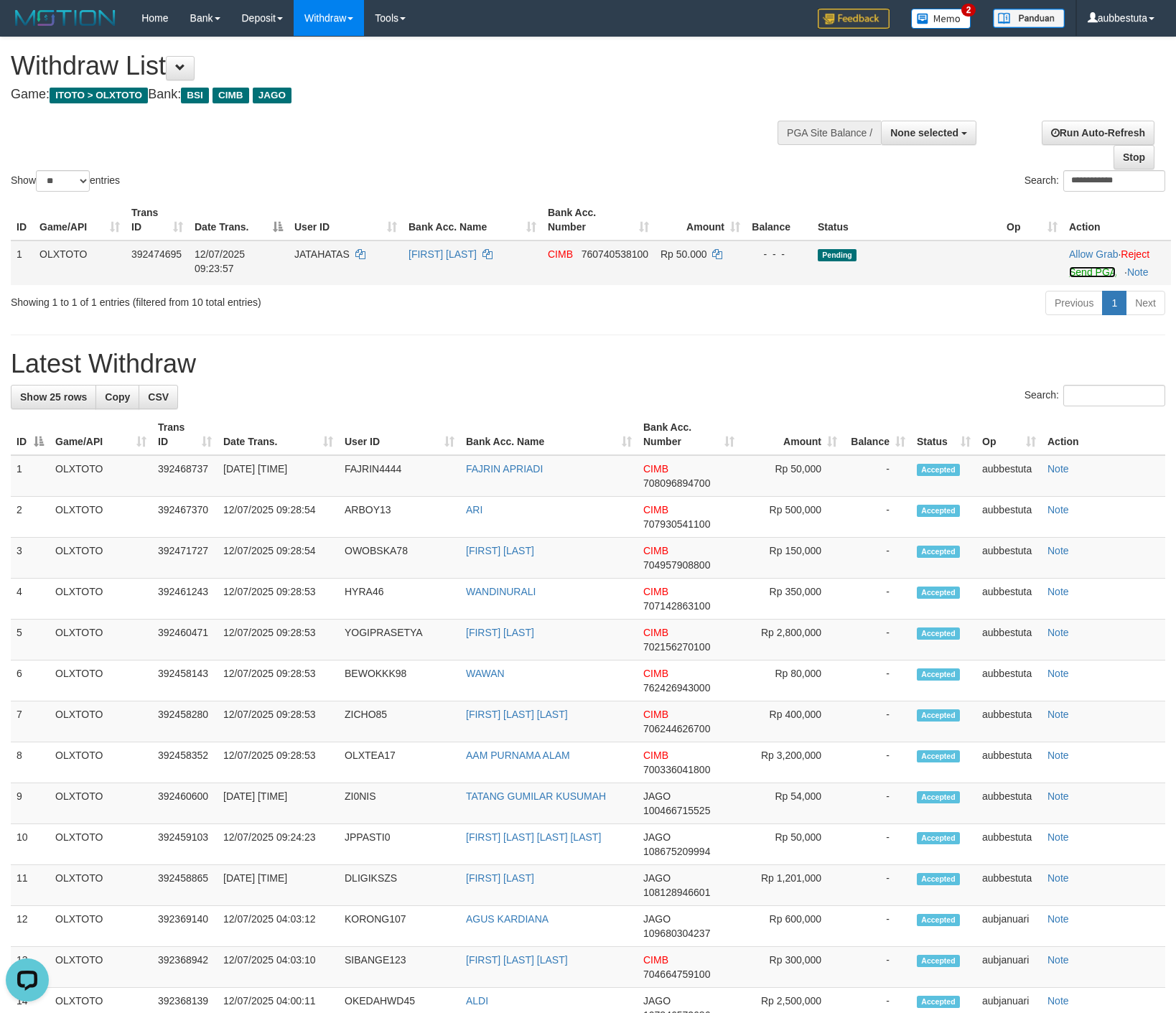 click on "Send PGA" at bounding box center (1092, 272) 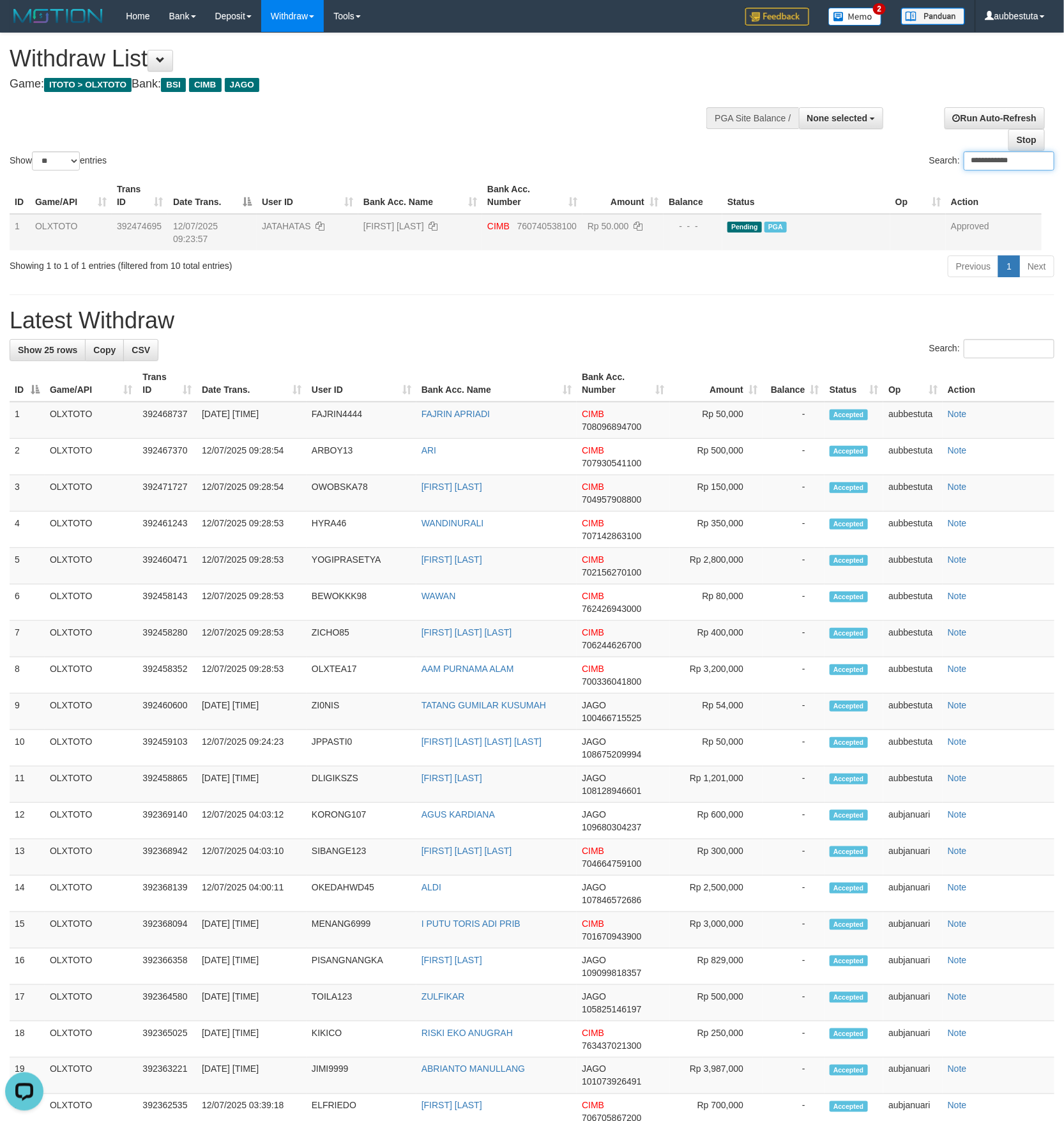 click on "**********" at bounding box center [1009, 161] 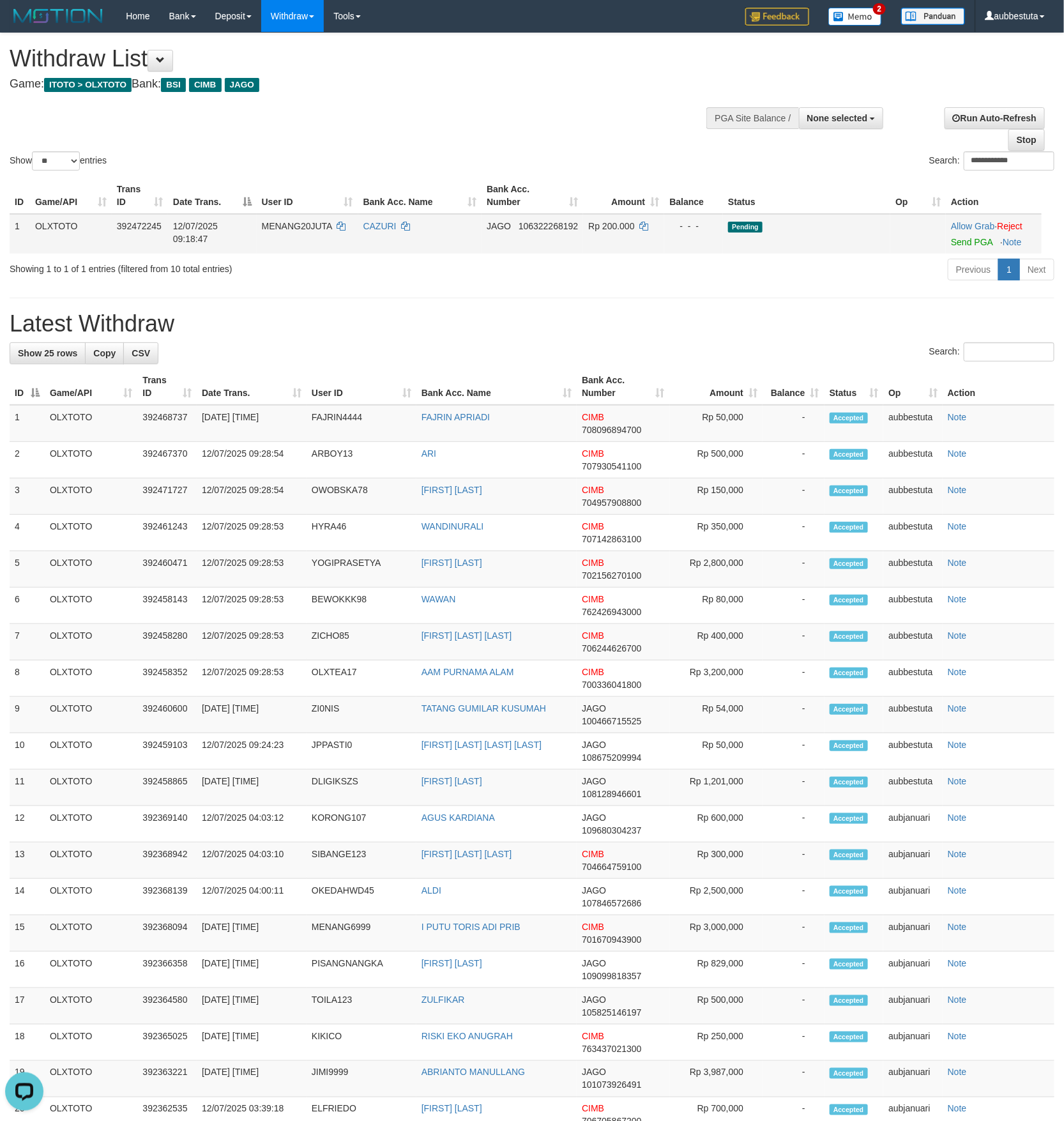 click on "Allow Grab   ·    Reject Send PGA     ·    Note" at bounding box center [994, 234] 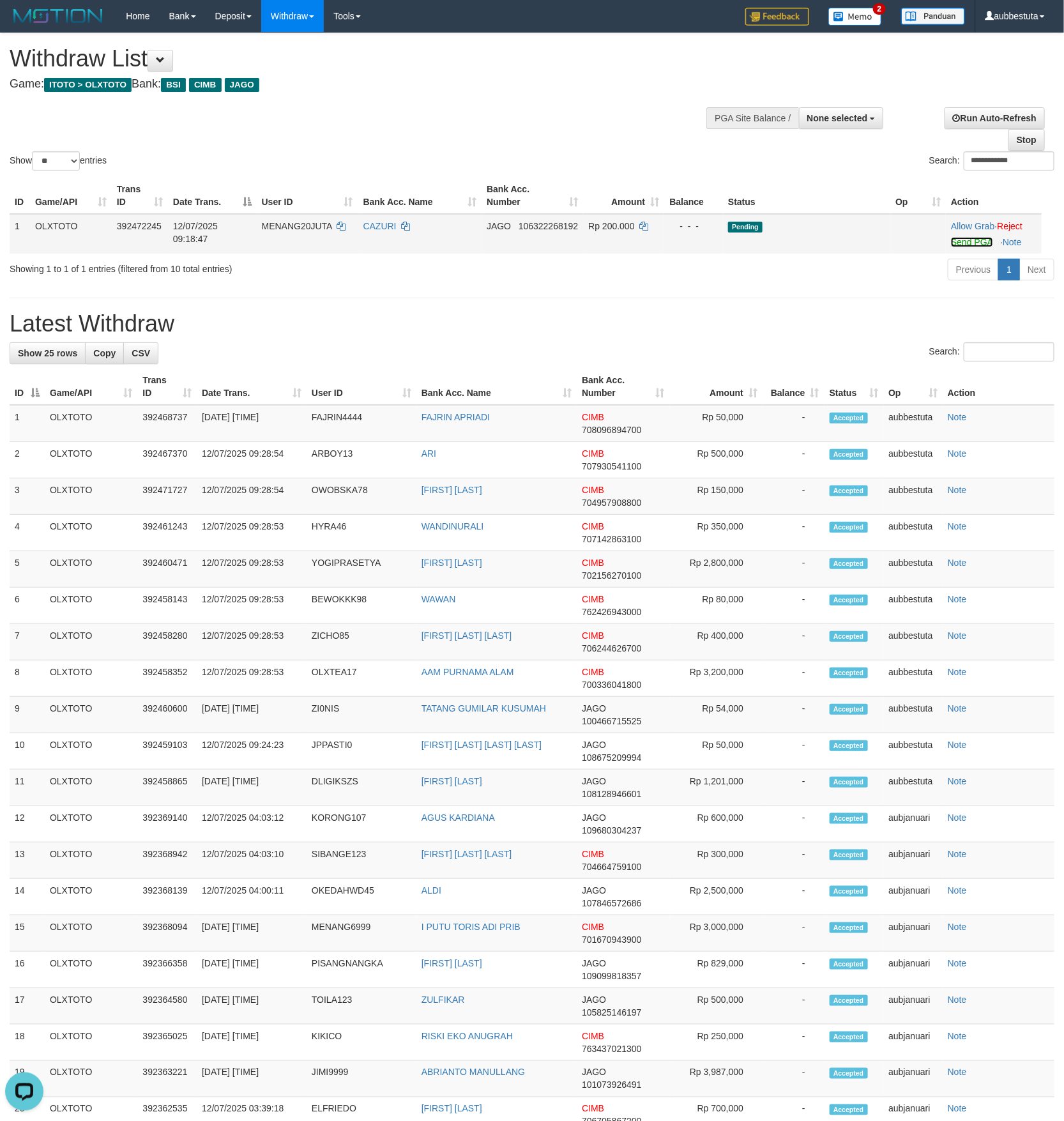 click on "Send PGA" at bounding box center [971, 242] 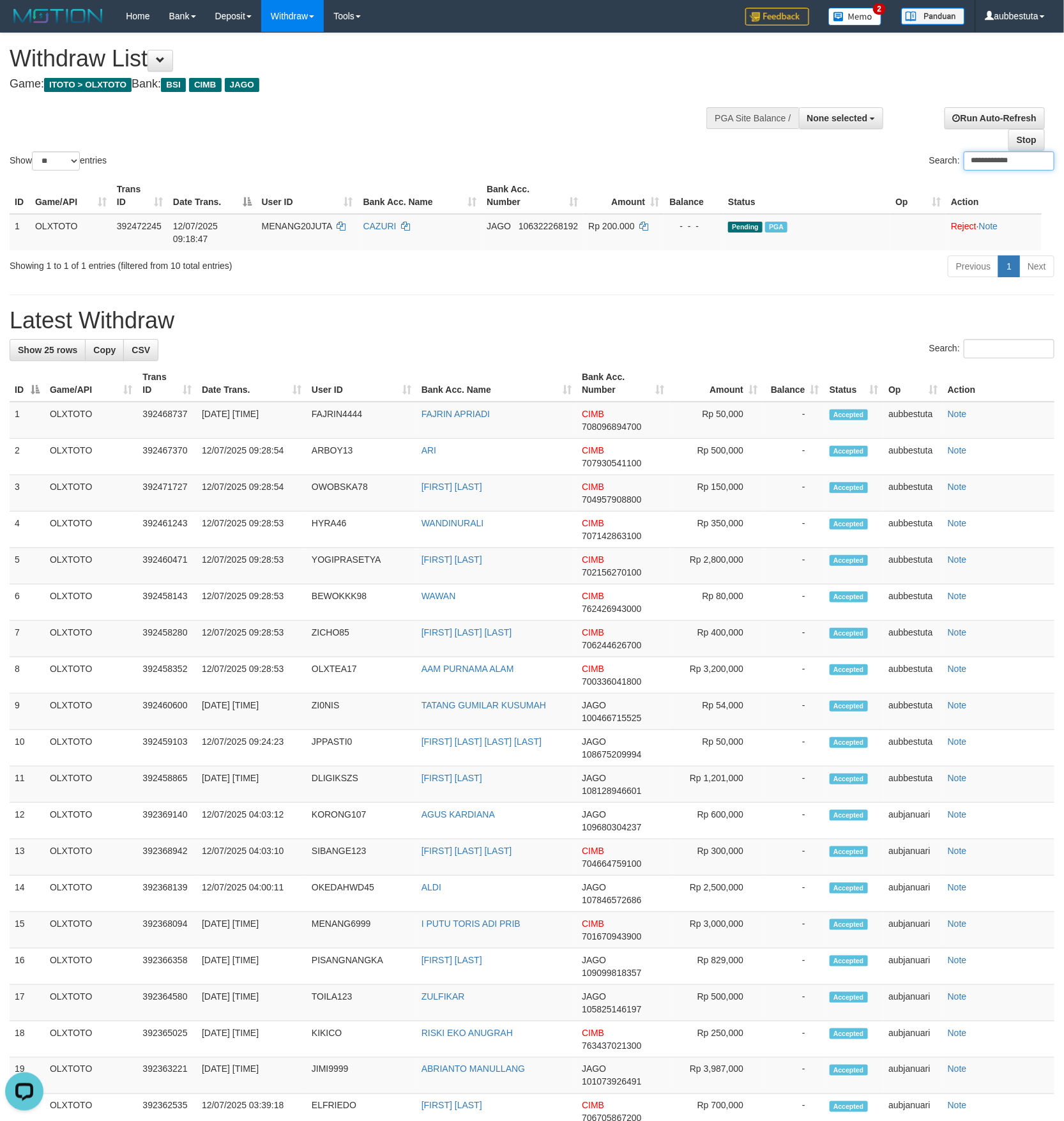 click on "**********" at bounding box center [1009, 161] 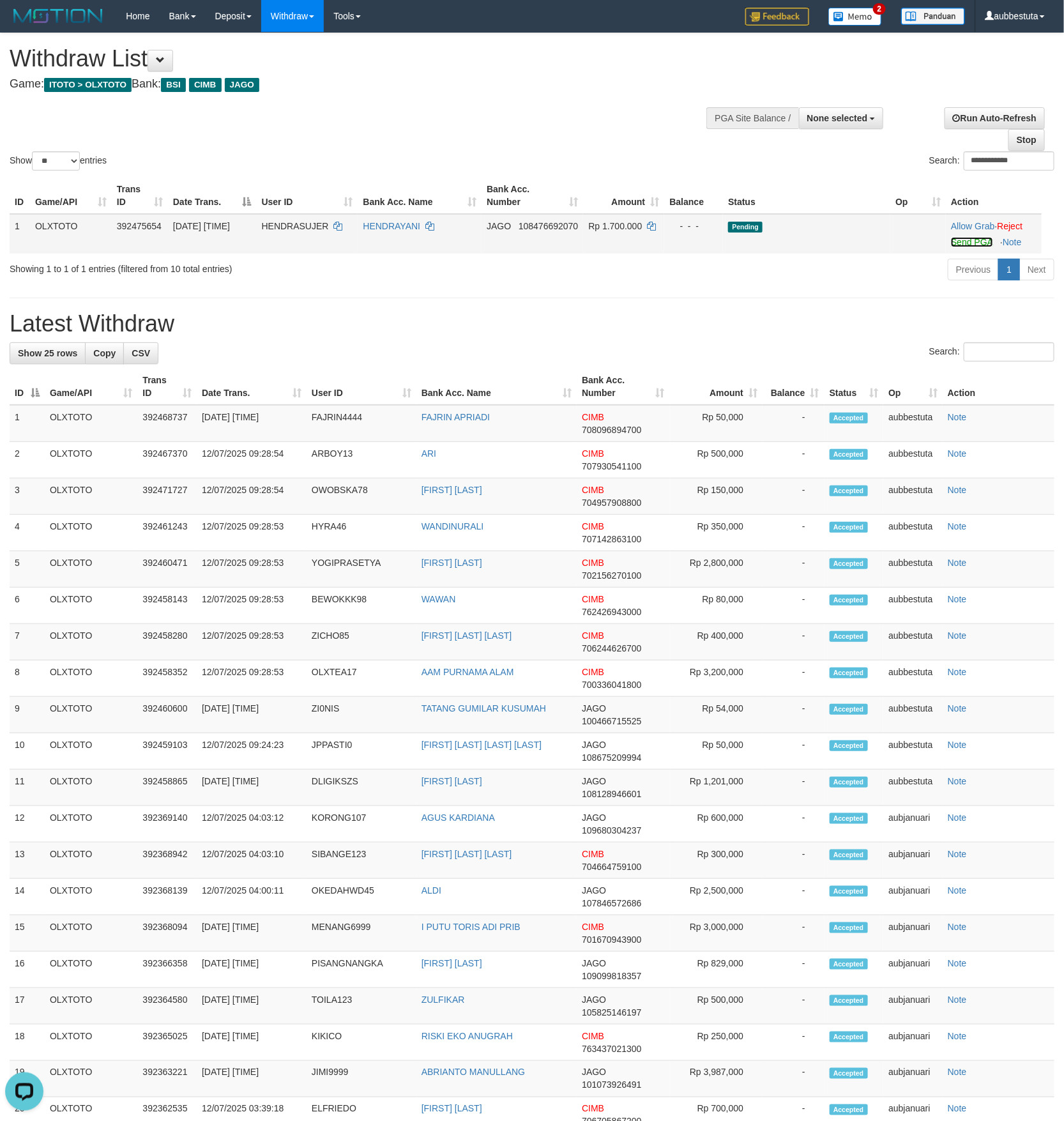 click on "Send PGA" at bounding box center [971, 242] 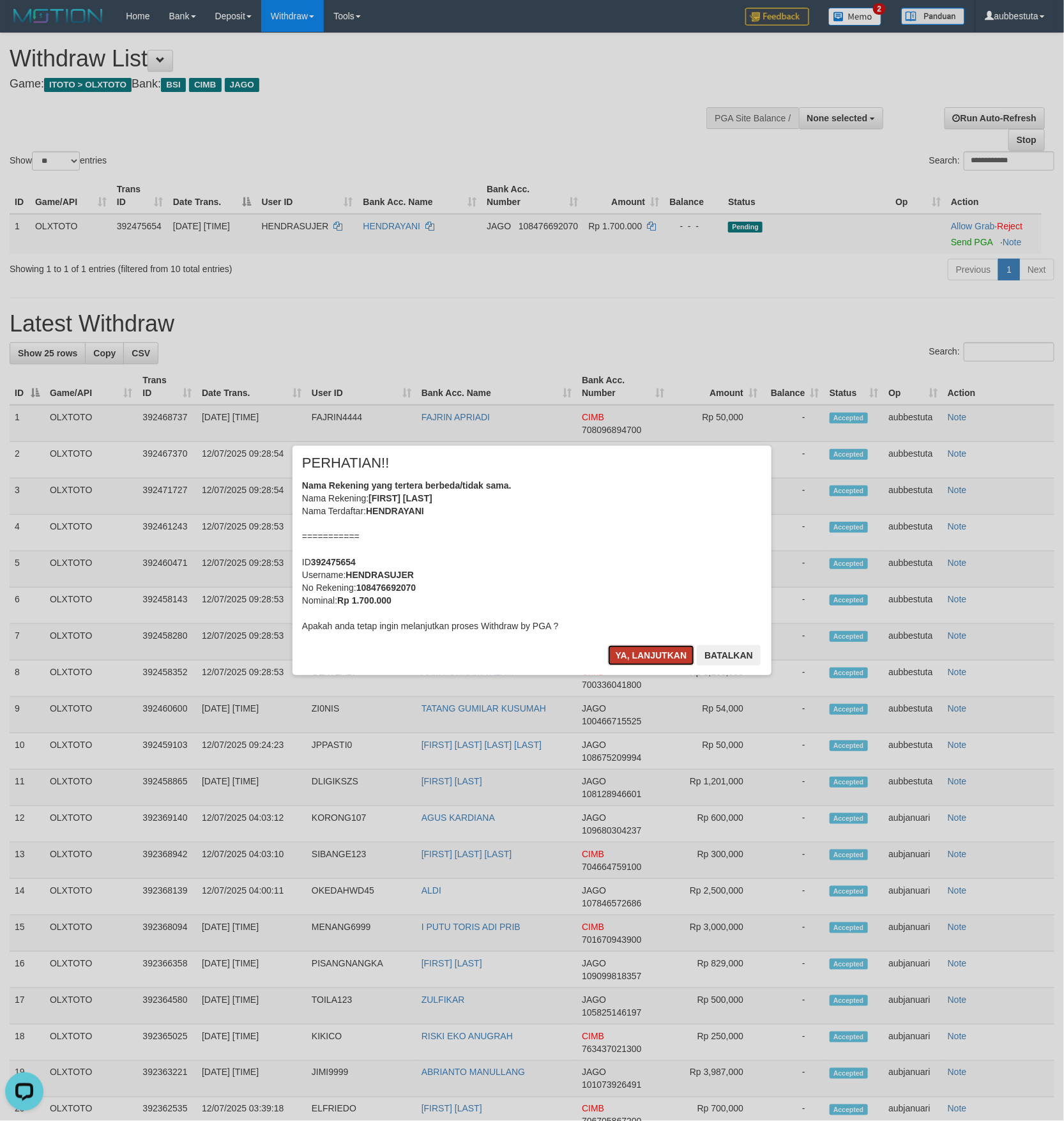 click on "Ya, lanjutkan" at bounding box center (651, 655) 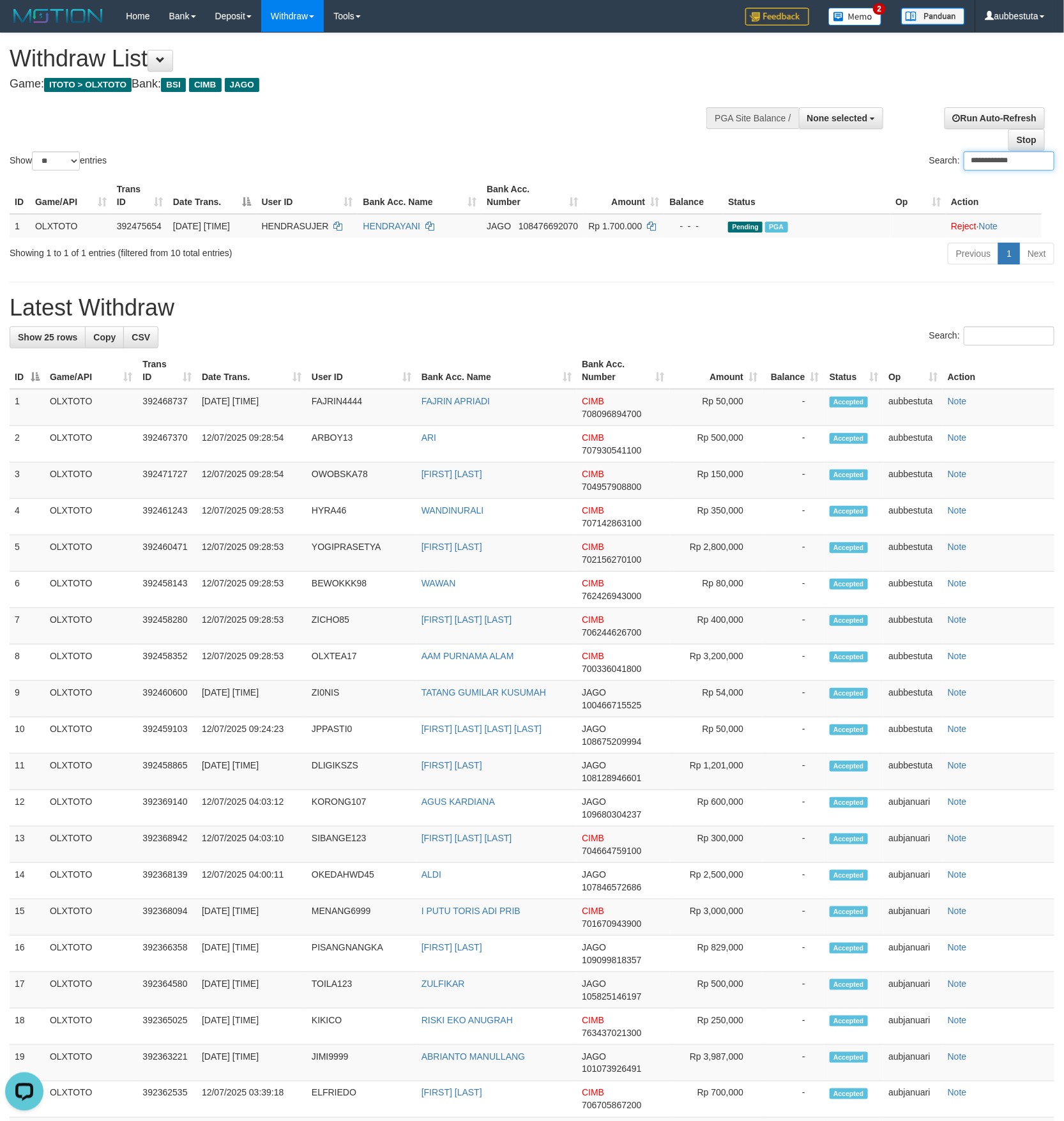 click on "**********" at bounding box center [1009, 161] 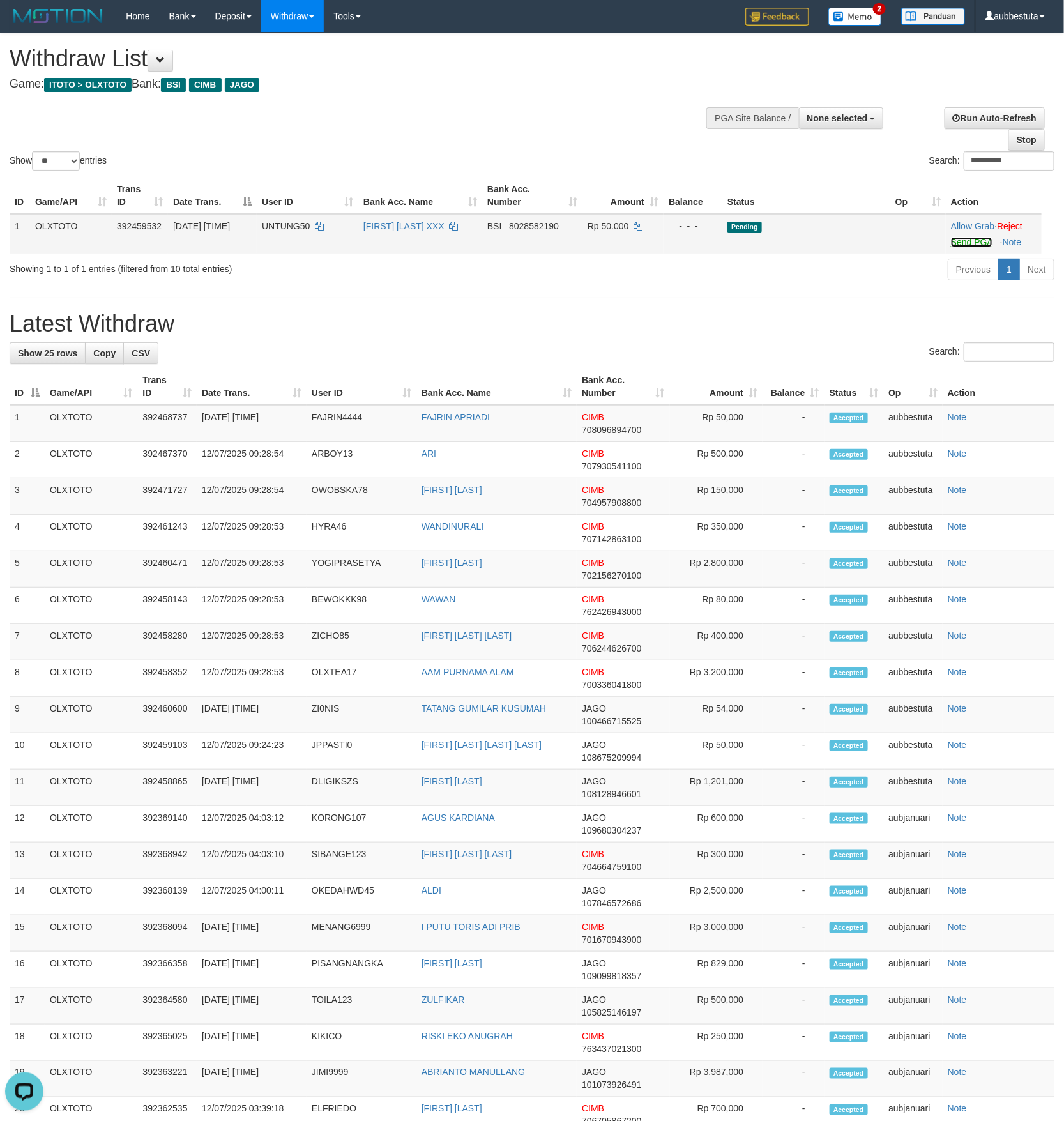 click on "Send PGA" at bounding box center [971, 242] 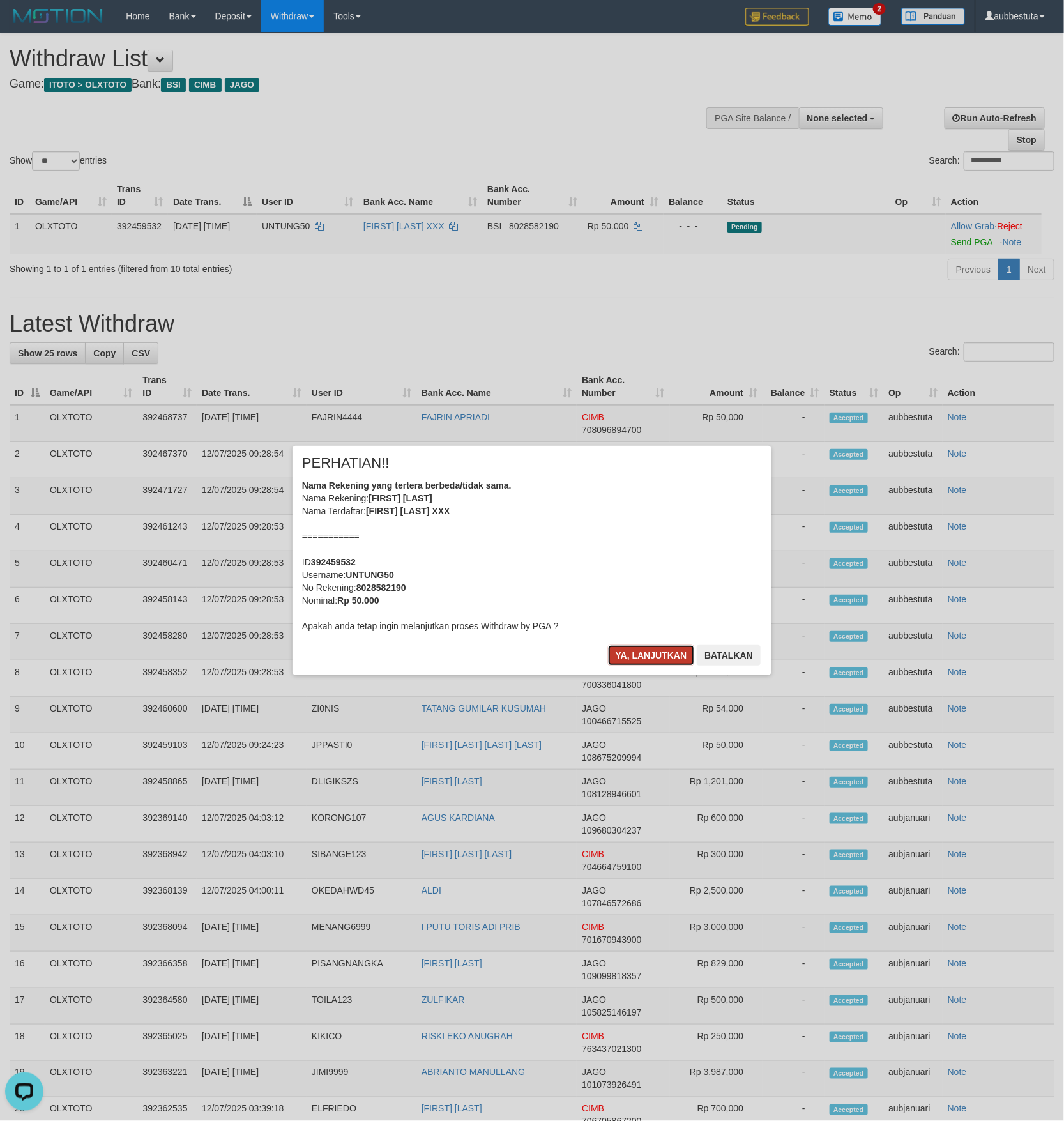 click on "Ya, lanjutkan" at bounding box center [651, 655] 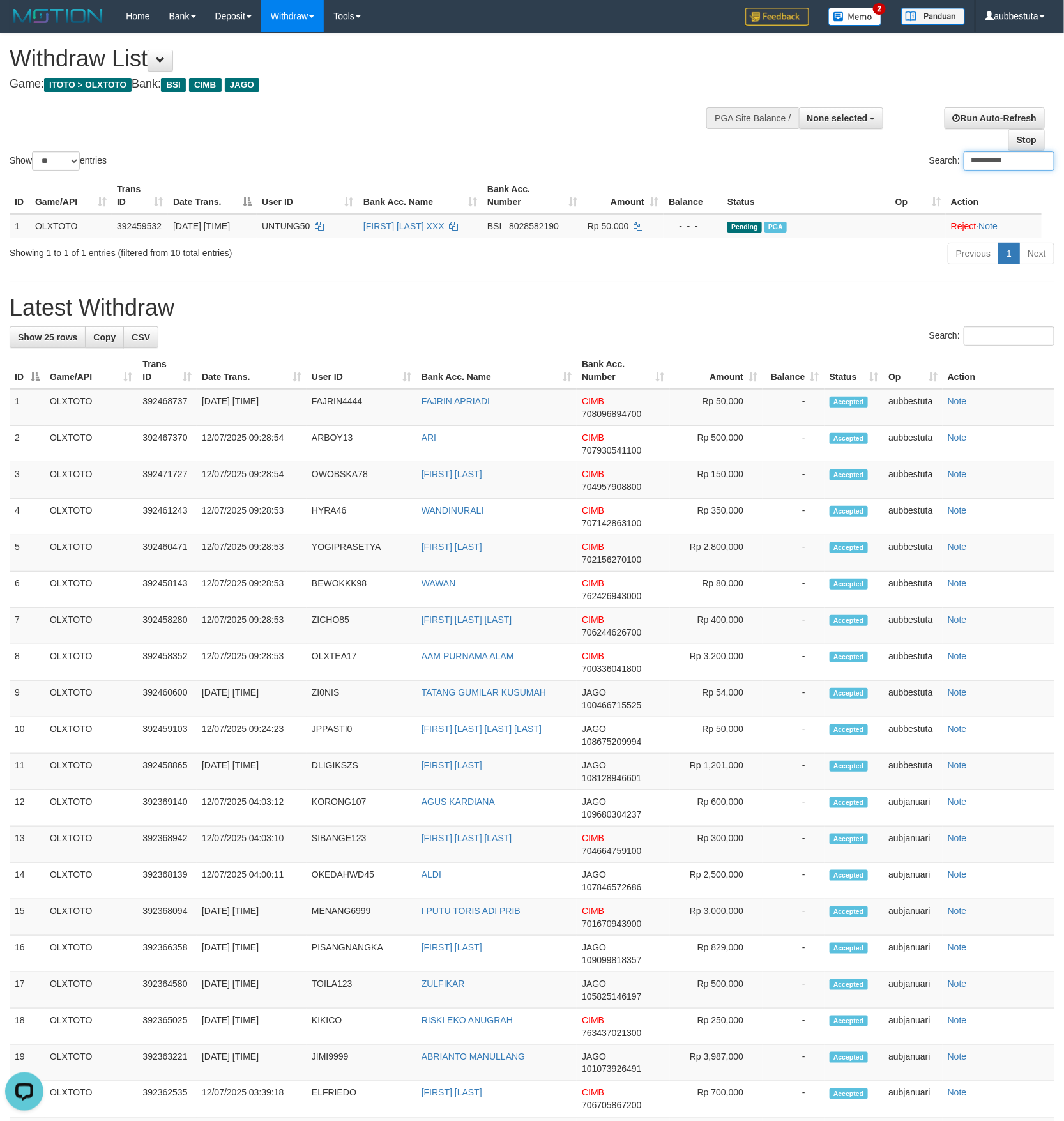 click on "**********" at bounding box center (1009, 161) 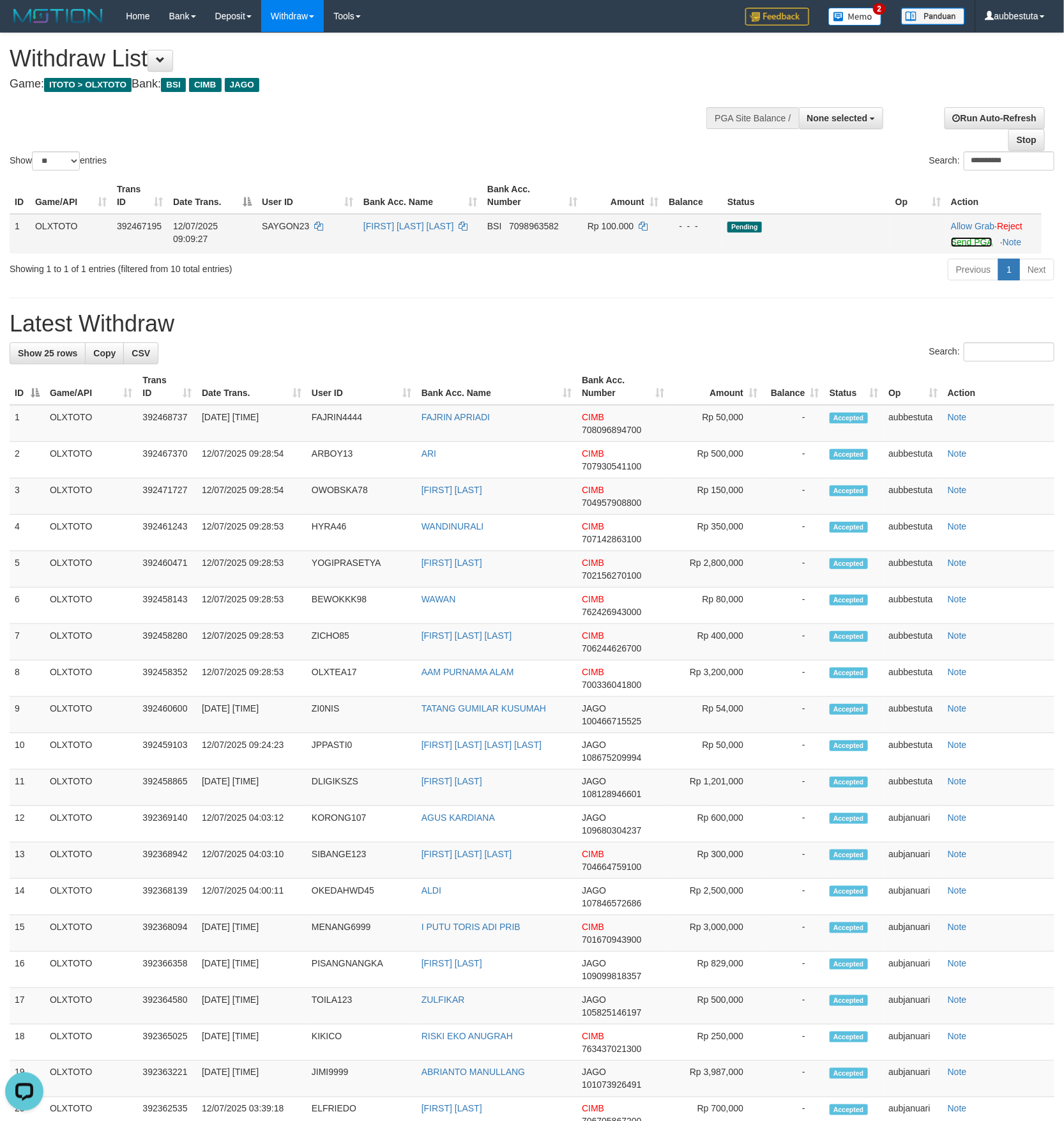 click on "Send PGA" at bounding box center (971, 242) 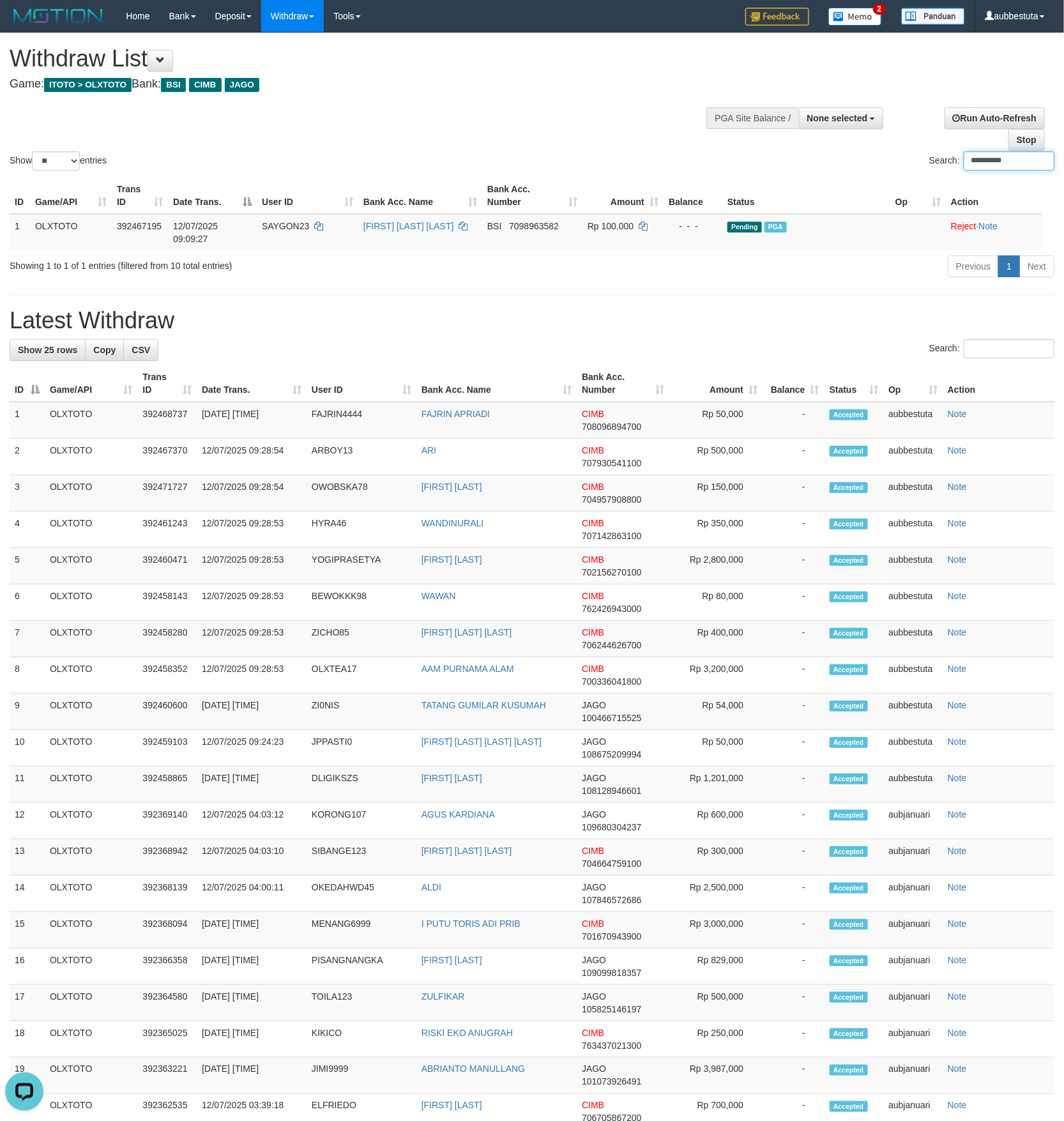 click on "**********" at bounding box center [1009, 161] 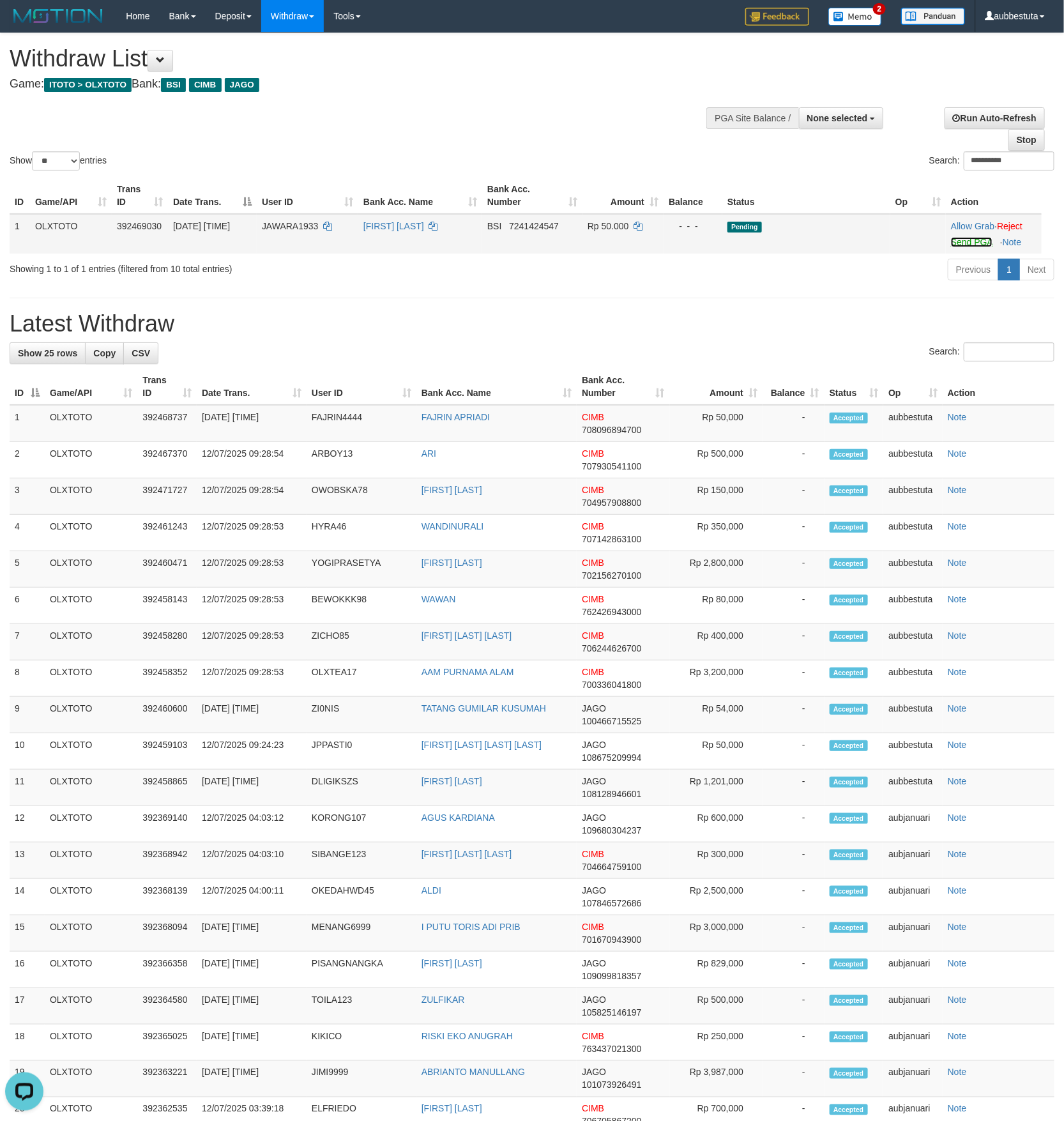 click on "Send PGA" at bounding box center (971, 242) 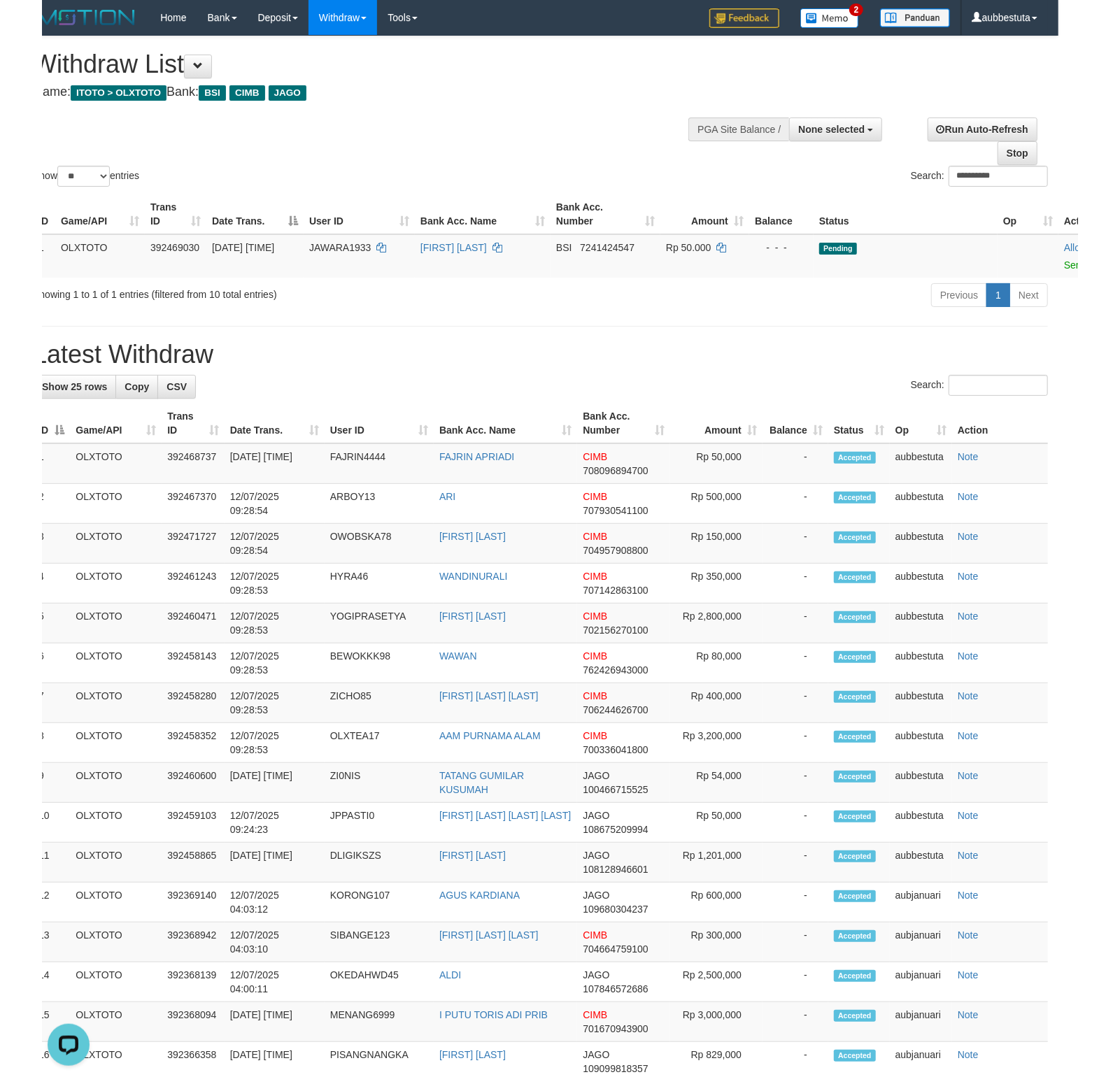 scroll, scrollTop: 0, scrollLeft: 0, axis: both 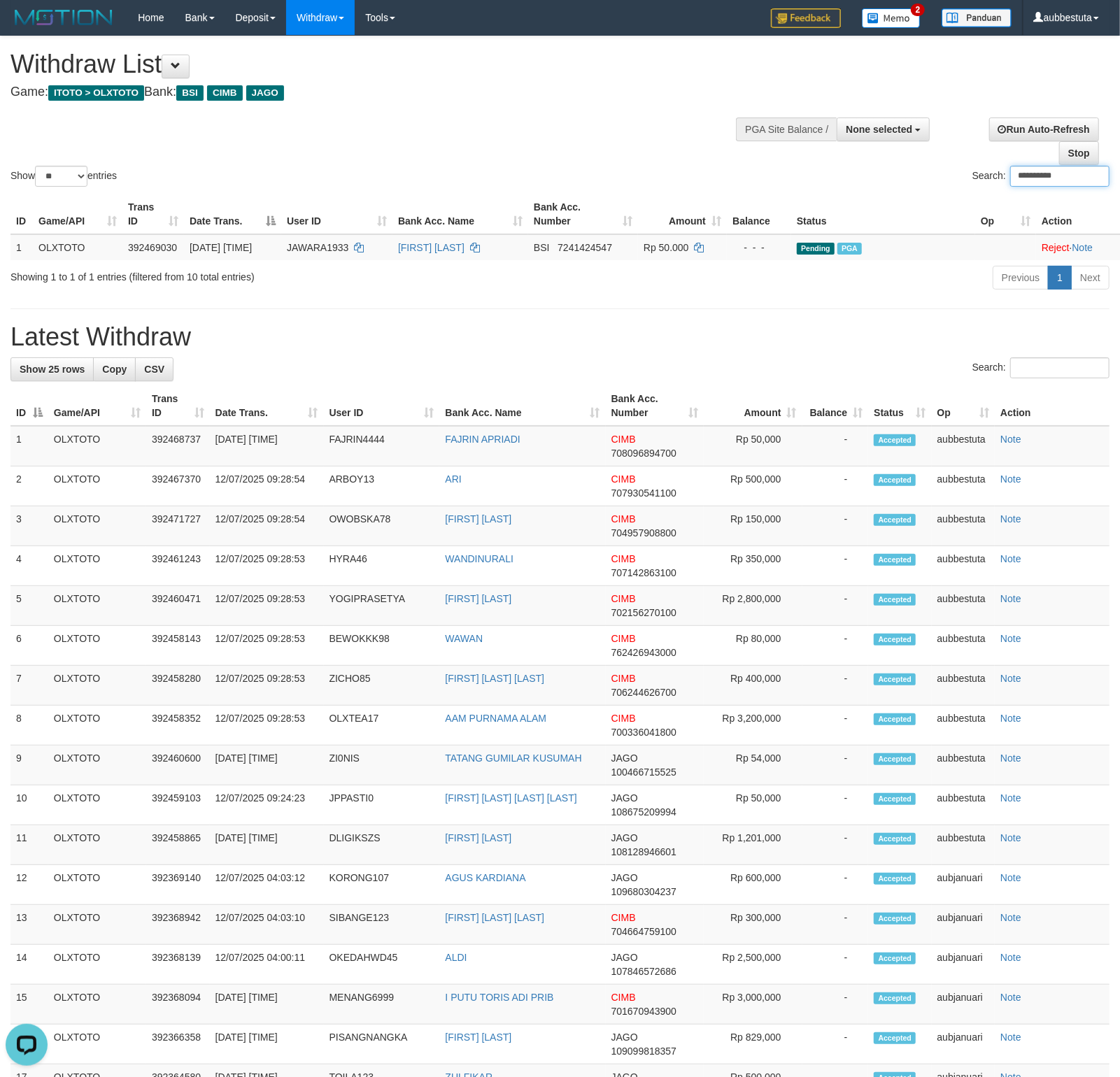 click on "**********" at bounding box center (1060, 176) 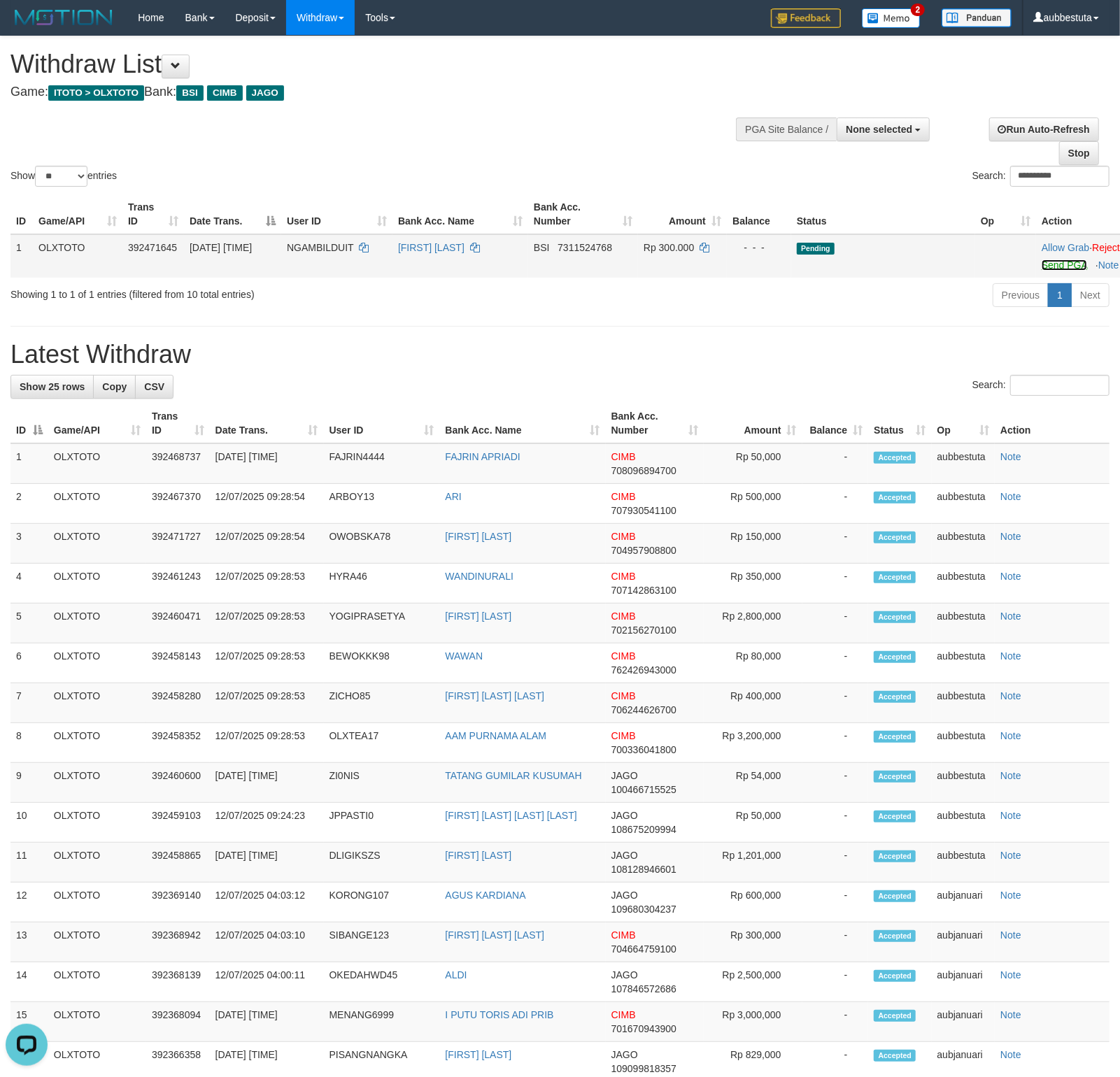 click on "Send PGA" at bounding box center (1064, 265) 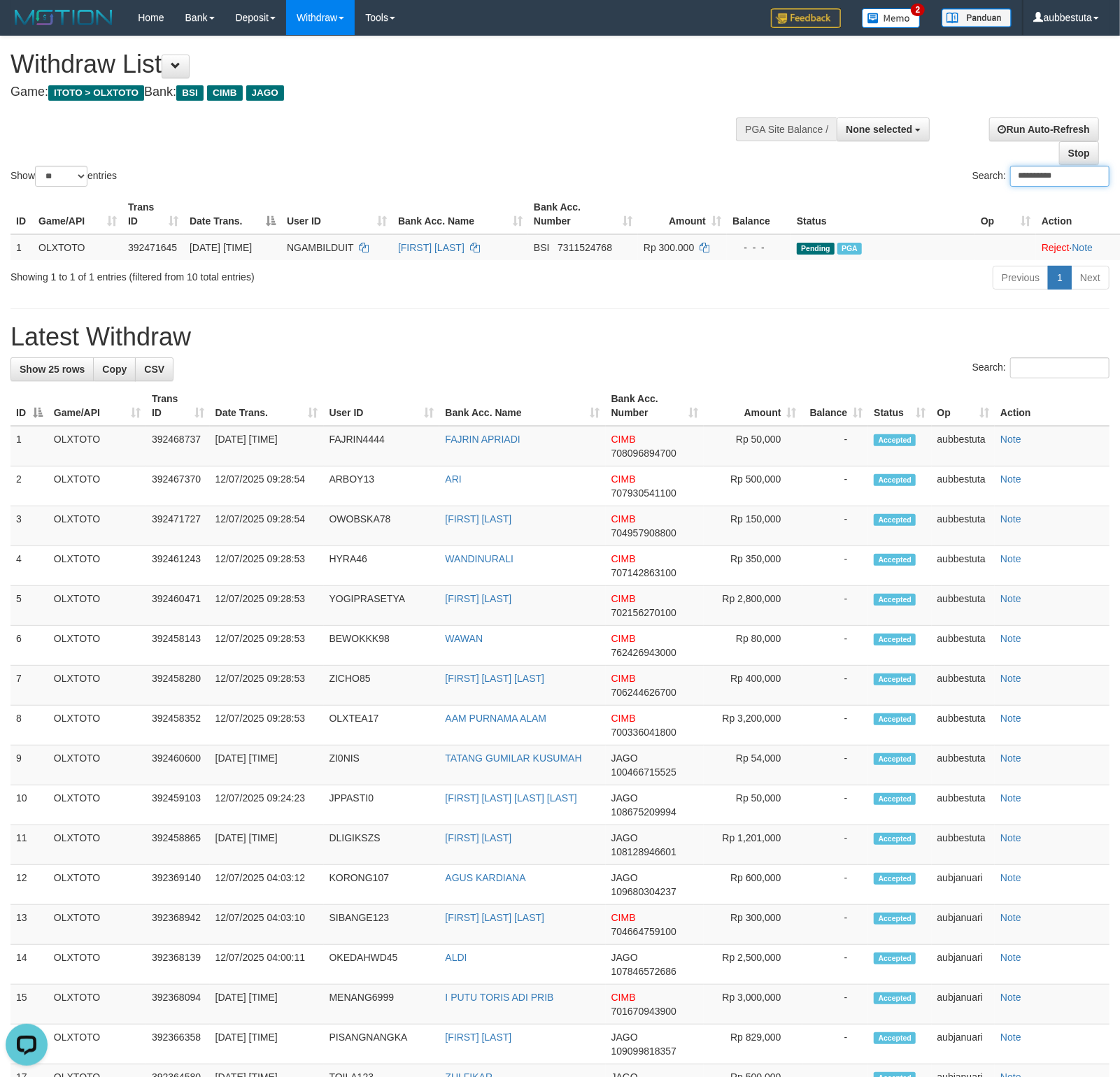 click on "**********" at bounding box center (1060, 176) 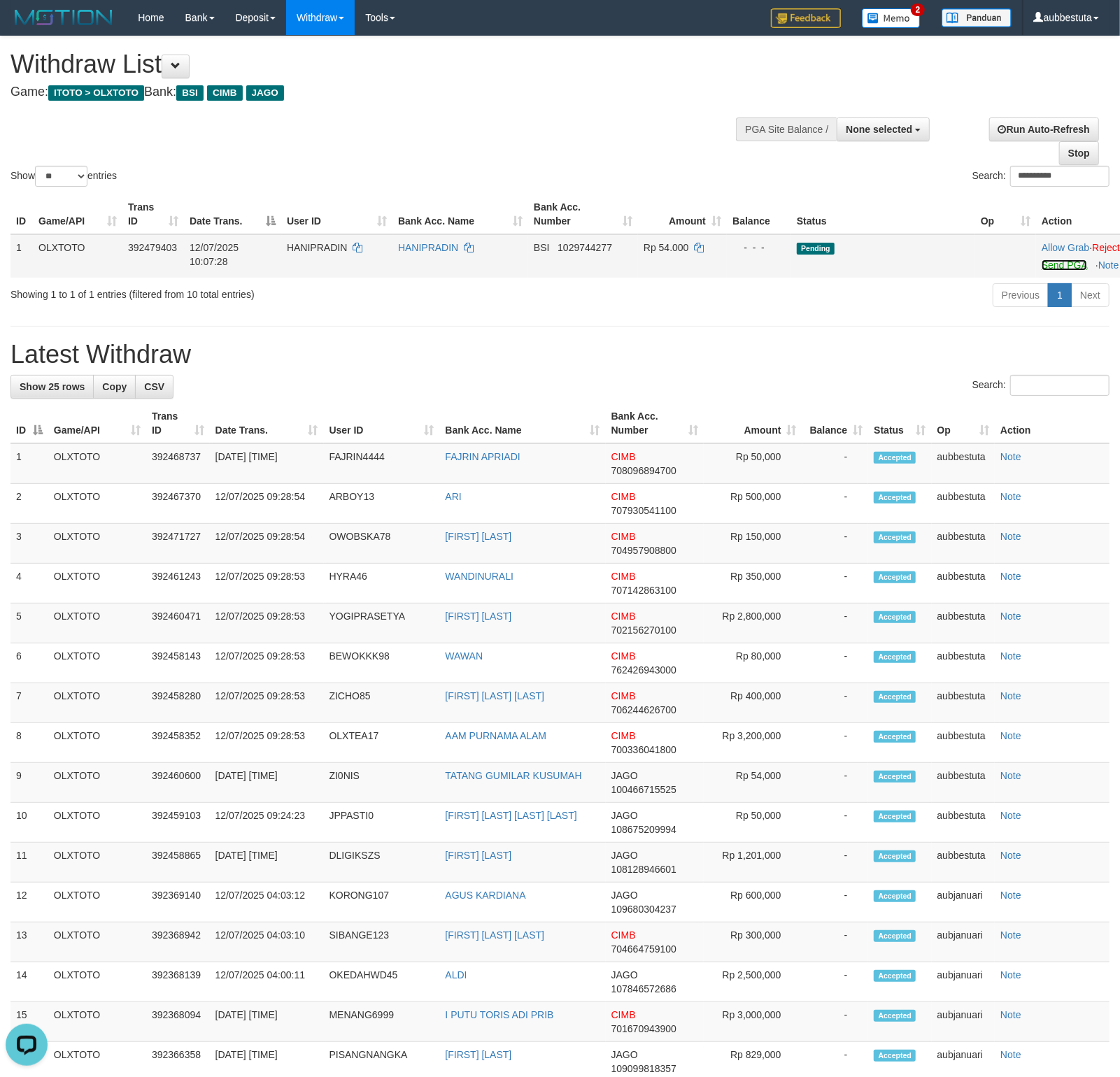 click on "Send PGA" at bounding box center [1064, 265] 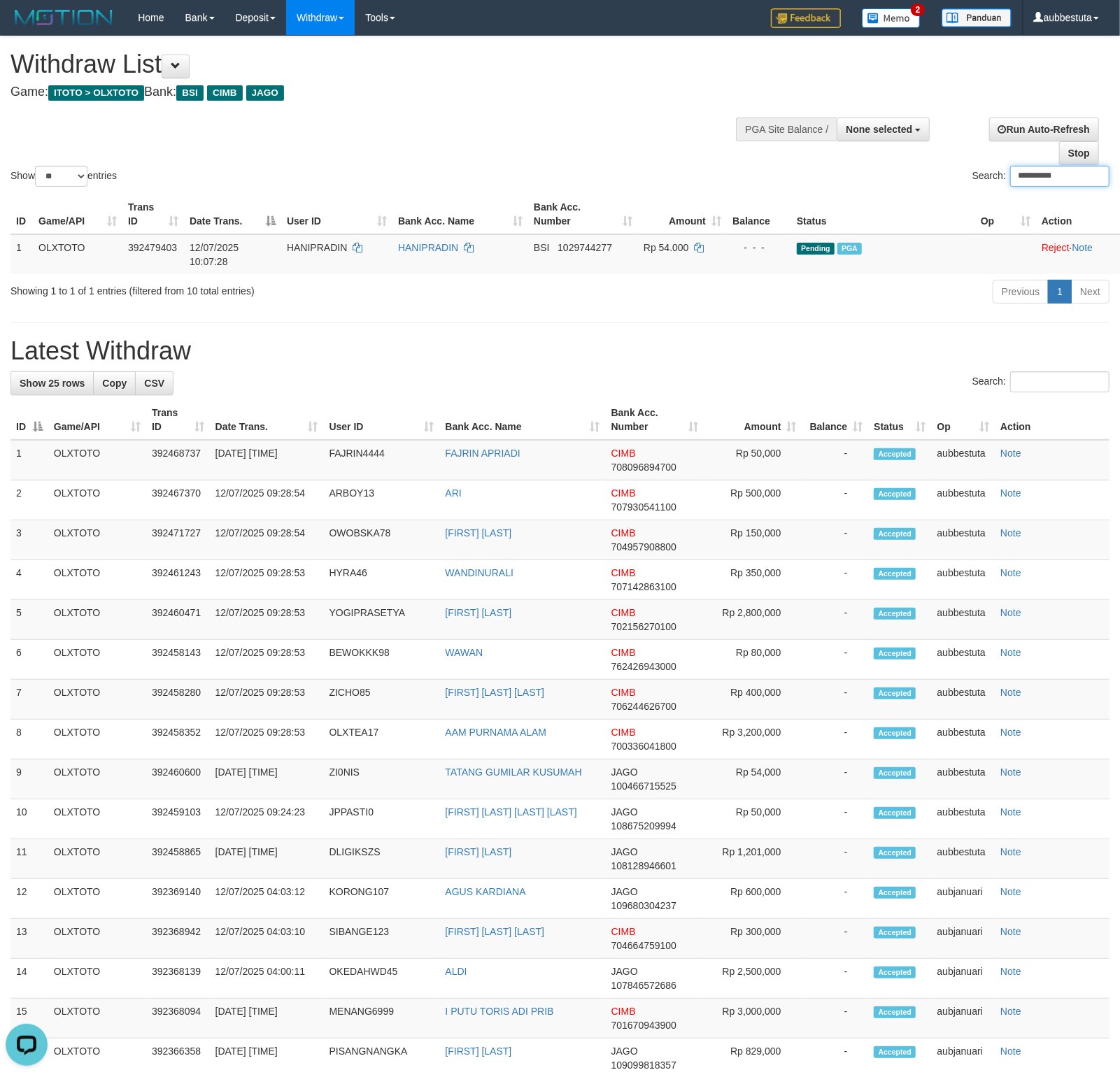 click on "**********" at bounding box center [1060, 176] 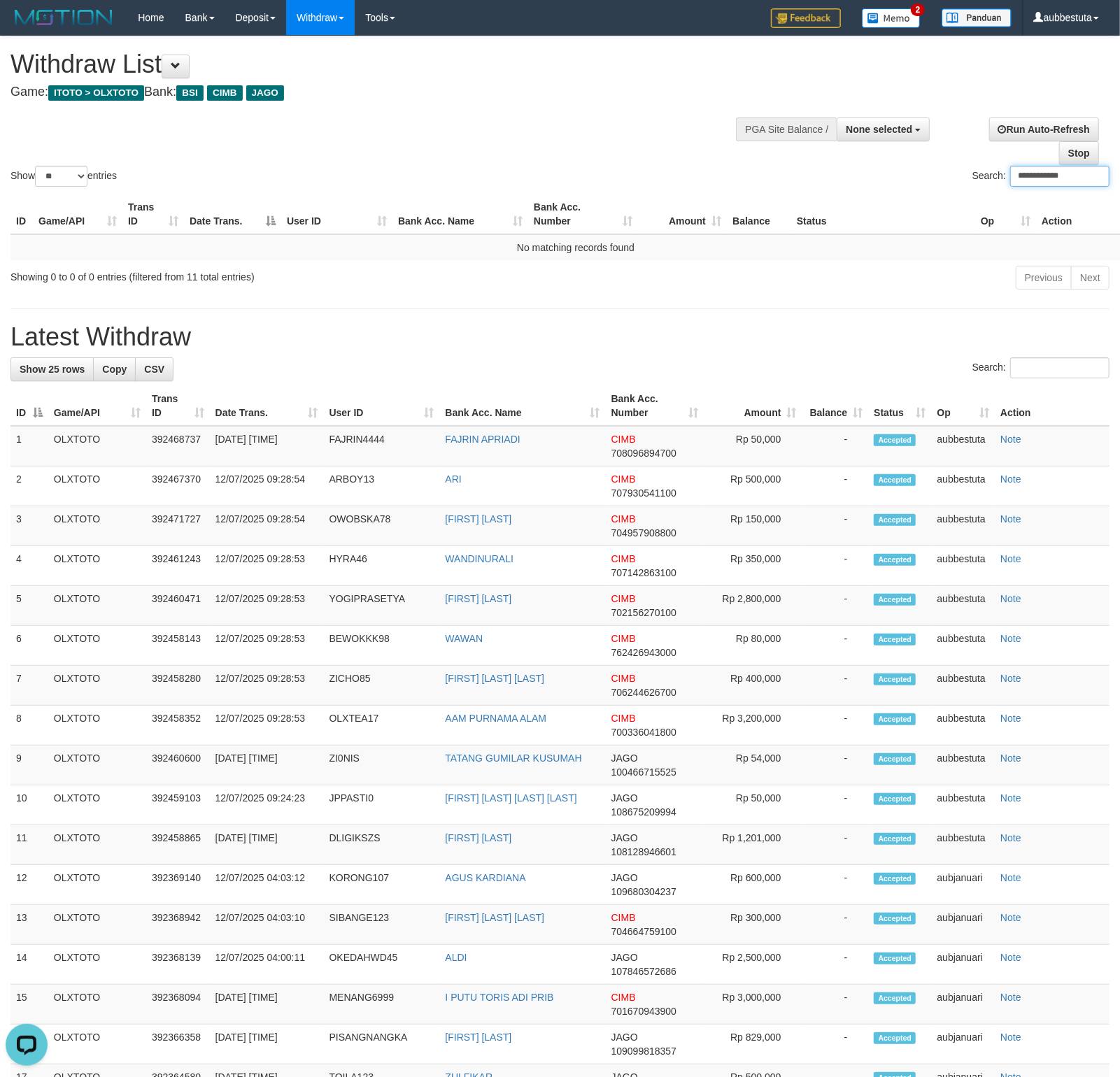 click on "**********" at bounding box center [1060, 176] 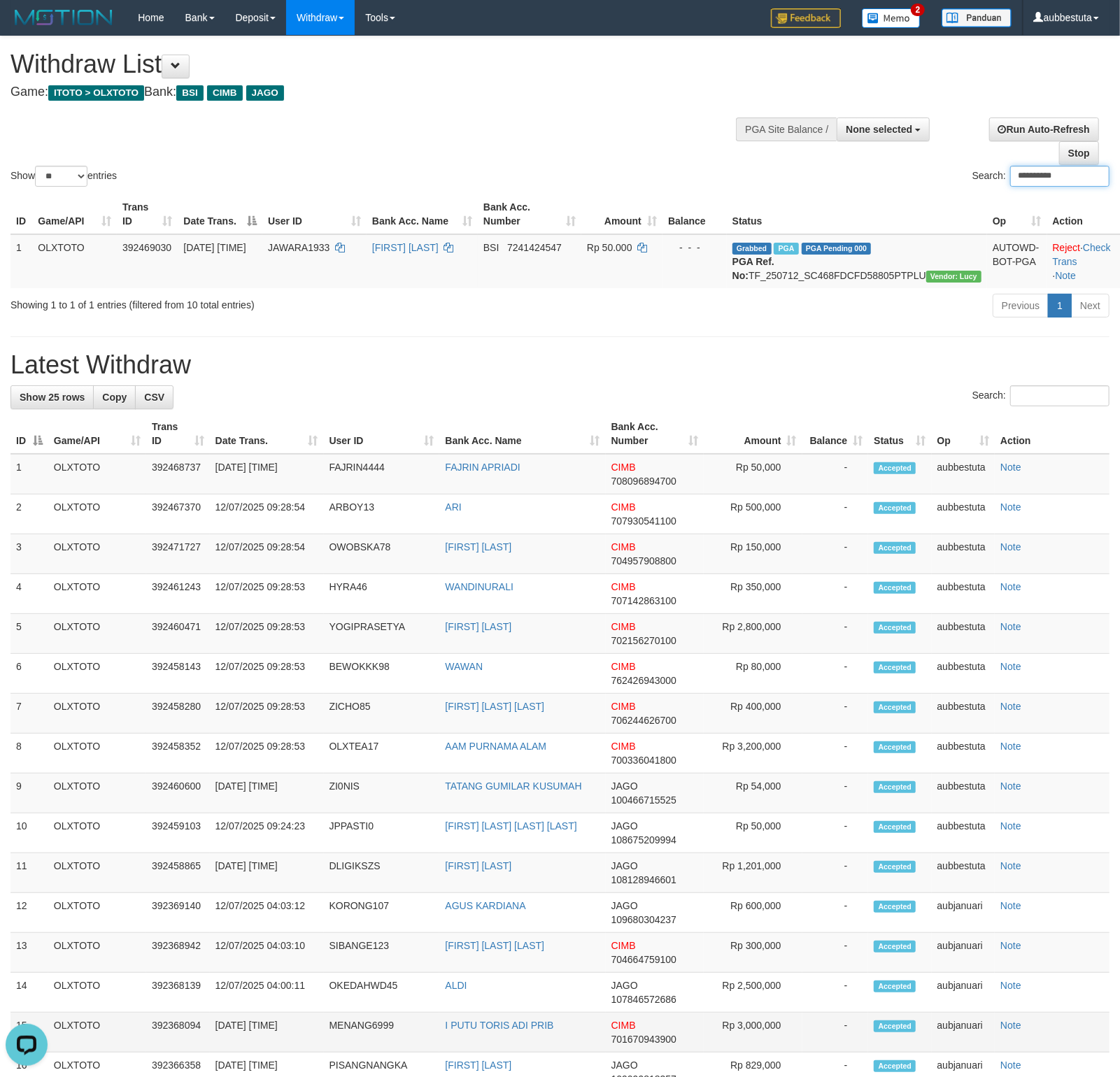 type on "**********" 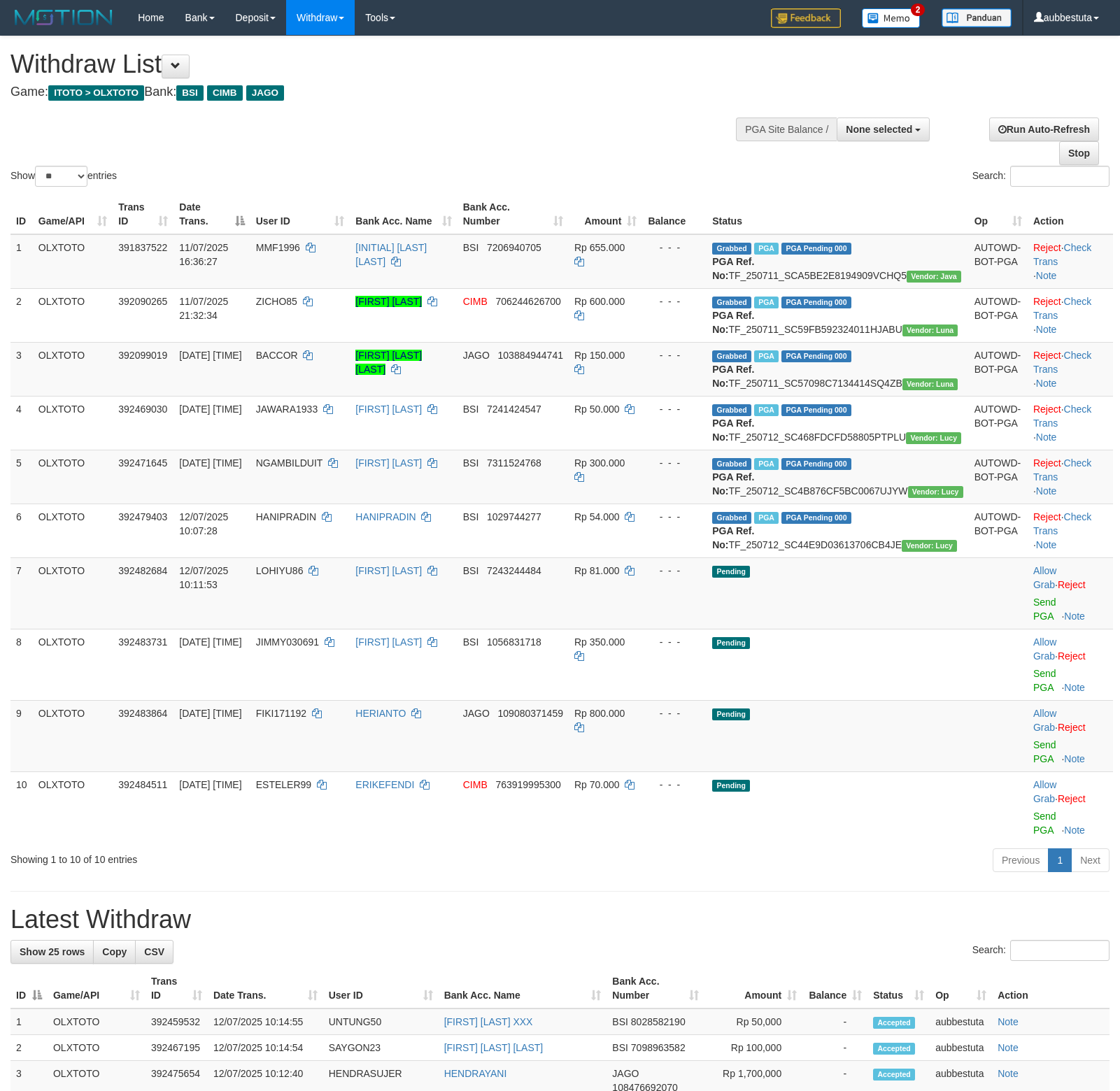 select 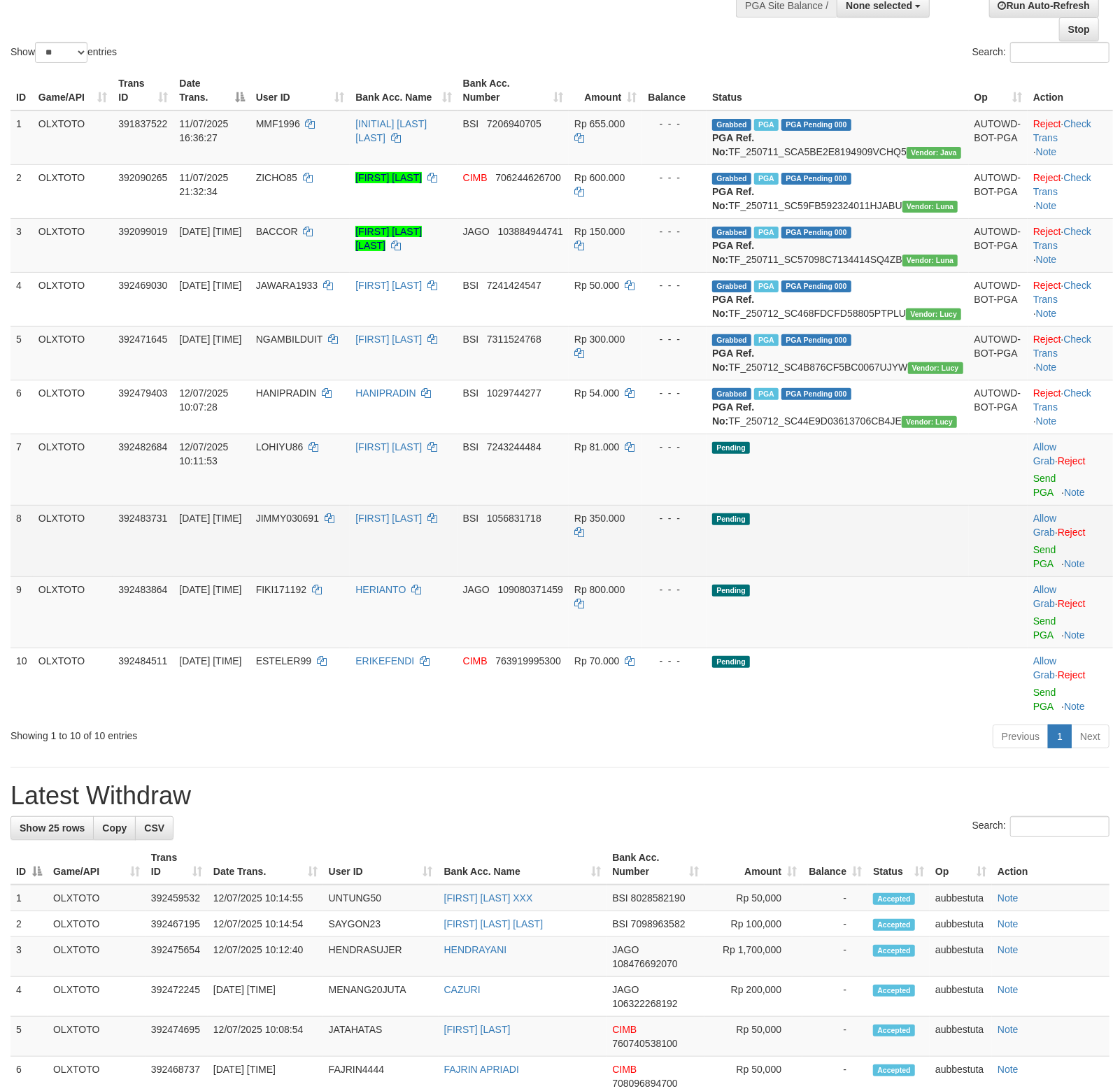 scroll, scrollTop: 21, scrollLeft: 0, axis: vertical 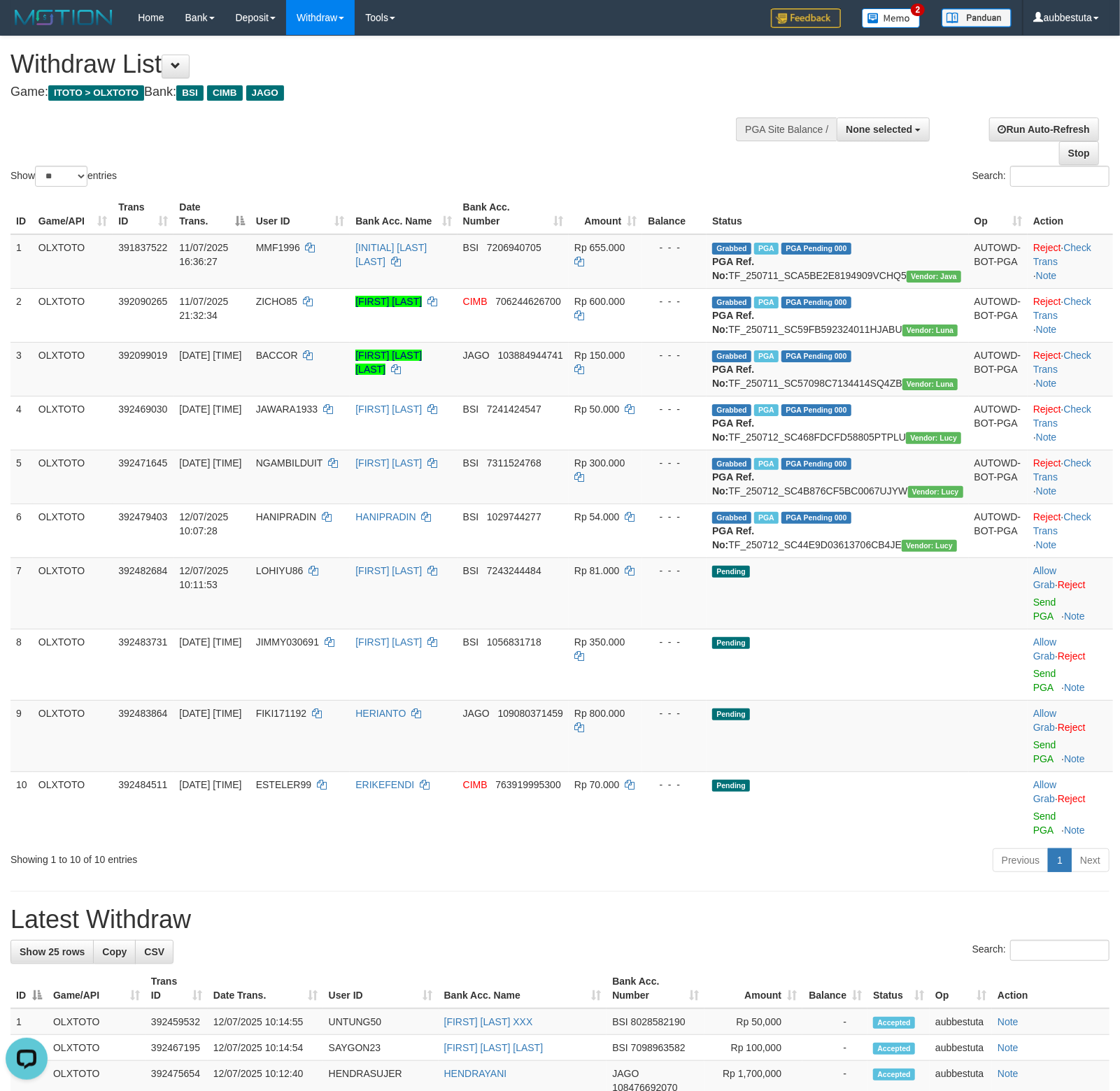 click on "Show  ** ** ** ***  entries Search:" at bounding box center (560, 113) 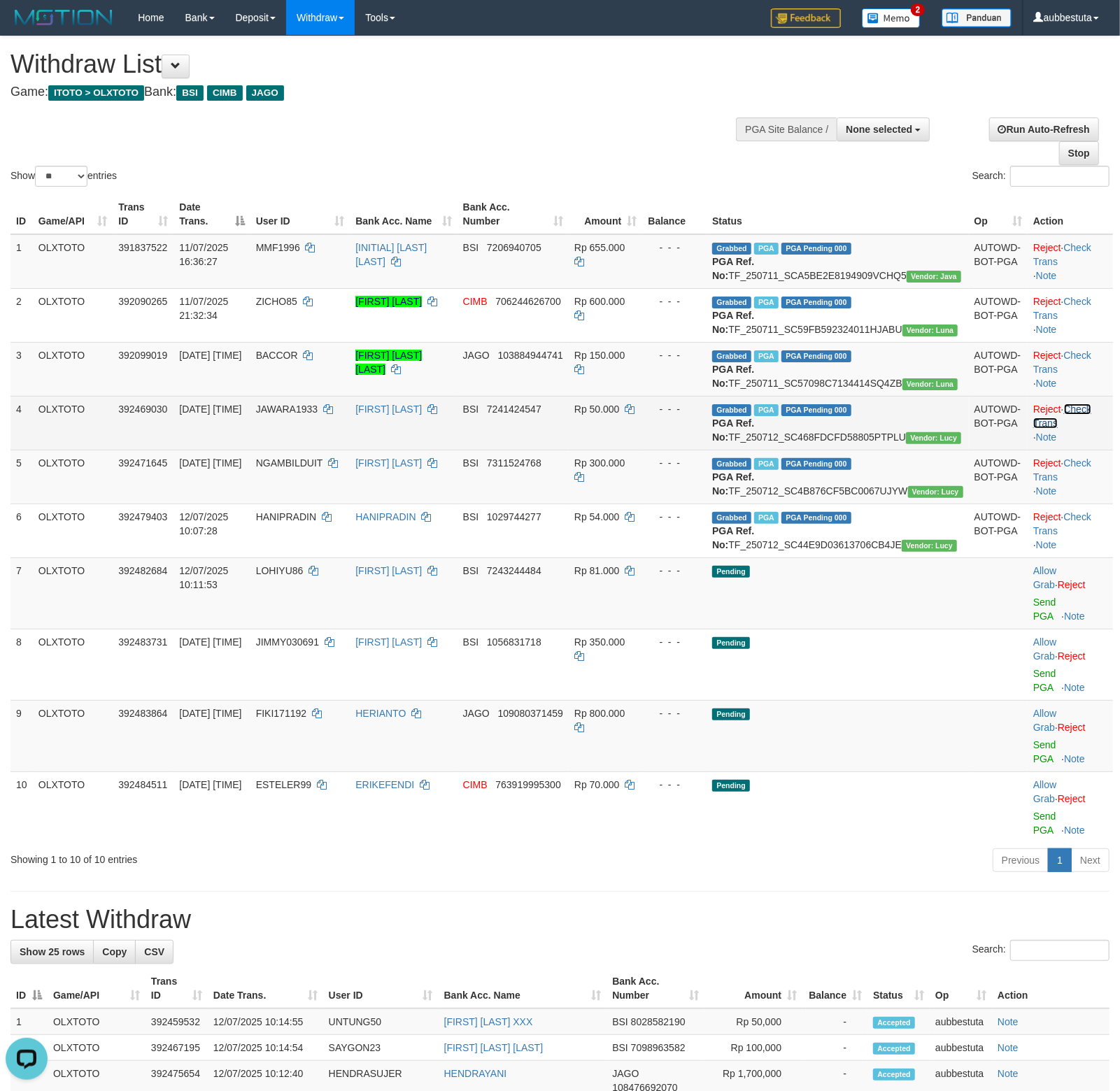 click on "Check Trans" at bounding box center (1062, 416) 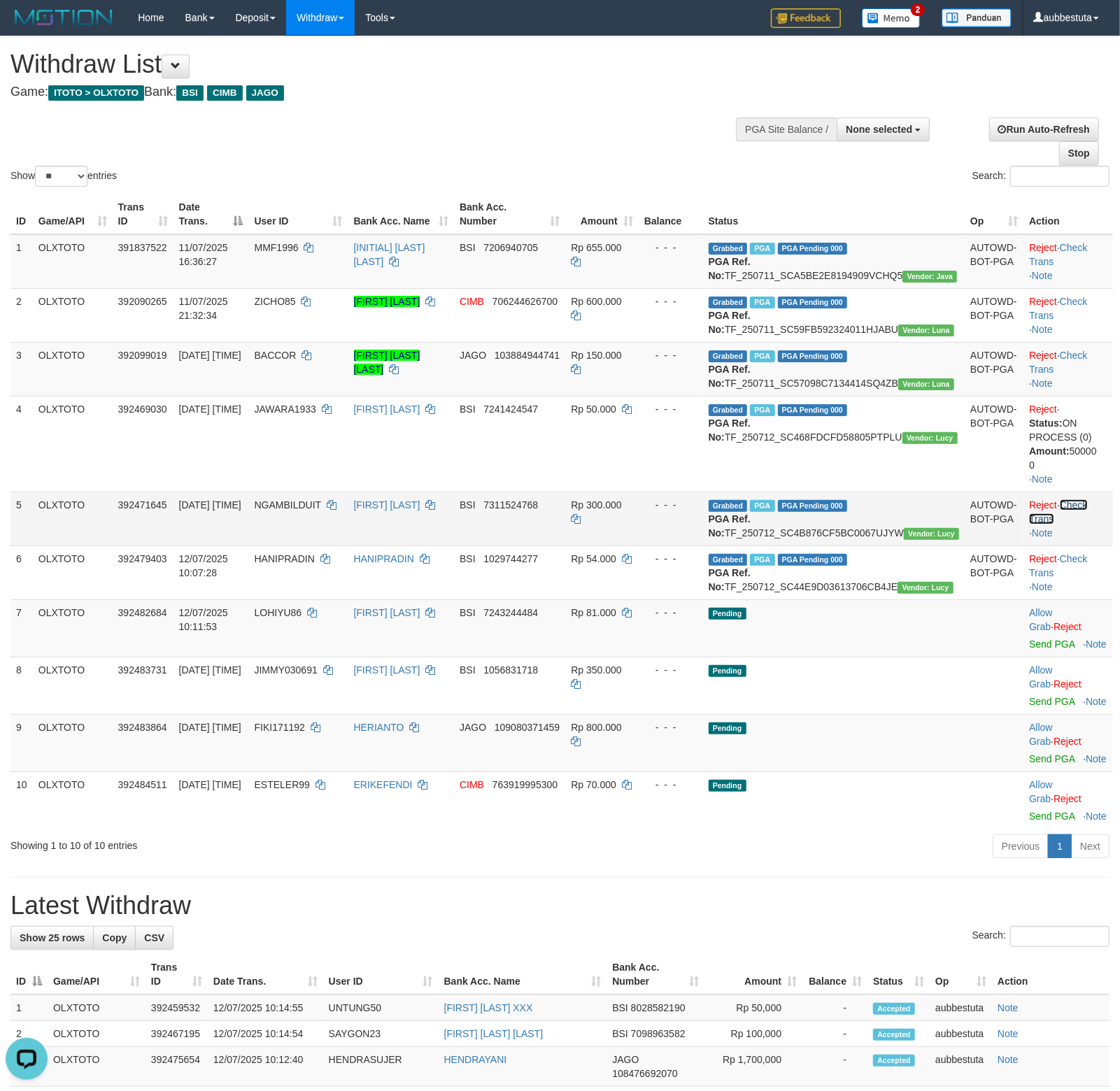 click on "Check Trans" at bounding box center (1058, 512) 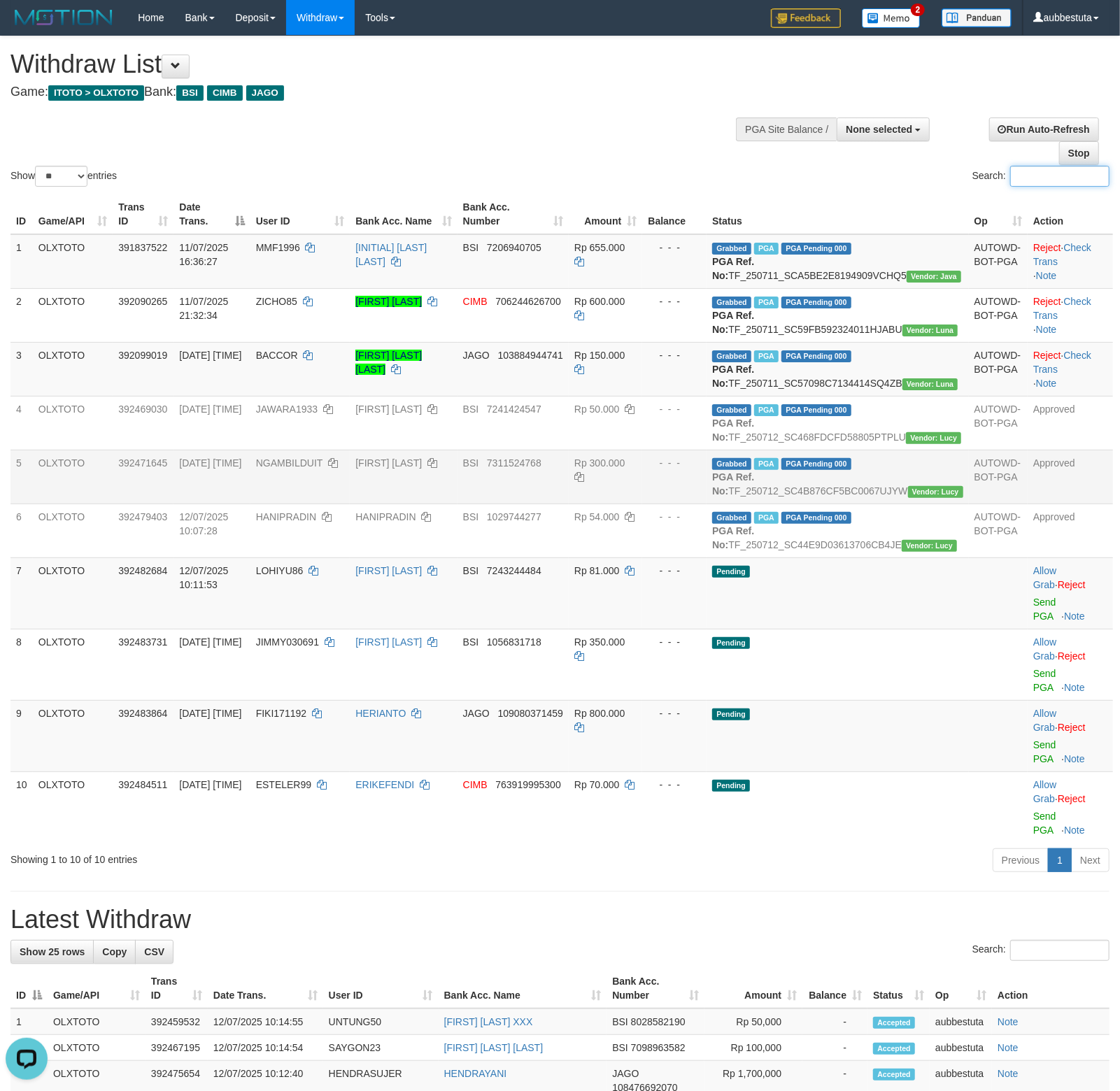 click on "Search:" at bounding box center (1060, 176) 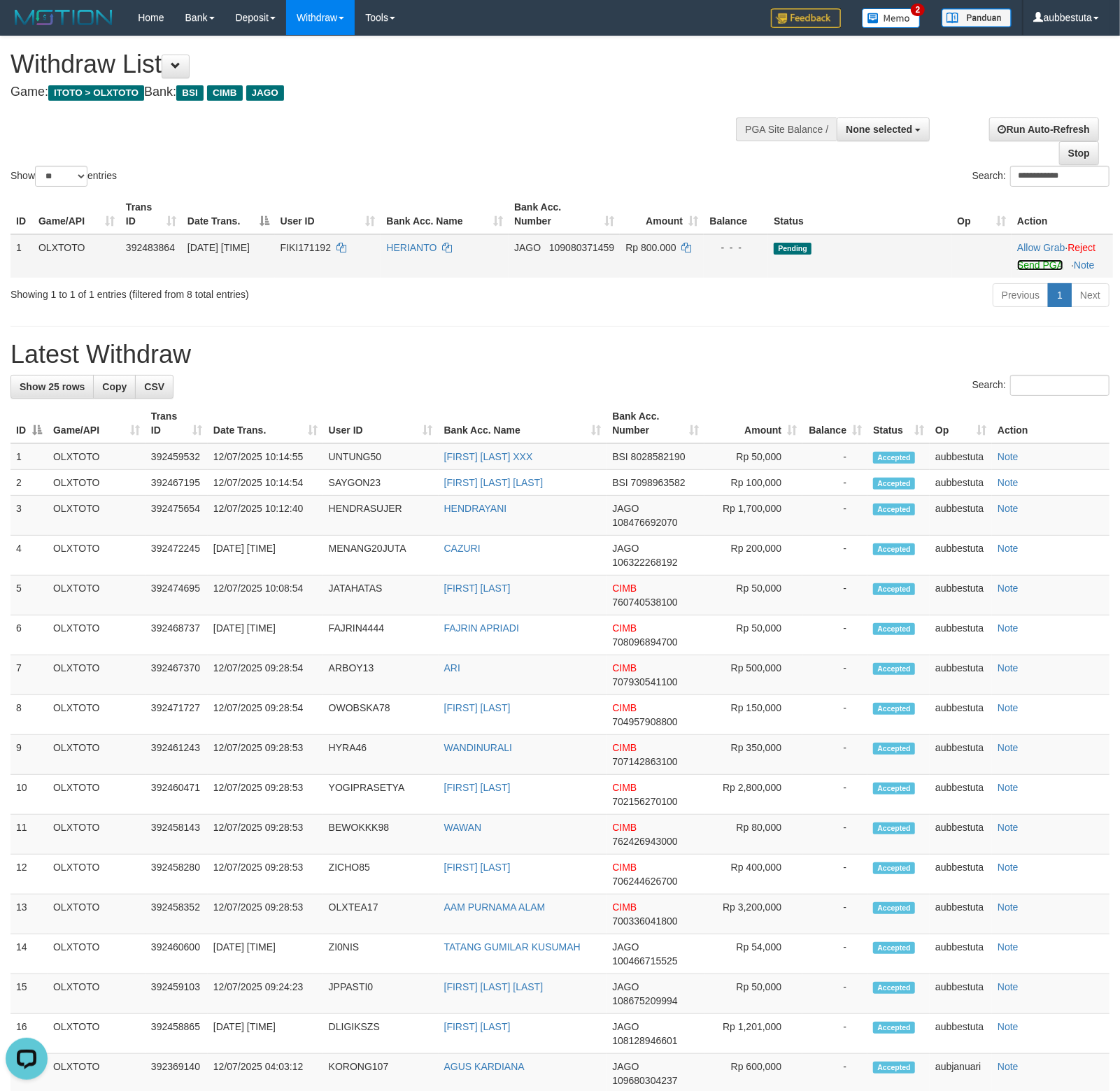 click on "Send PGA" at bounding box center (1040, 265) 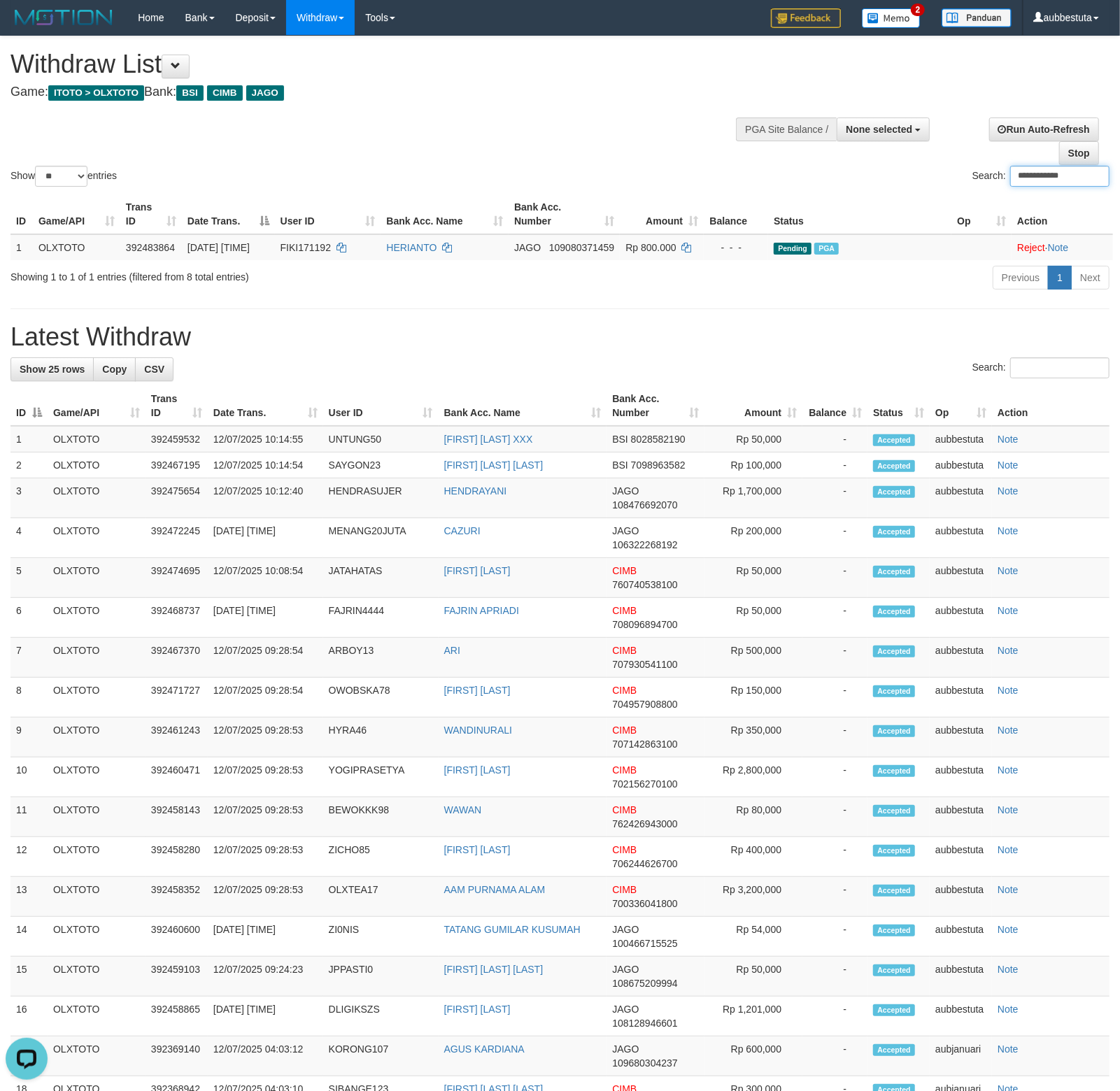 click on "**********" at bounding box center [1060, 176] 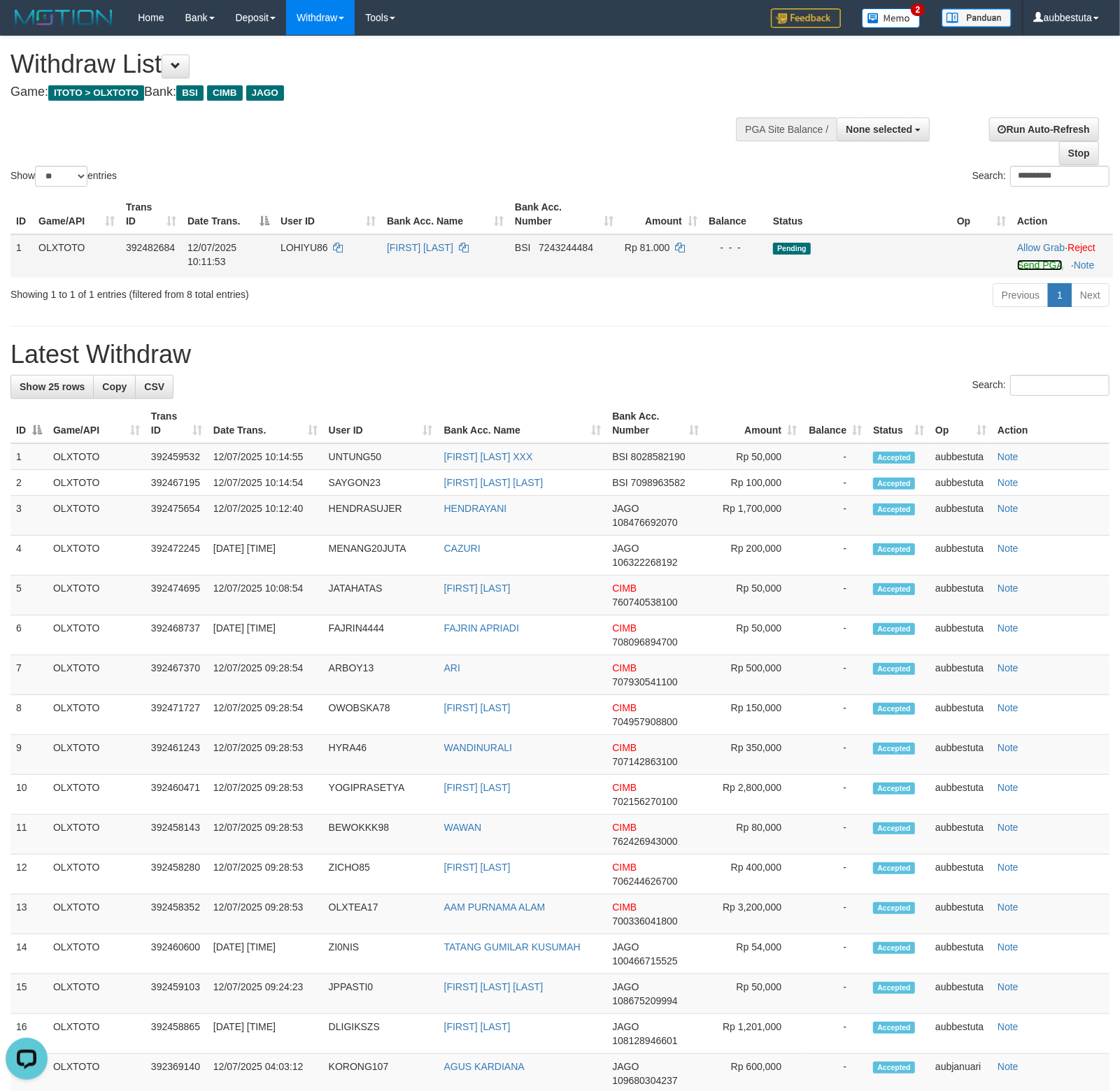 click on "Send PGA" at bounding box center [1040, 265] 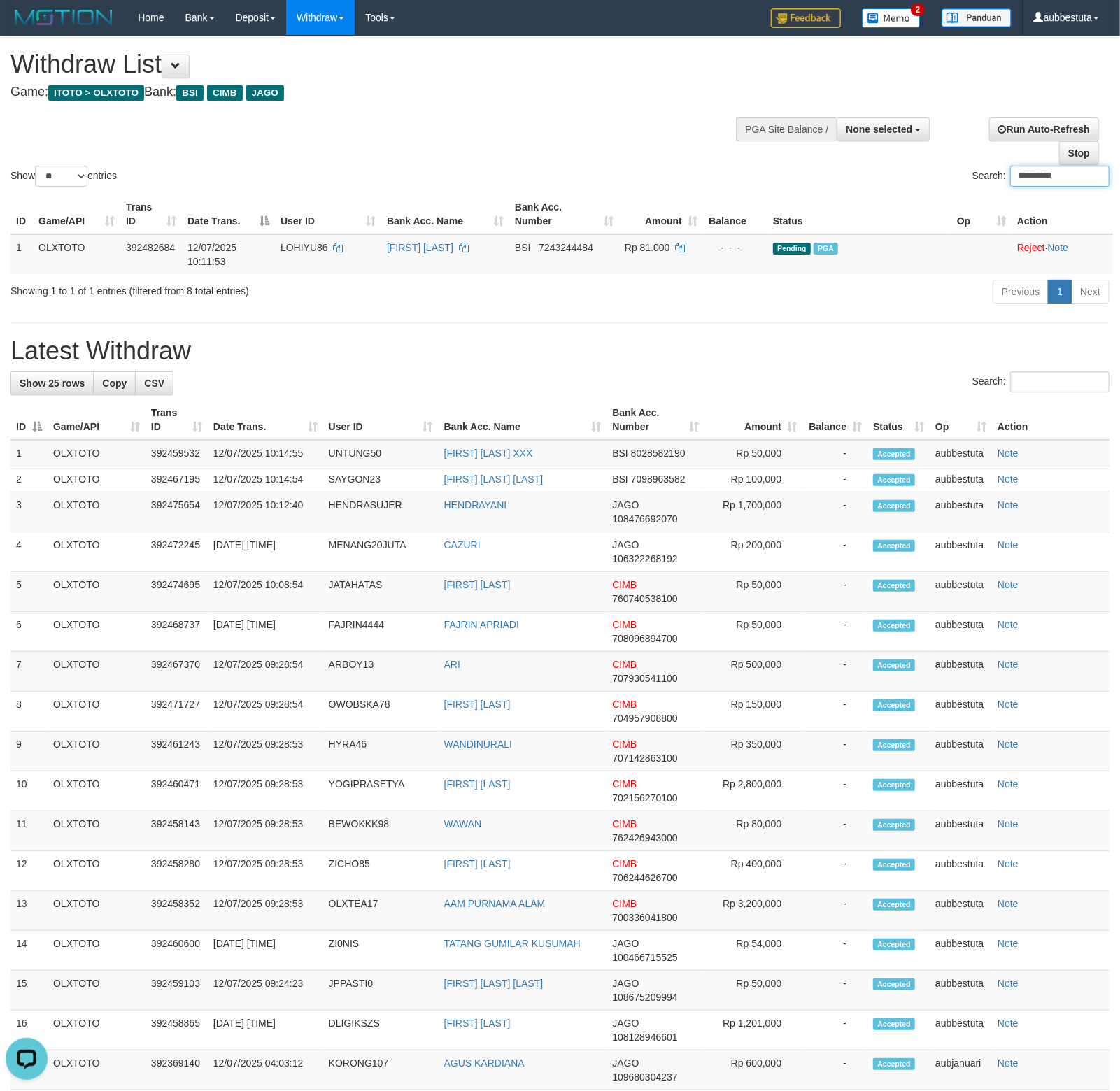 click on "**********" at bounding box center (1060, 176) 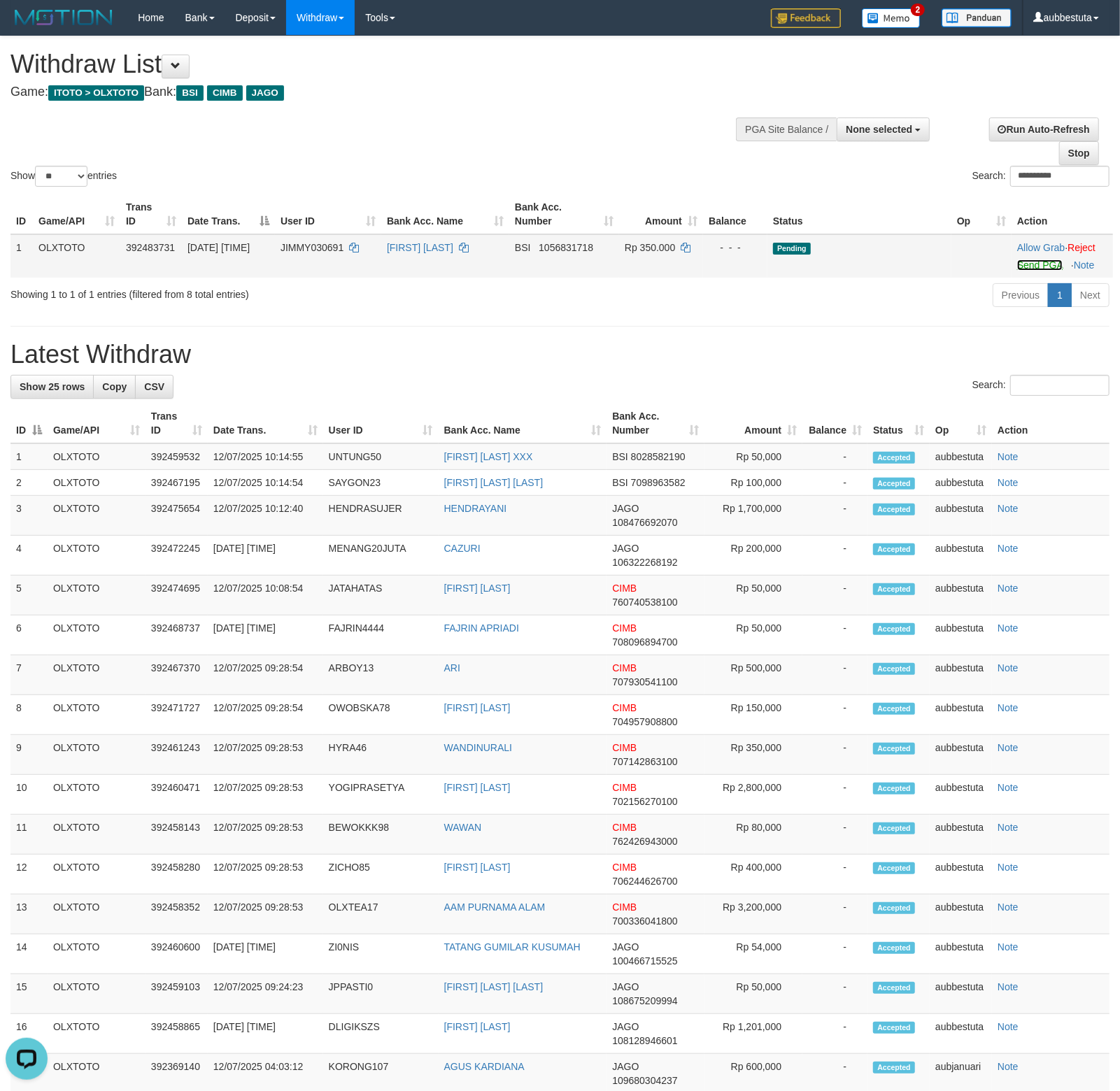 click on "Send PGA" at bounding box center [1040, 265] 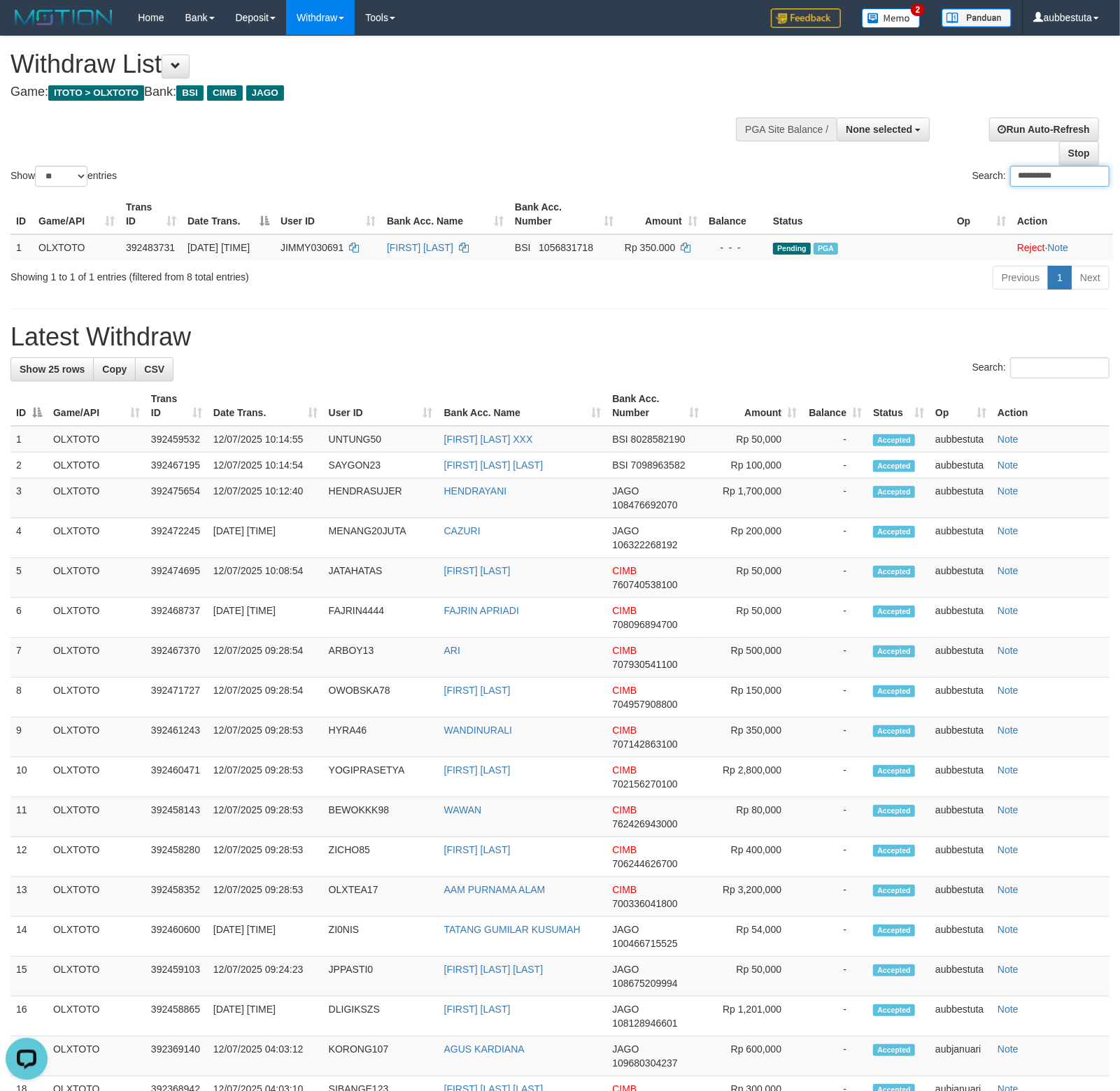 click on "**********" at bounding box center (1060, 176) 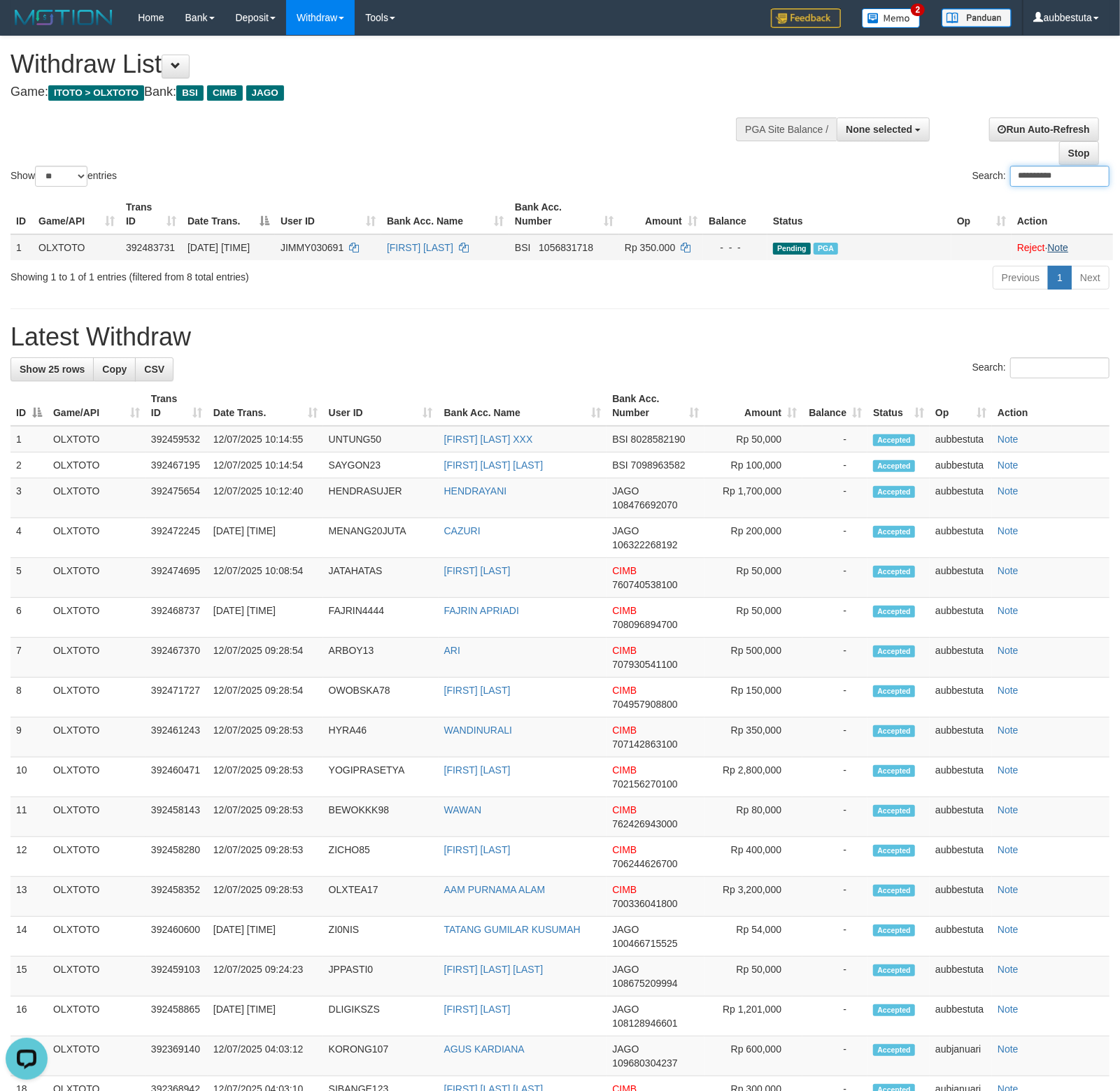 paste 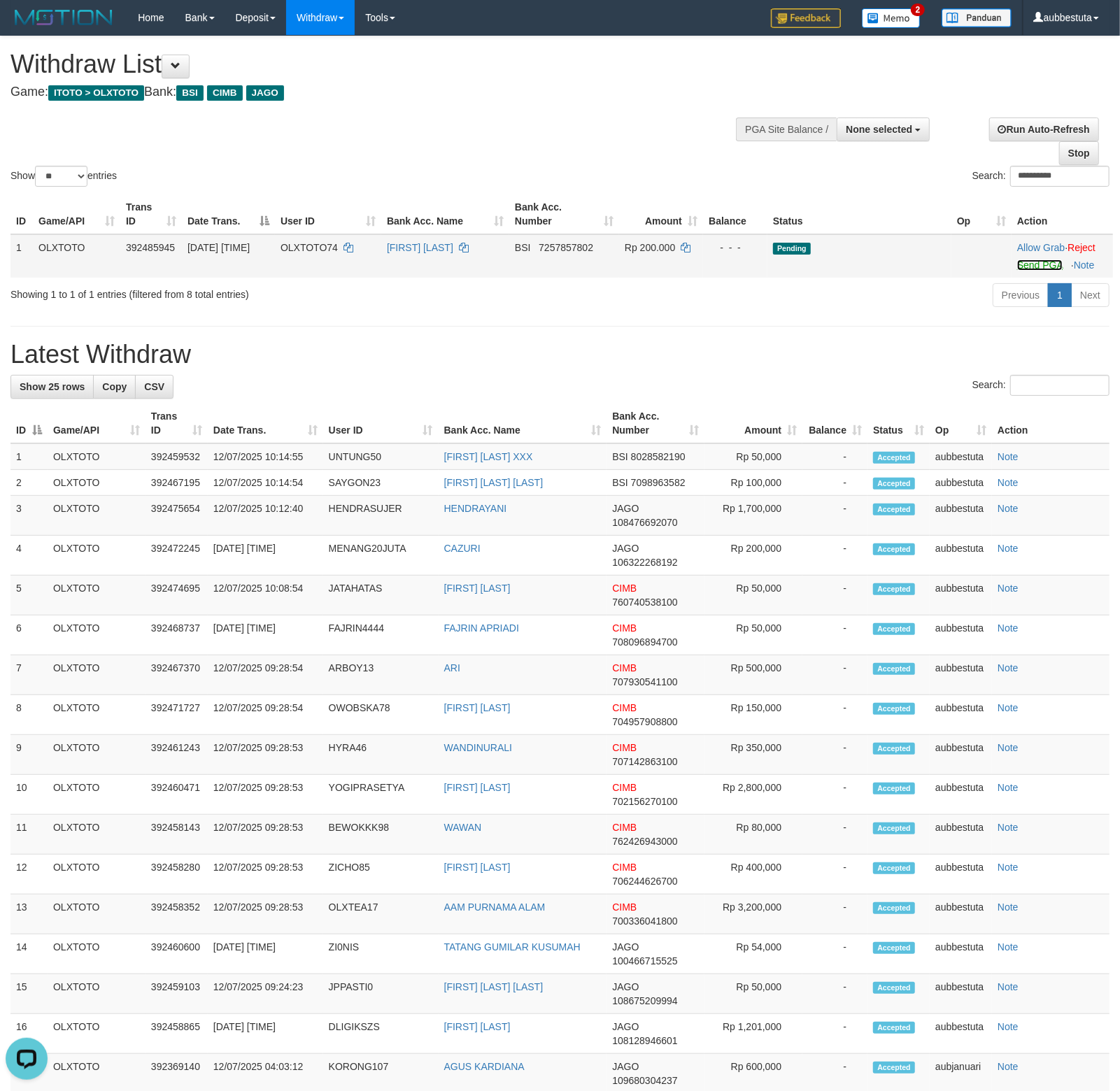 click on "Send PGA" at bounding box center [1040, 265] 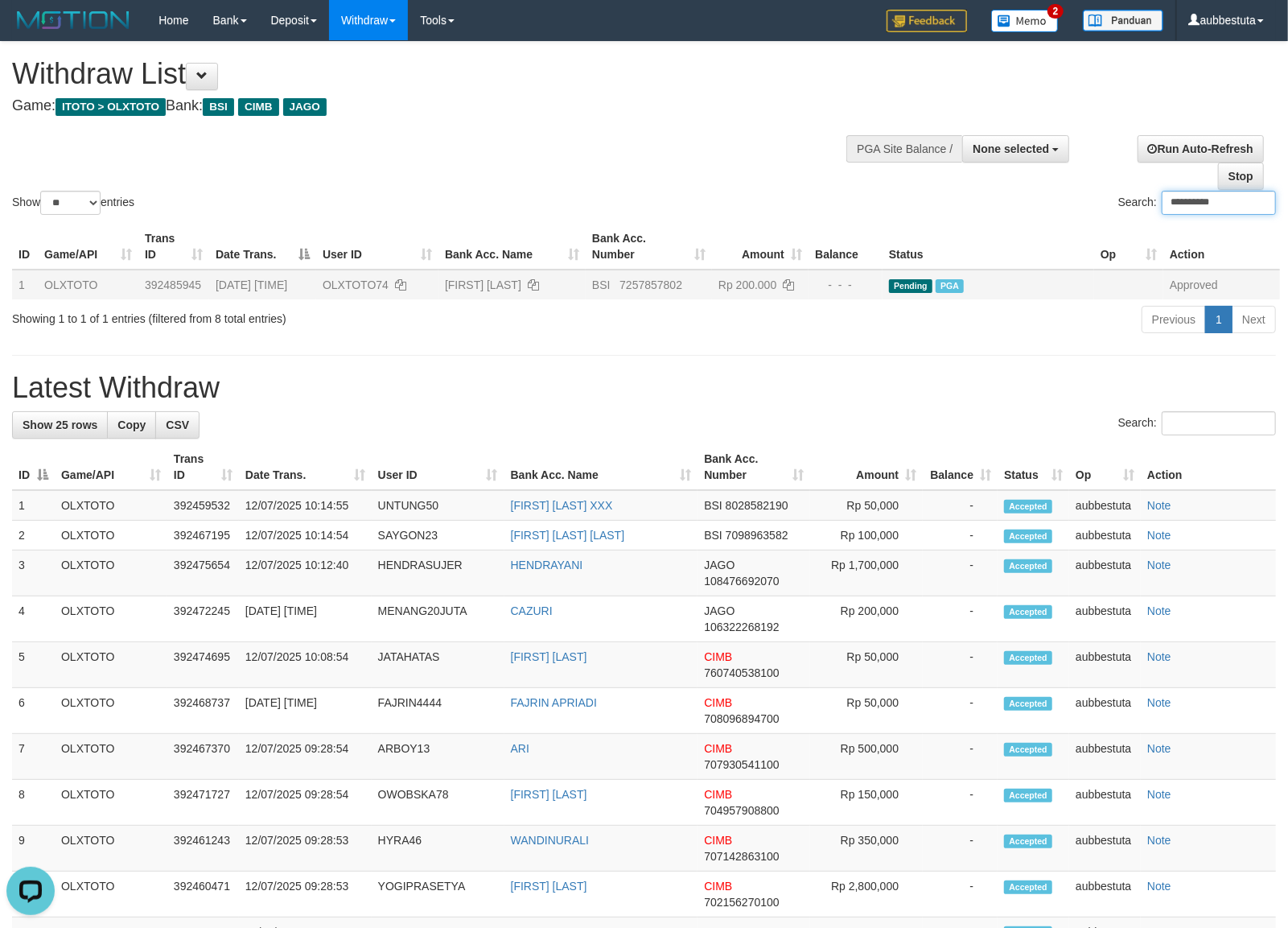 click on "**********" at bounding box center (1219, 203) 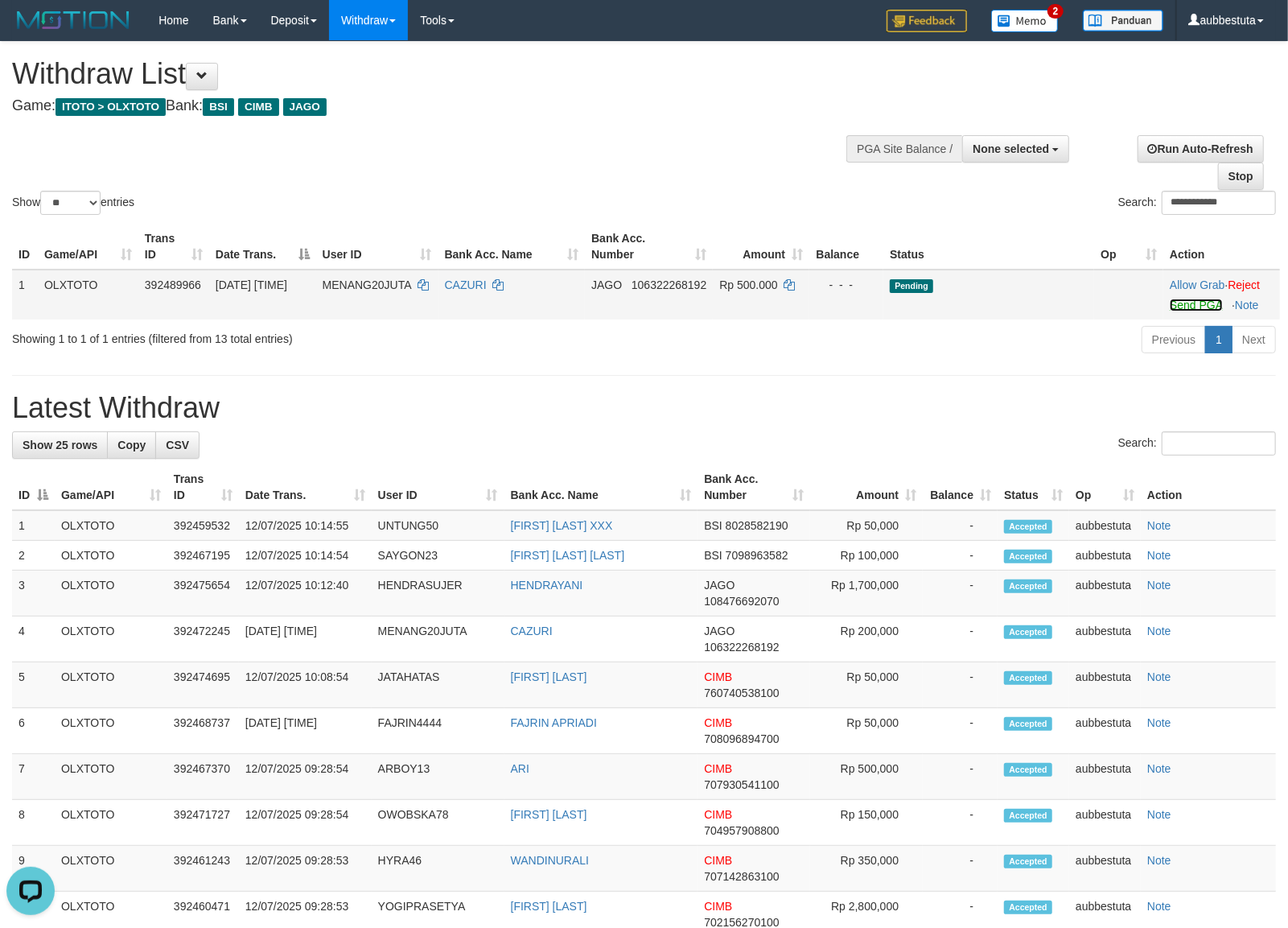 click on "Send PGA" at bounding box center (1195, 305) 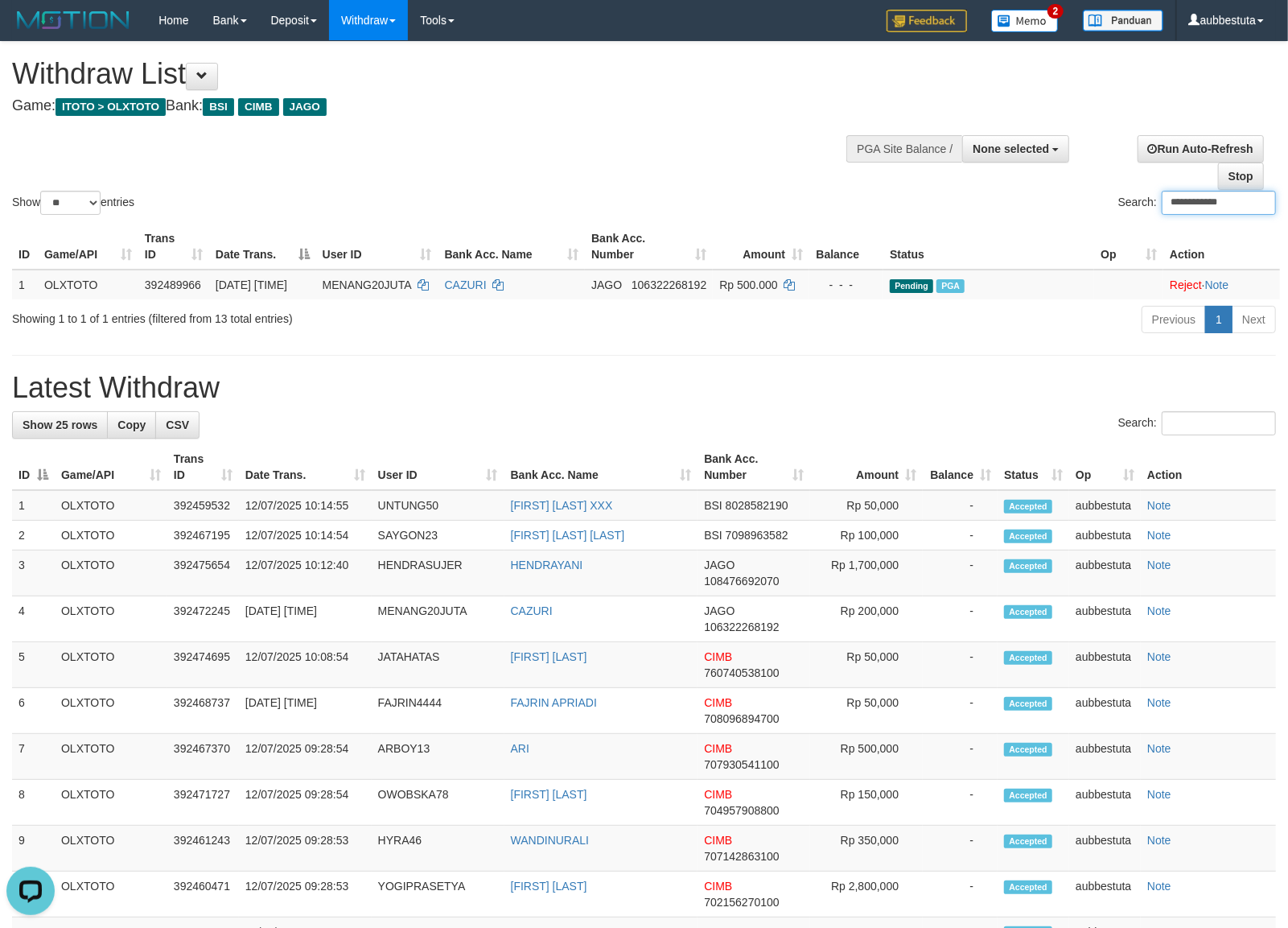 click on "**********" at bounding box center (1219, 203) 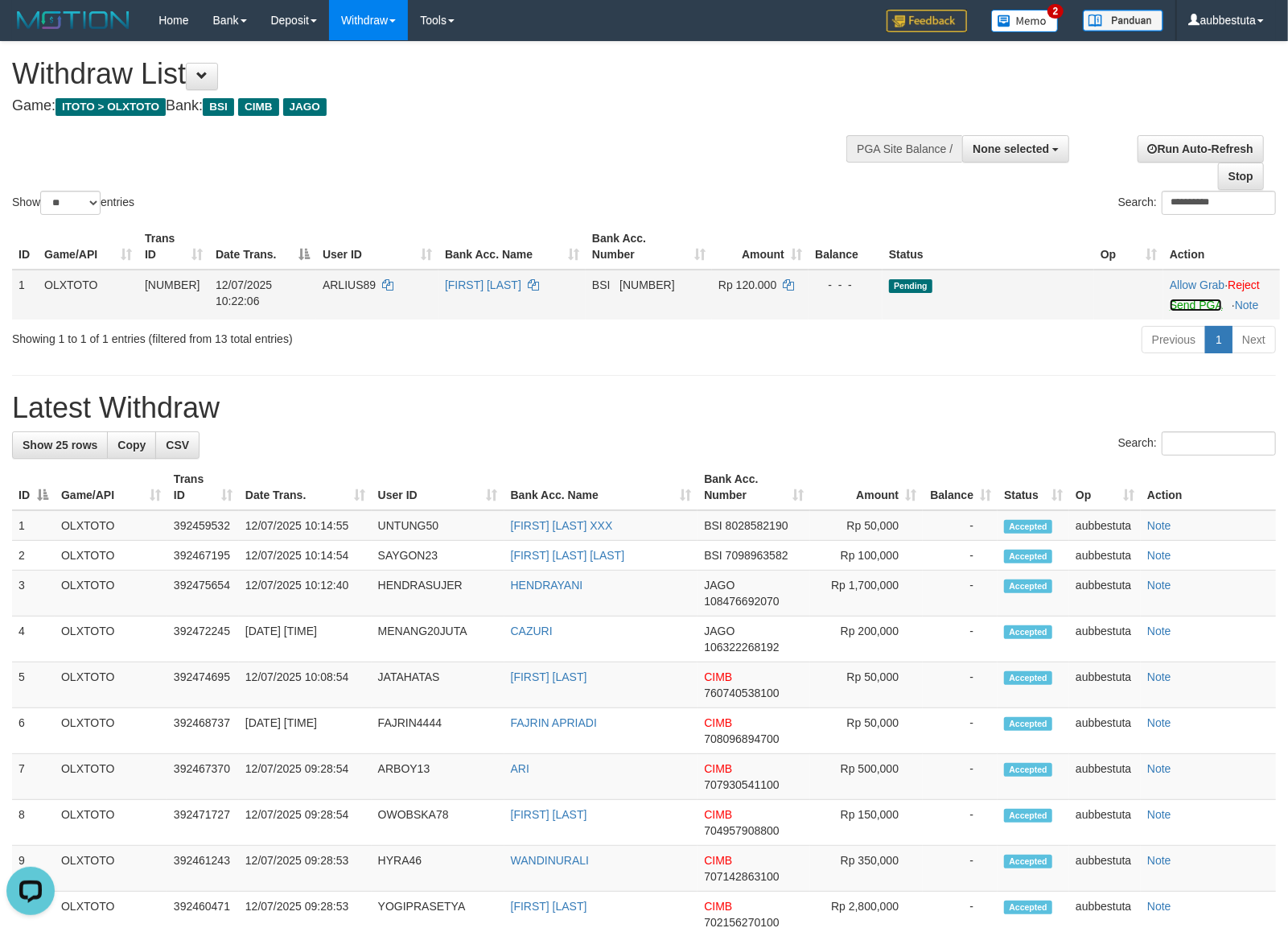 click on "Send PGA" at bounding box center [1195, 305] 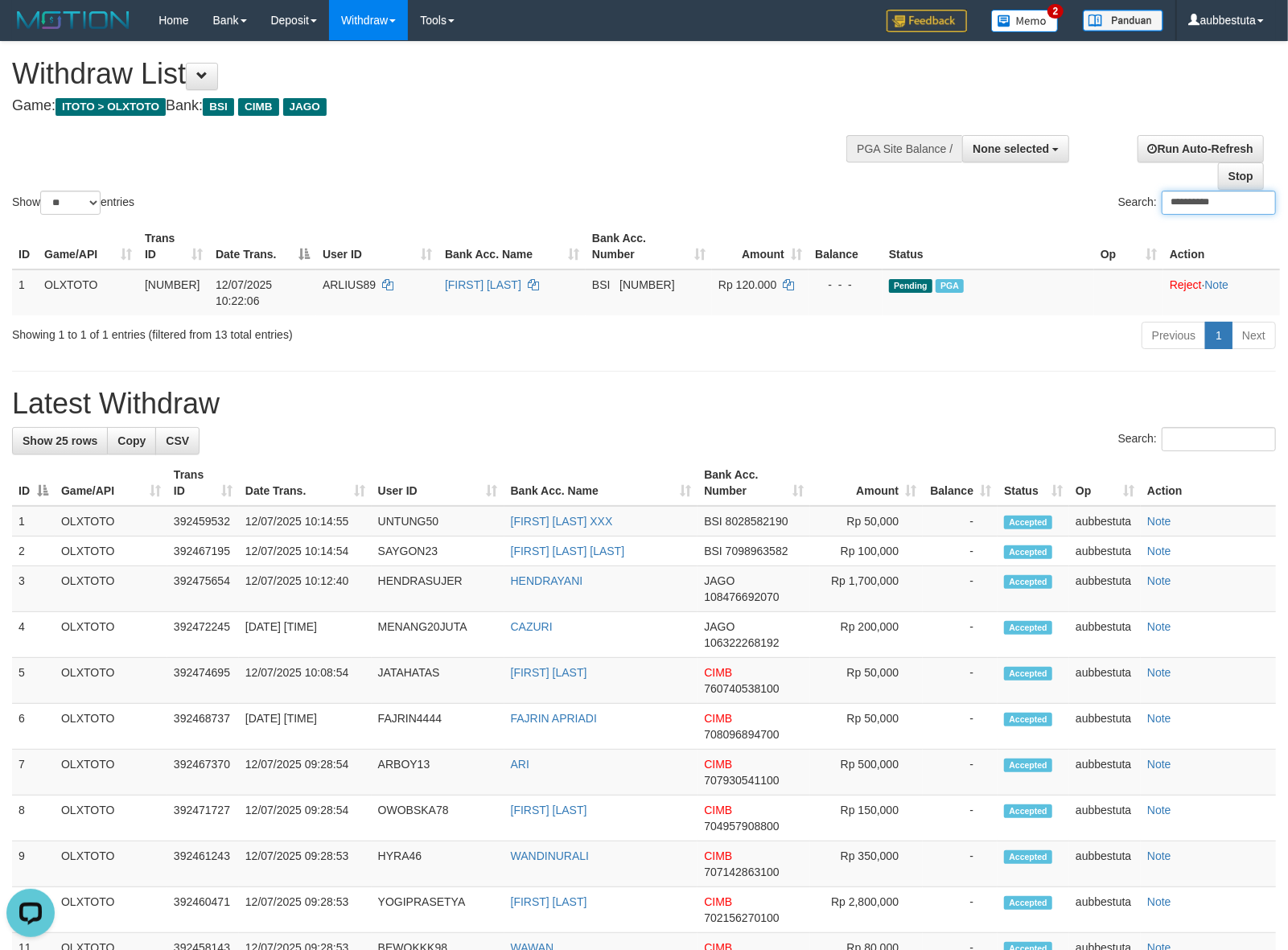click on "**********" at bounding box center (1219, 203) 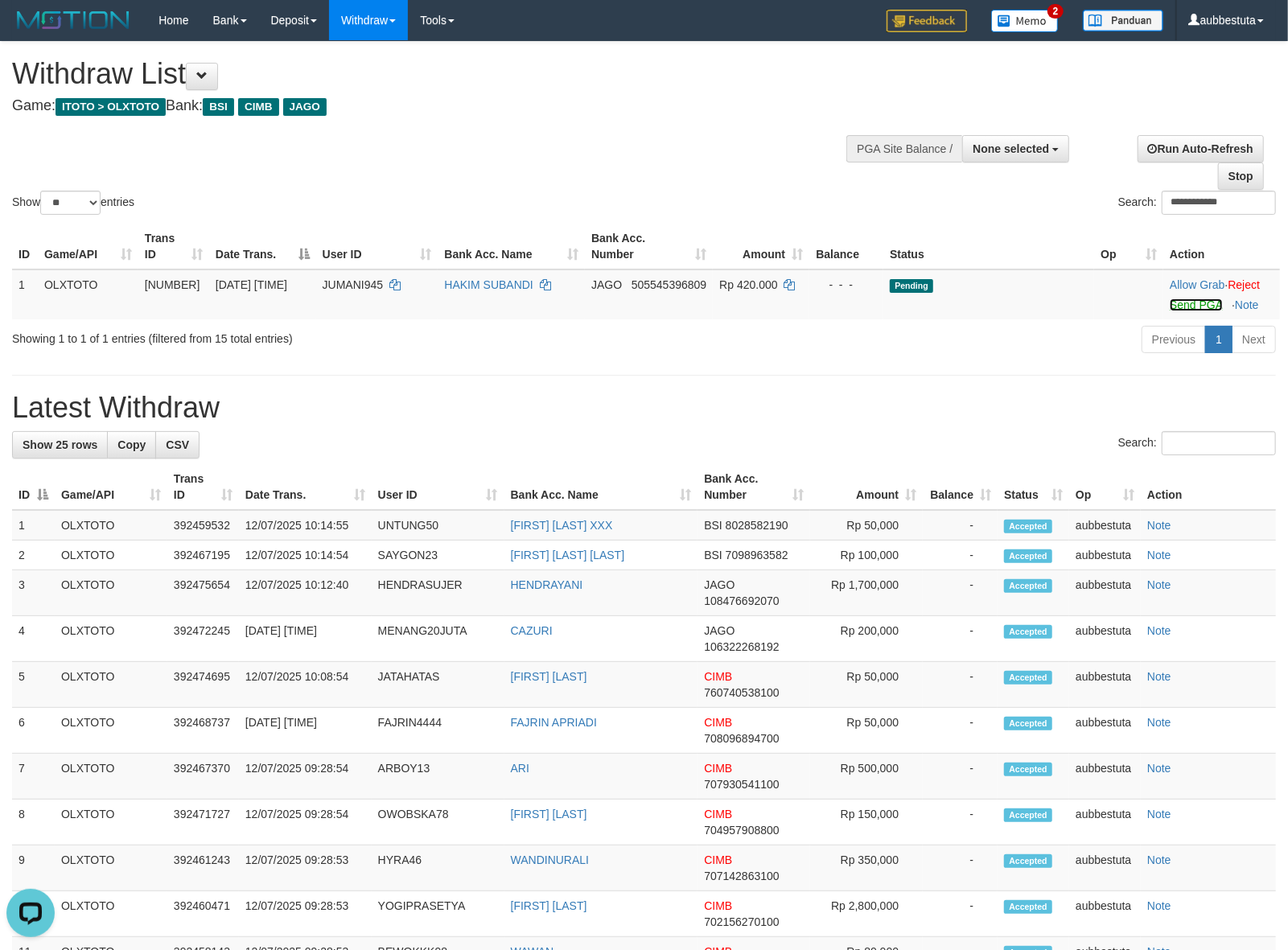 click on "Send PGA" at bounding box center [1195, 305] 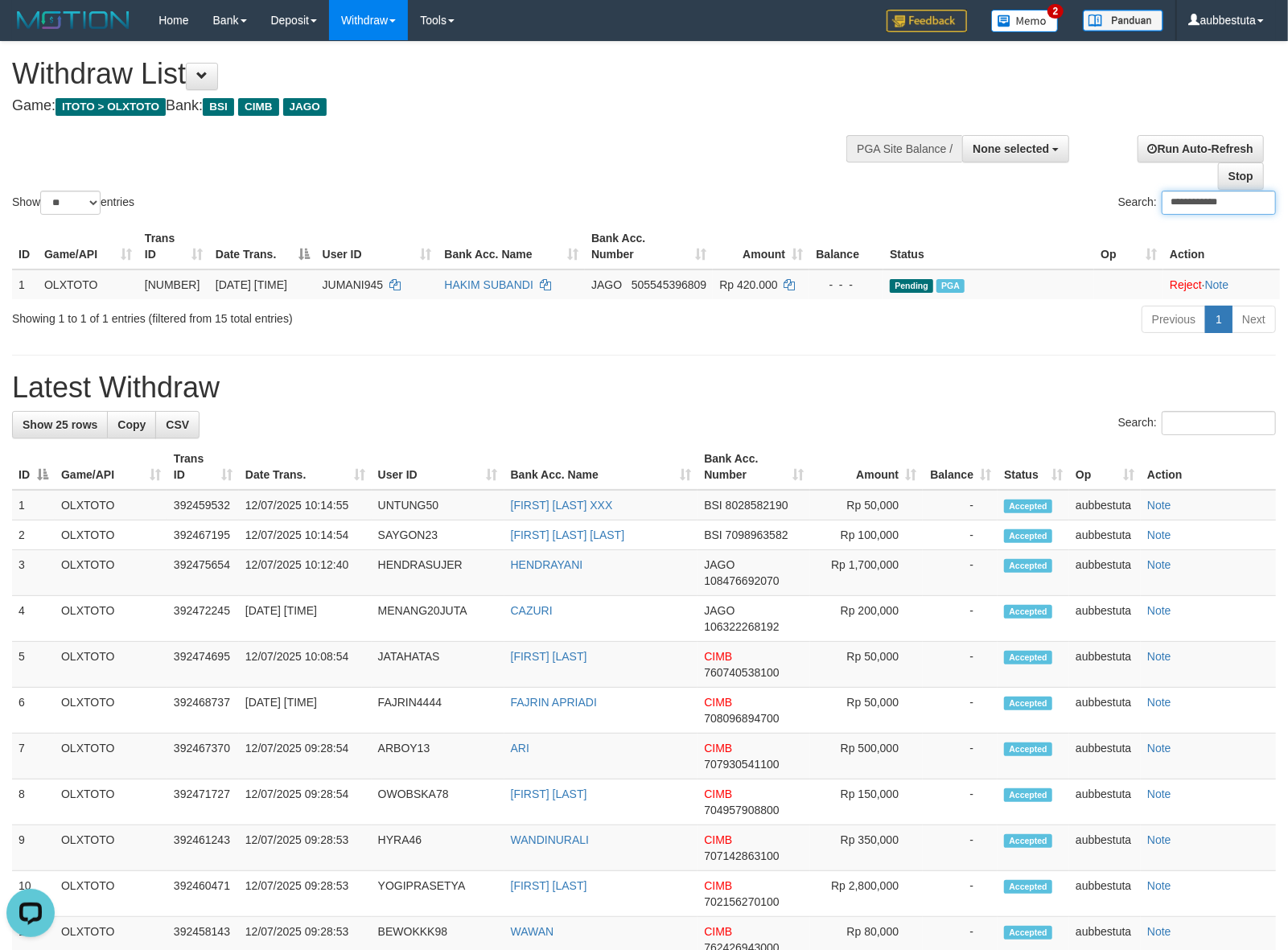 click on "**********" at bounding box center (1219, 203) 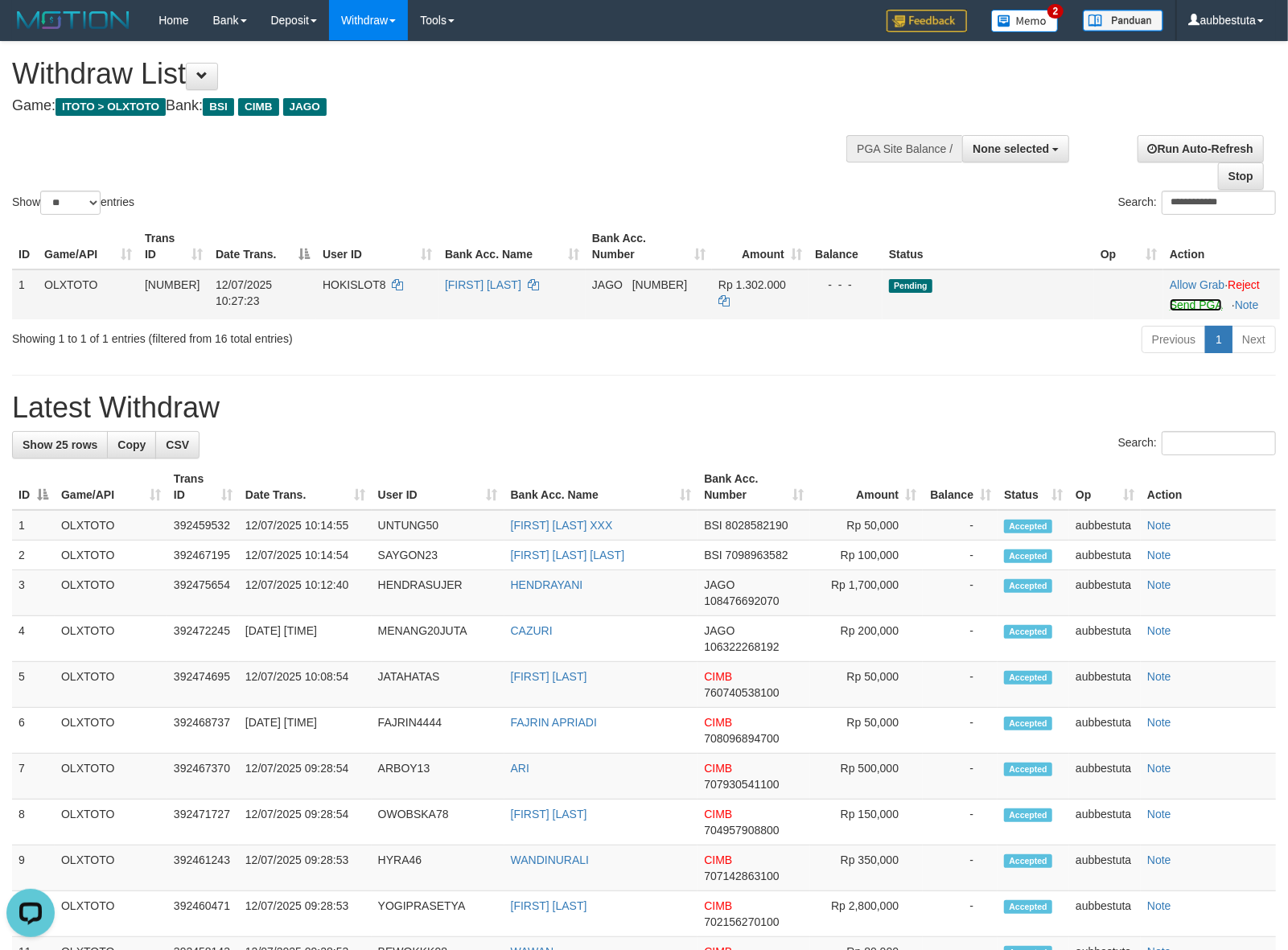 click on "Send PGA" at bounding box center [1195, 305] 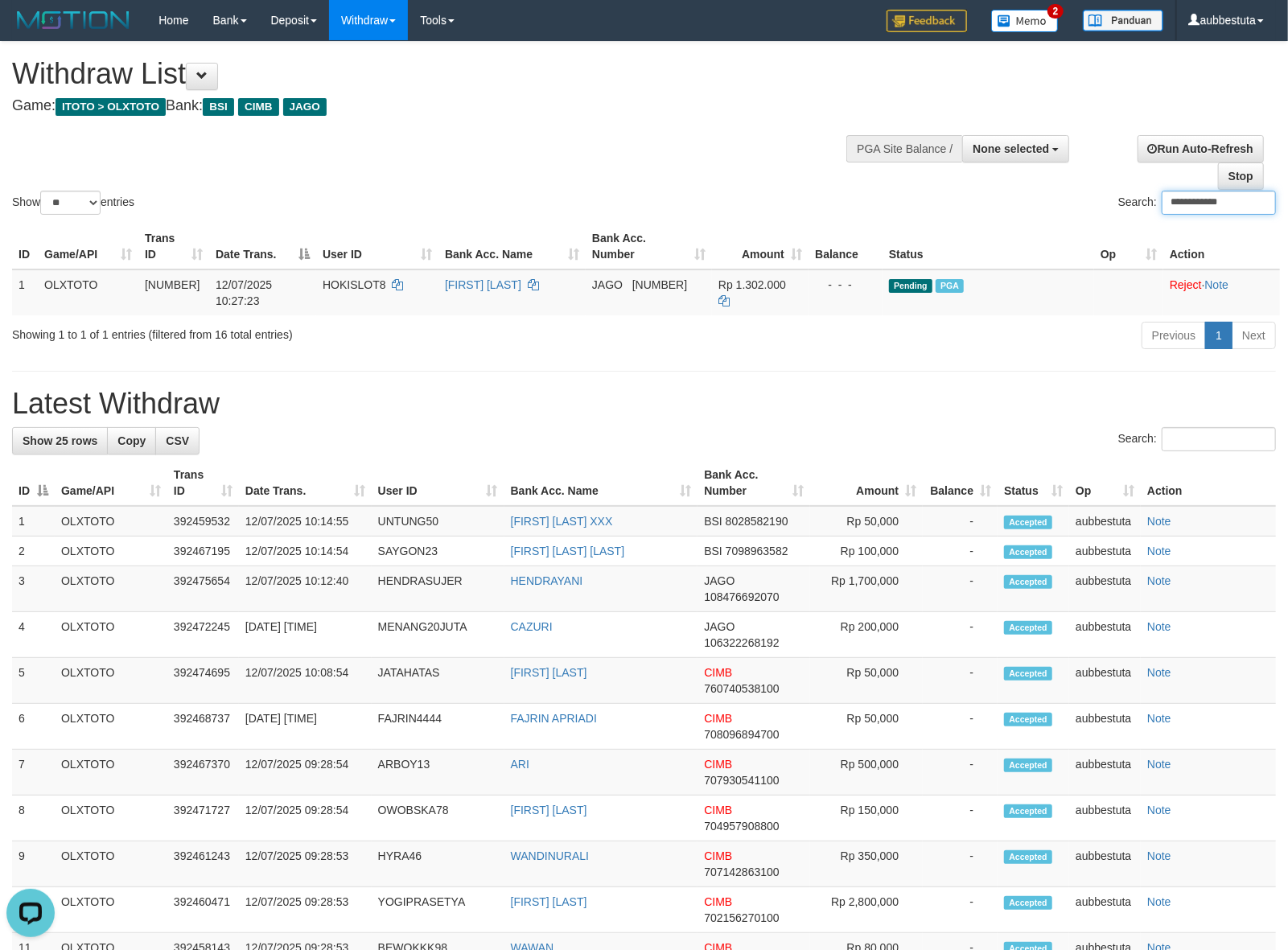 click on "**********" at bounding box center [1219, 203] 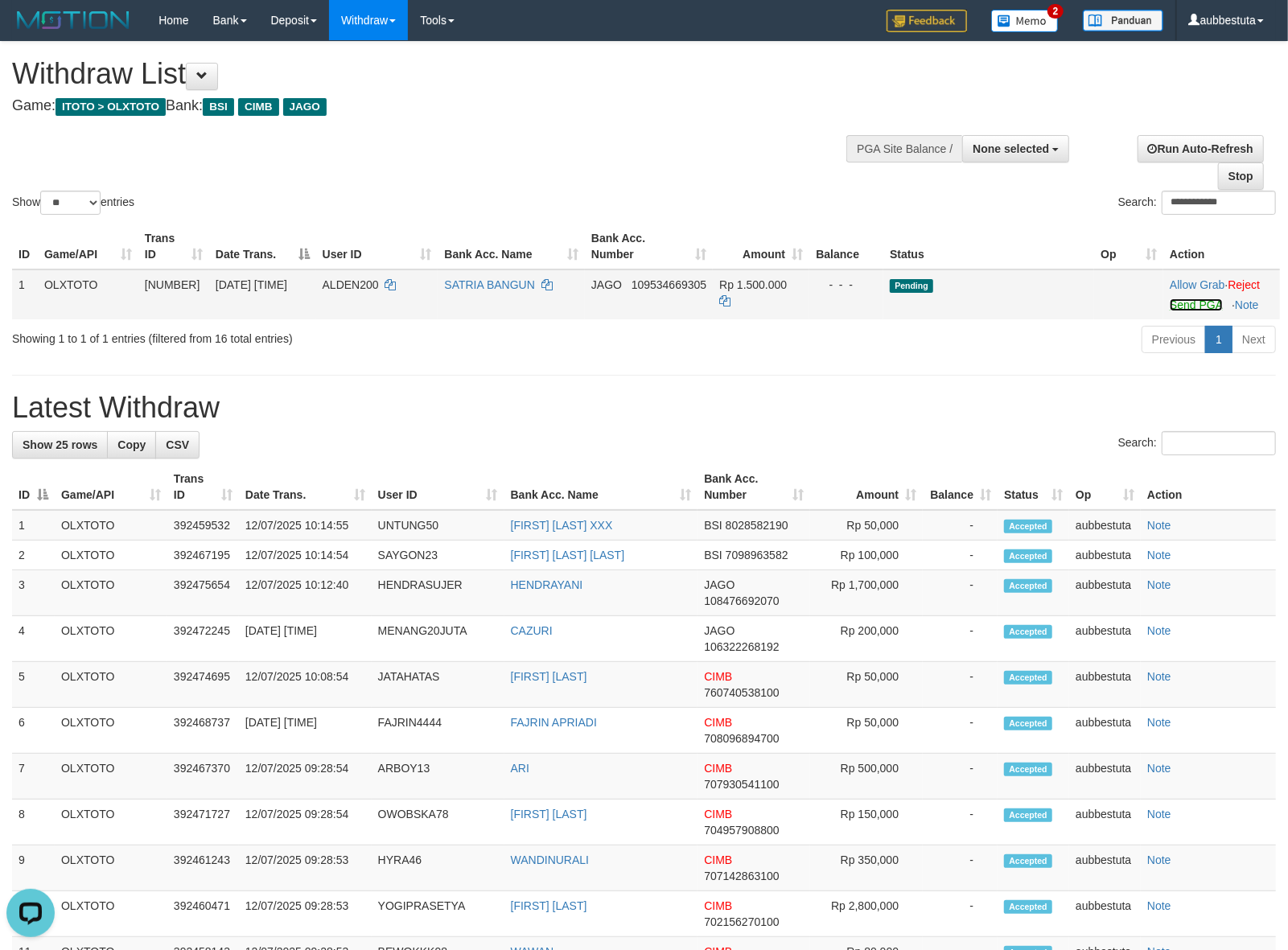 click on "Send PGA" at bounding box center [1195, 305] 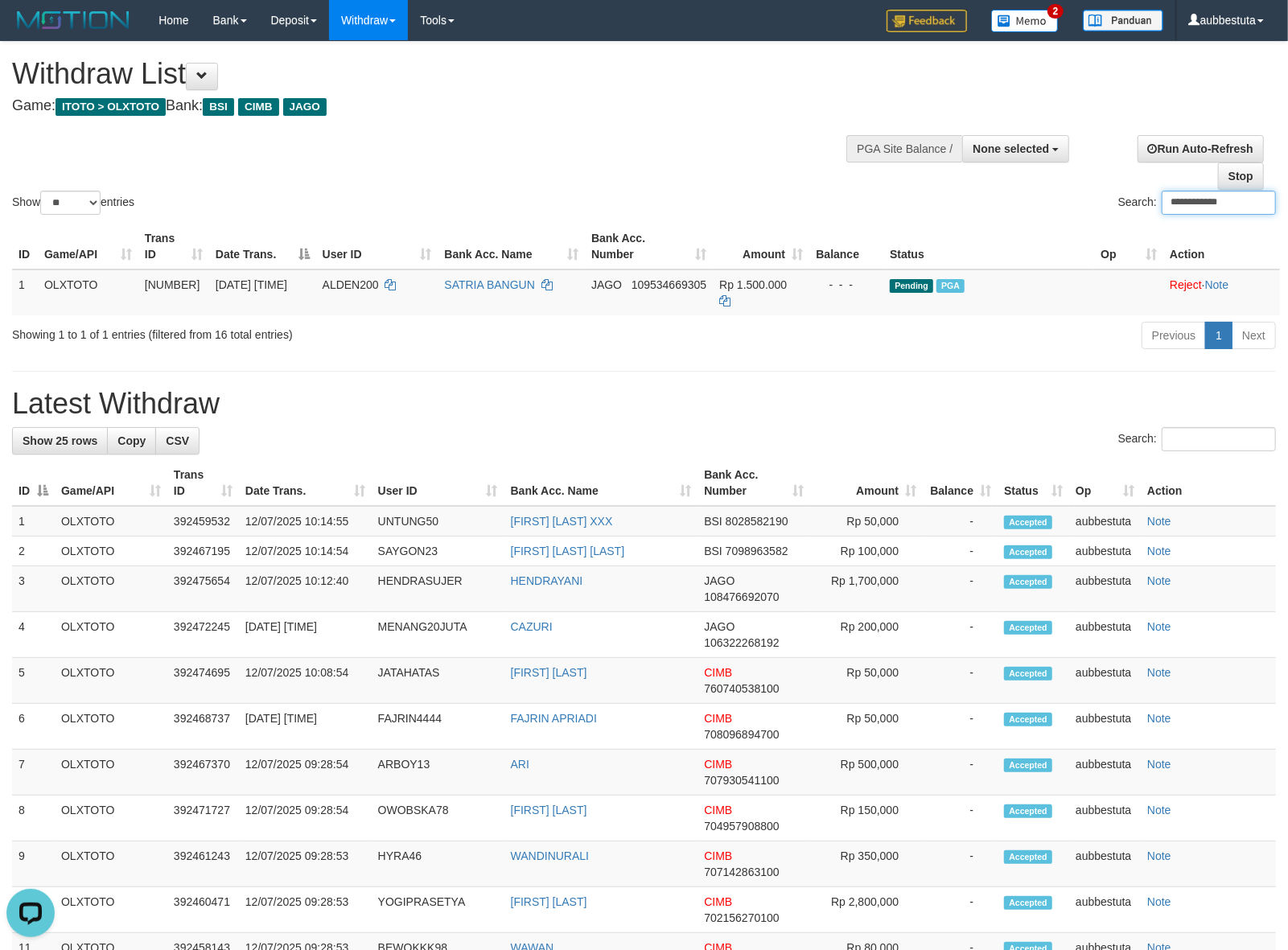 click on "**********" at bounding box center [1219, 203] 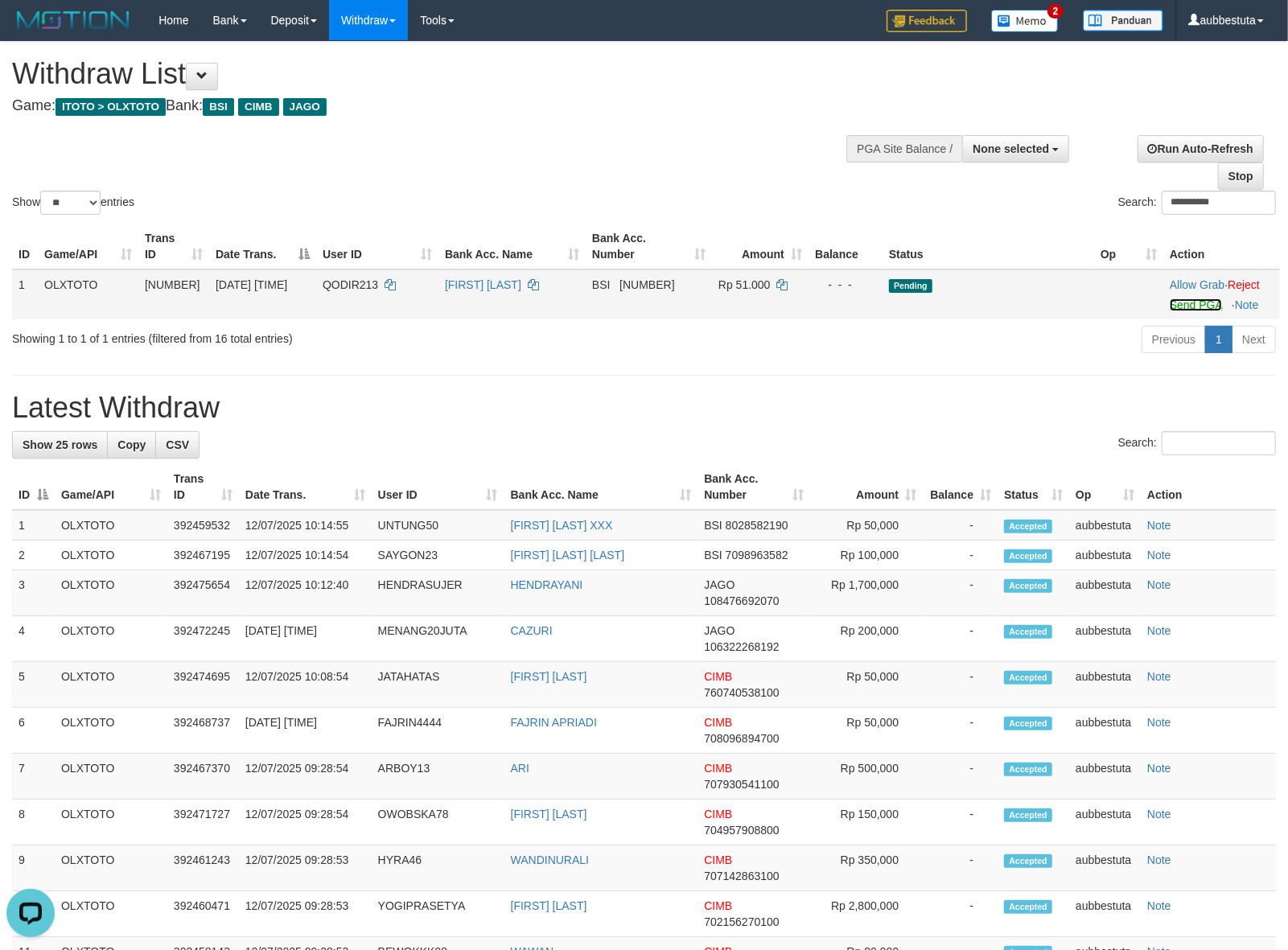 click on "Send PGA" at bounding box center (1195, 305) 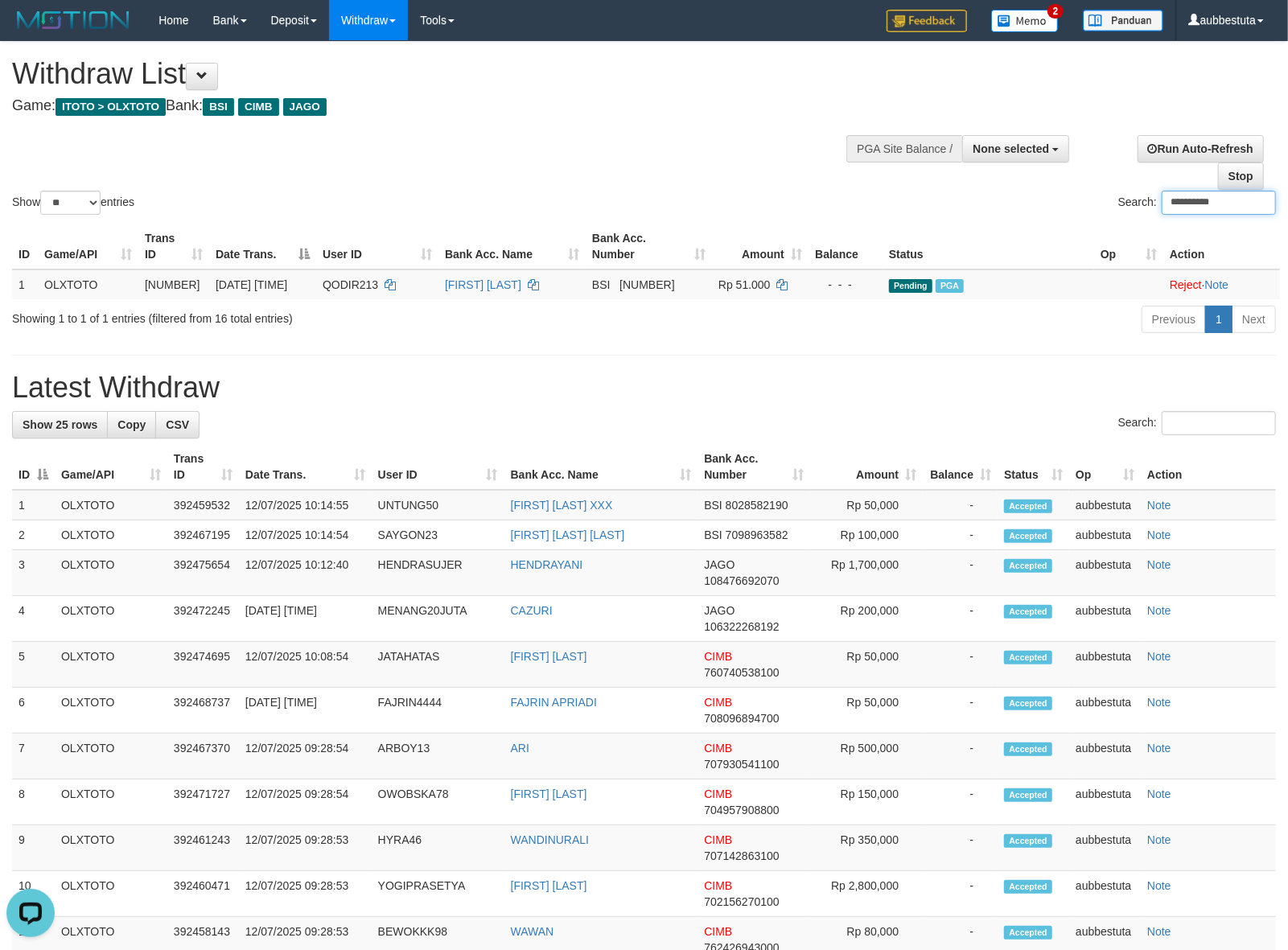 click on "**********" at bounding box center [1219, 203] 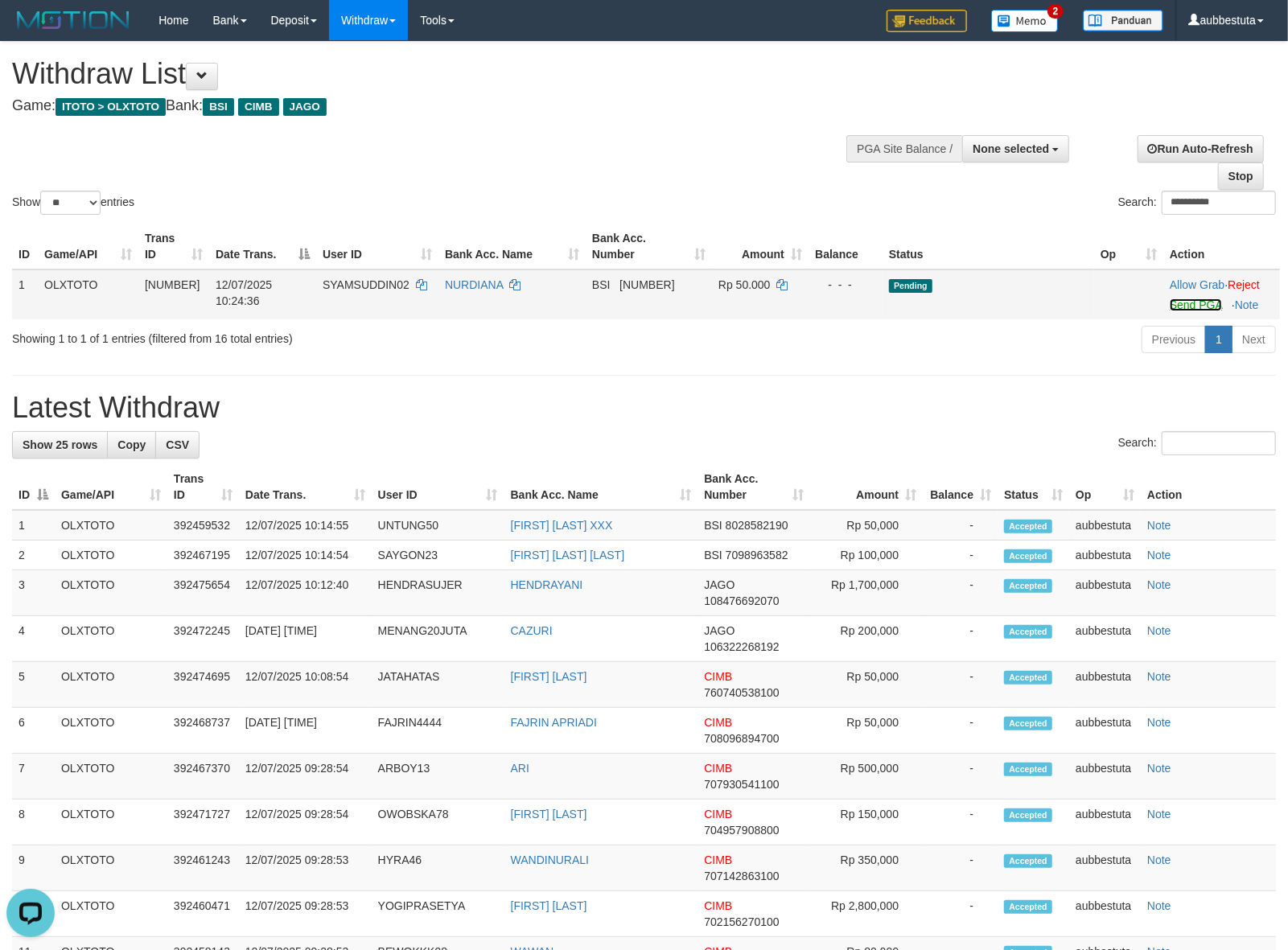 click on "Send PGA" at bounding box center (1195, 305) 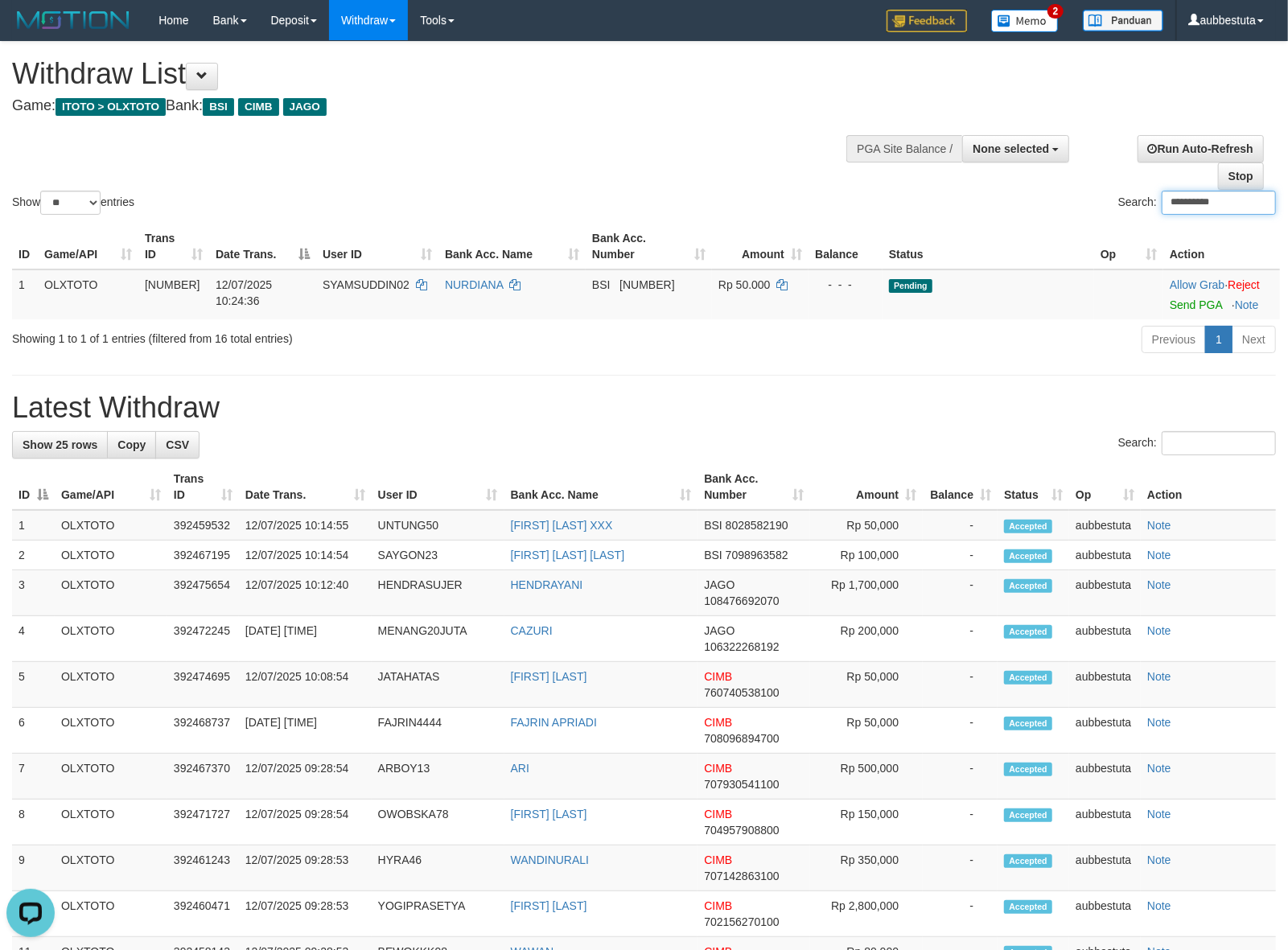 click on "**********" at bounding box center (1219, 203) 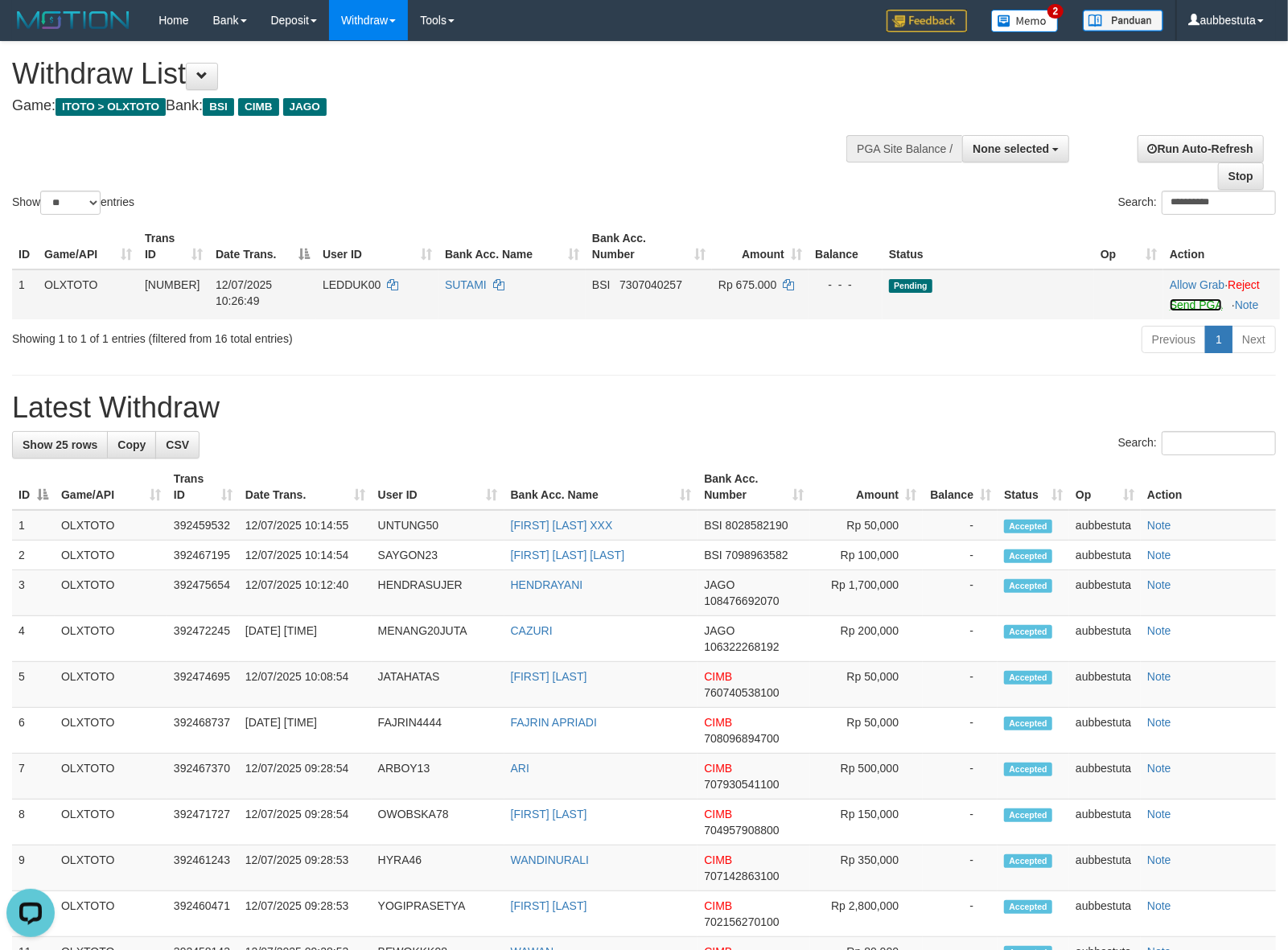 click on "Send PGA" at bounding box center [1195, 305] 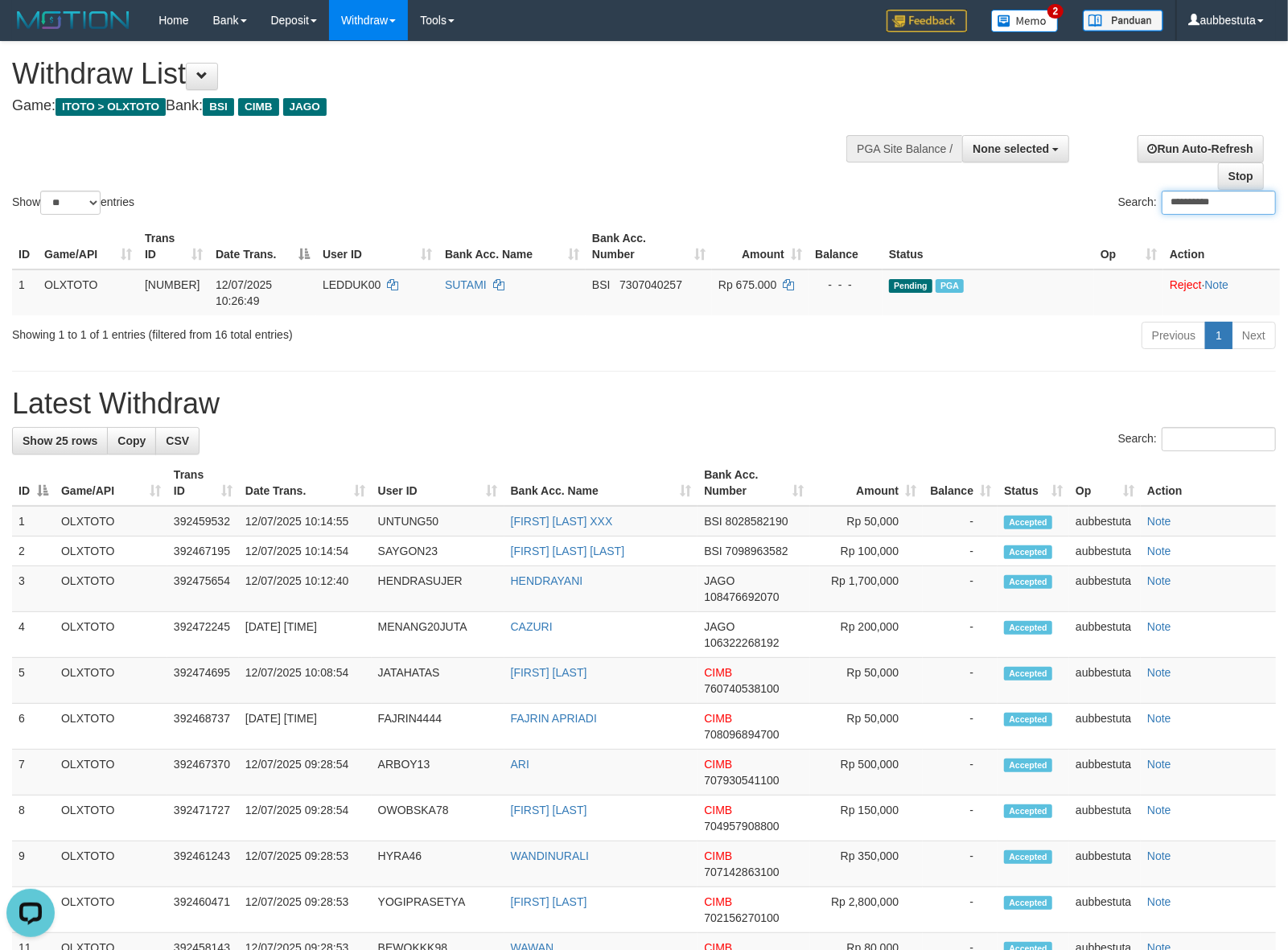 click on "**********" at bounding box center (1219, 203) 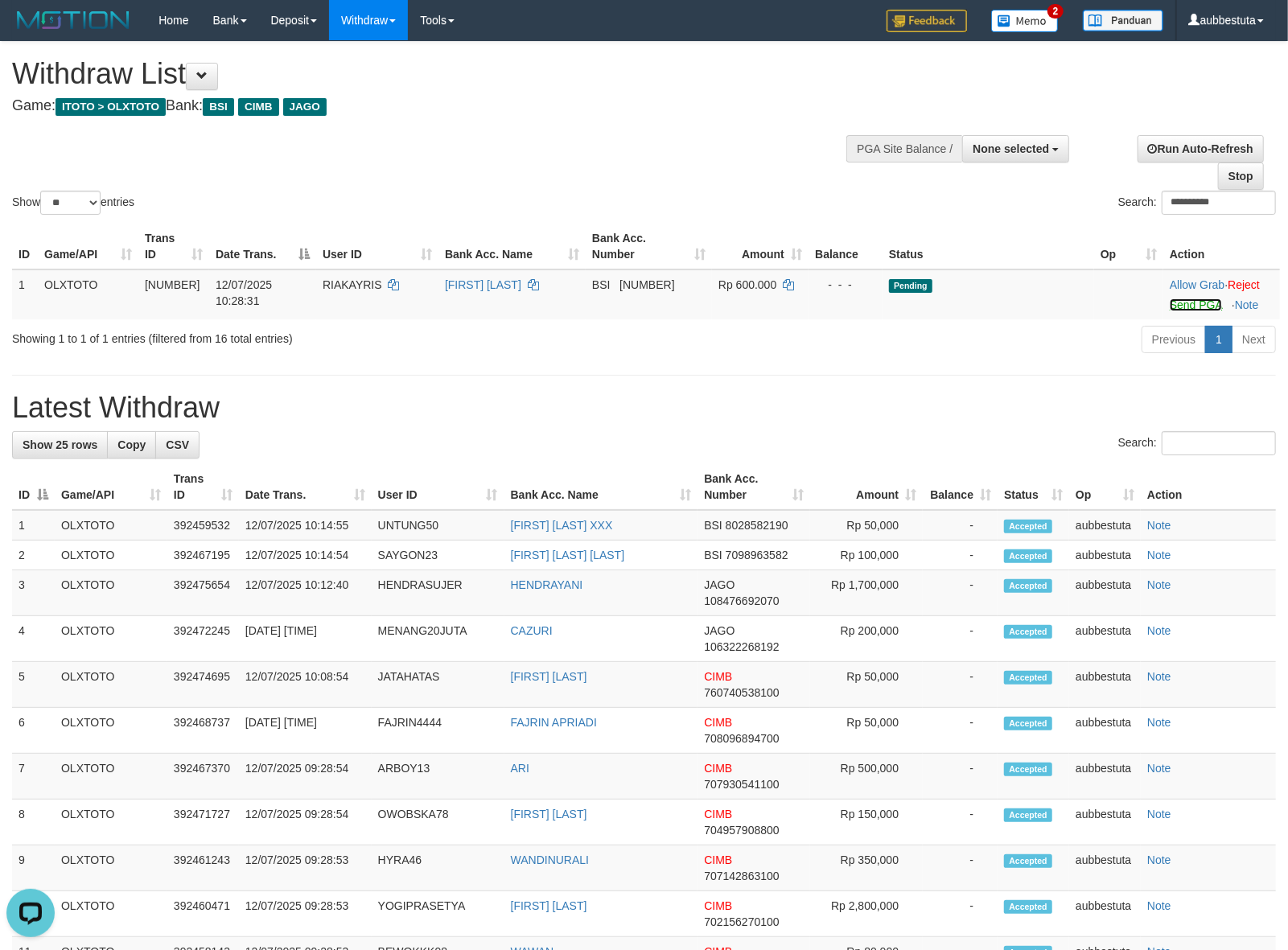 click on "Send PGA" at bounding box center [1195, 305] 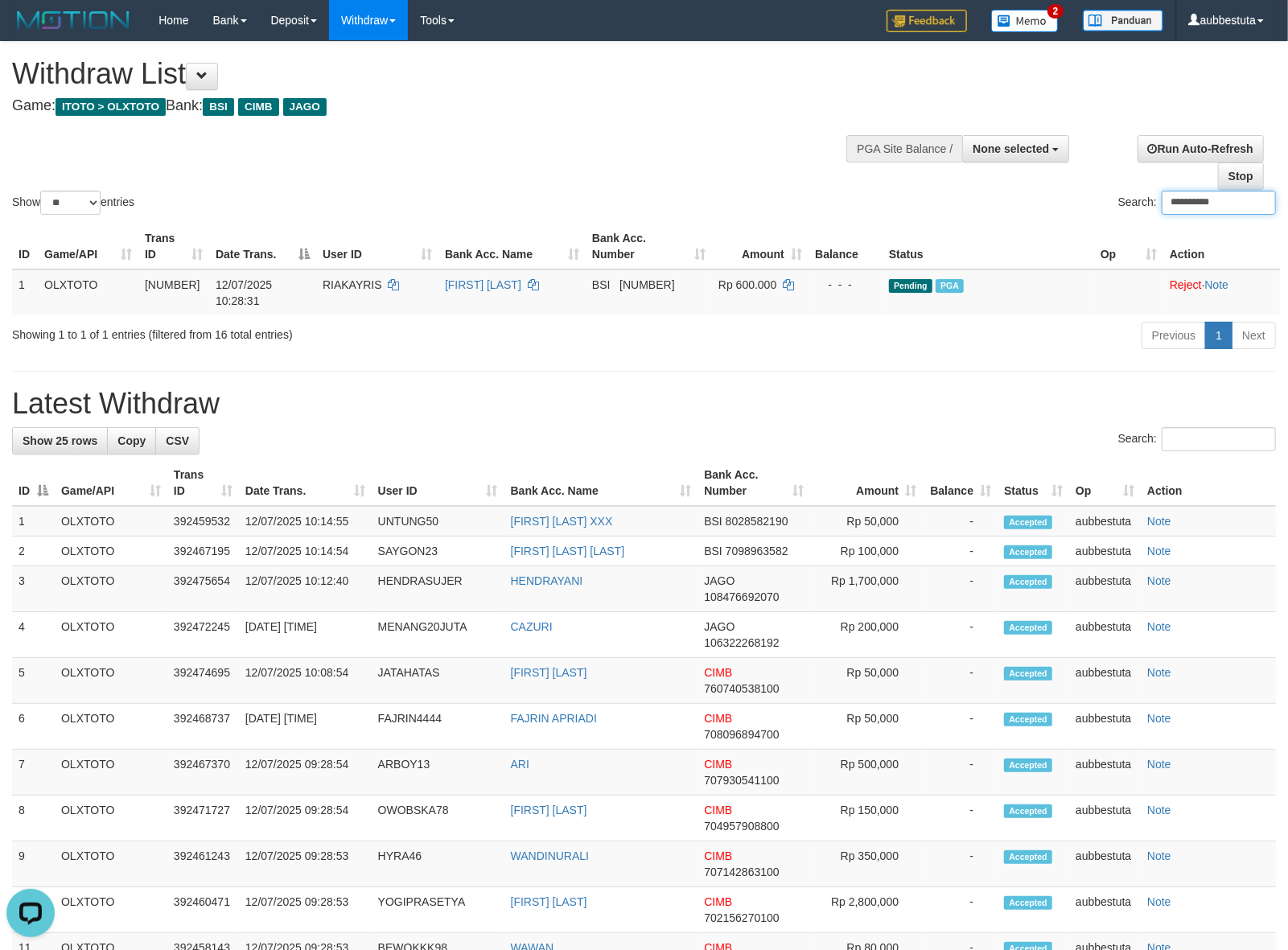 click on "**********" at bounding box center (1219, 203) 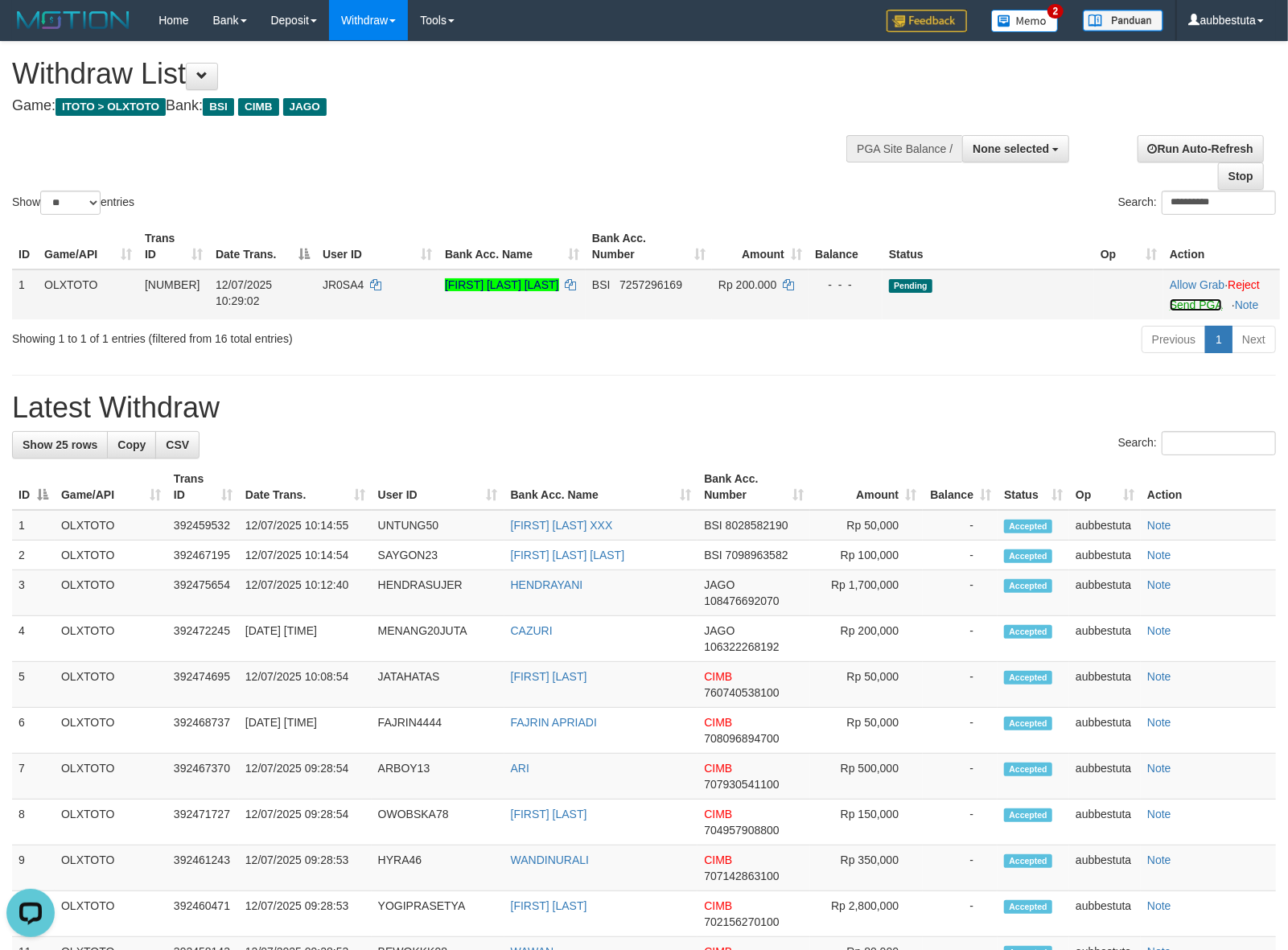 click on "Send PGA" at bounding box center [1195, 305] 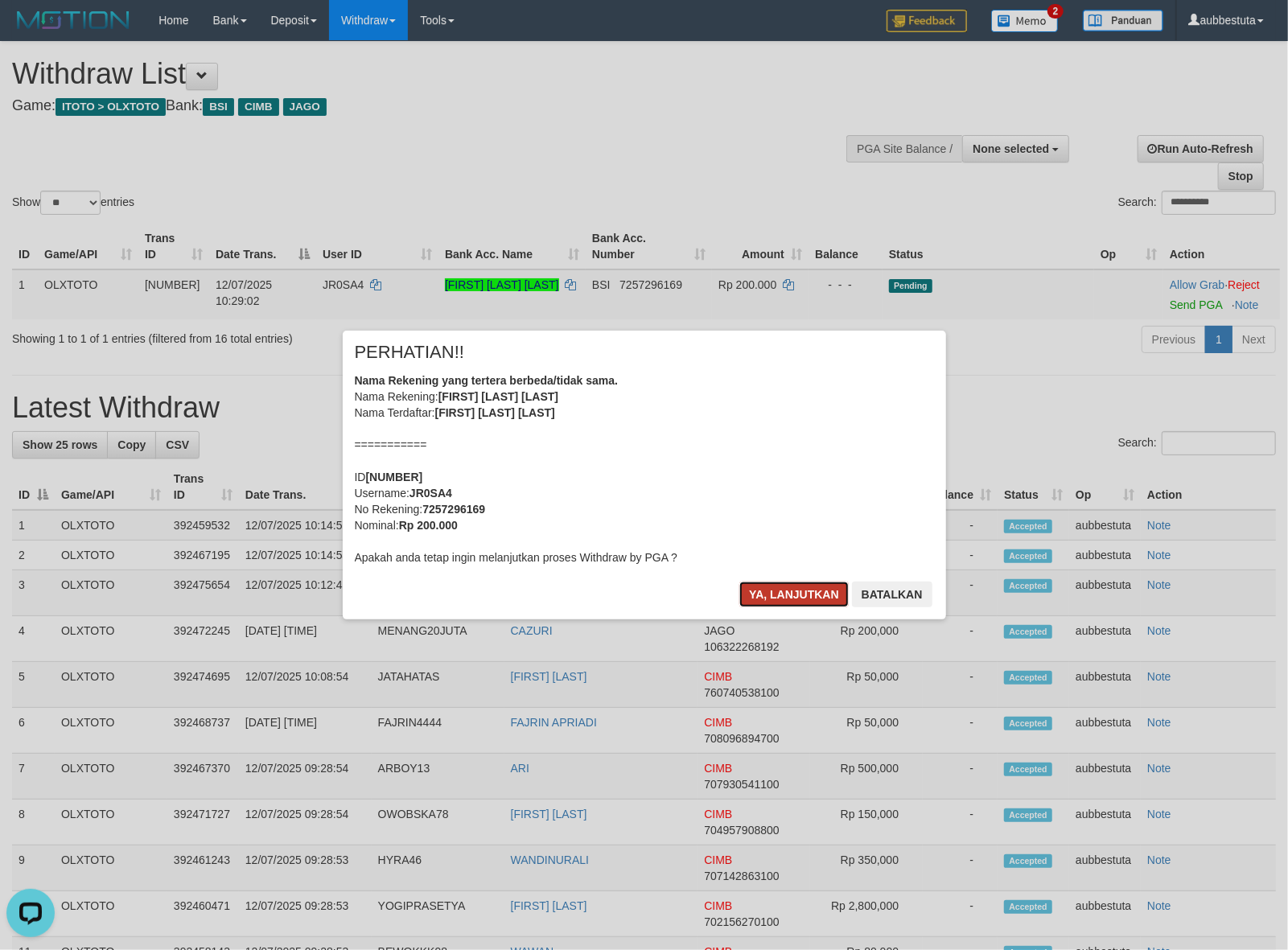 click on "Ya, lanjutkan" at bounding box center (794, 594) 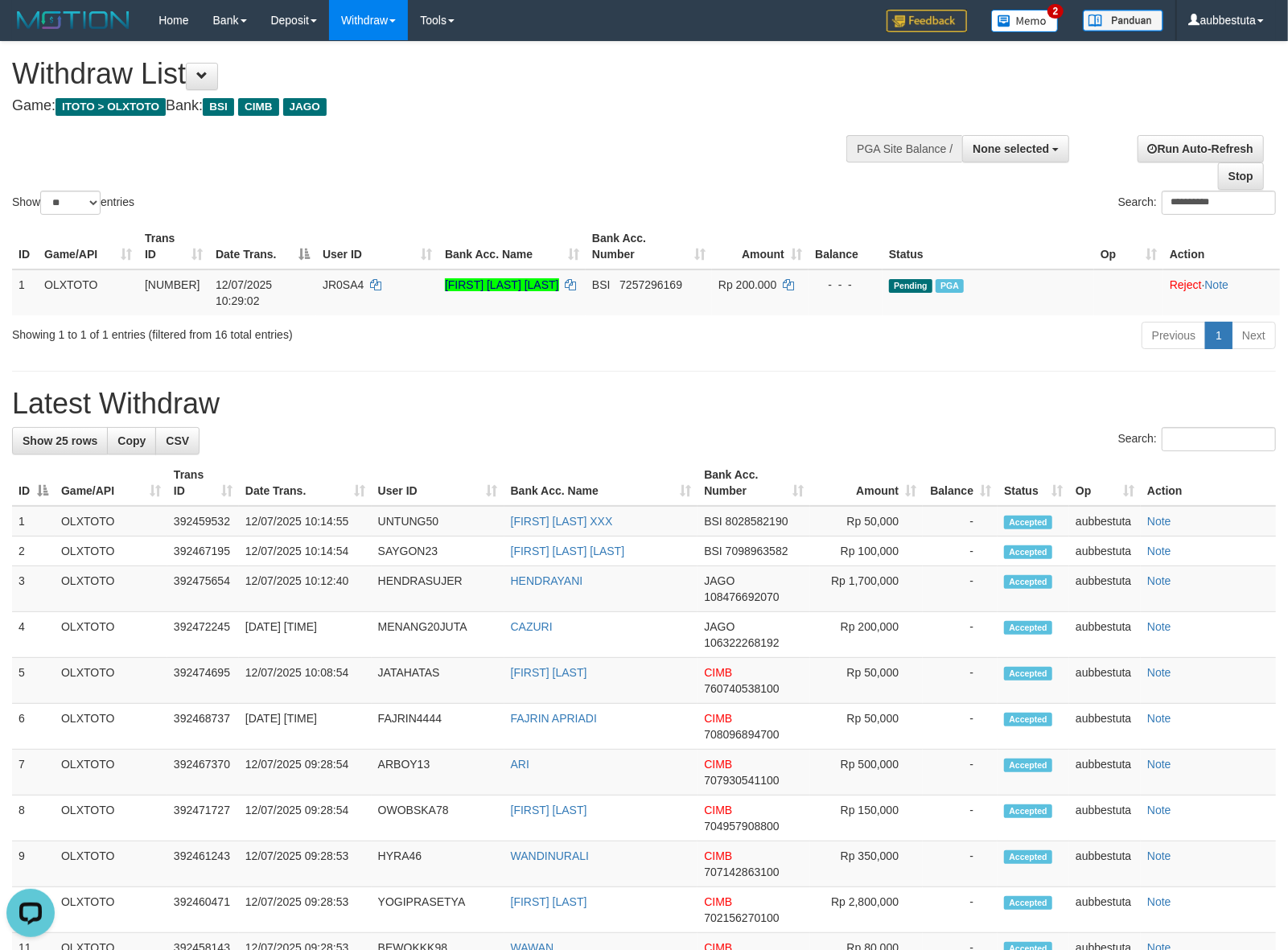 click on "**********" at bounding box center (644, 130) 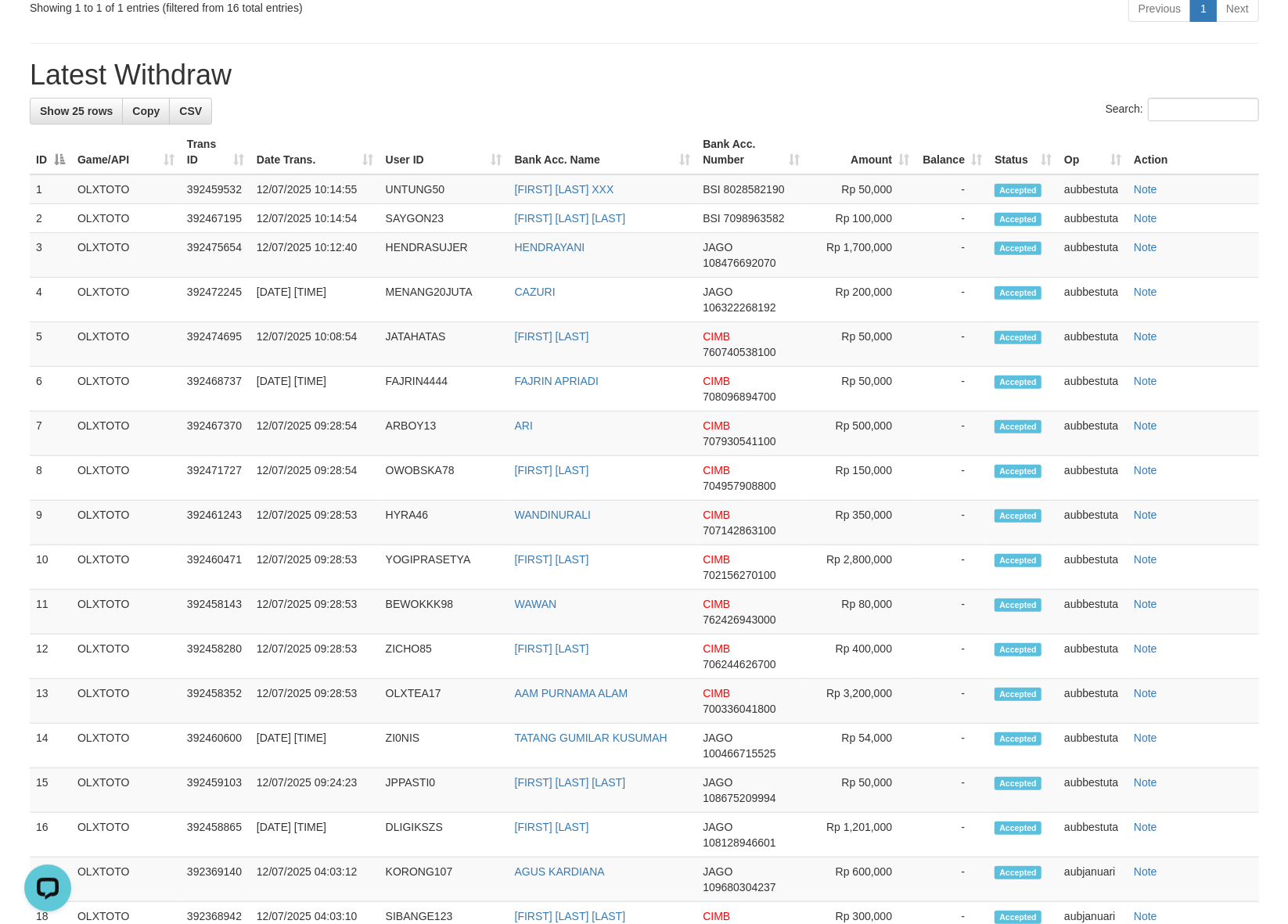 scroll, scrollTop: 0, scrollLeft: 0, axis: both 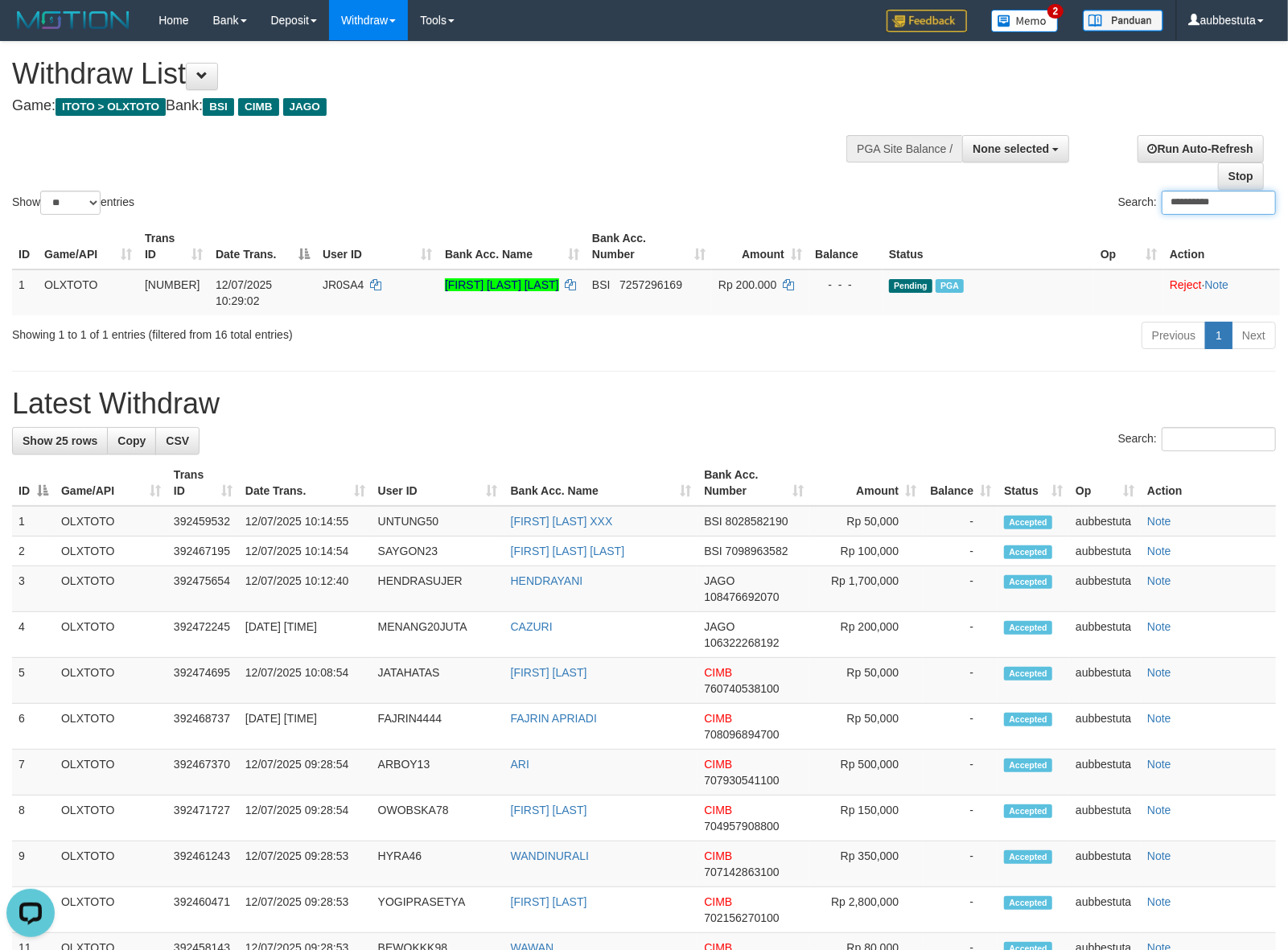 click on "**********" at bounding box center (1219, 203) 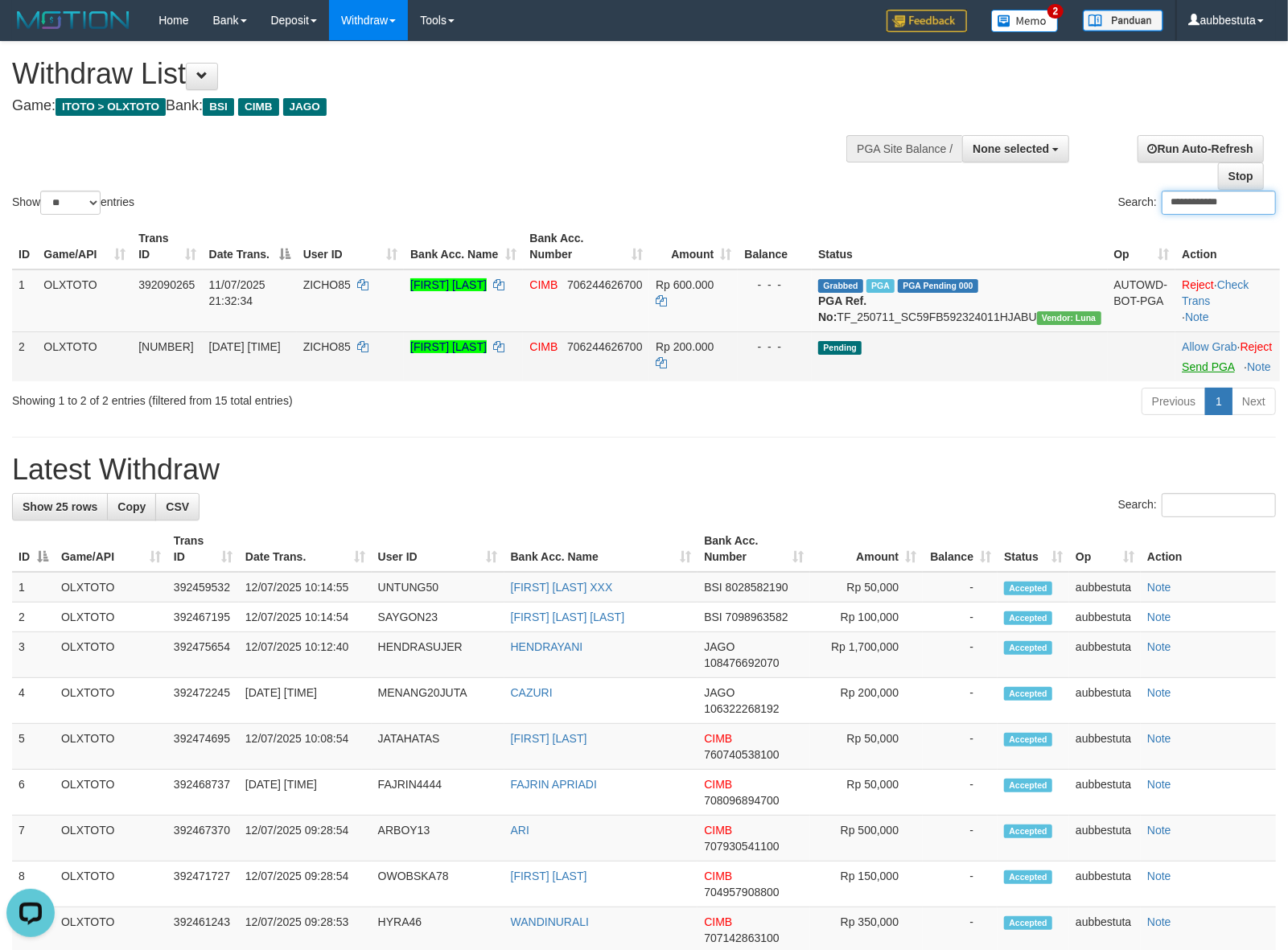 type on "**********" 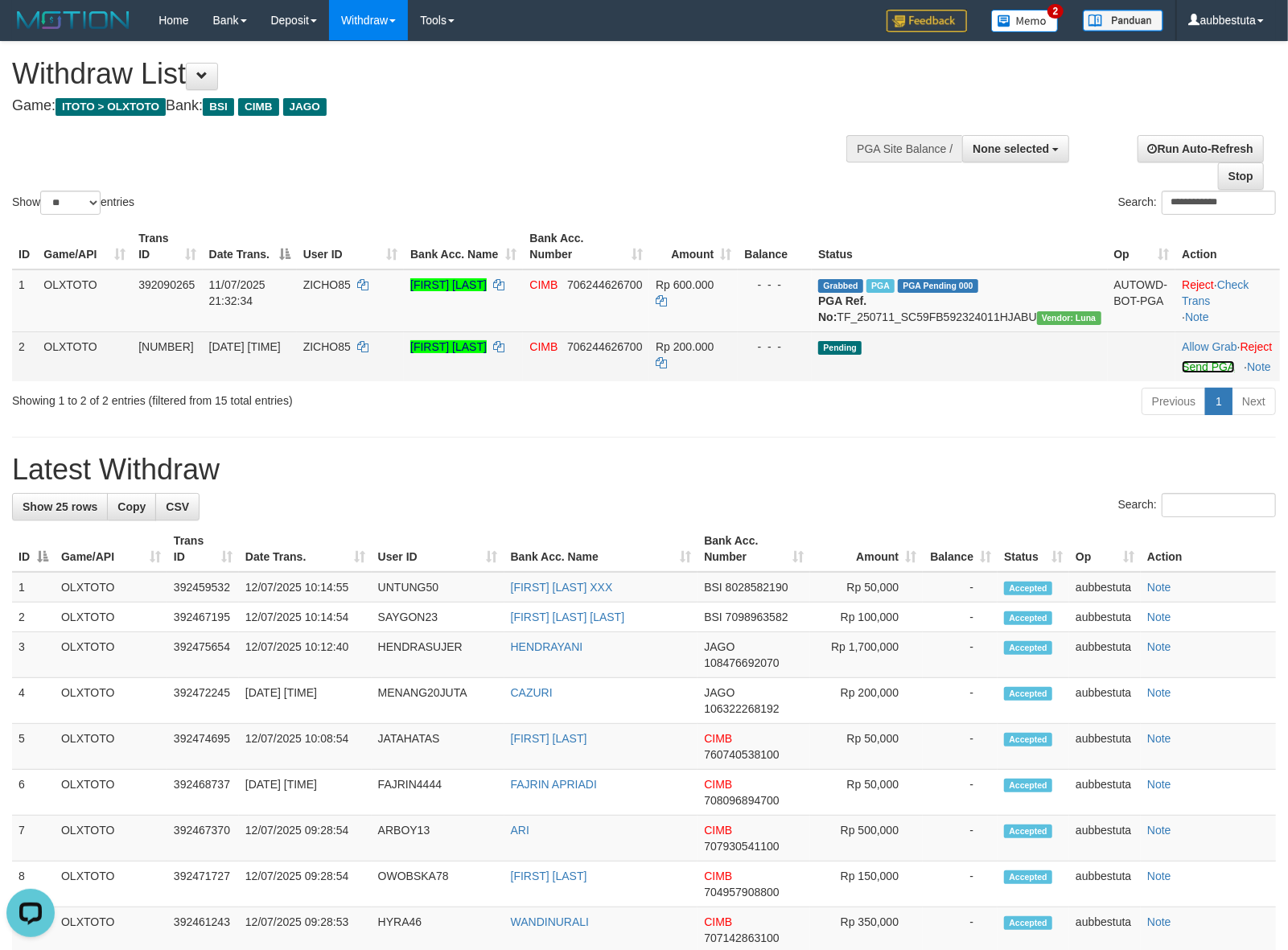 click on "Send PGA" at bounding box center (1208, 367) 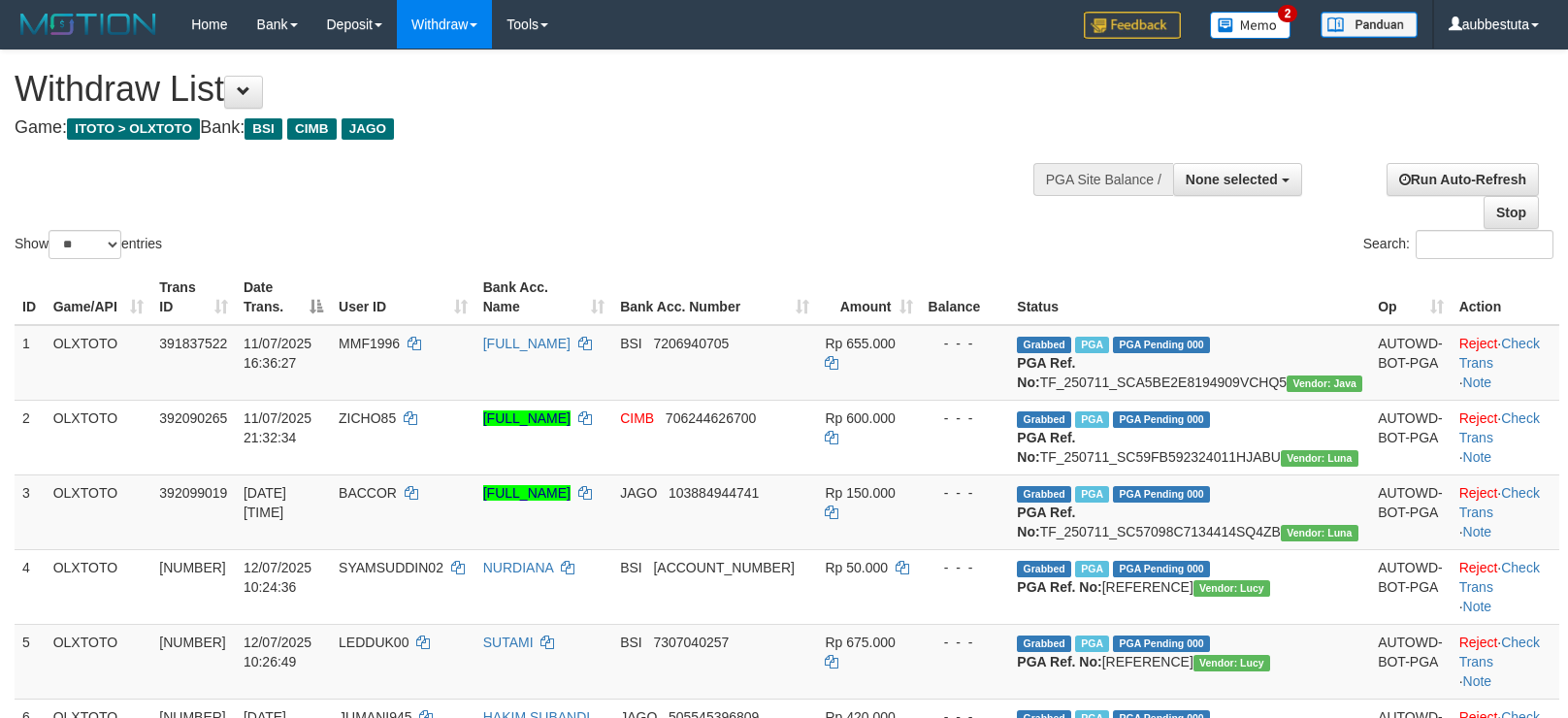 select 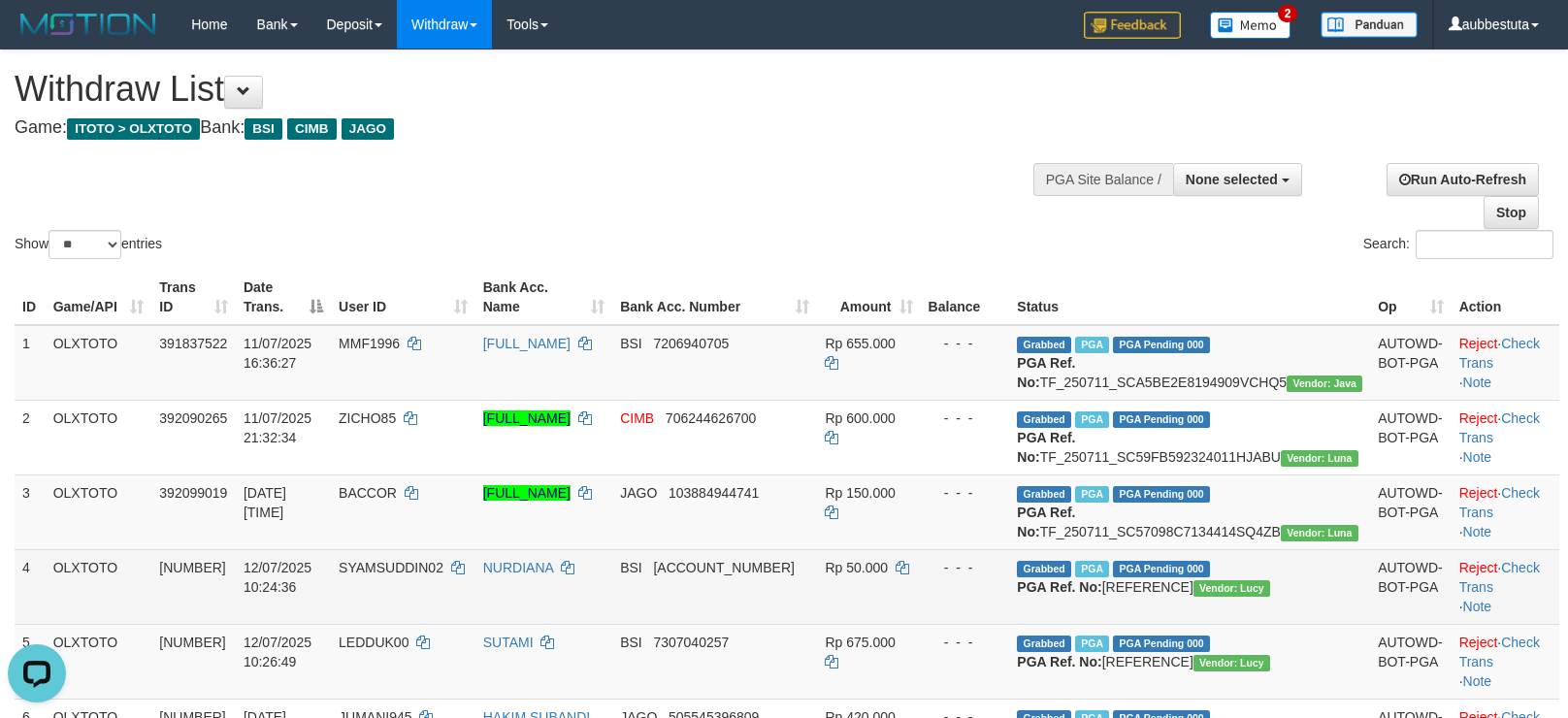 scroll, scrollTop: 0, scrollLeft: 0, axis: both 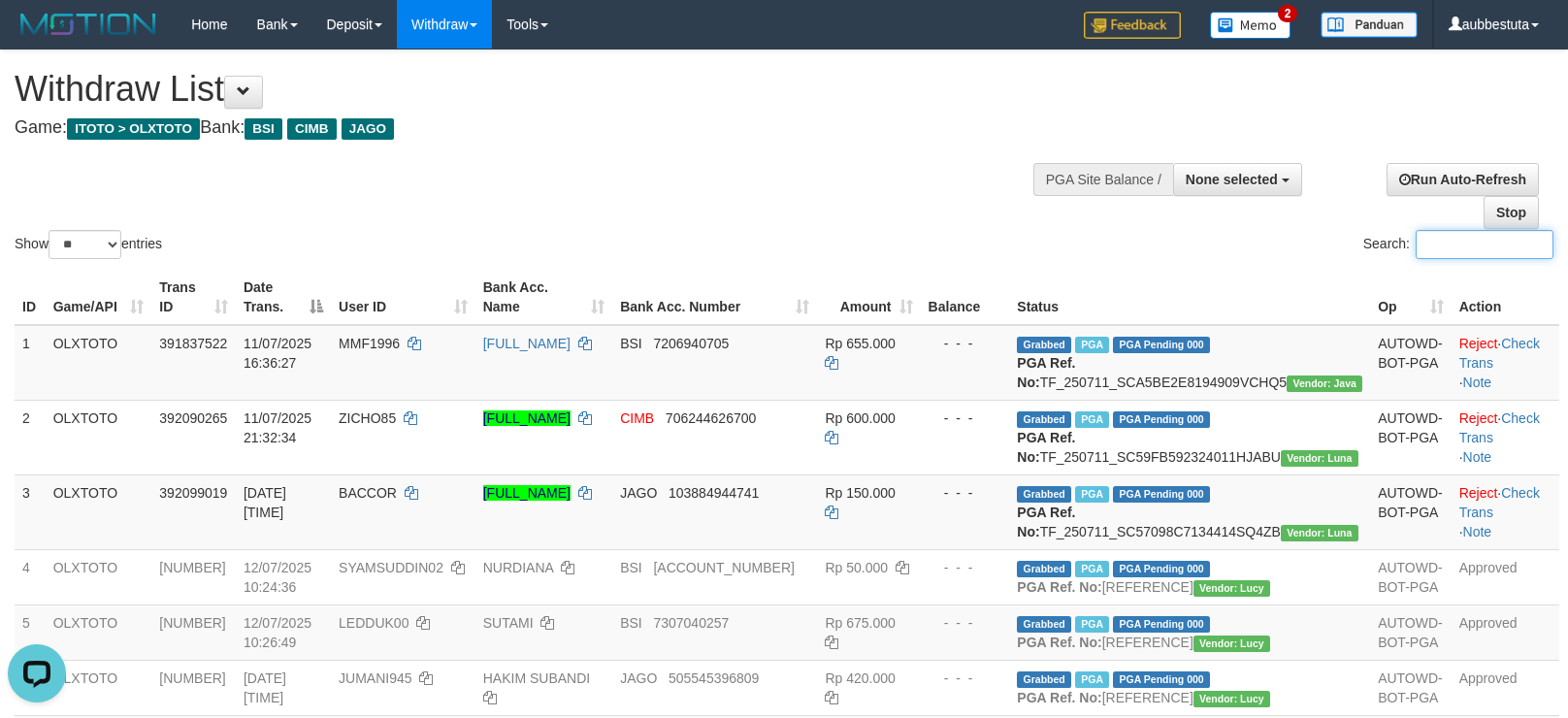 click on "Search:" at bounding box center (1485, 245) 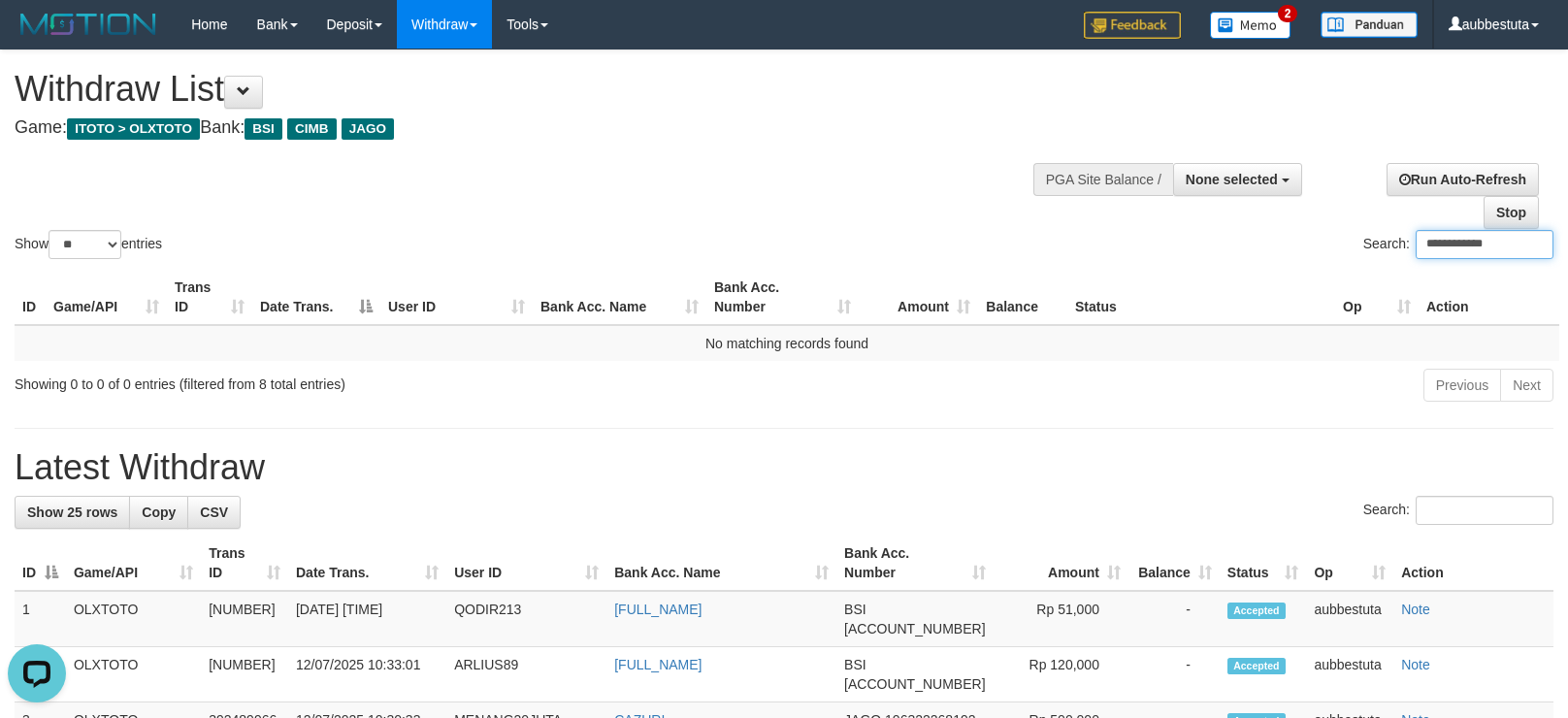 type on "**********" 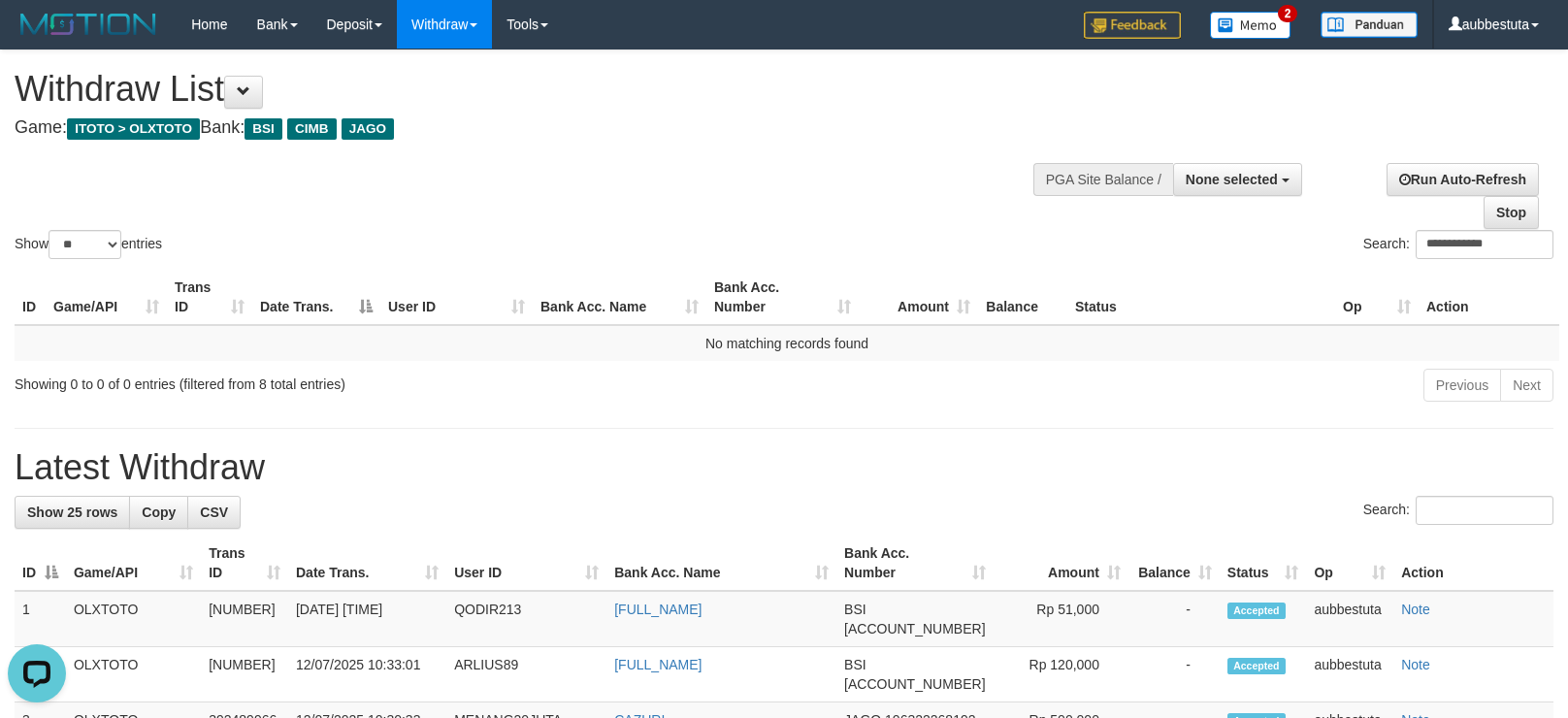 click on "**********" at bounding box center [784, 156] 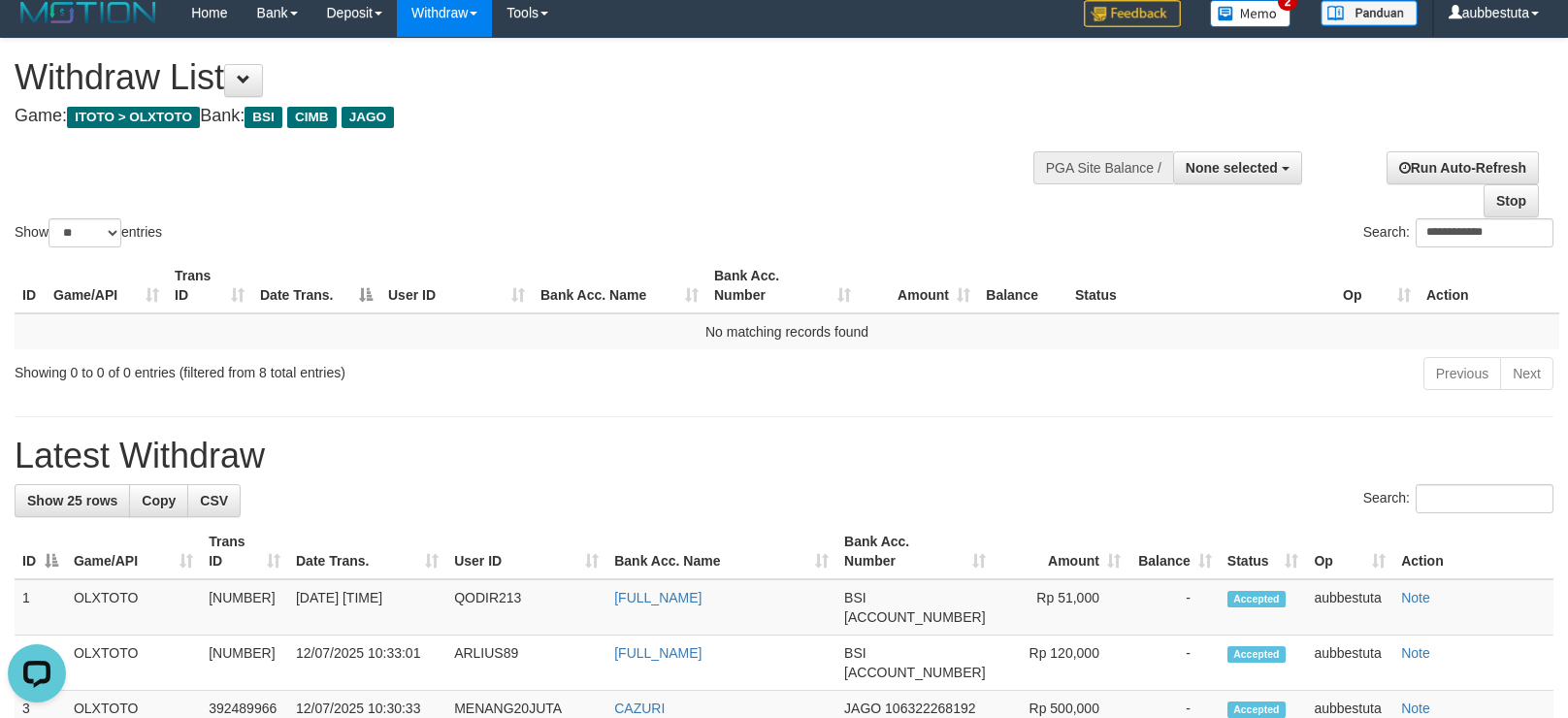 scroll, scrollTop: 0, scrollLeft: 0, axis: both 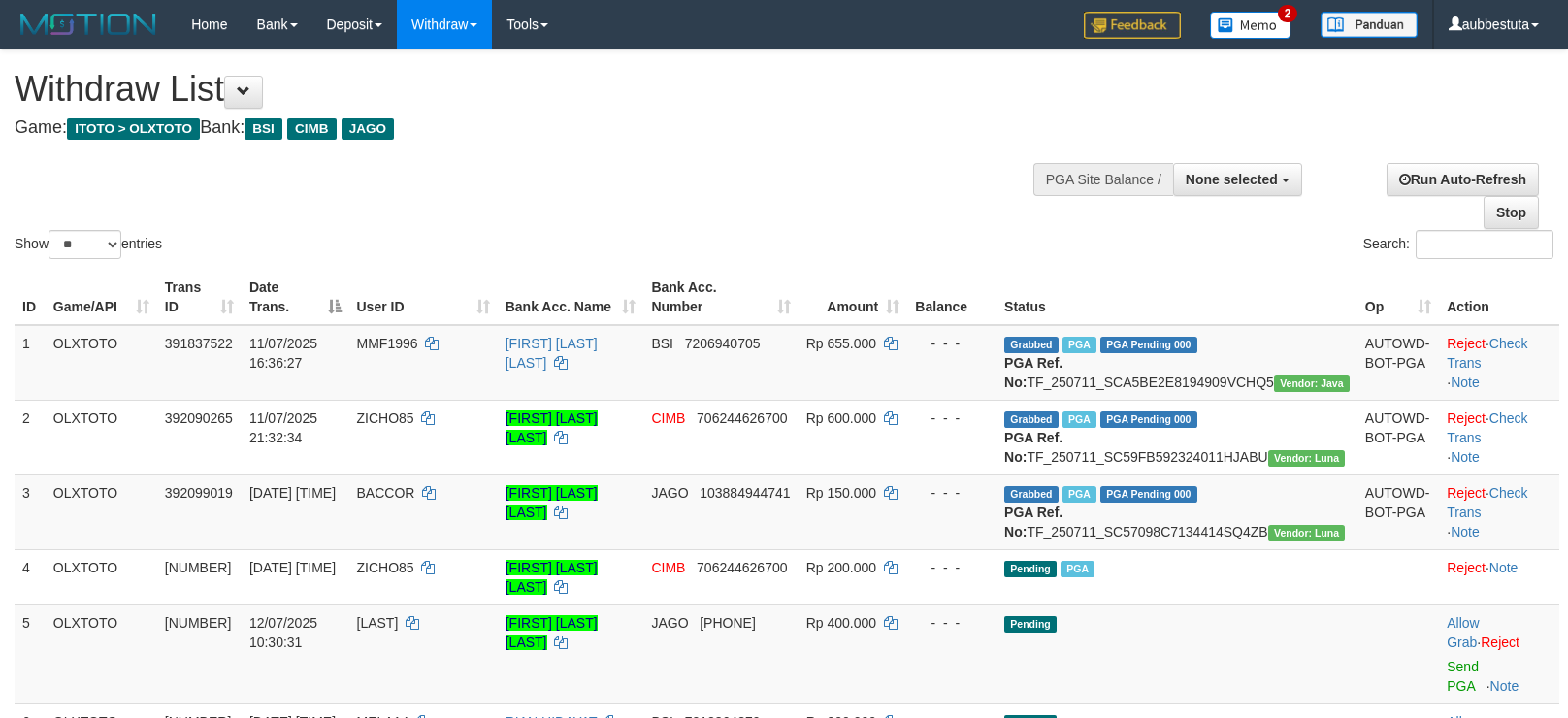 select 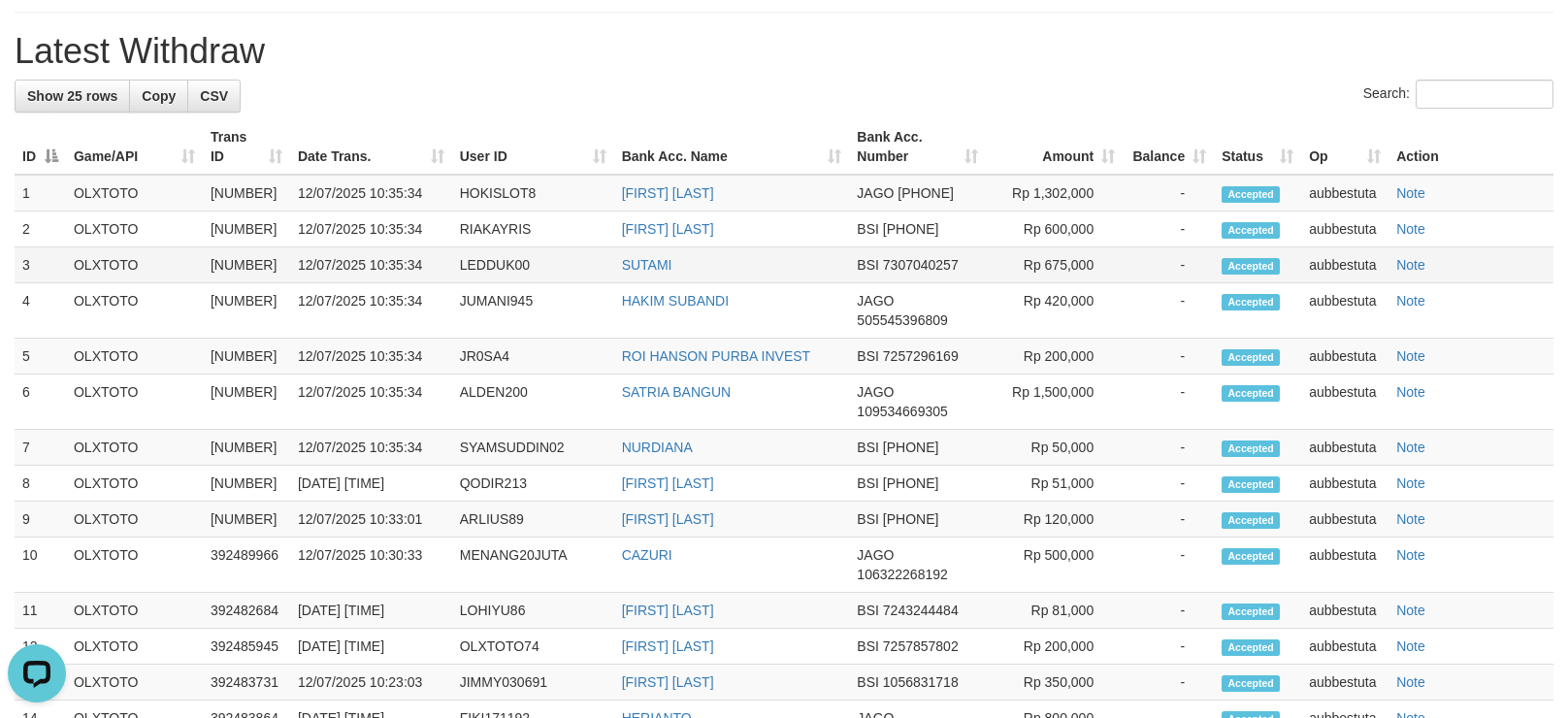 scroll, scrollTop: 0, scrollLeft: 0, axis: both 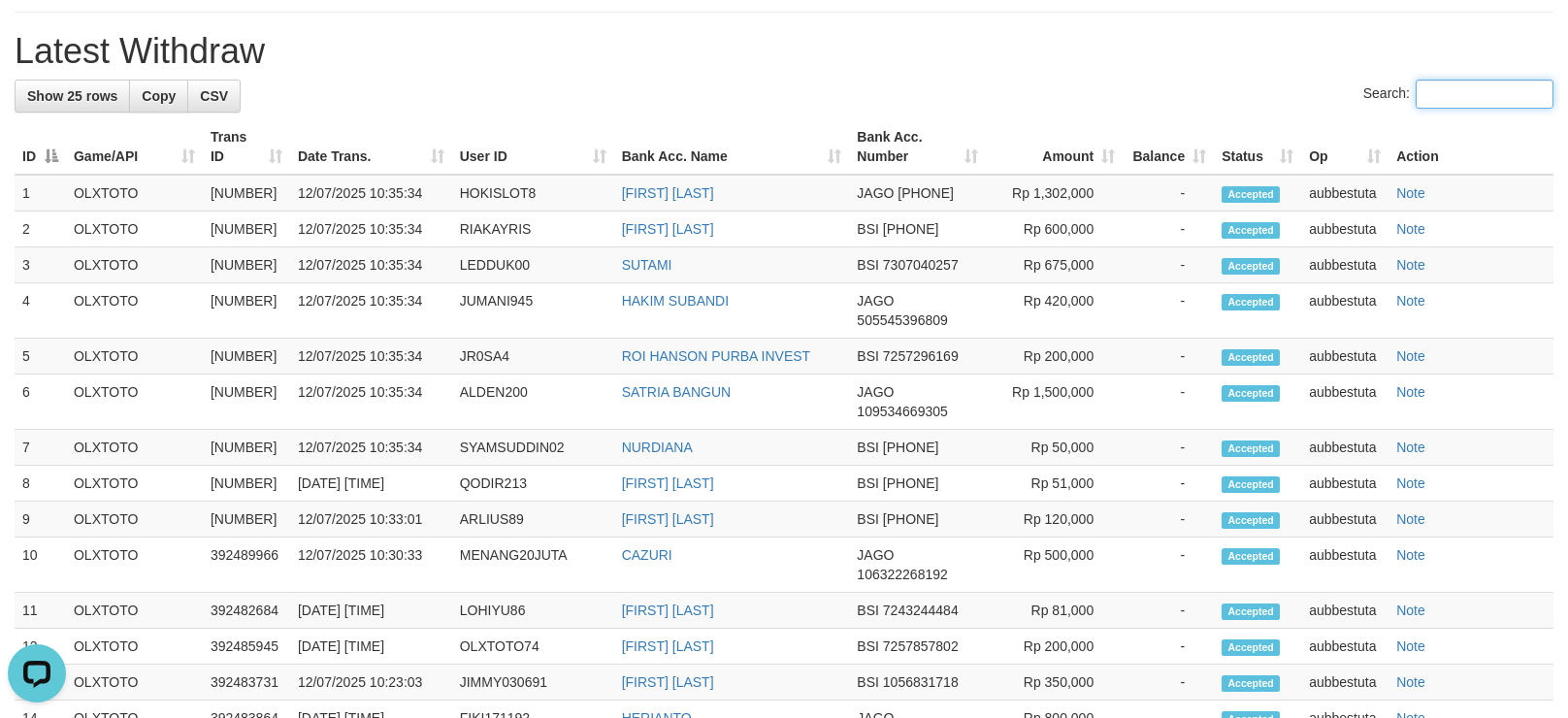 click on "Search:" at bounding box center [1485, 94] 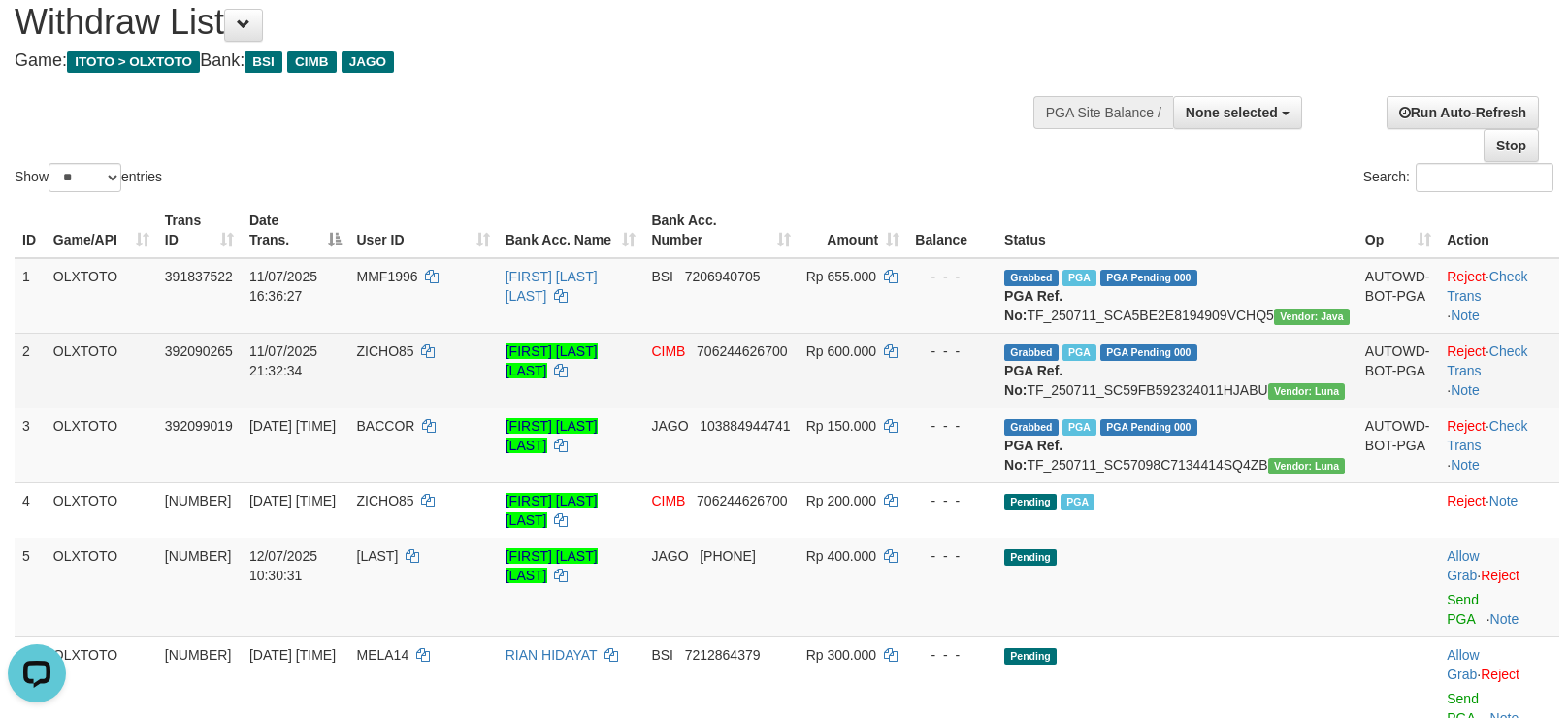 scroll, scrollTop: 0, scrollLeft: 0, axis: both 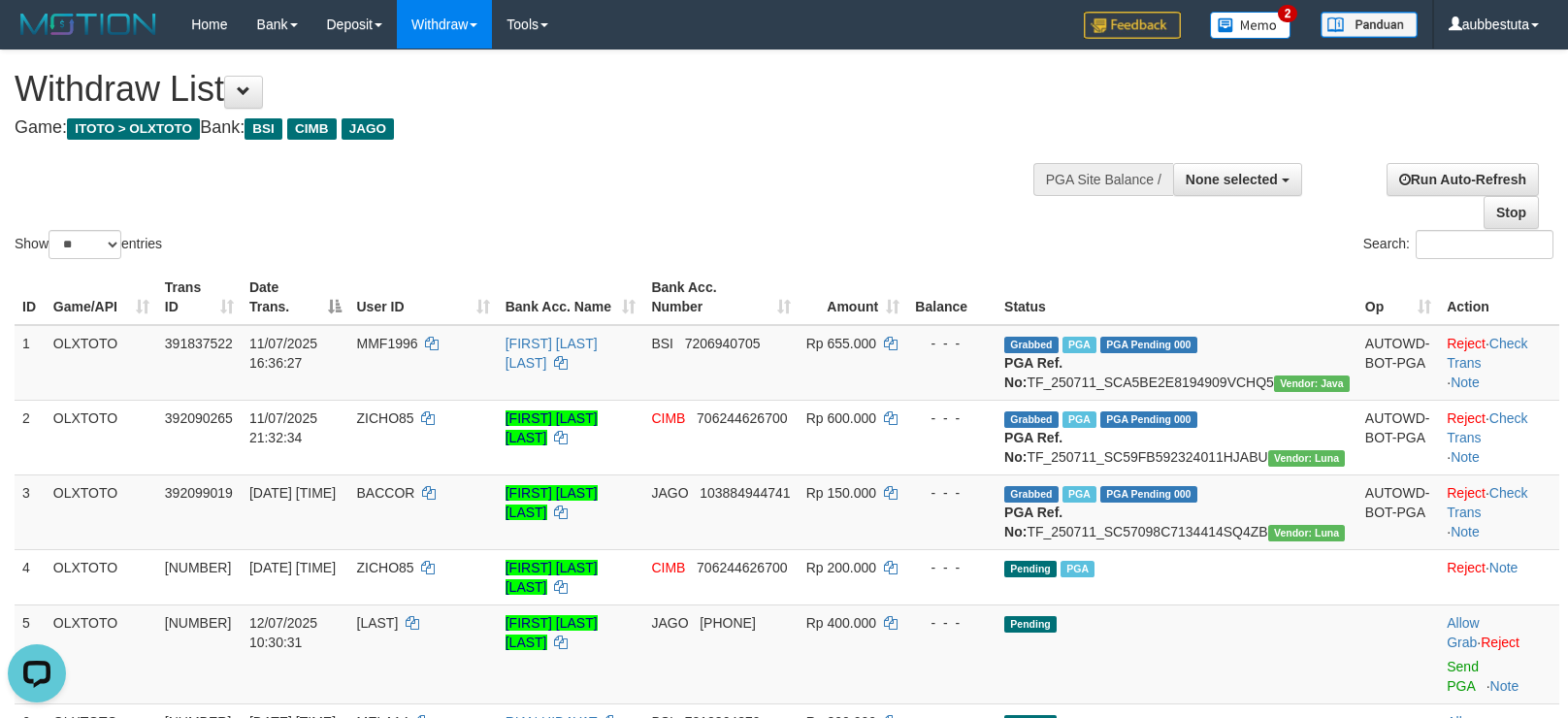 type on "**********" 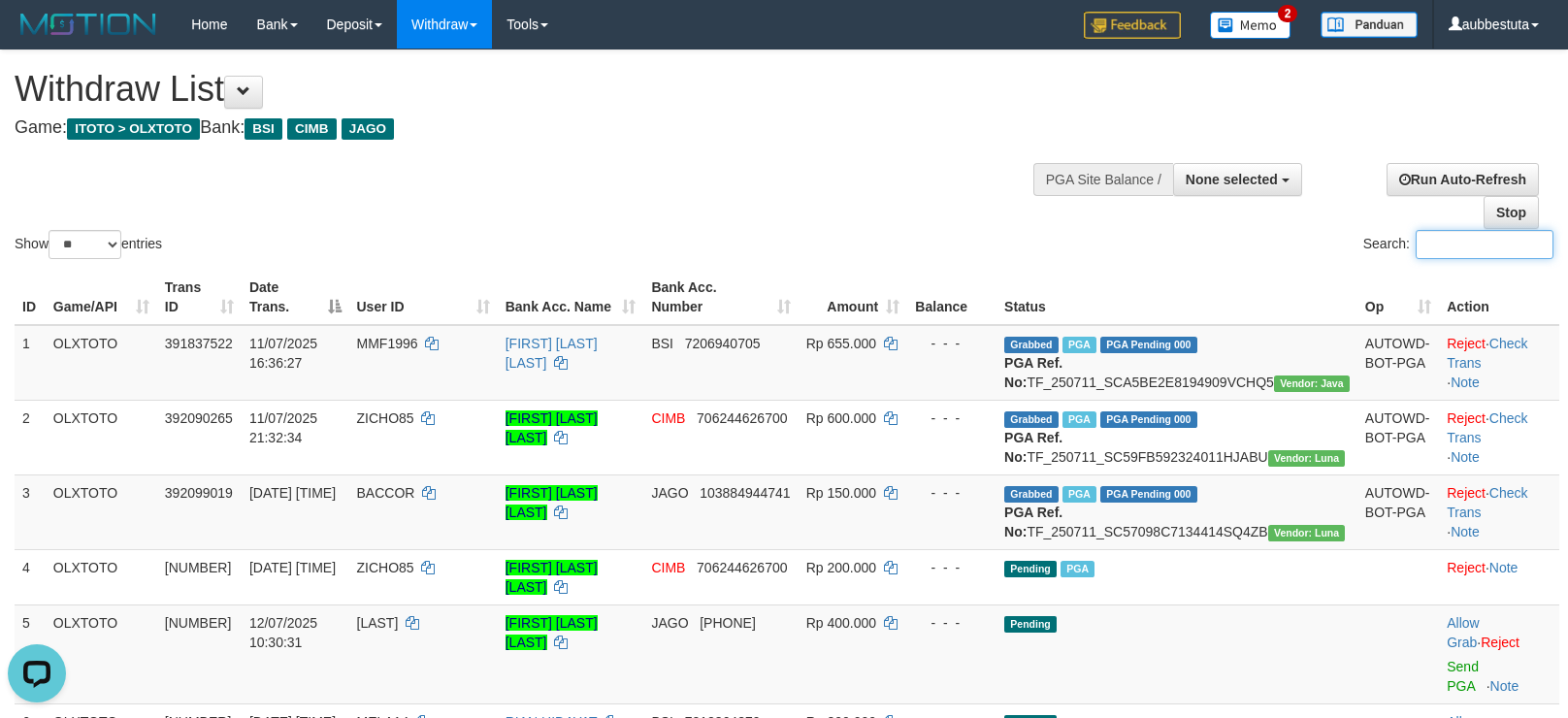 click on "Search:" at bounding box center [1485, 245] 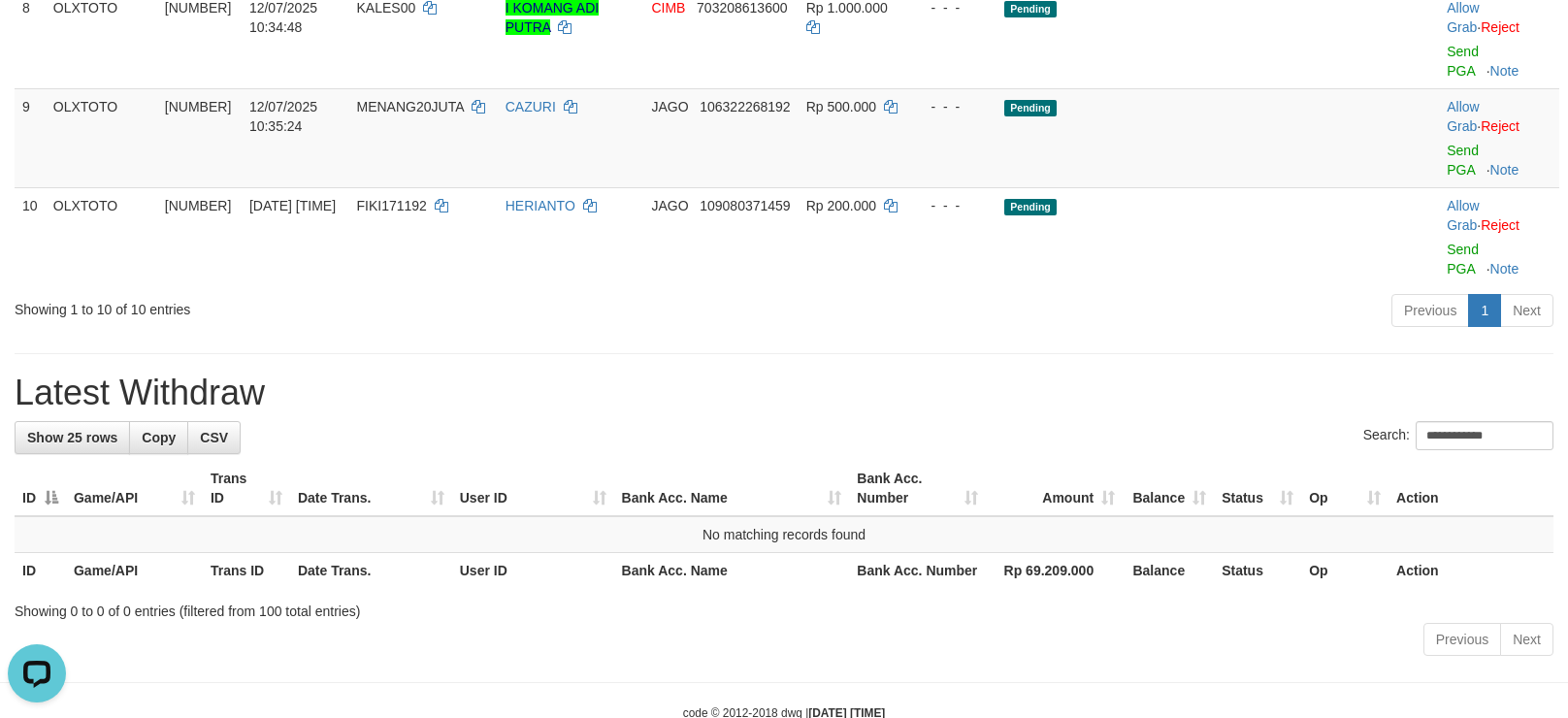 scroll, scrollTop: 175, scrollLeft: 0, axis: vertical 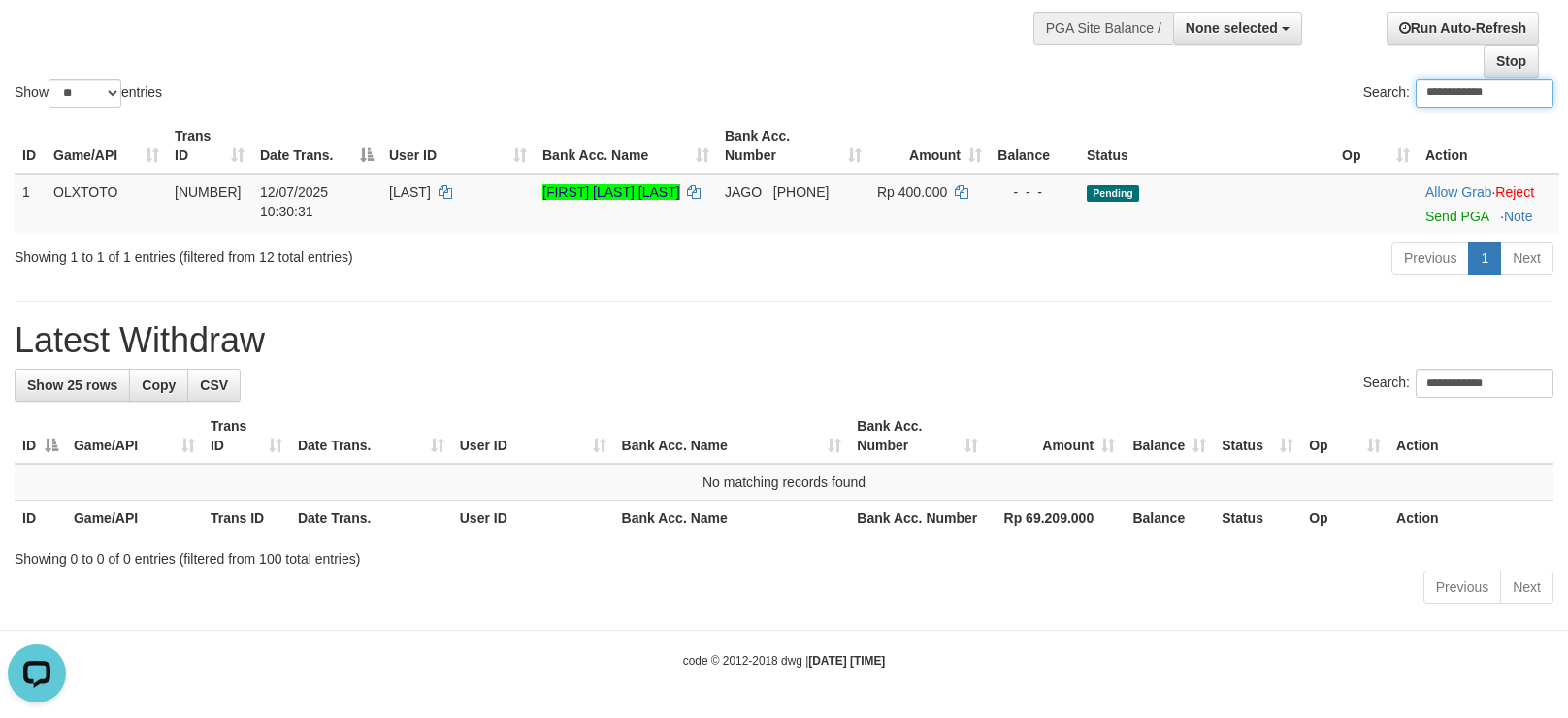 type on "**********" 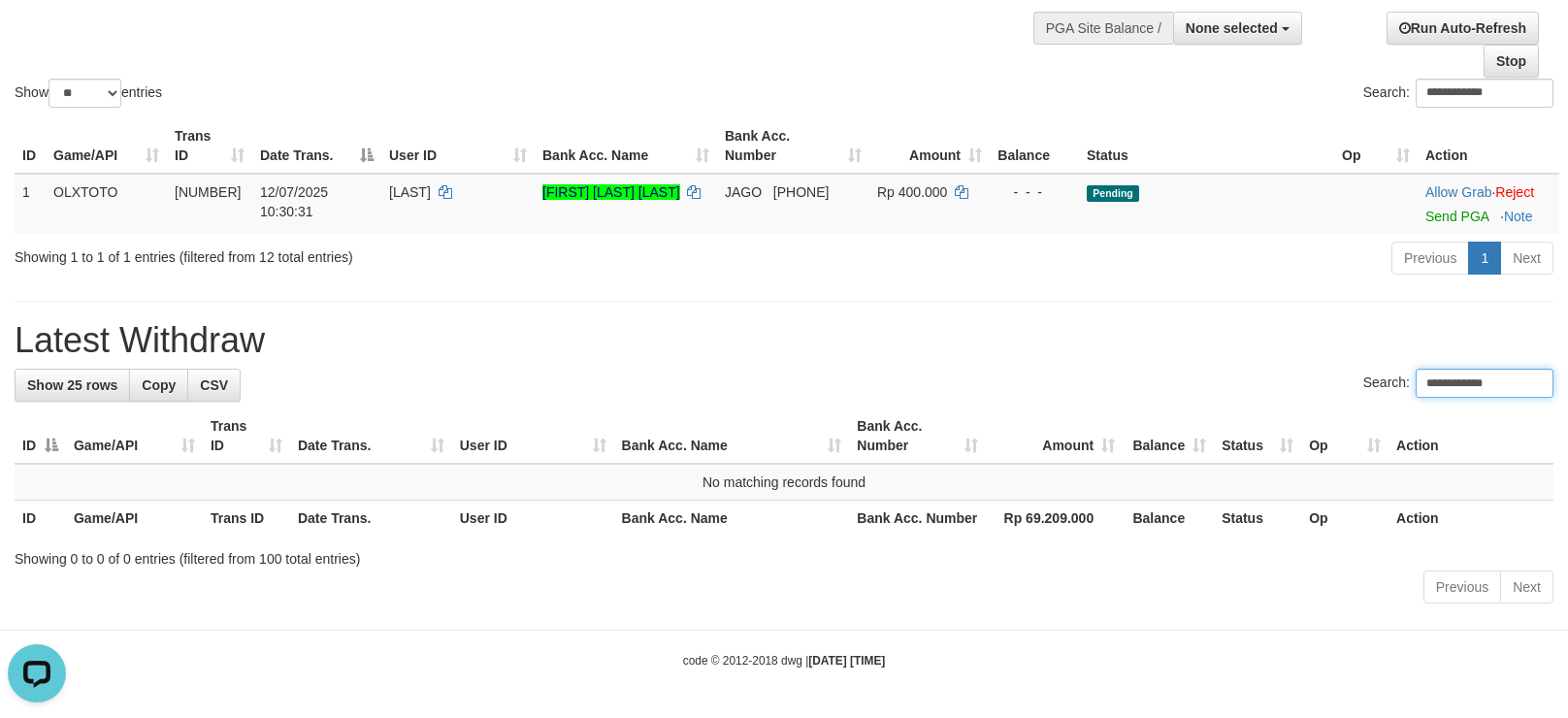 drag, startPoint x: 1502, startPoint y: 386, endPoint x: 1261, endPoint y: 386, distance: 241 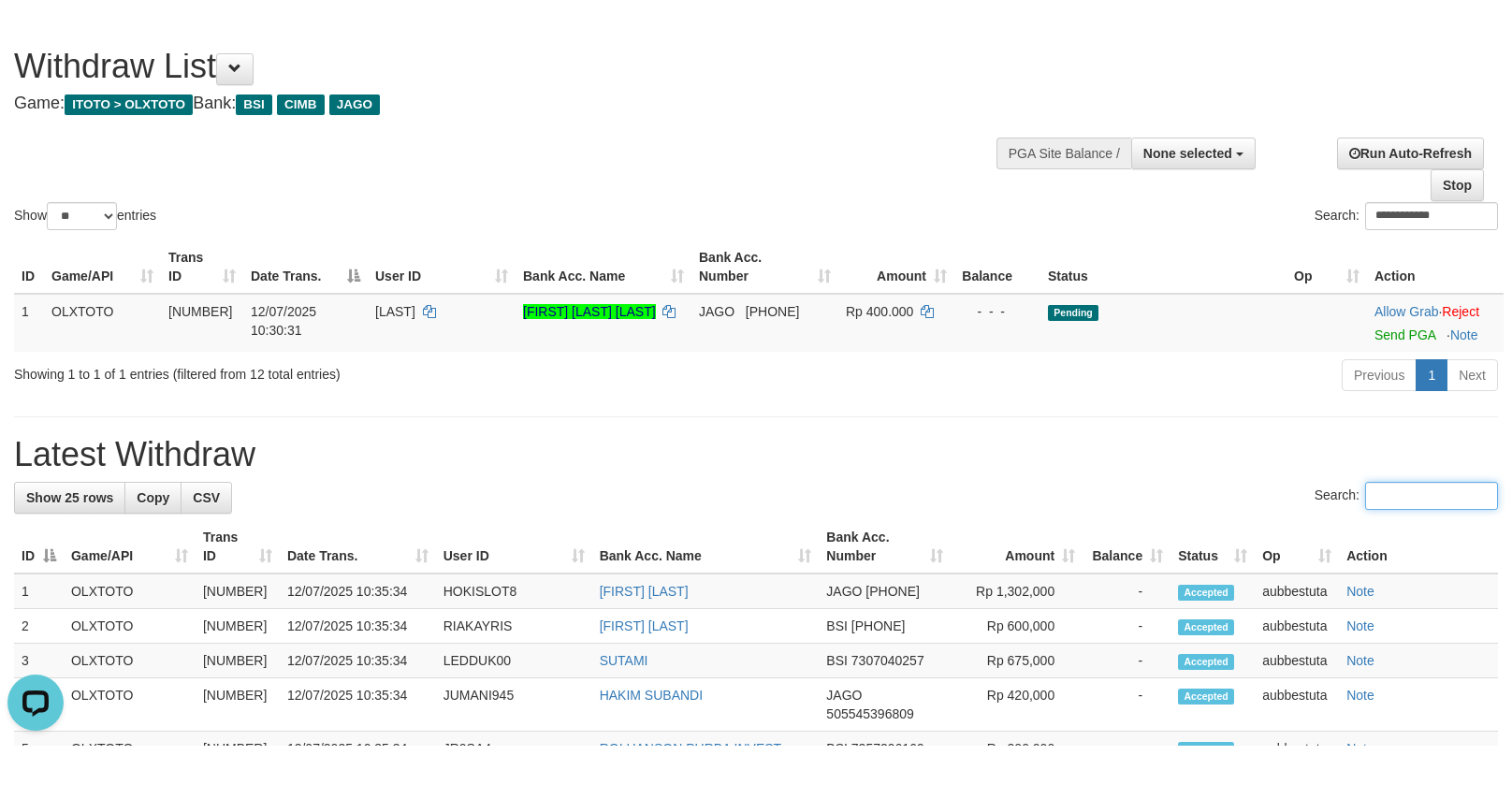 scroll, scrollTop: 0, scrollLeft: 0, axis: both 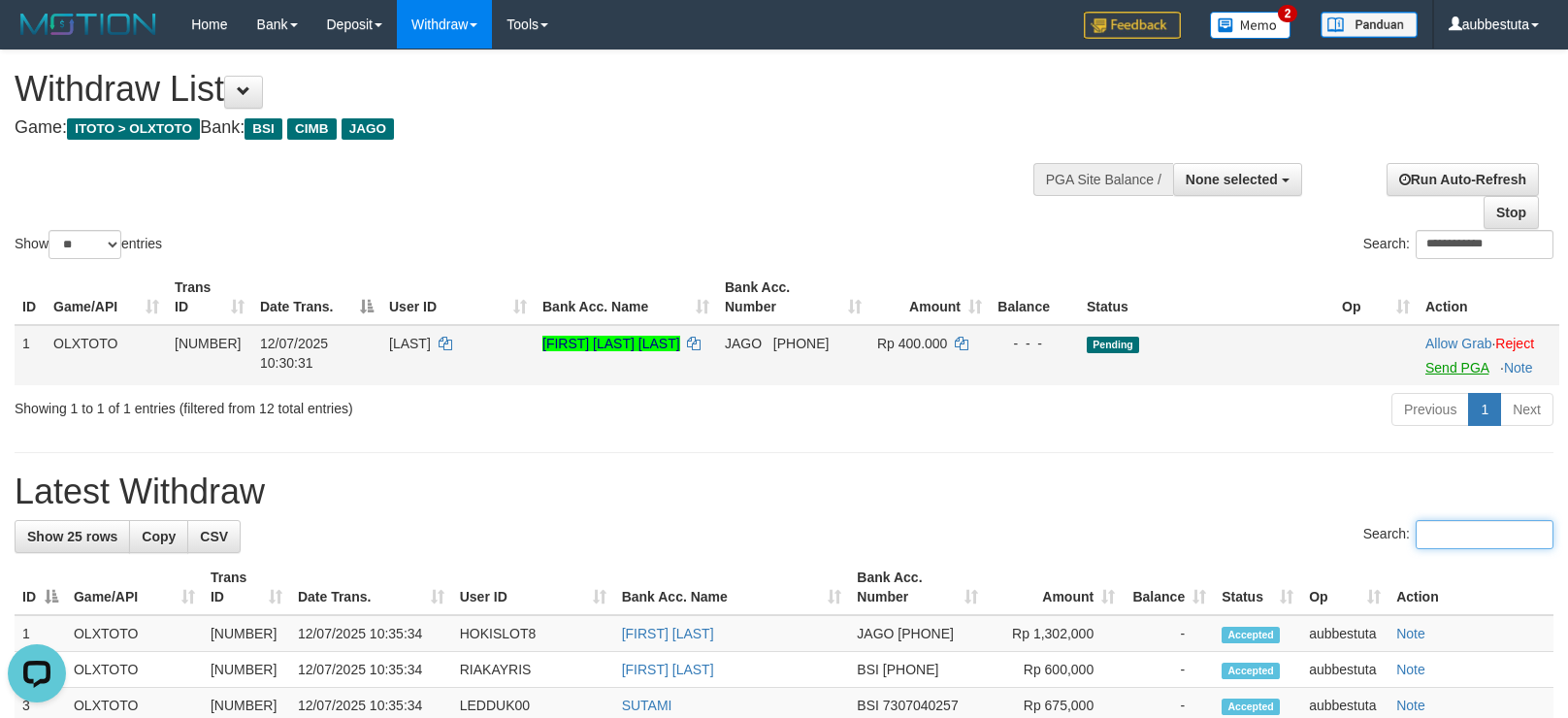 type 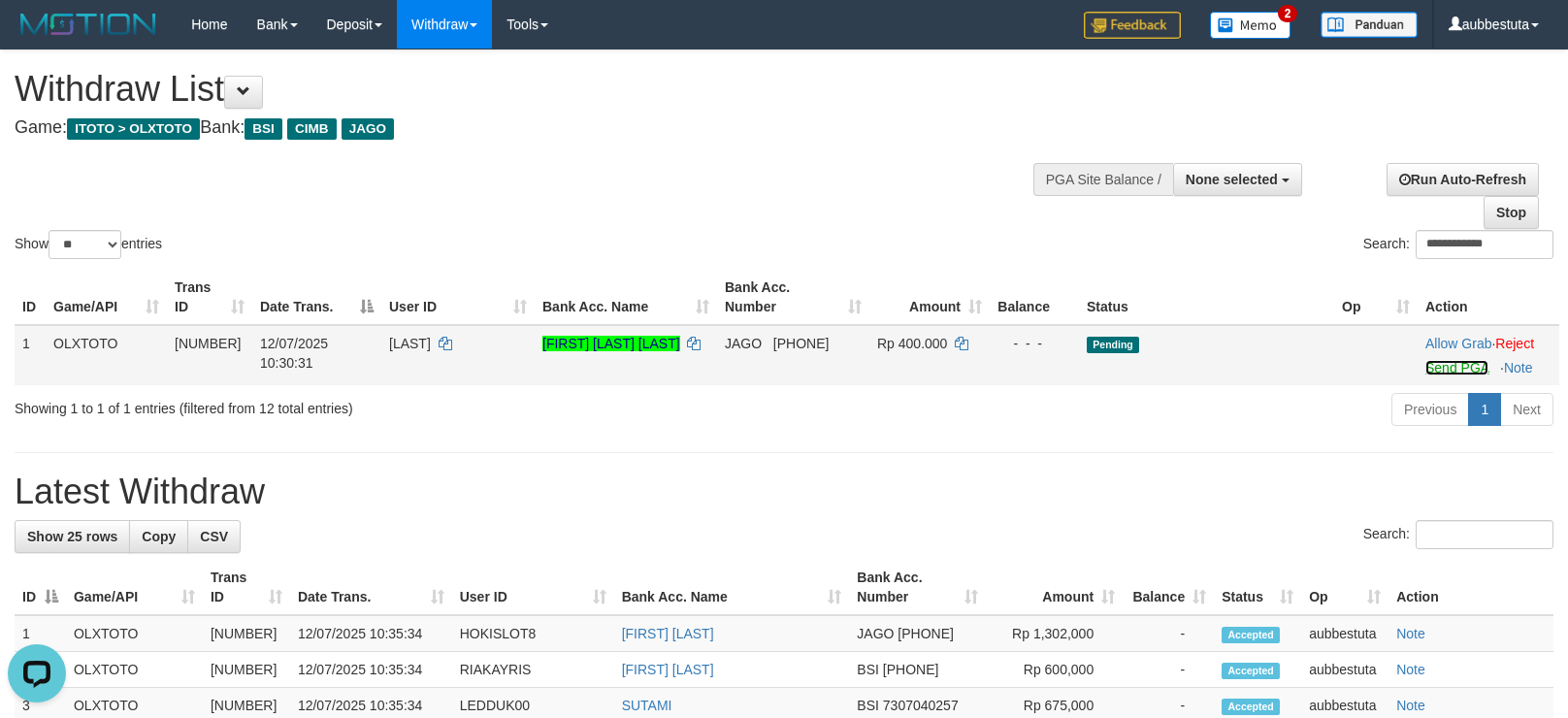 click on "Send PGA" at bounding box center (1456, 368) 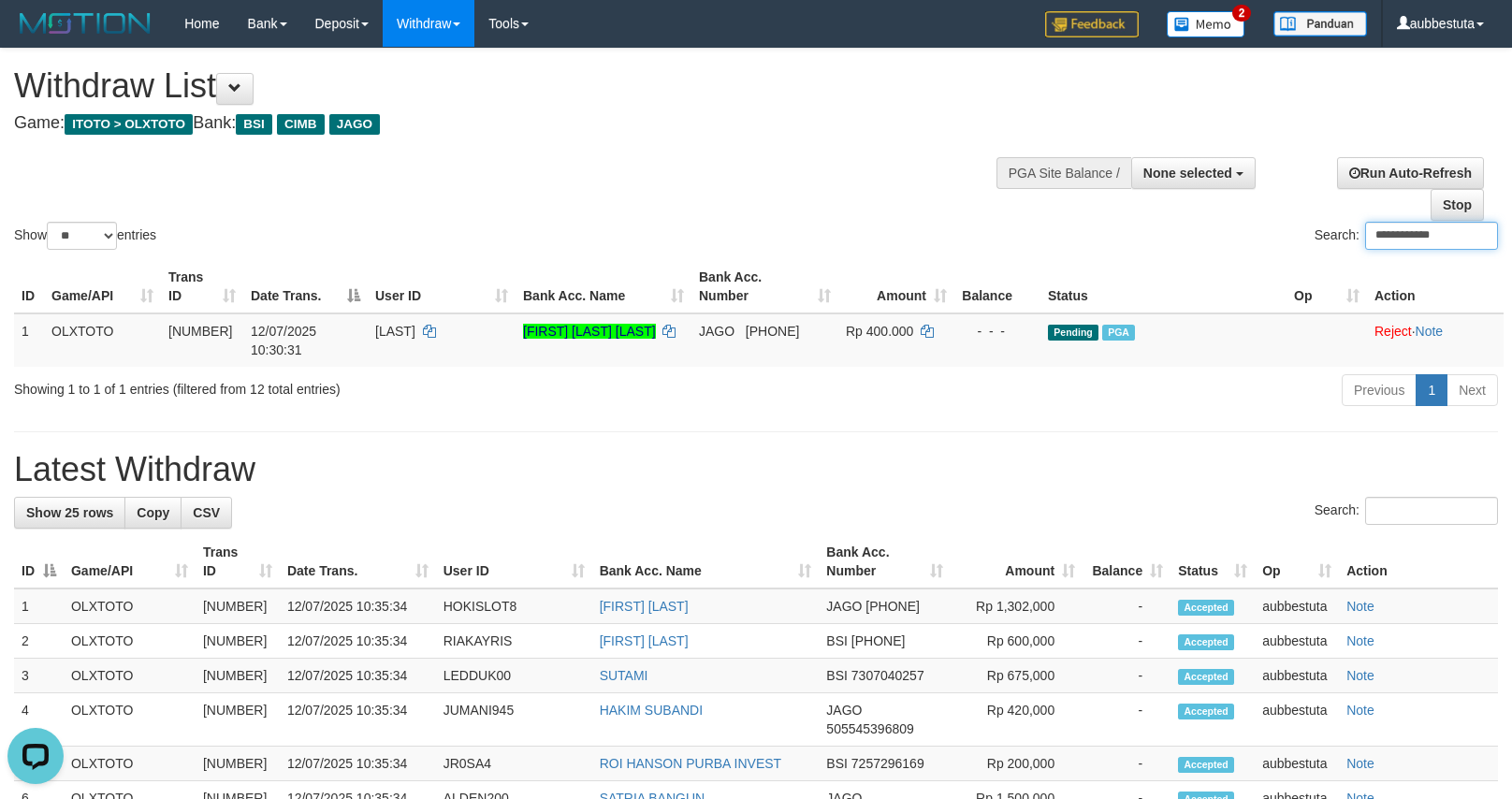 click on "**********" at bounding box center [1432, 236] 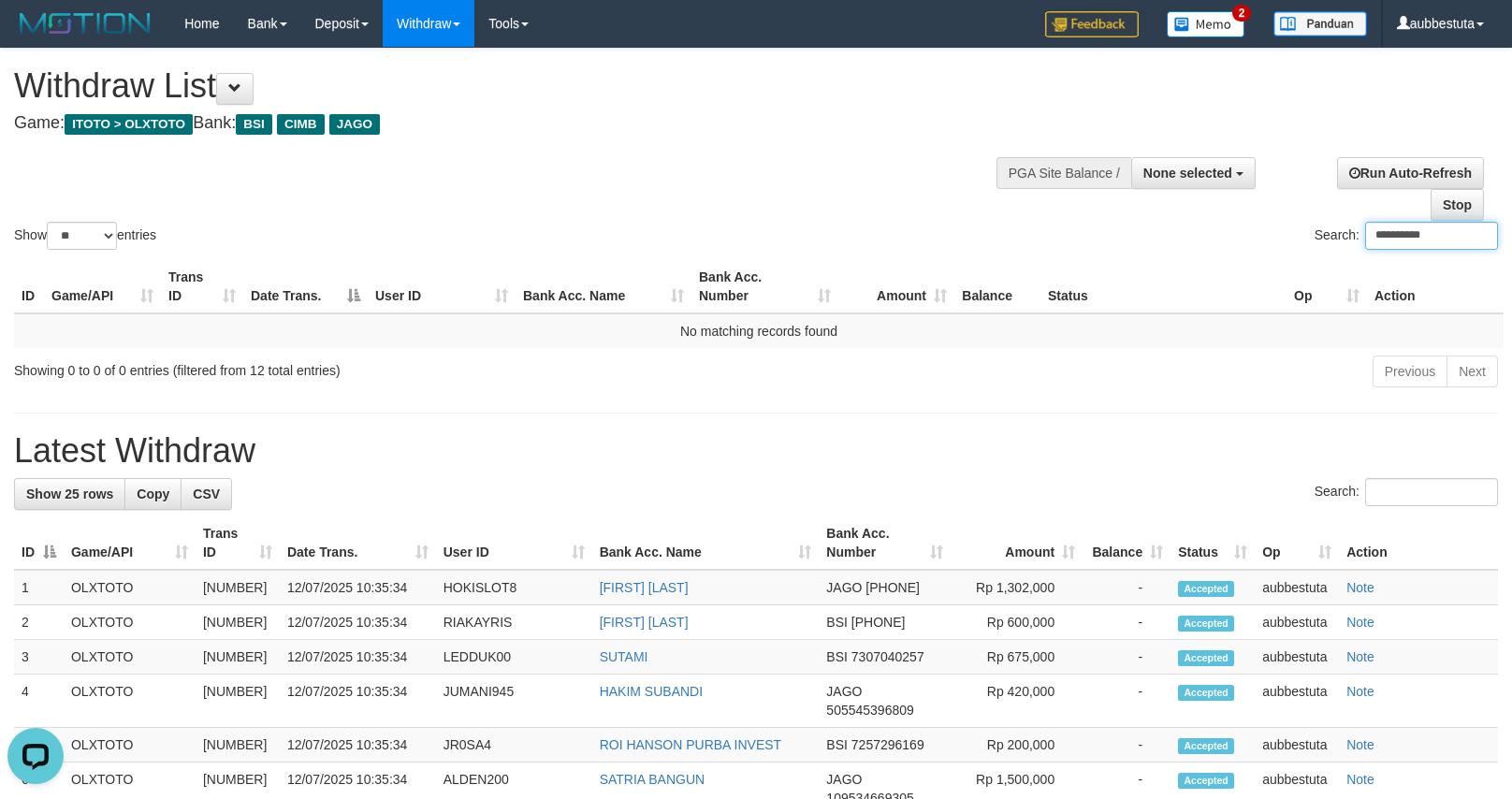 type on "**********" 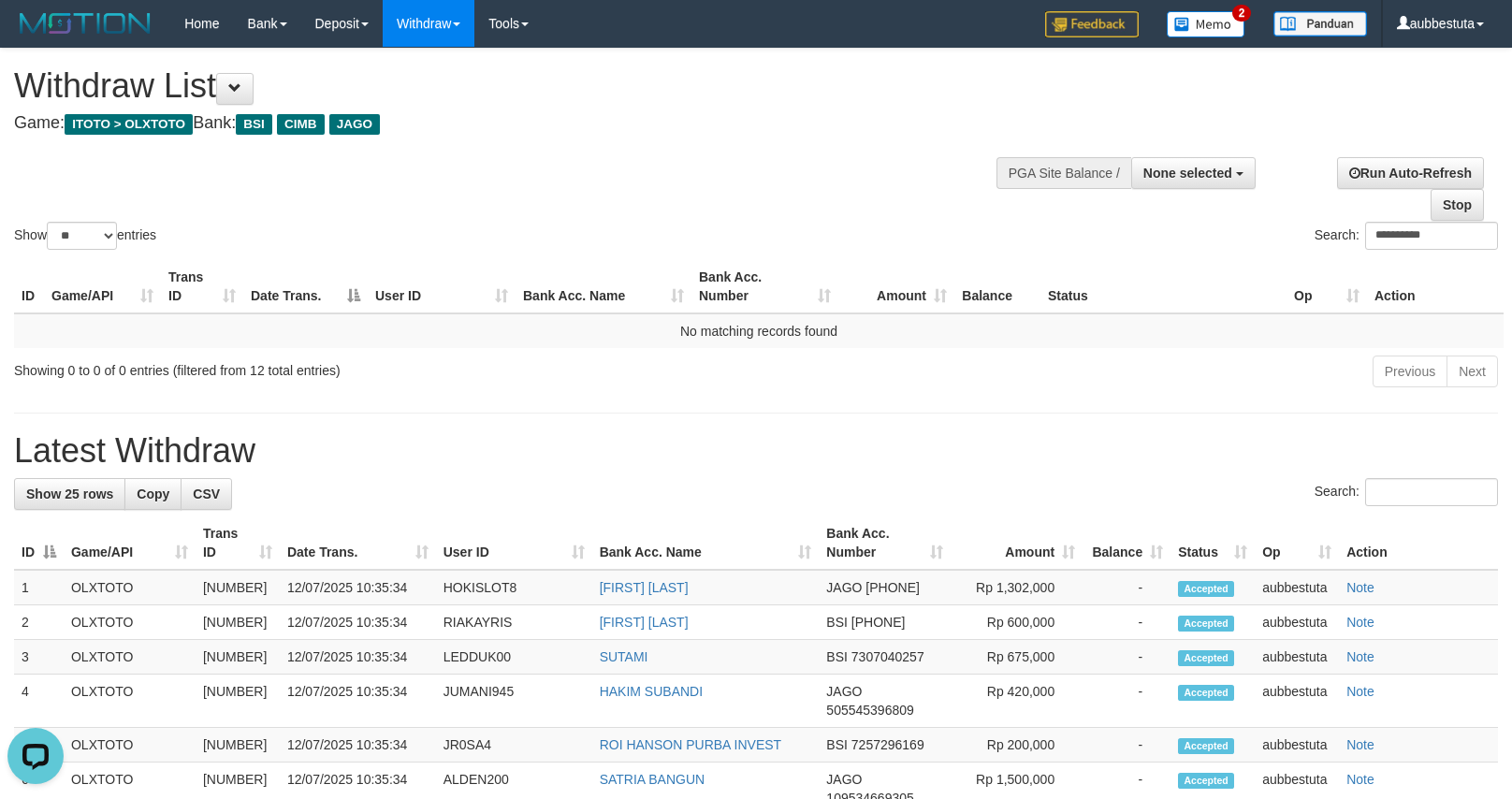 click on "**********" at bounding box center (756, 151) 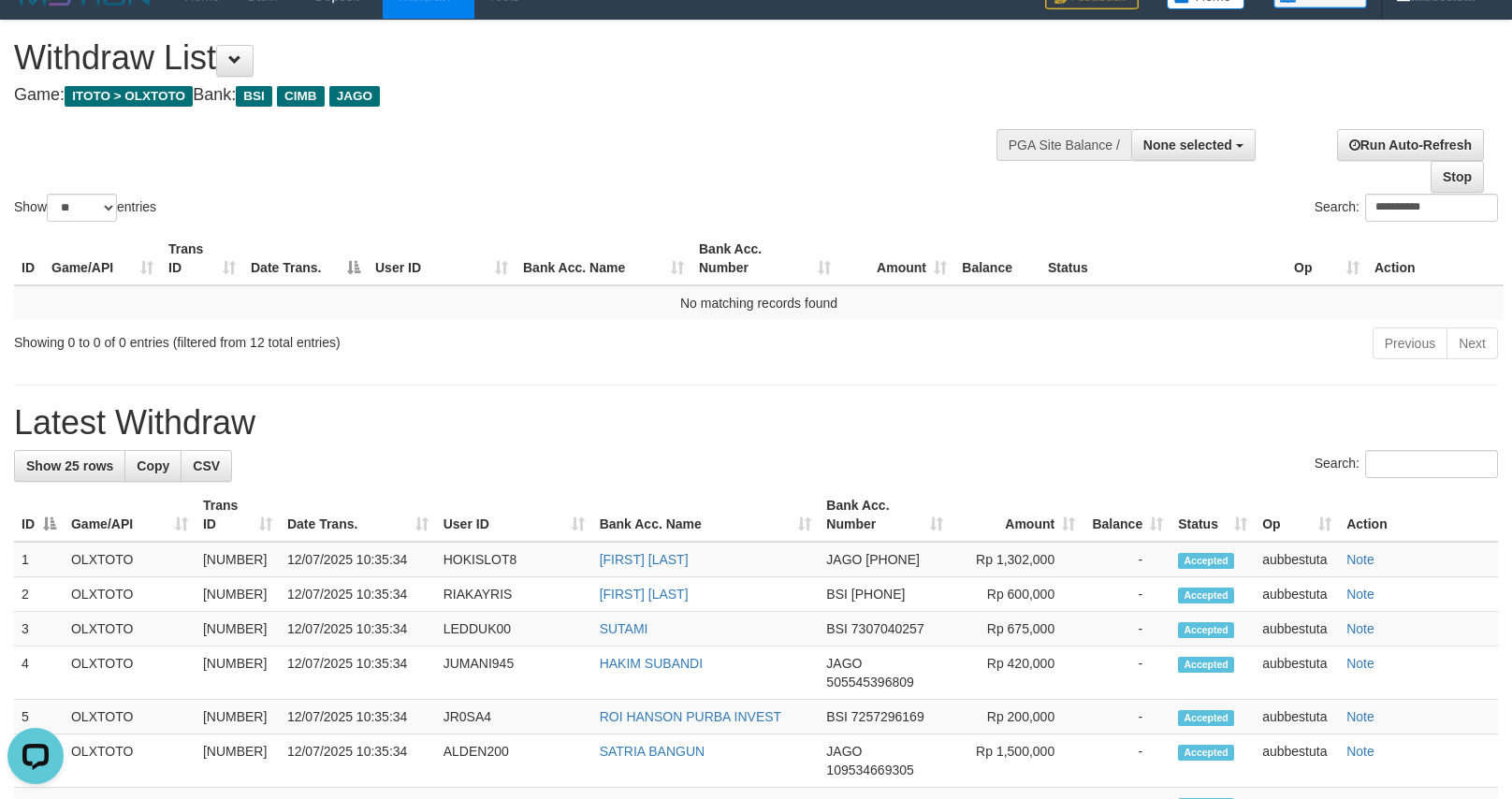 scroll, scrollTop: 0, scrollLeft: 0, axis: both 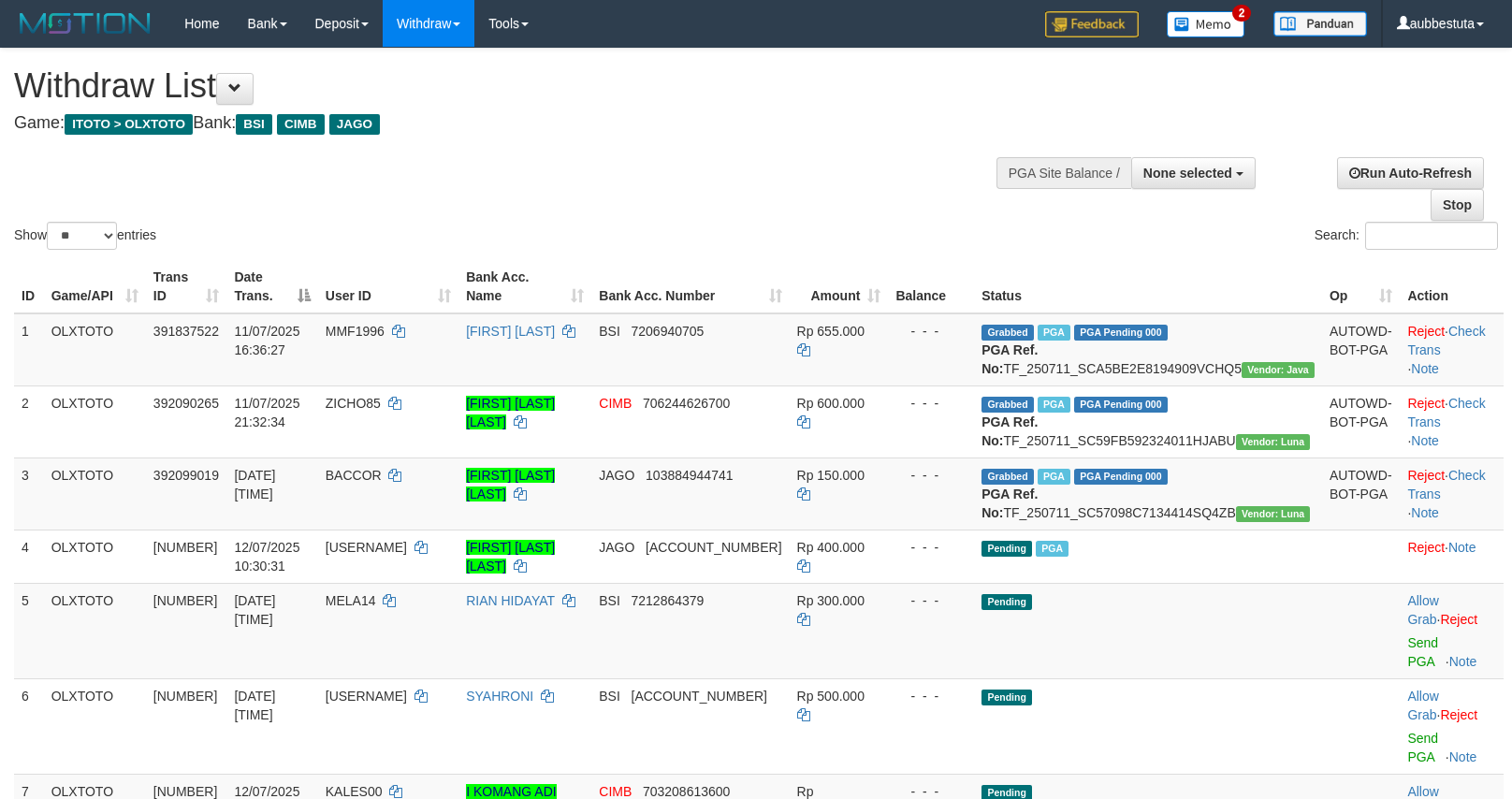 select 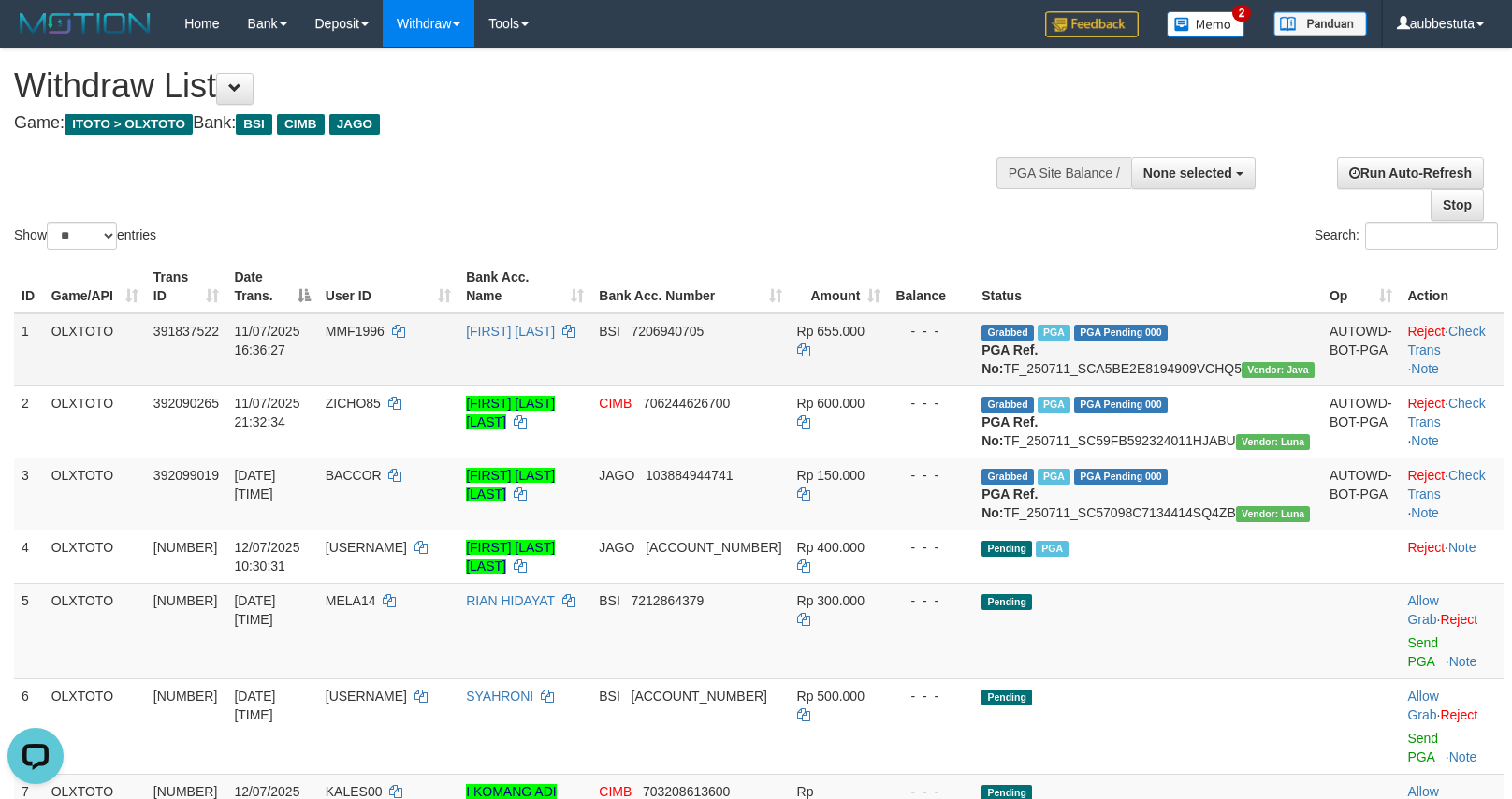 scroll, scrollTop: 0, scrollLeft: 0, axis: both 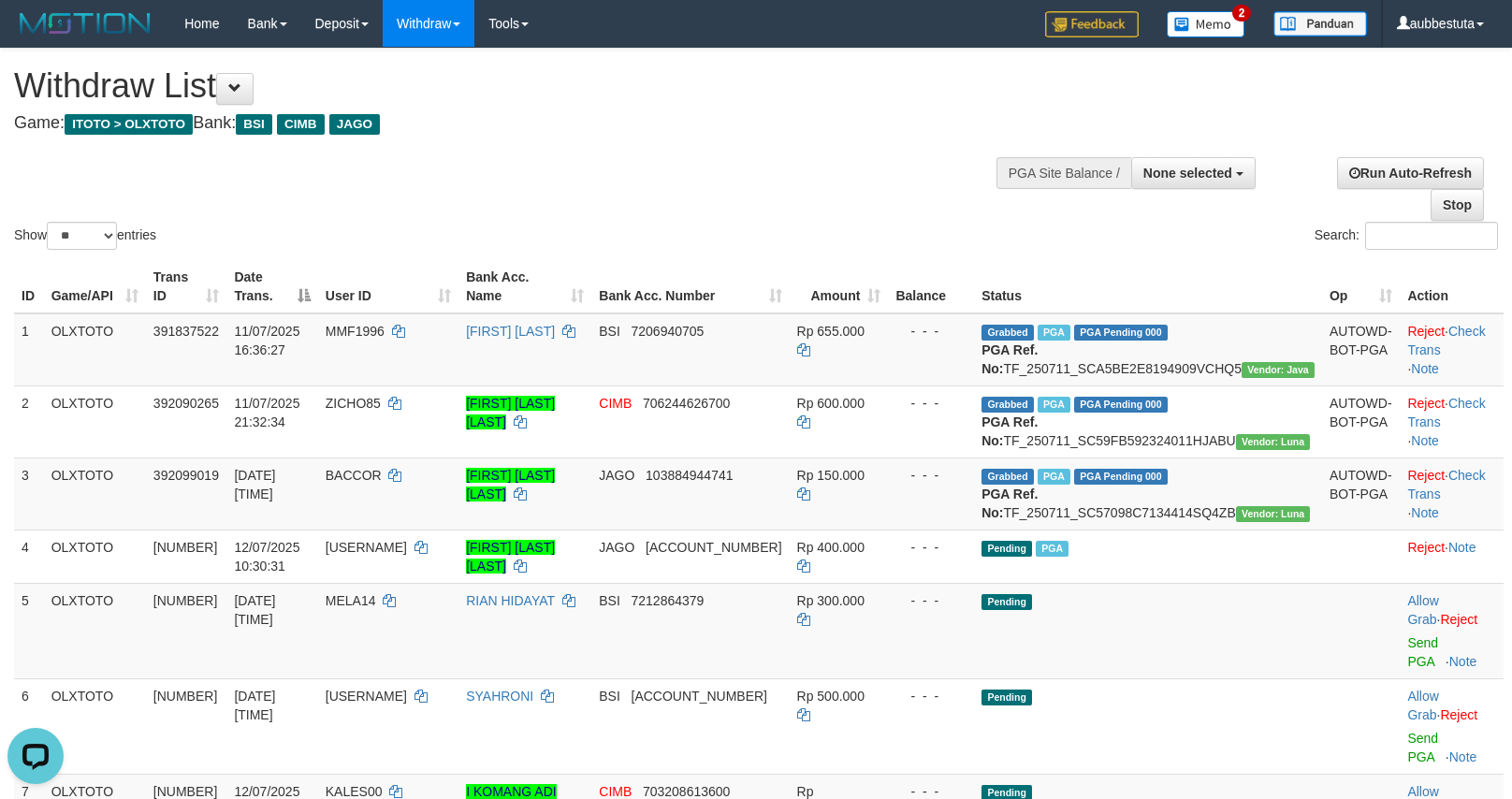 click on "Show  ** ** ** ***  entries Search:" at bounding box center [756, 151] 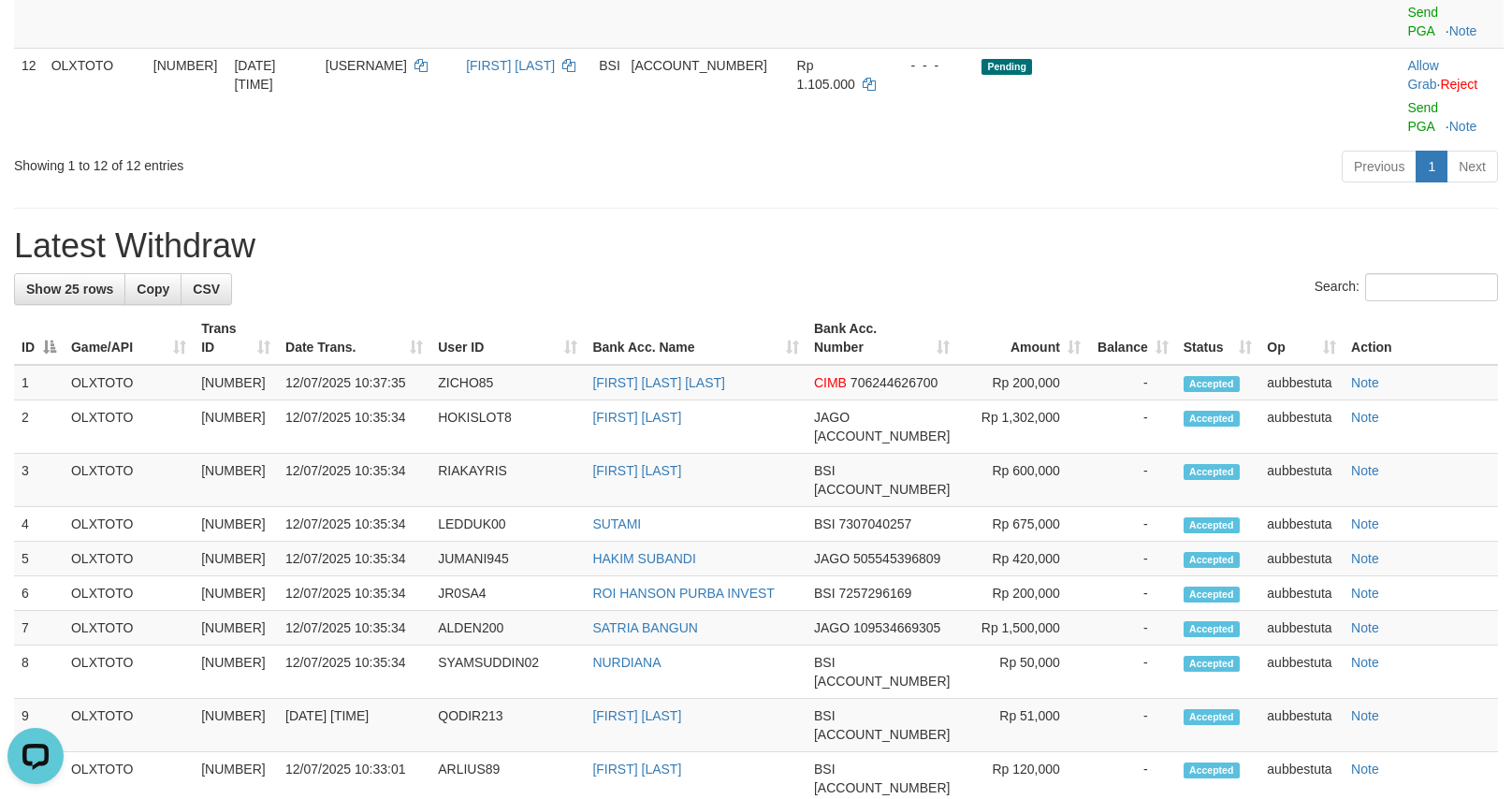 click on "**********" at bounding box center (756, 138) 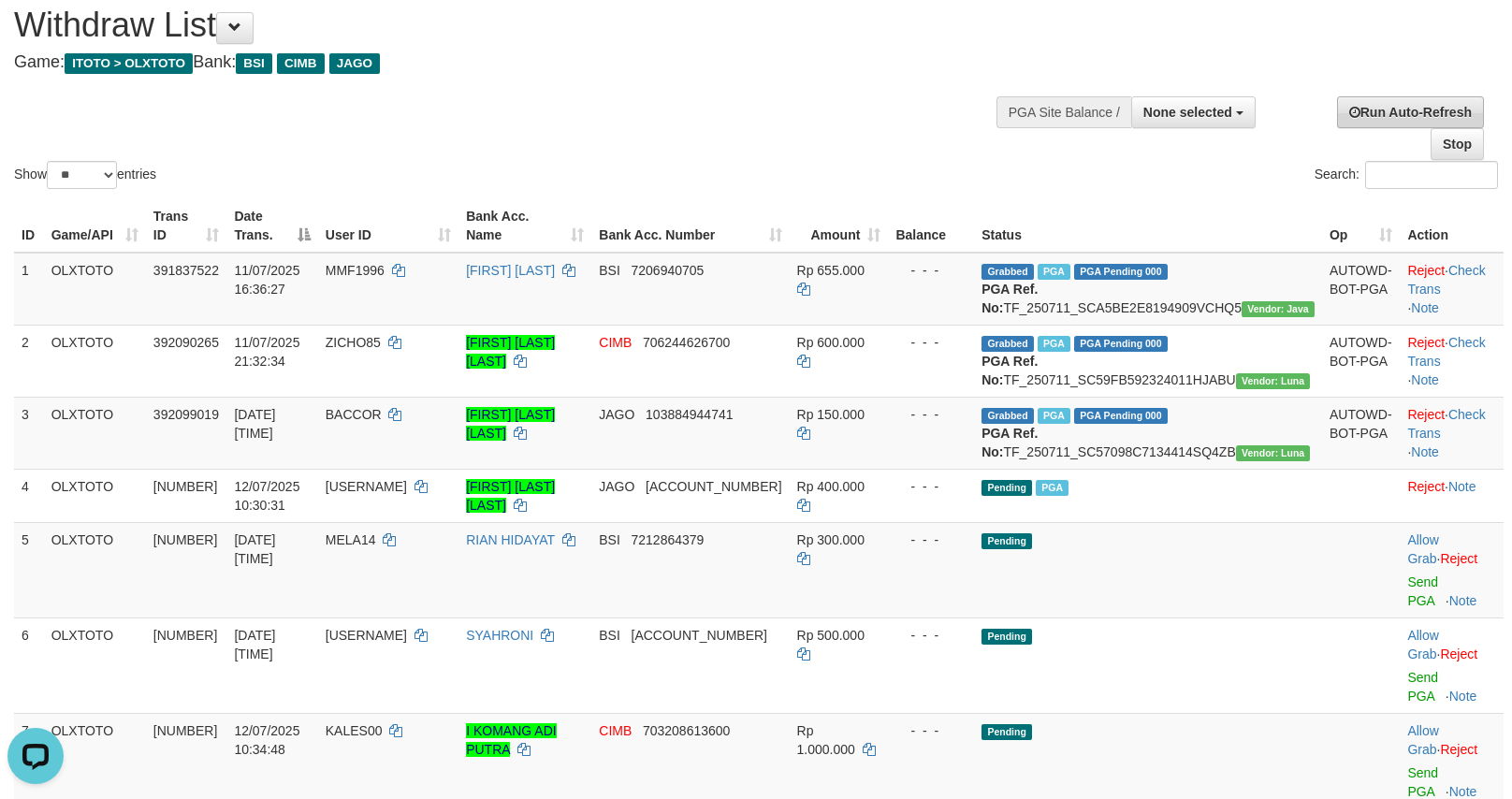 scroll, scrollTop: 0, scrollLeft: 0, axis: both 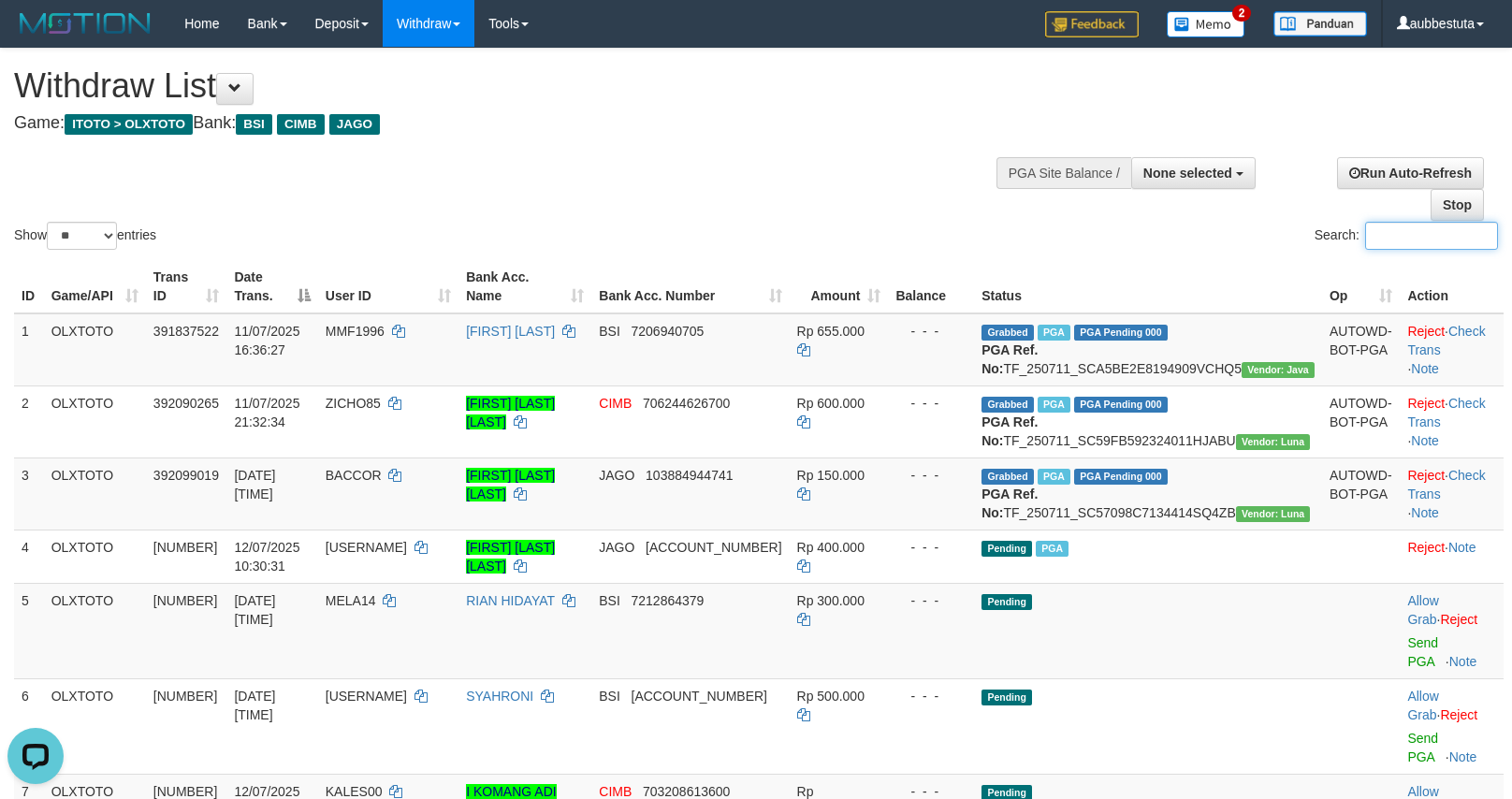 click on "Search:" at bounding box center [1432, 236] 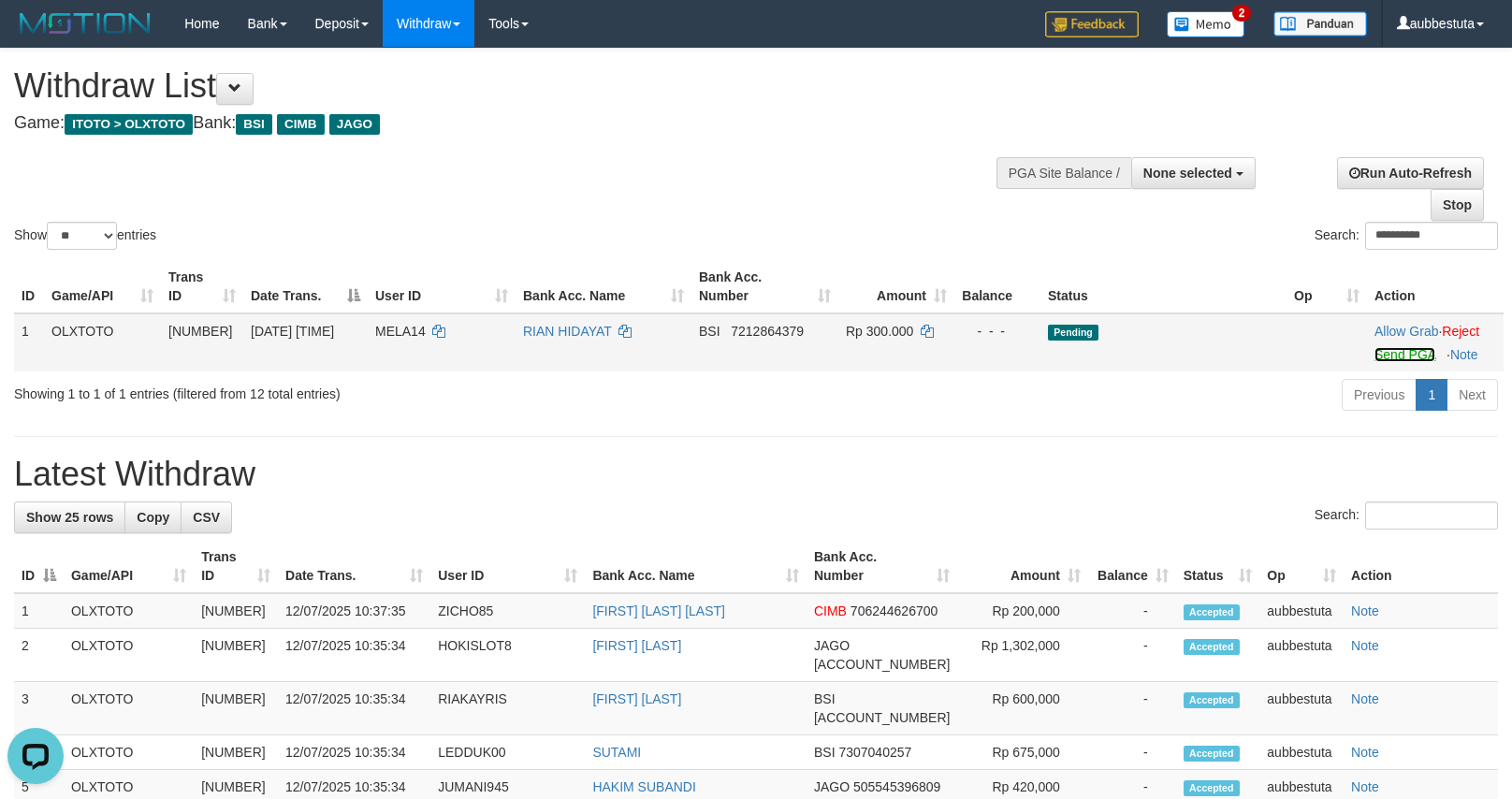 click on "Send PGA" at bounding box center [1404, 355] 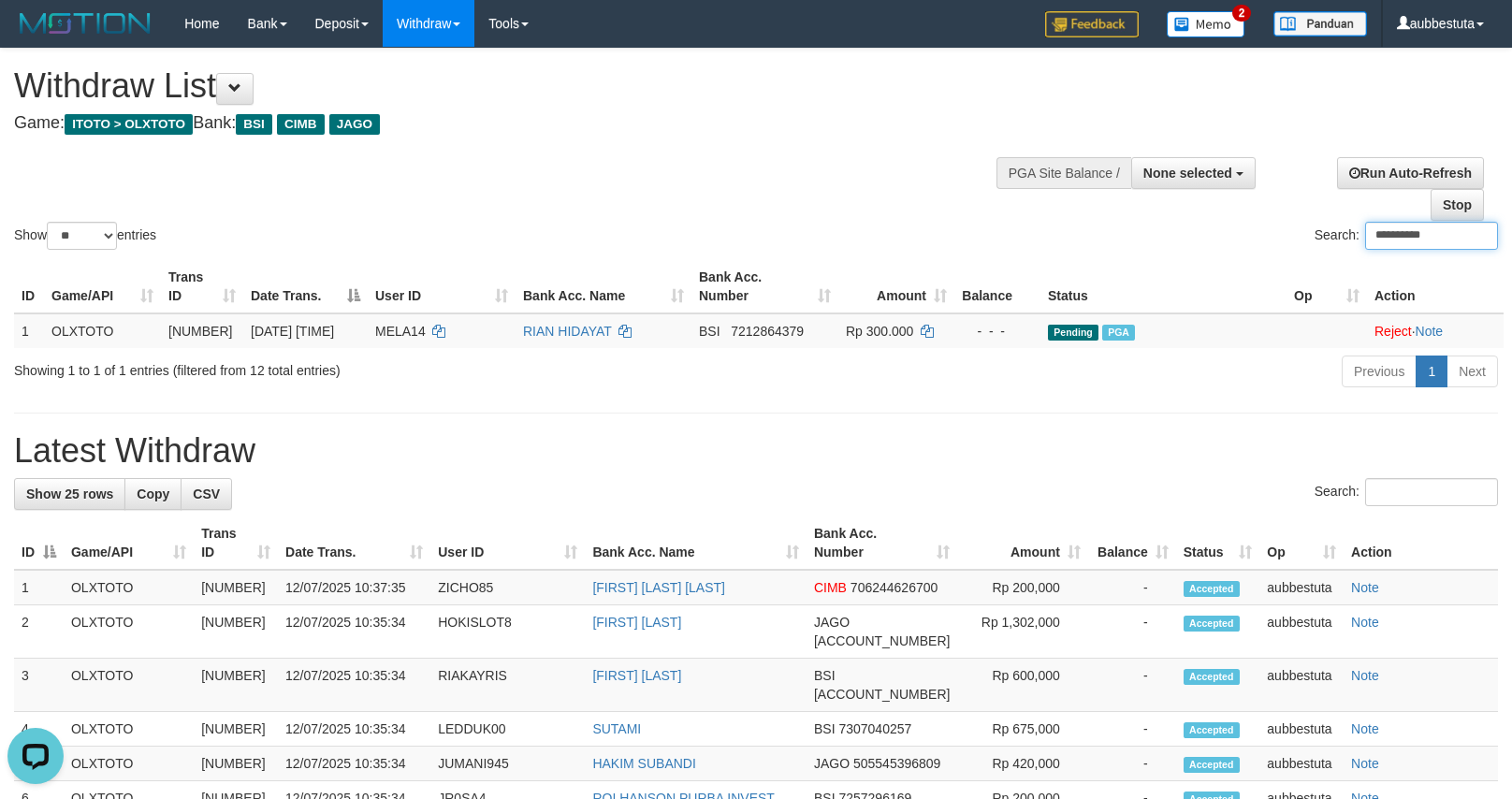 click on "**********" at bounding box center [1432, 236] 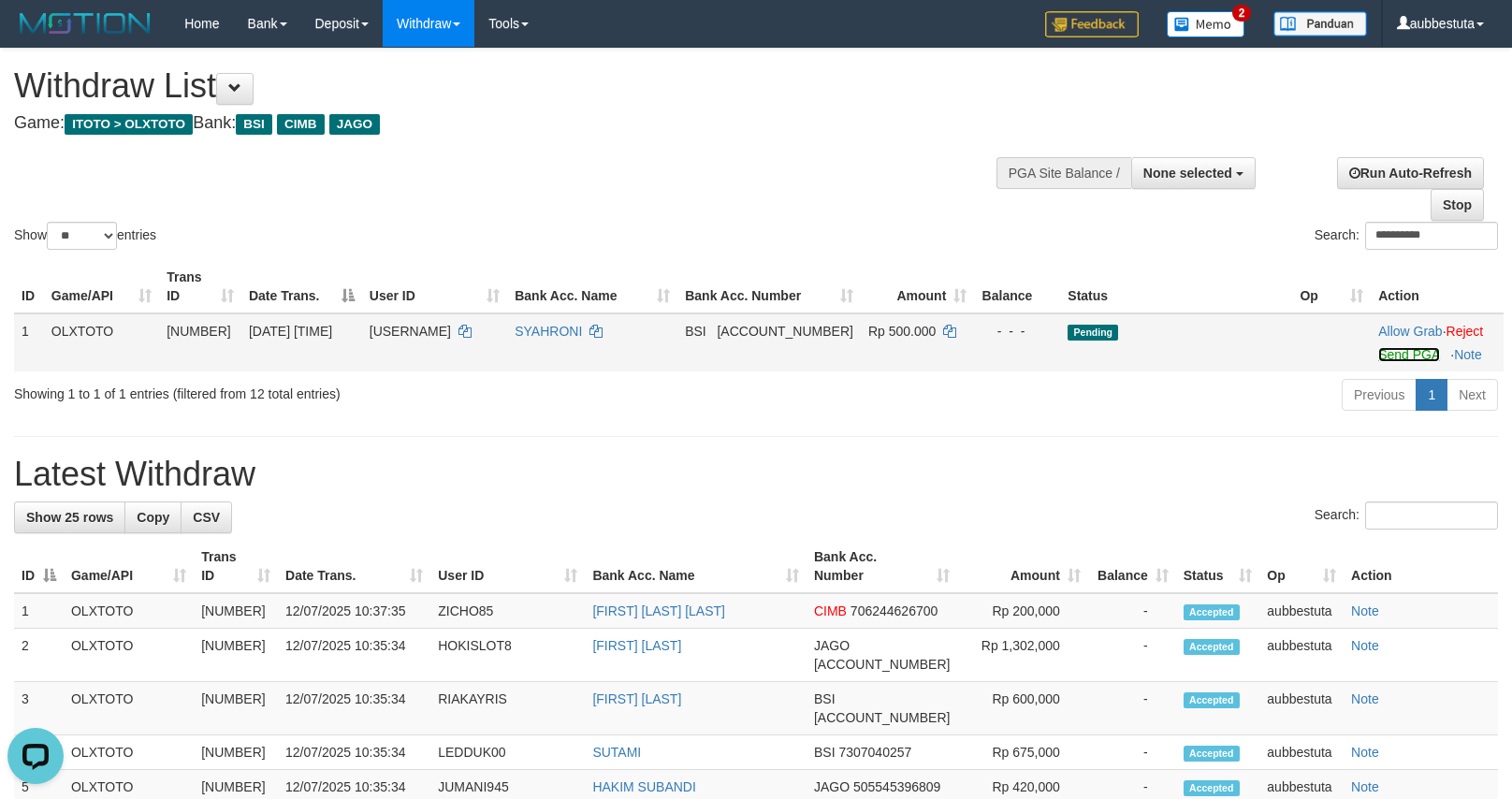 click on "Send PGA" at bounding box center [1408, 355] 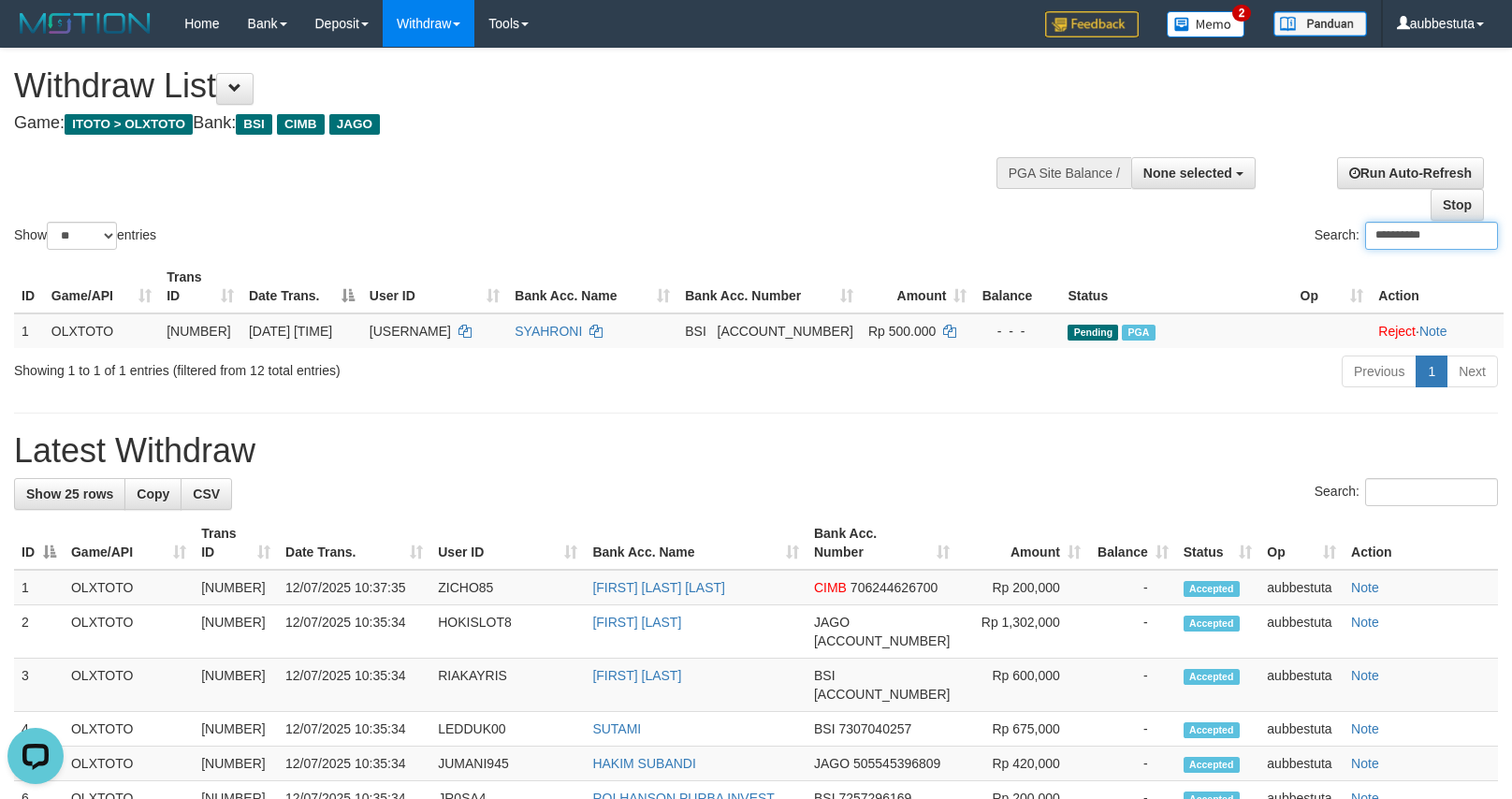 click on "**********" at bounding box center [1432, 236] 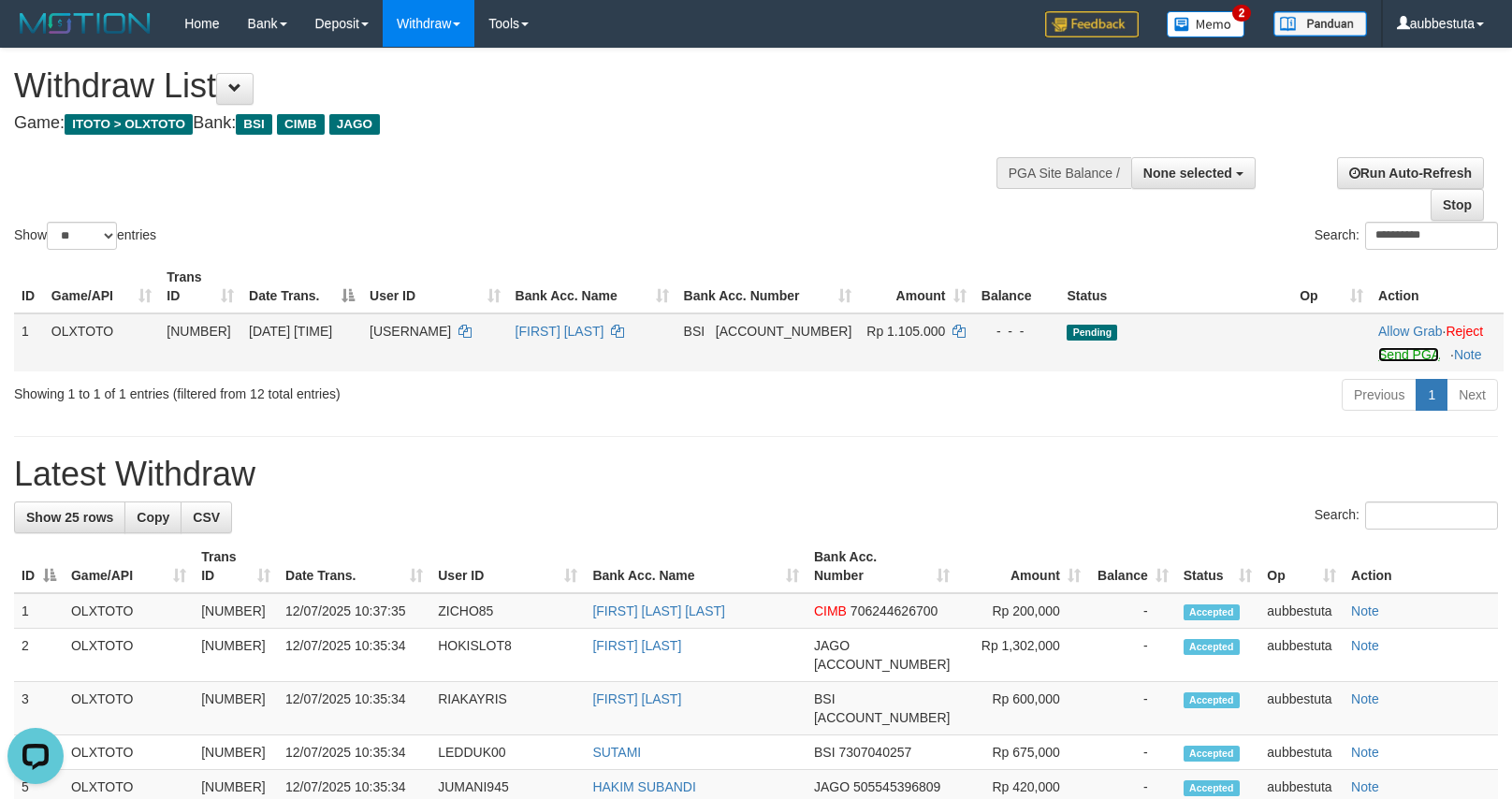 click on "Send PGA" at bounding box center (1408, 355) 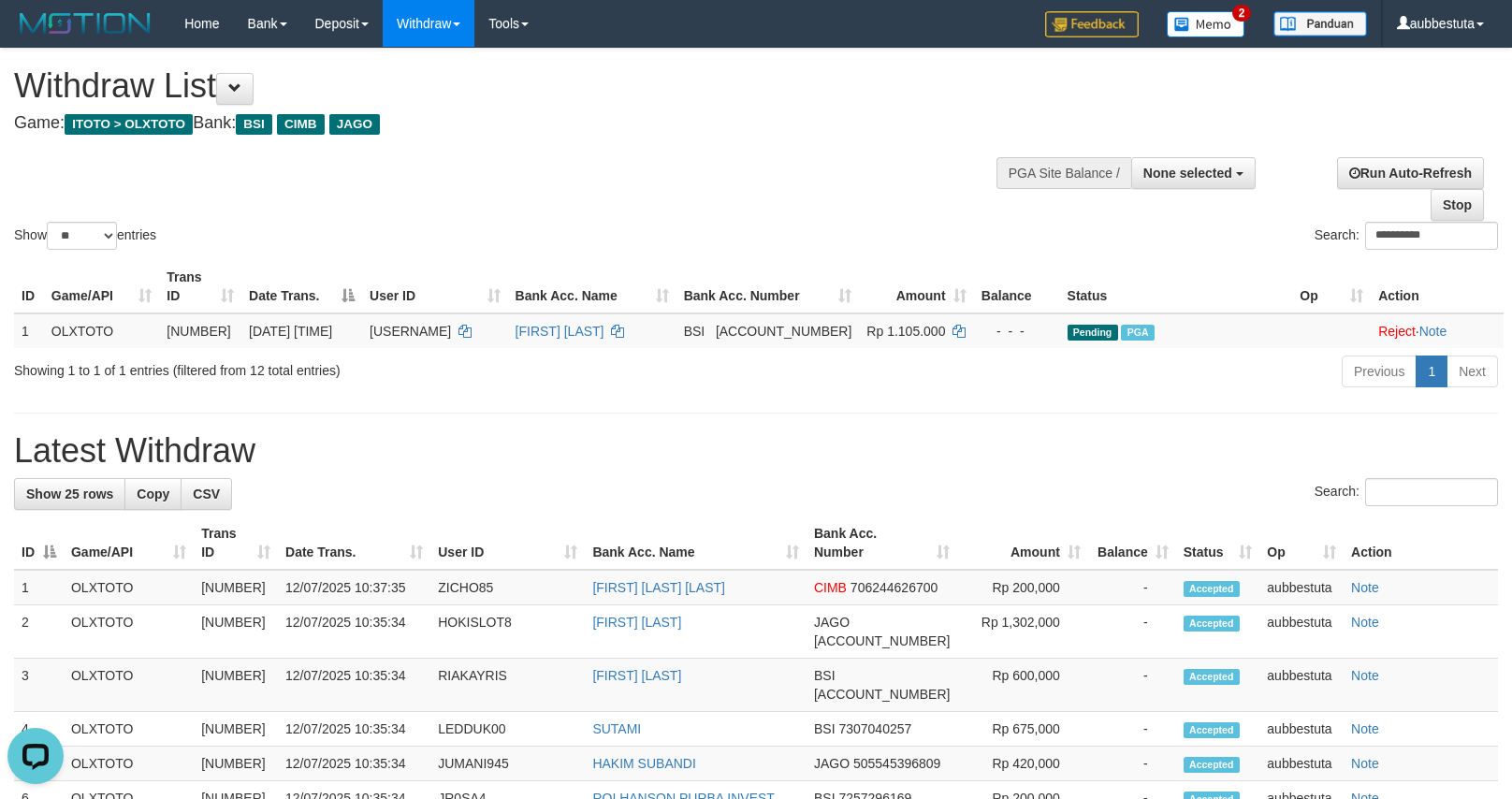 click on "**********" at bounding box center (756, 151) 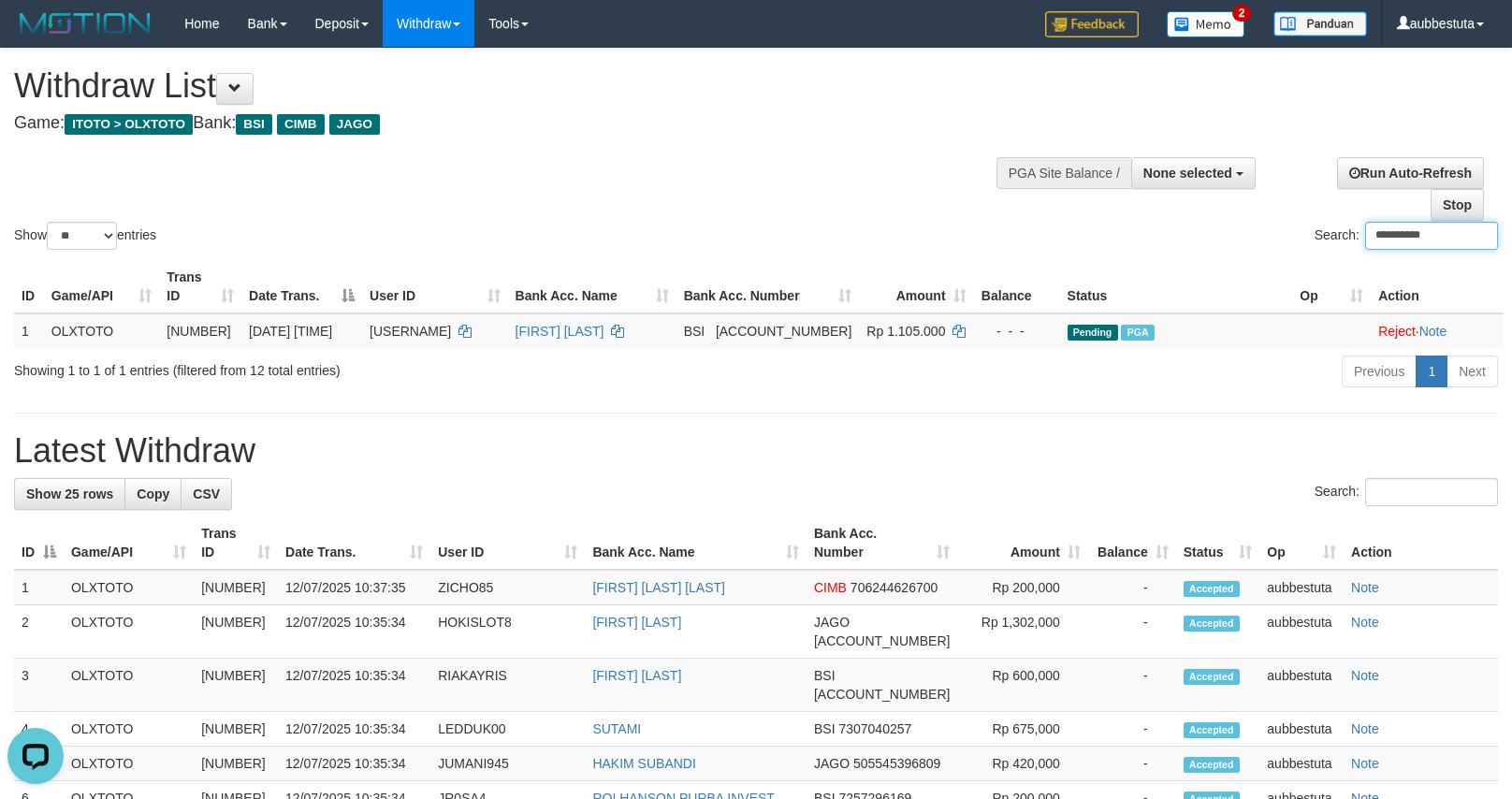 click on "**********" at bounding box center [1432, 236] 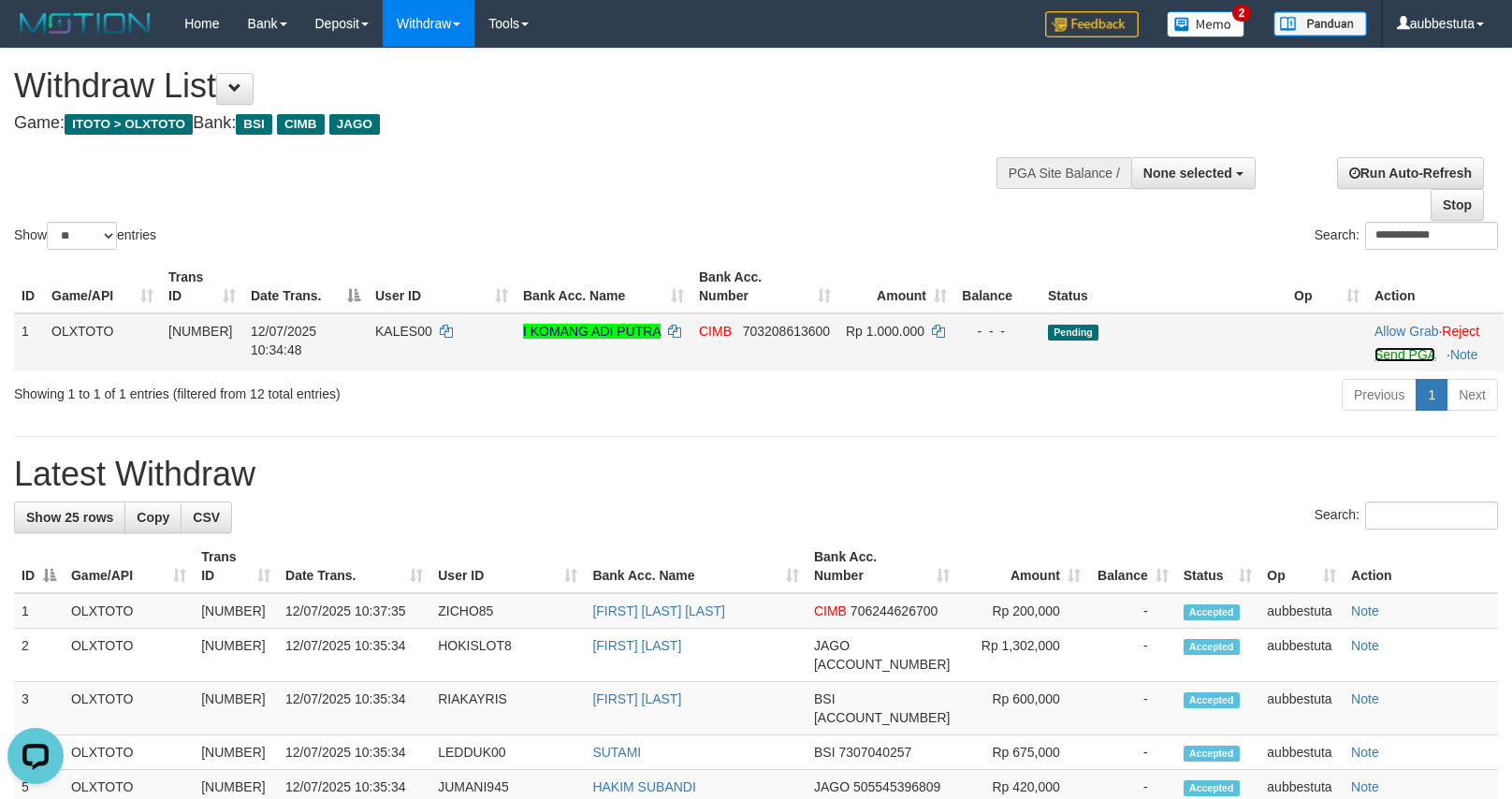 click on "Send PGA" at bounding box center (1404, 355) 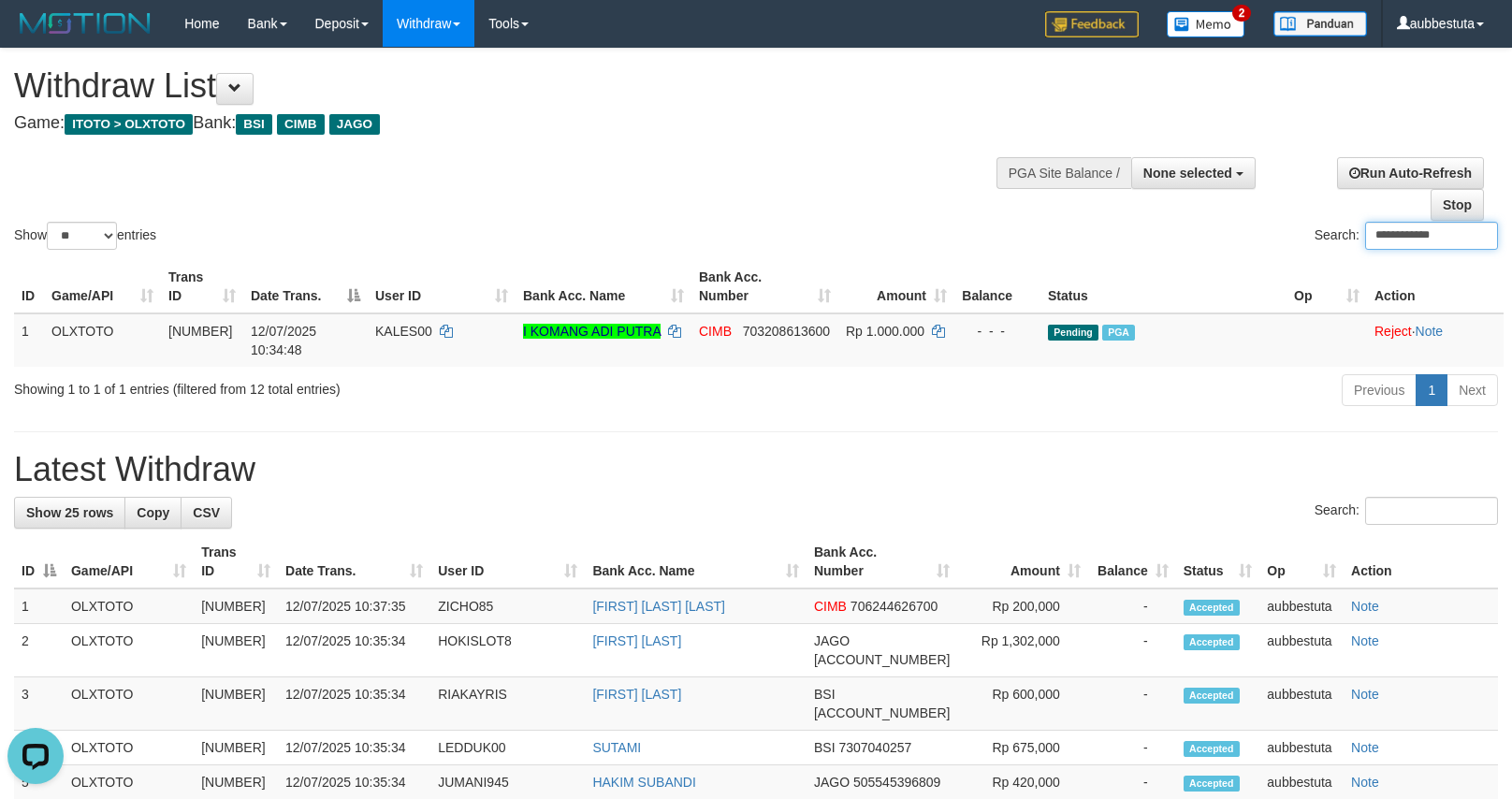 click on "**********" at bounding box center (1432, 236) 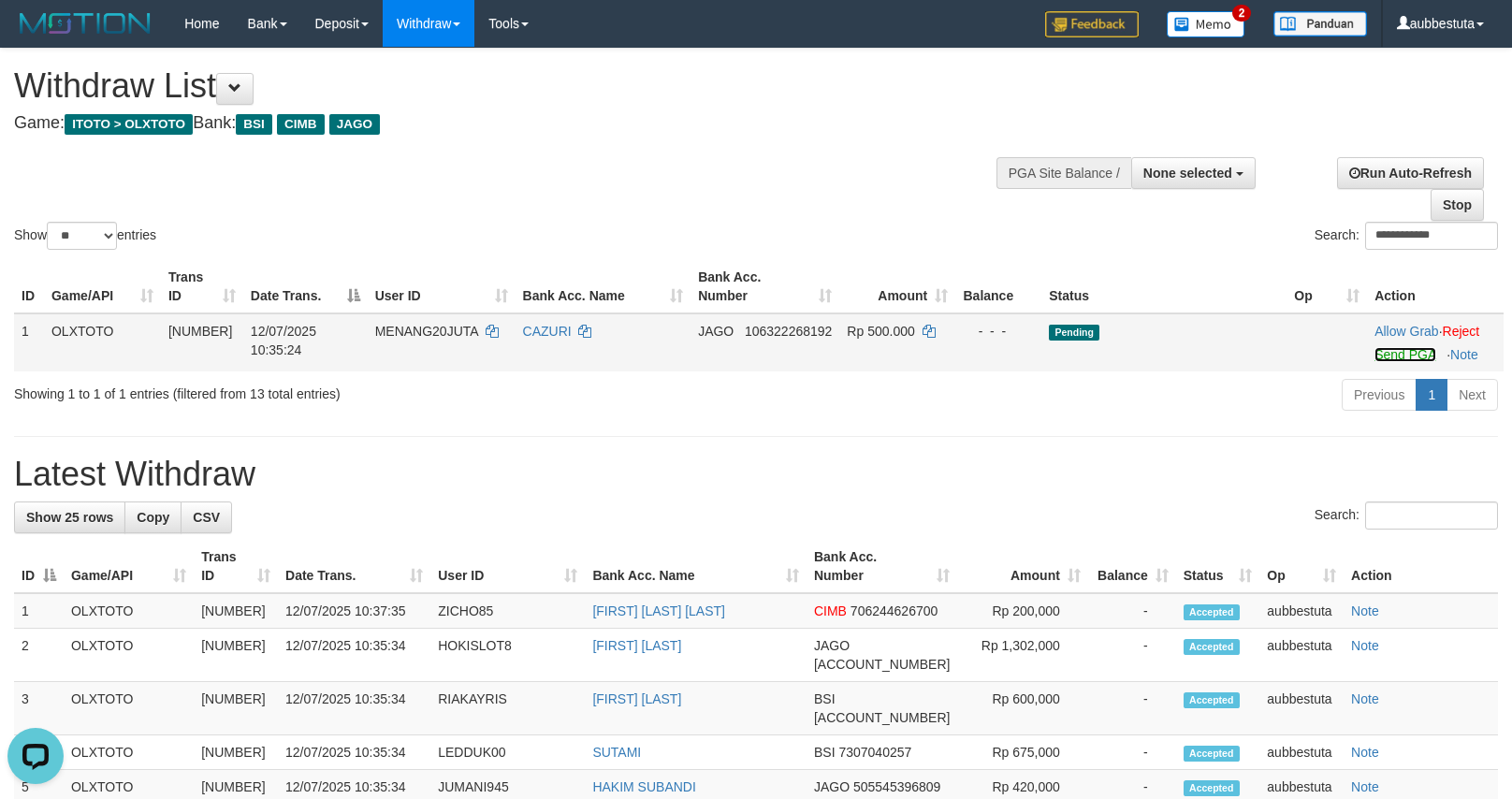 click on "Send PGA" at bounding box center [1404, 355] 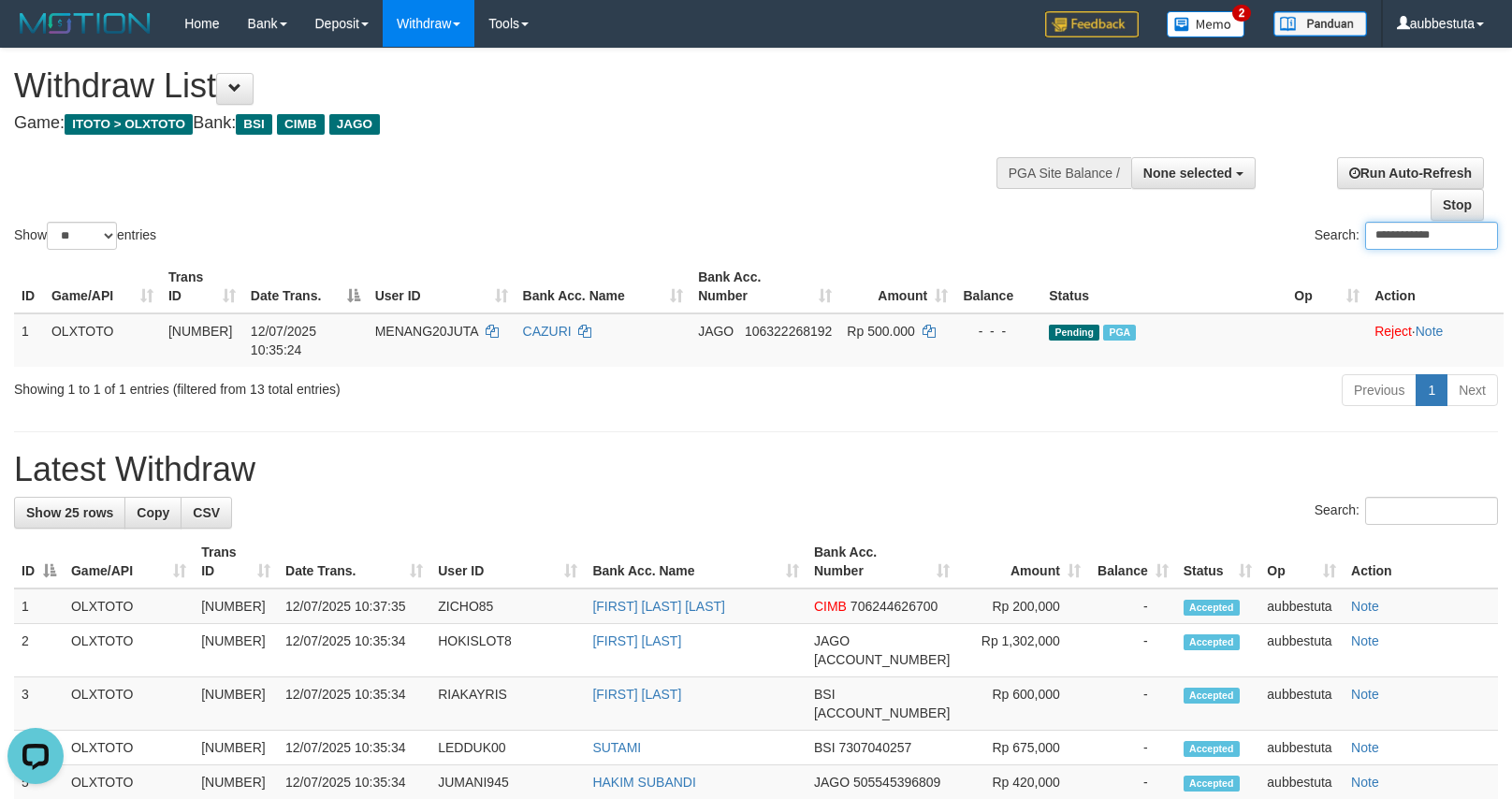 click on "**********" at bounding box center (1432, 236) 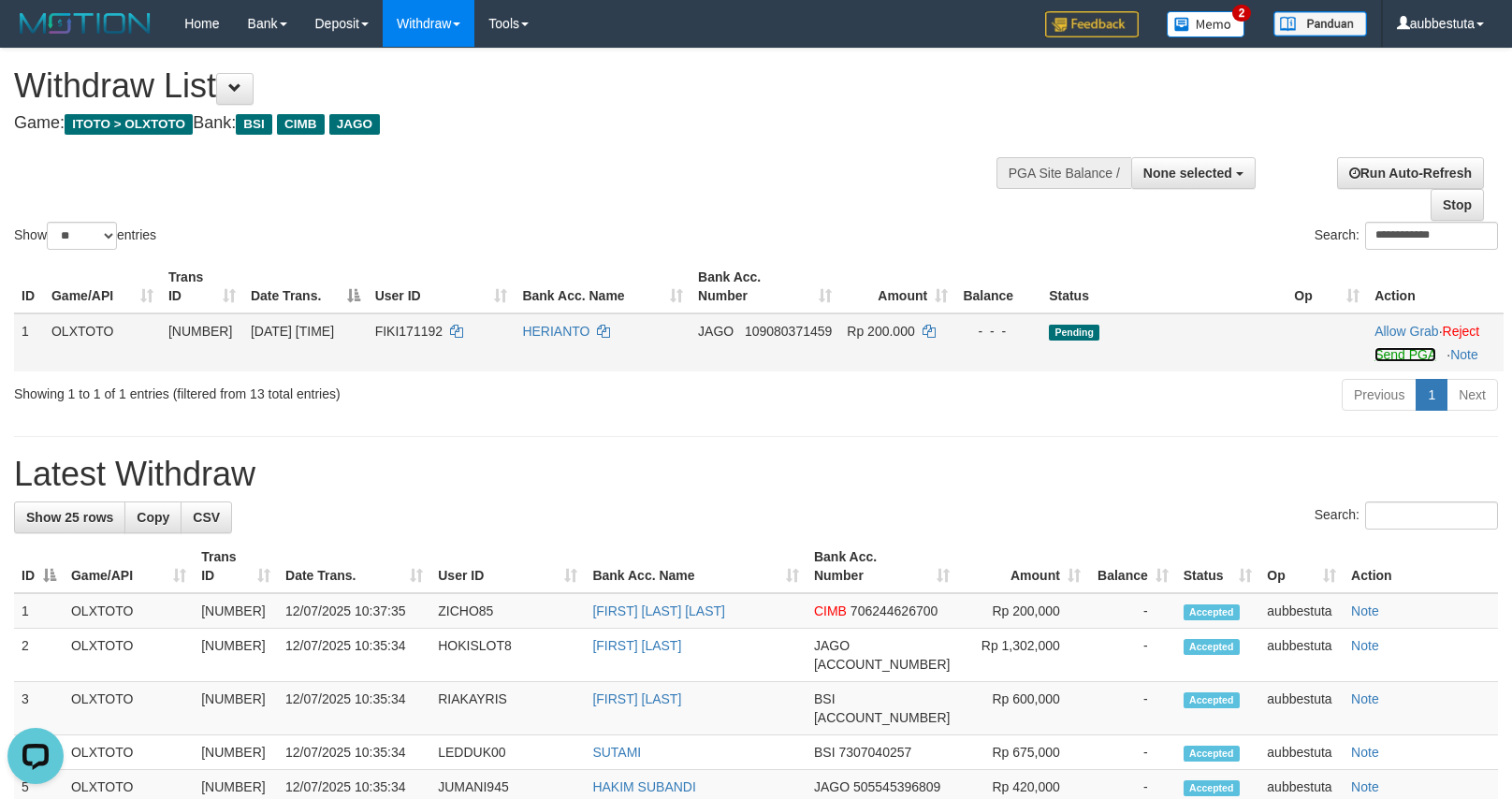 click on "Send PGA" at bounding box center [1404, 355] 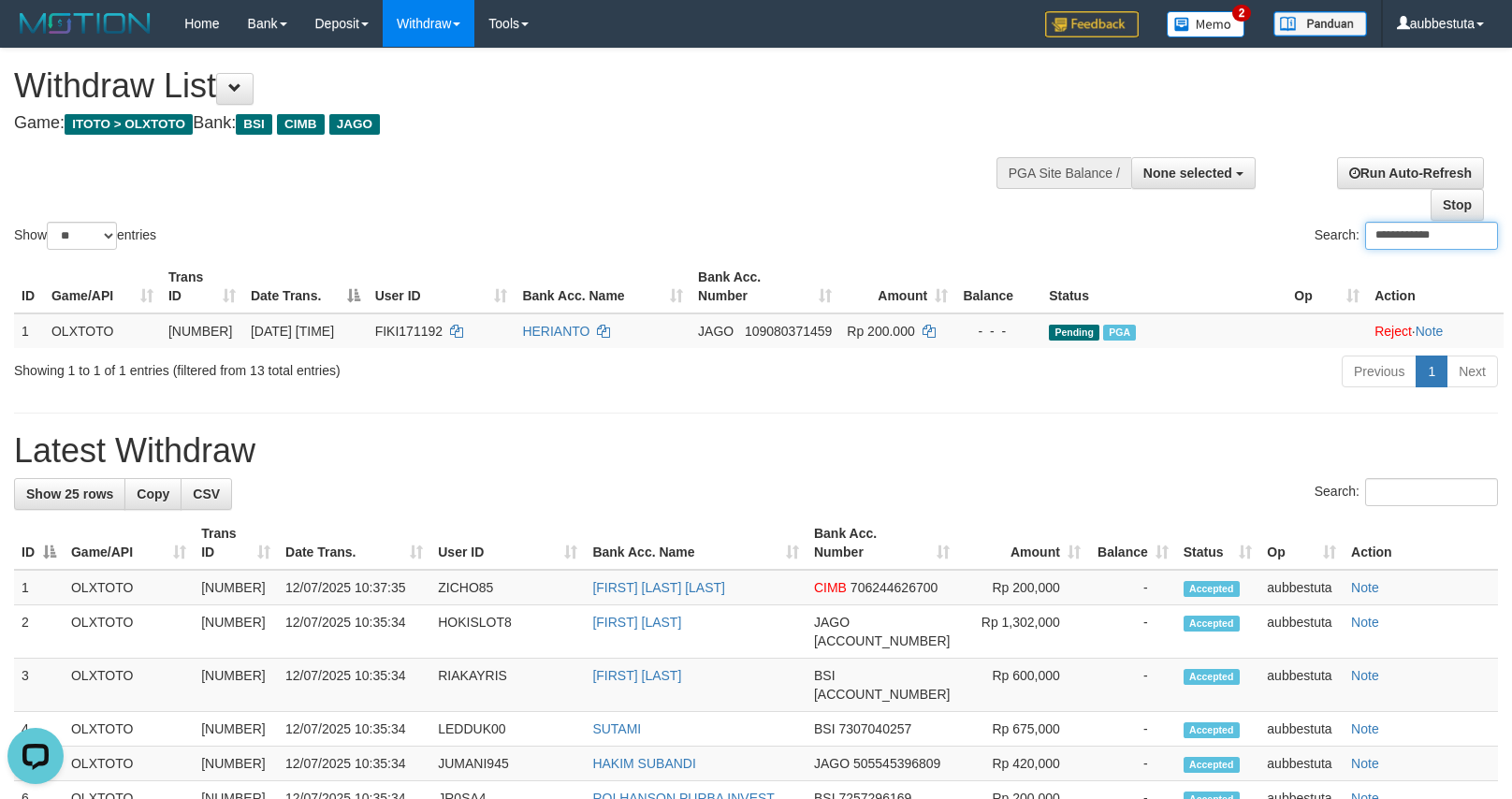 click on "**********" at bounding box center (1432, 236) 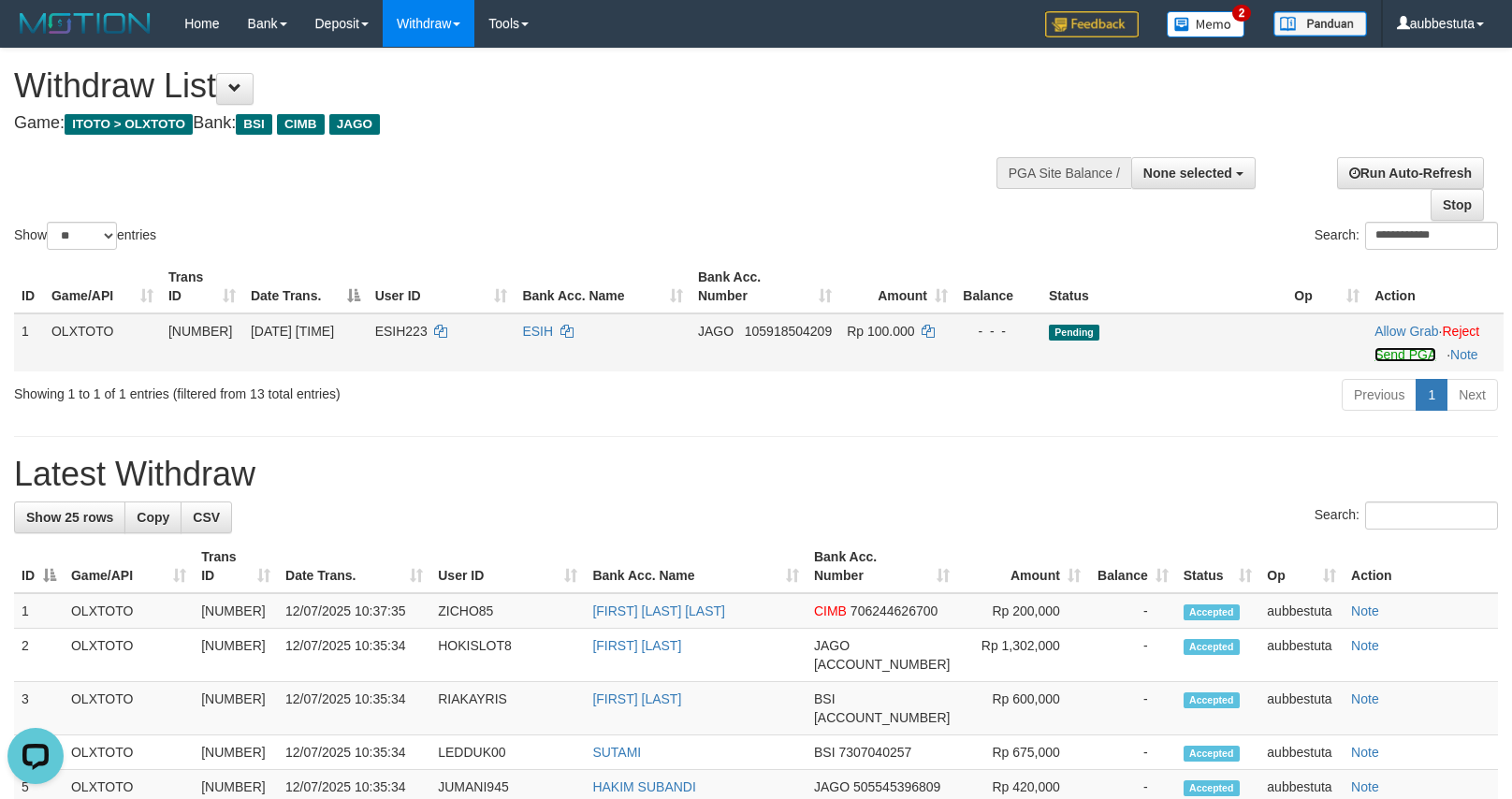 click on "Send PGA" at bounding box center (1404, 355) 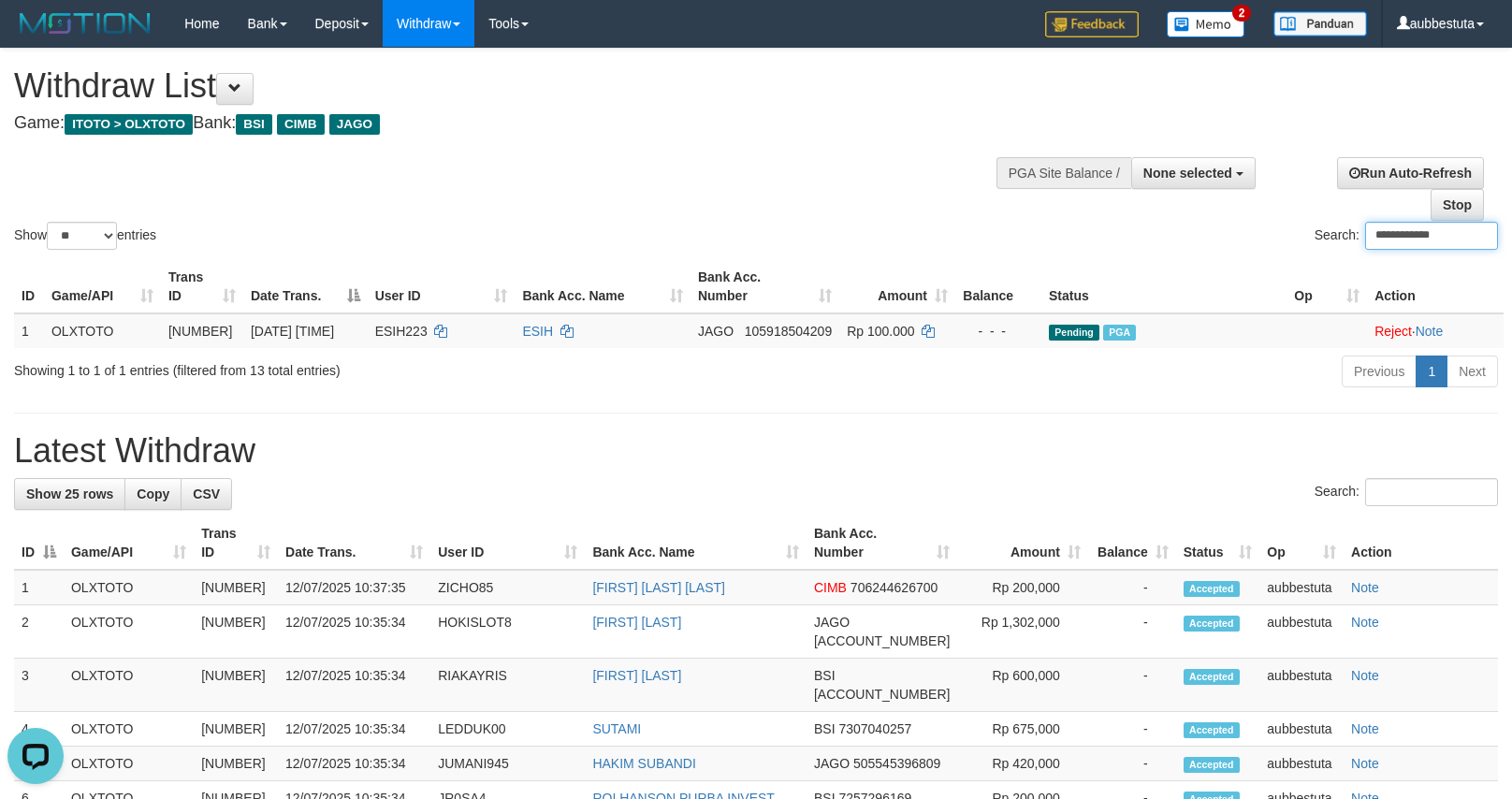 click on "**********" at bounding box center (1432, 236) 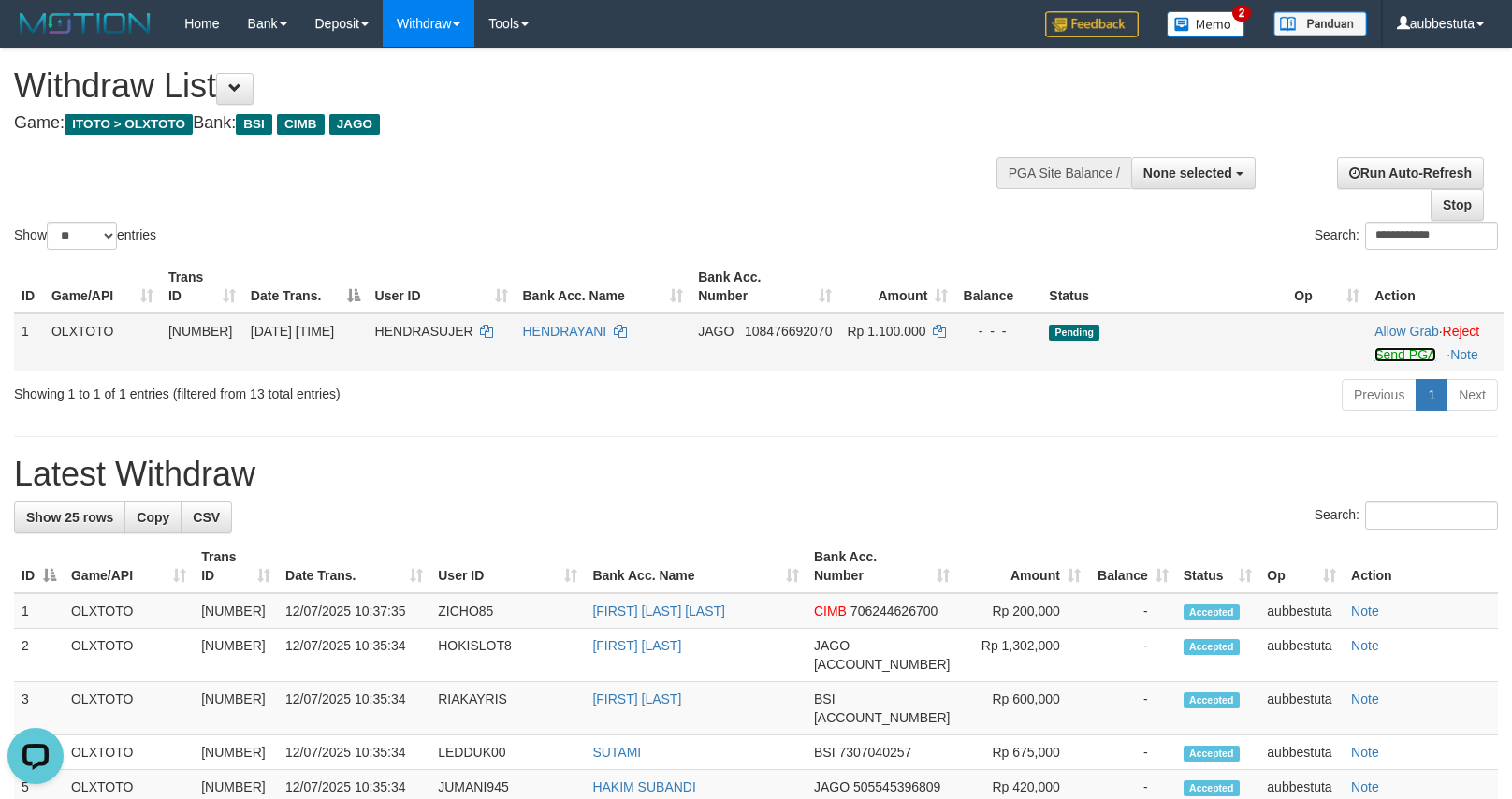 click on "Send PGA" at bounding box center [1404, 355] 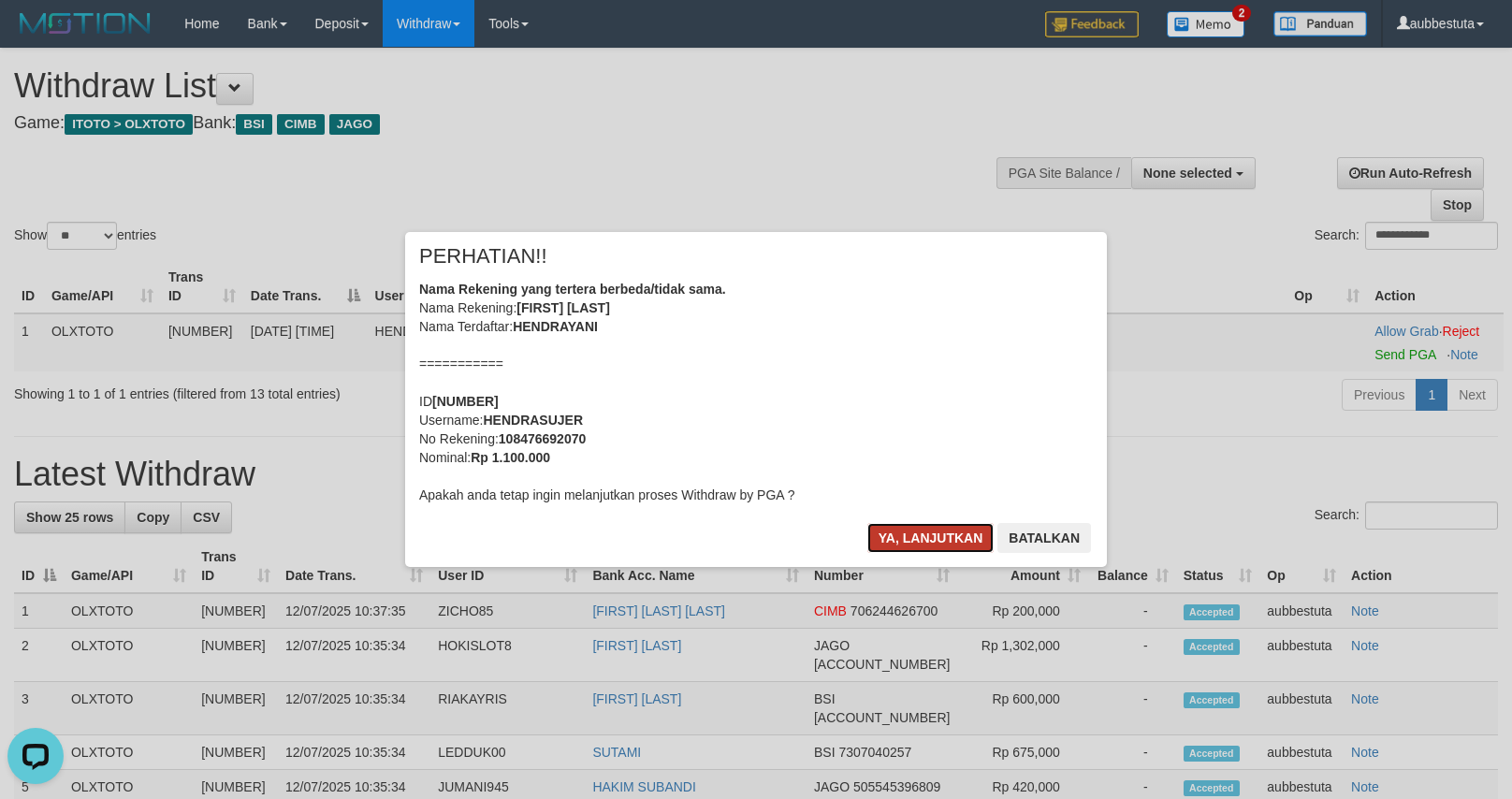 click on "Ya, lanjutkan" at bounding box center (931, 538) 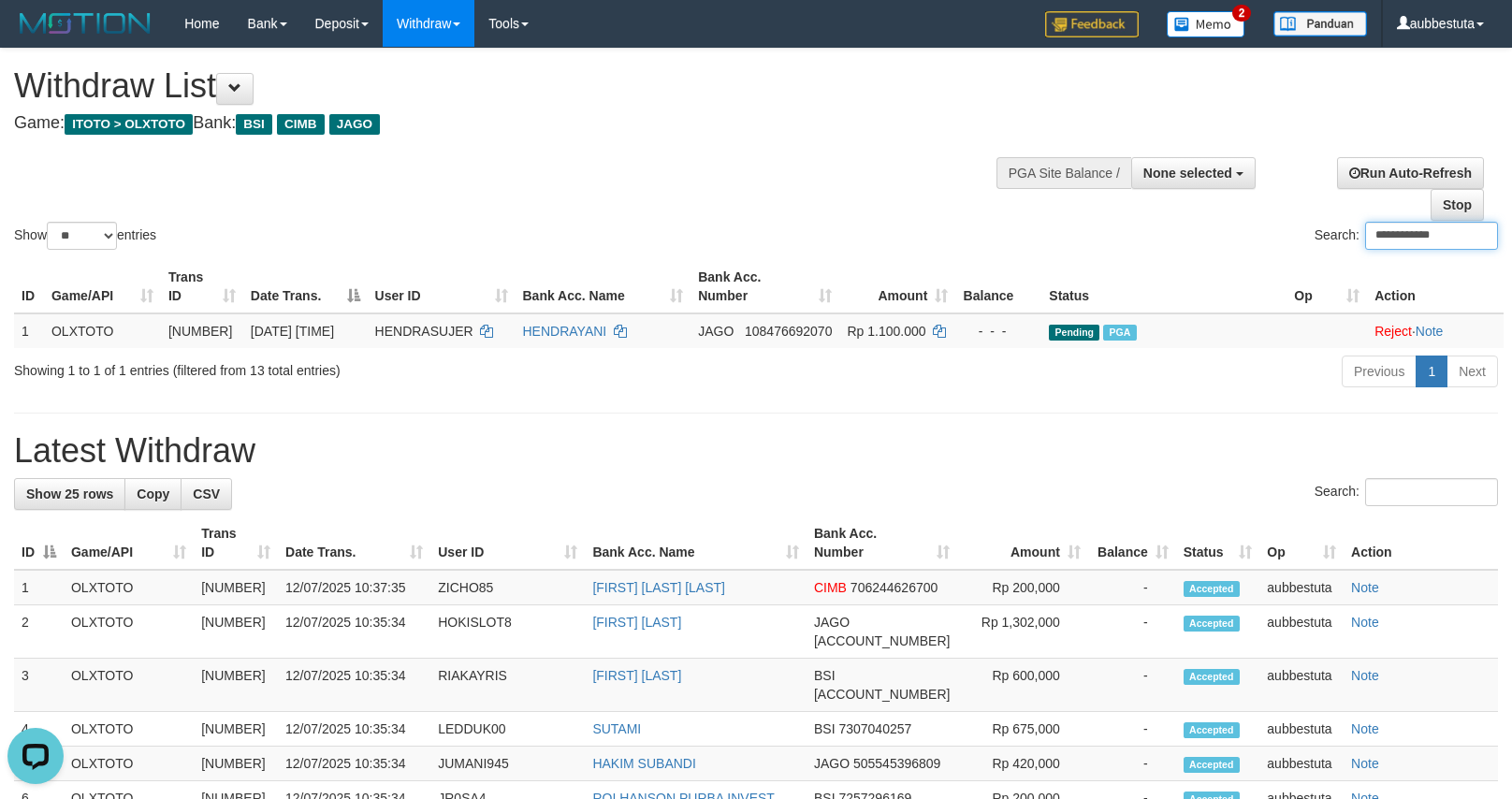 click on "**********" at bounding box center (1432, 236) 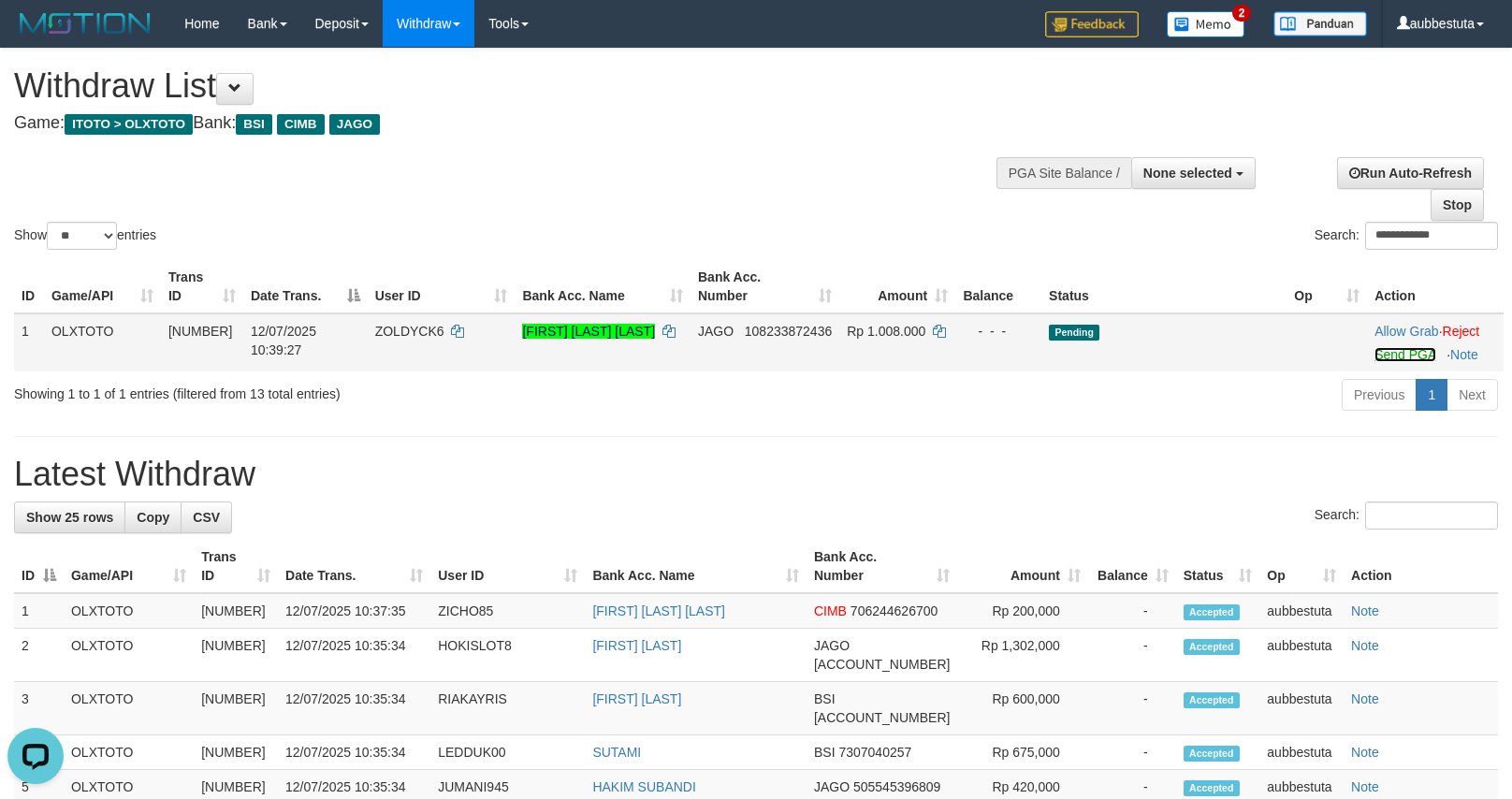 click on "Send PGA" at bounding box center [1404, 355] 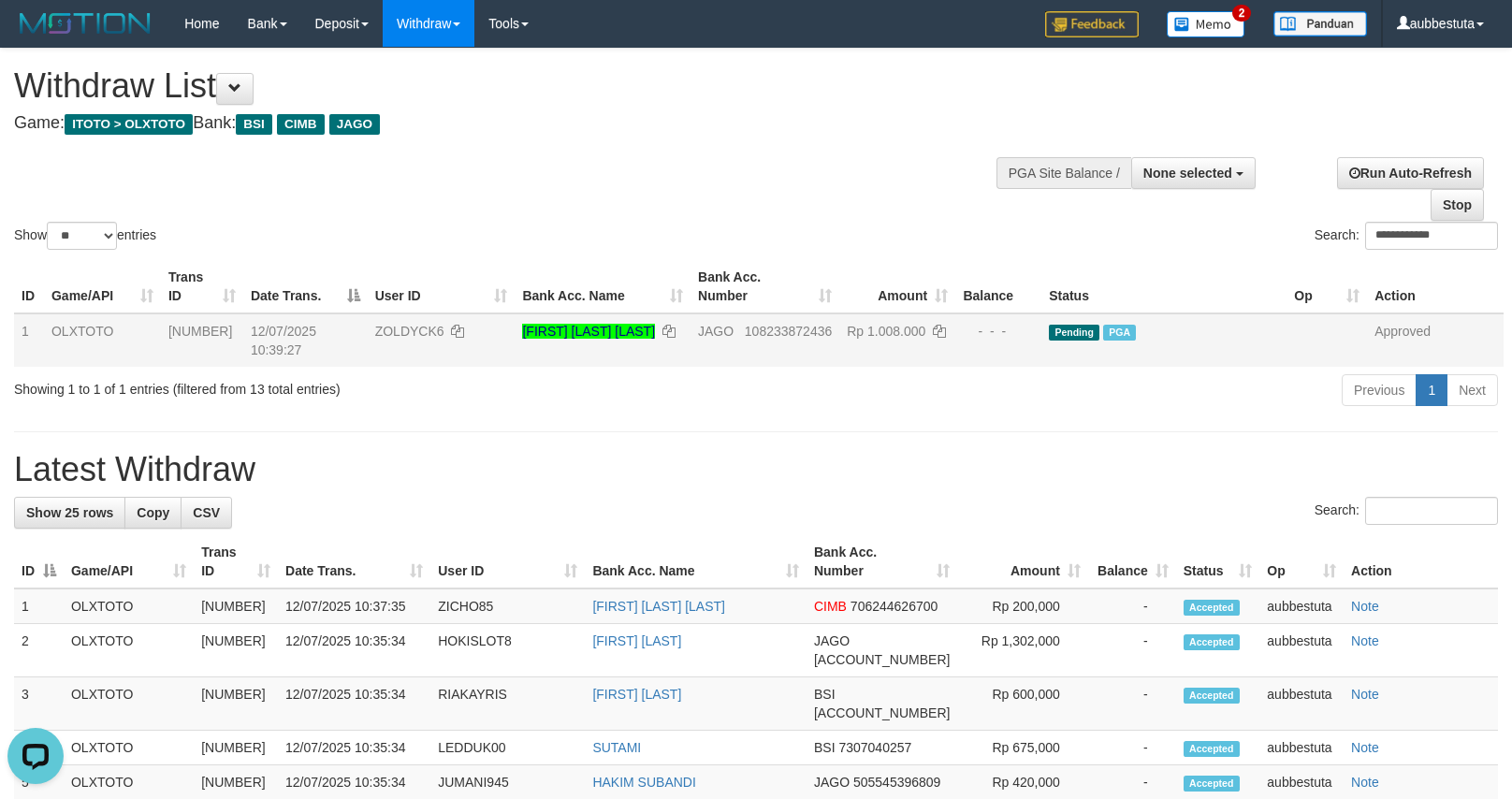 click on "**********" at bounding box center (1134, 238) 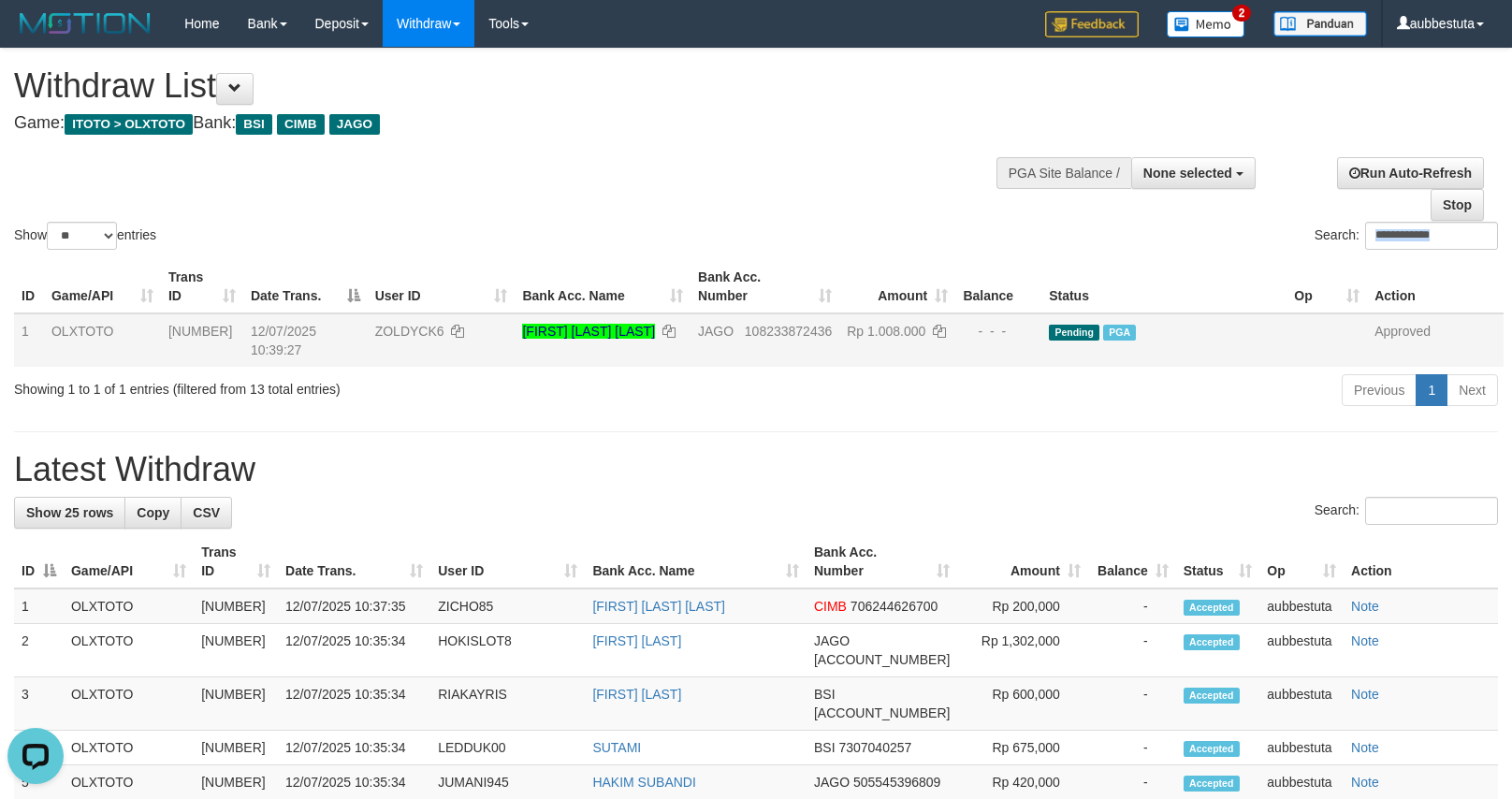 click on "**********" at bounding box center [1134, 238] 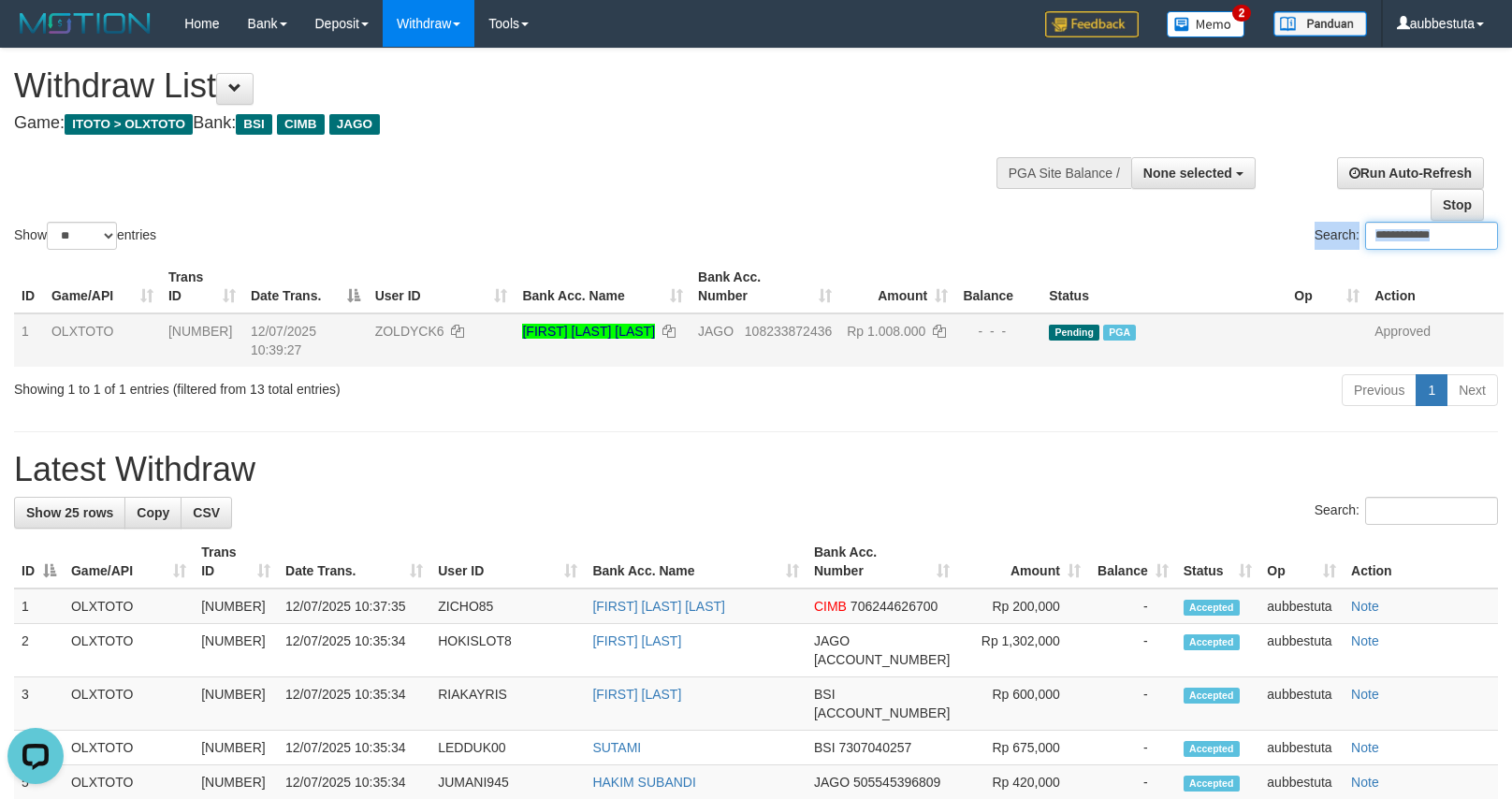 click on "**********" at bounding box center [1432, 236] 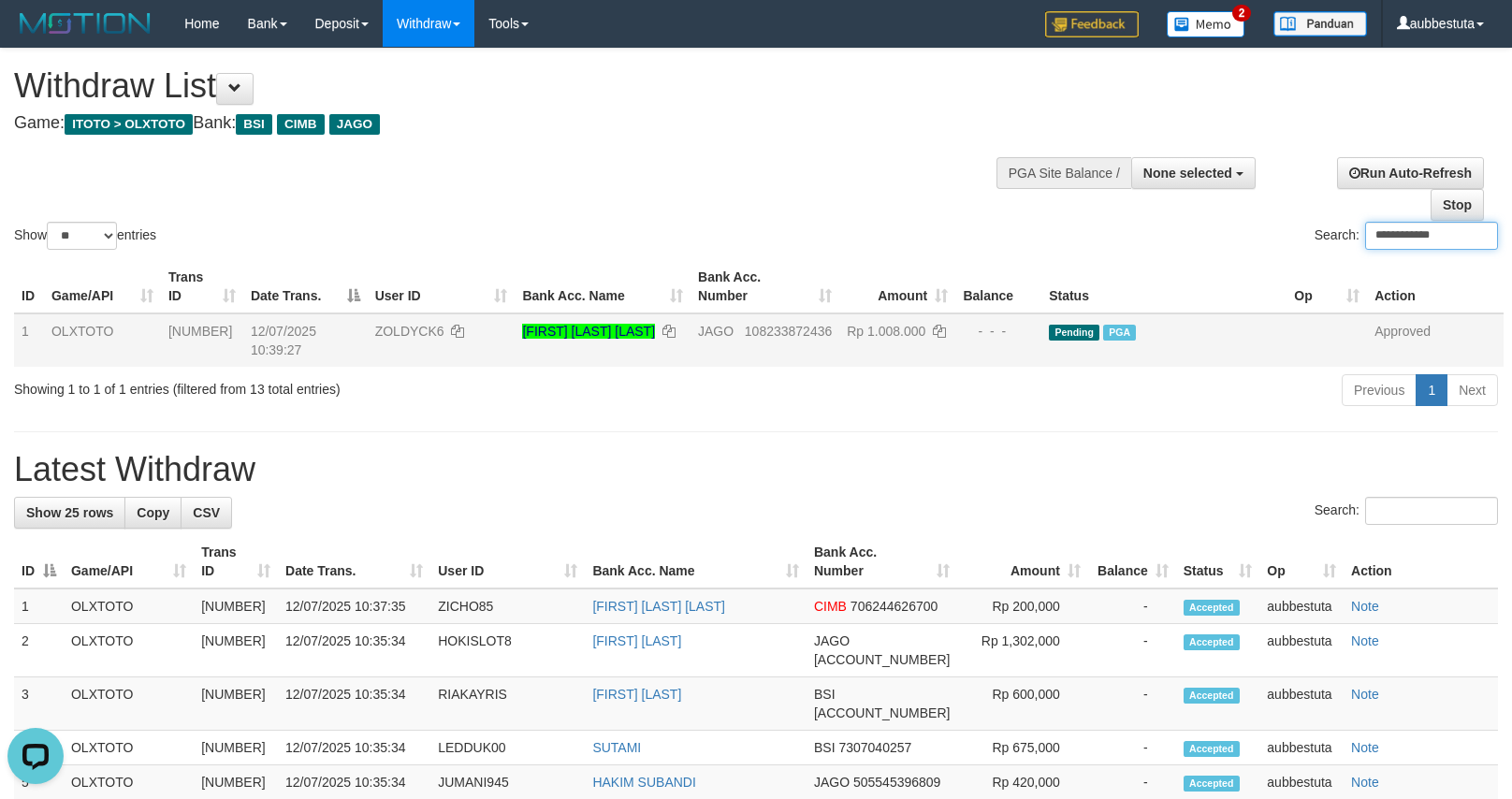 click on "**********" at bounding box center (1432, 236) 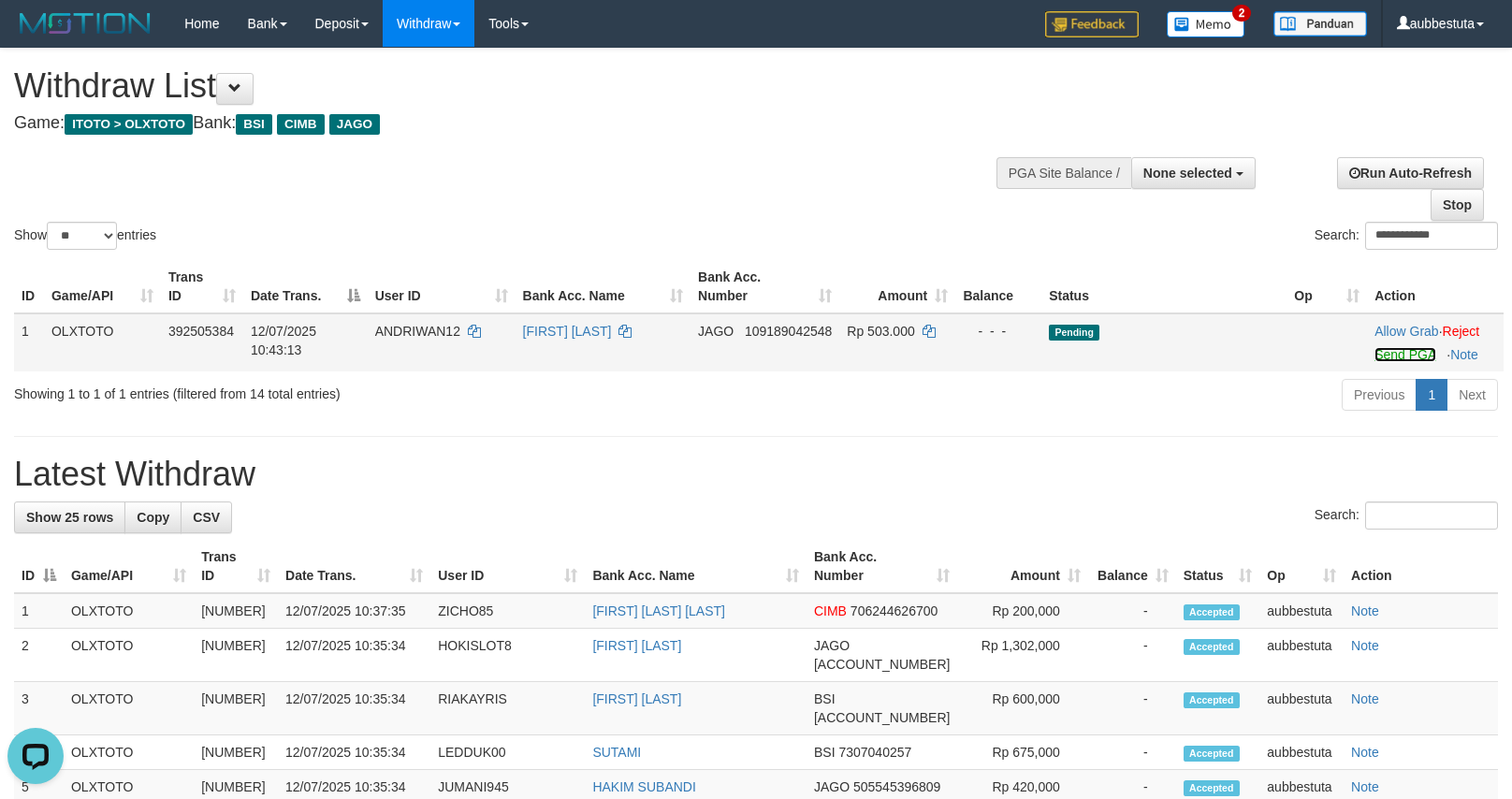 click on "Send PGA" at bounding box center (1404, 355) 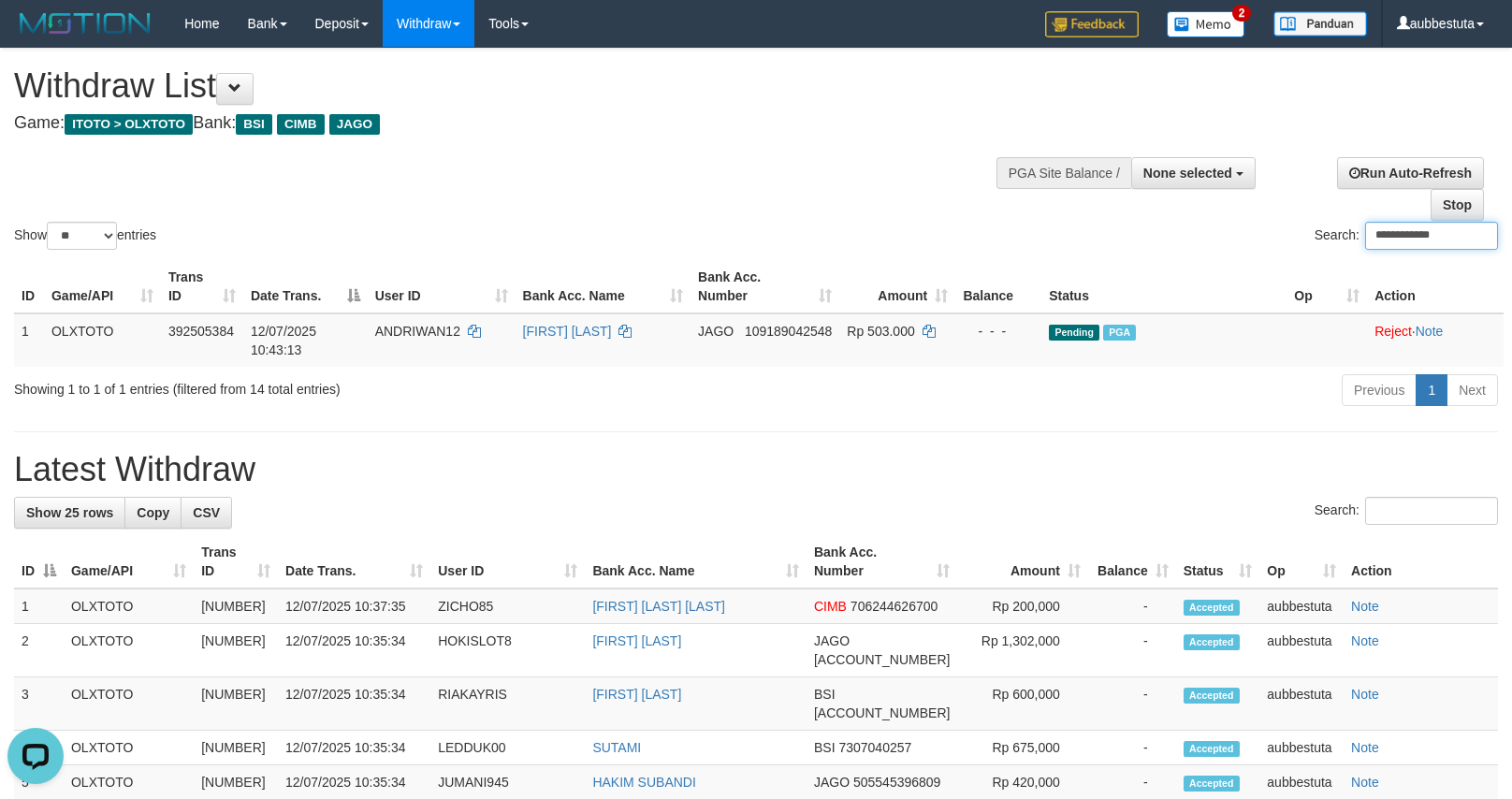 click on "**********" at bounding box center [1432, 236] 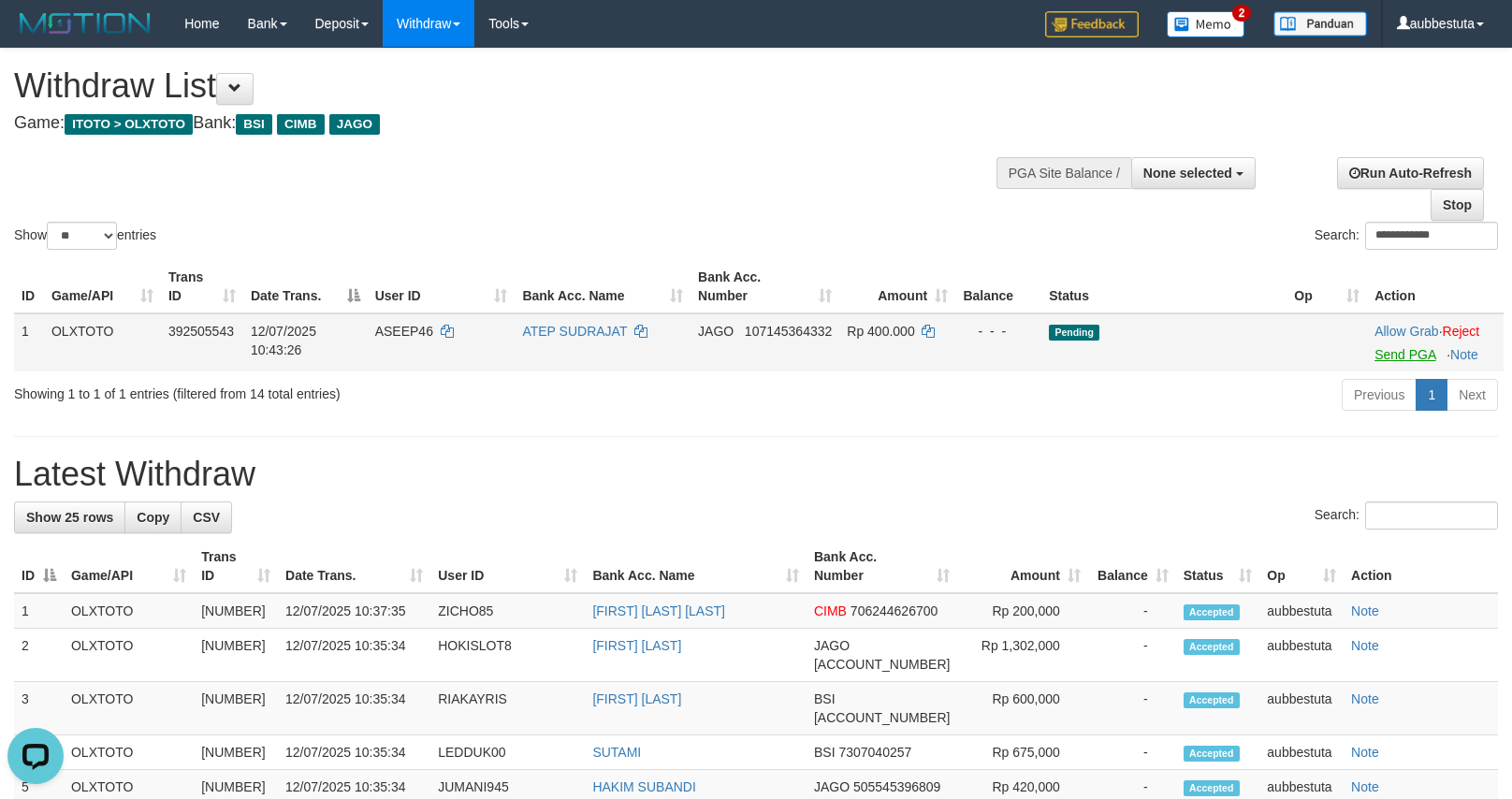 drag, startPoint x: 1394, startPoint y: 385, endPoint x: 1393, endPoint y: 374, distance: 11.045361 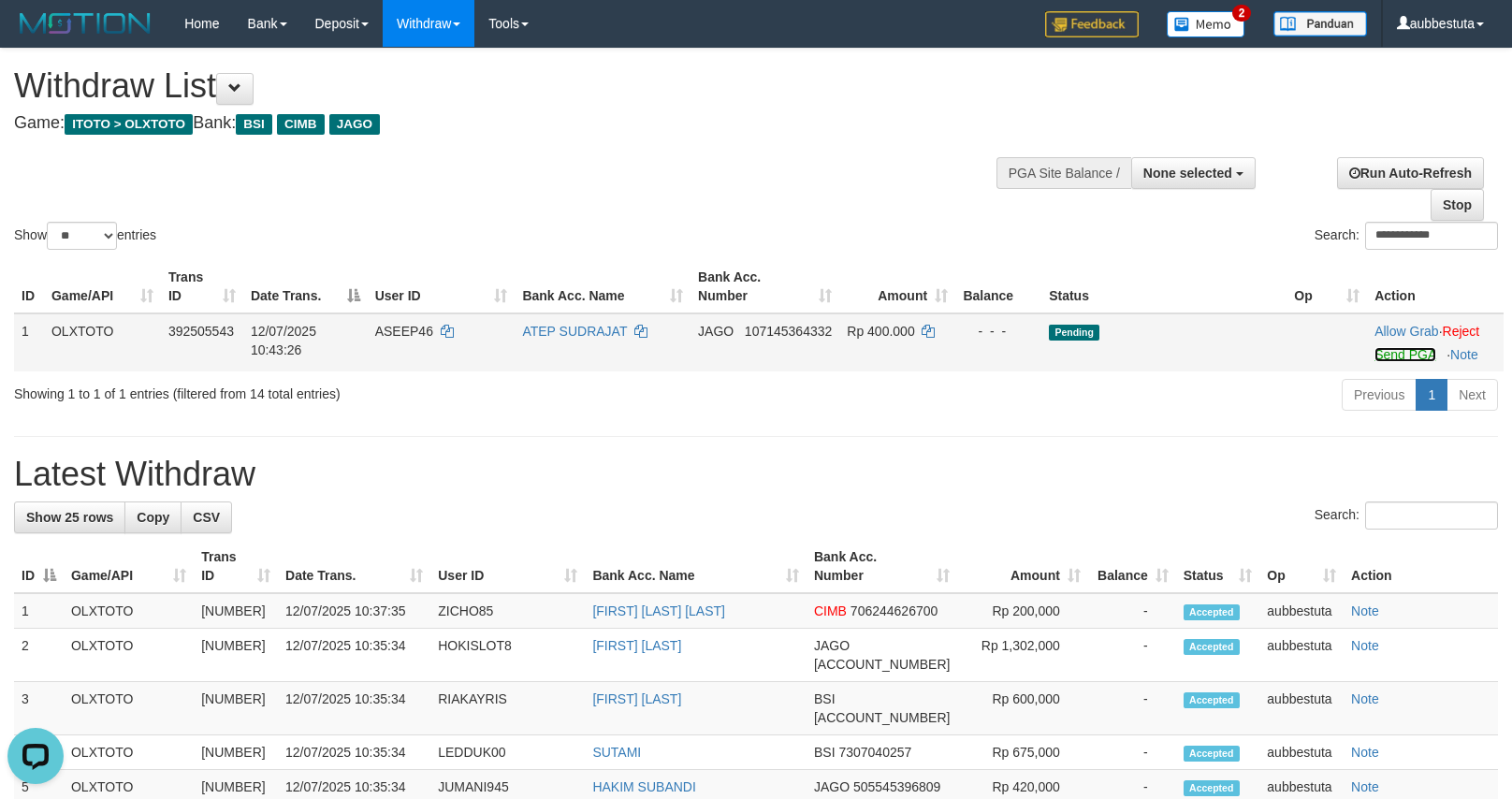 click on "Send PGA" at bounding box center [1404, 355] 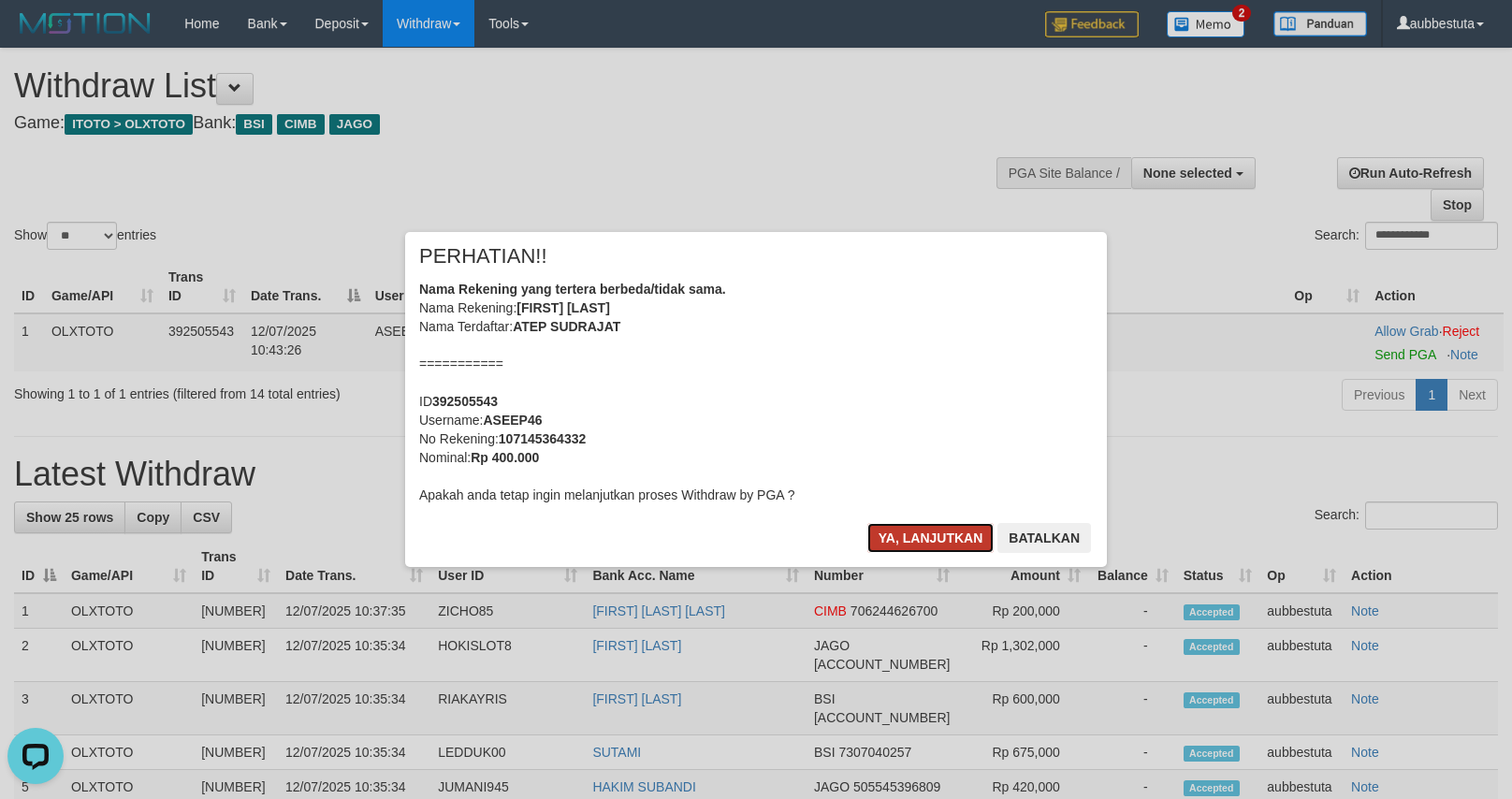 click on "Ya, lanjutkan" at bounding box center (931, 538) 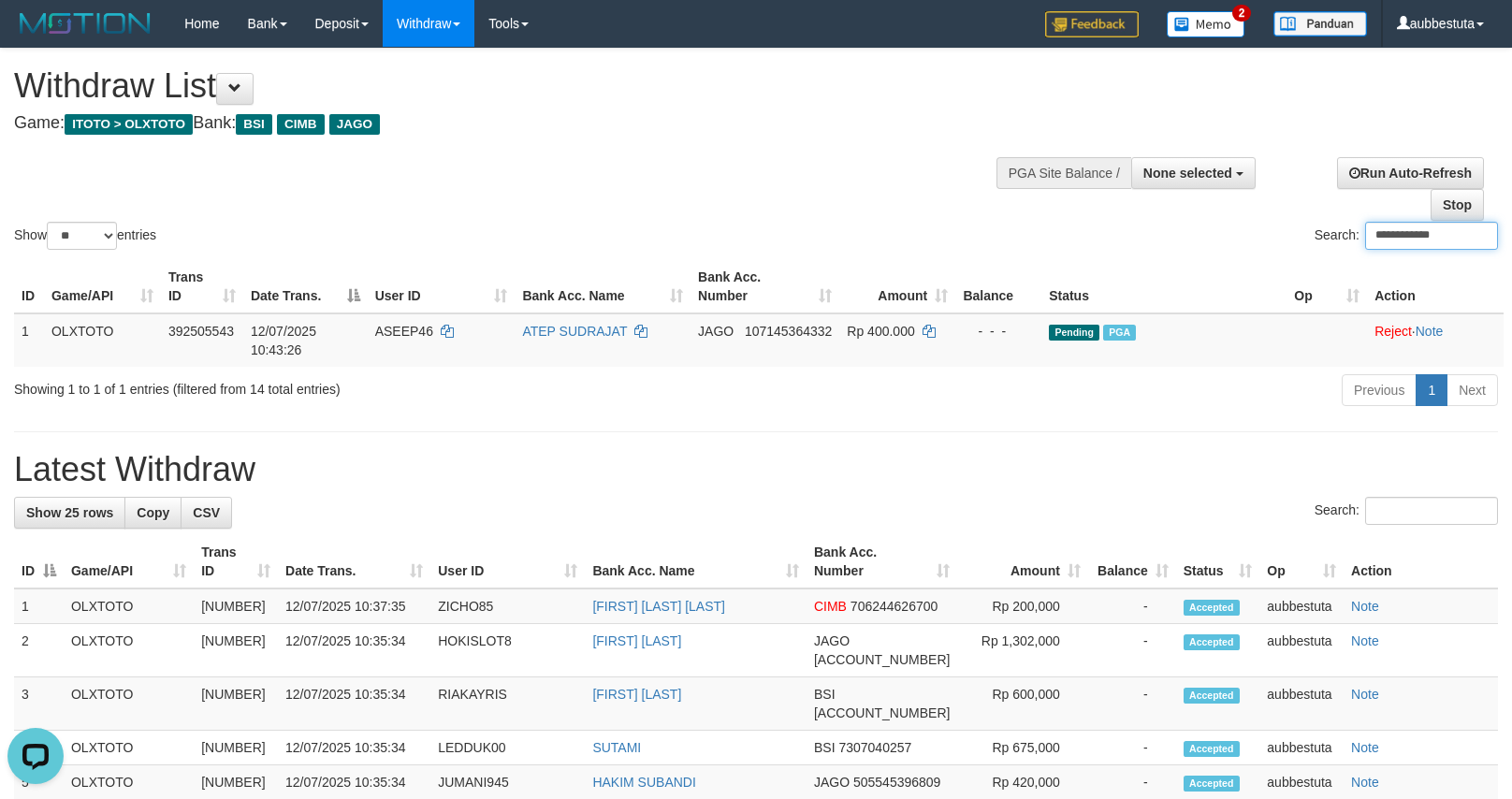 click on "**********" at bounding box center [1432, 236] 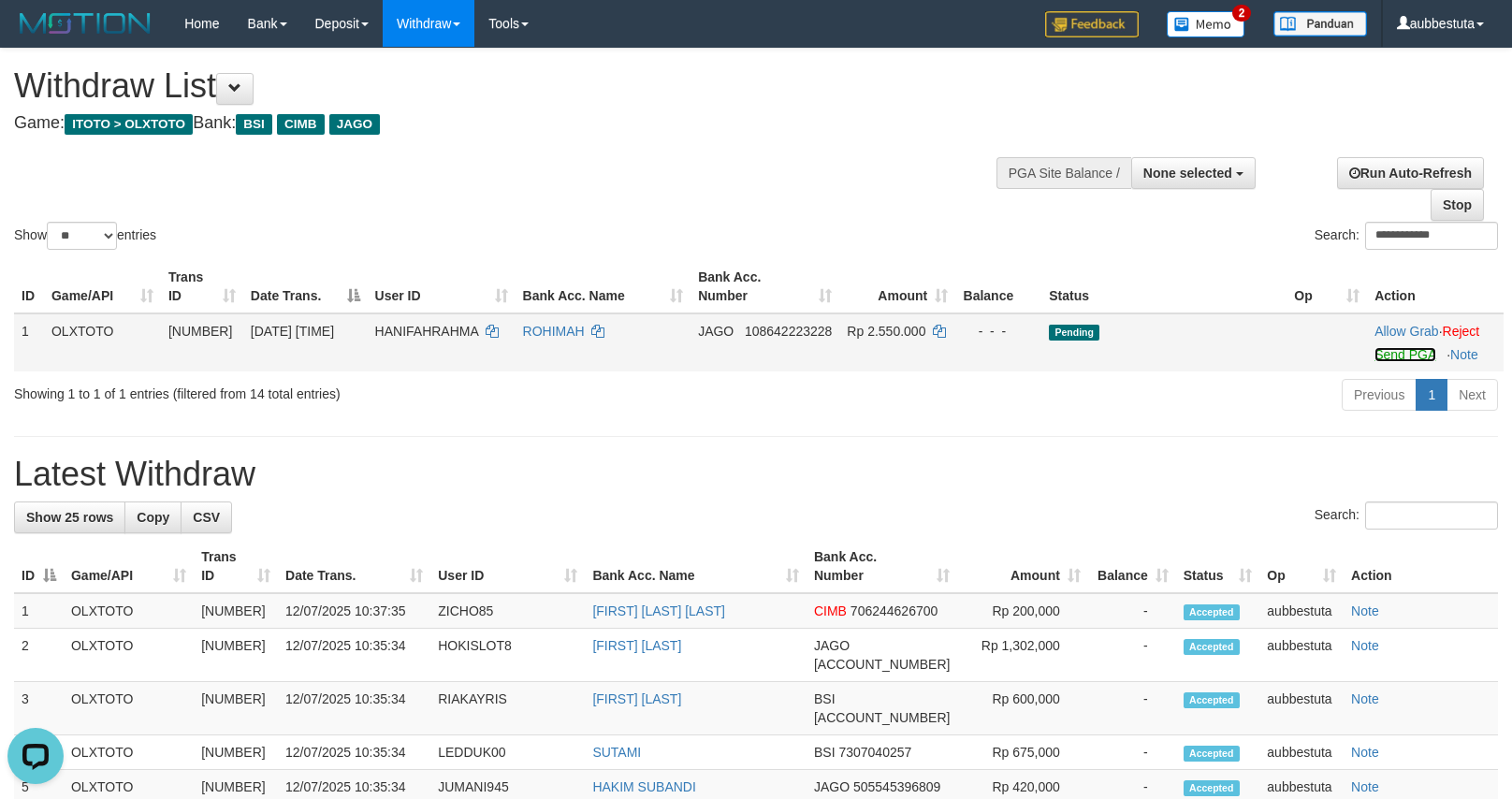 click on "Send PGA" at bounding box center (1404, 355) 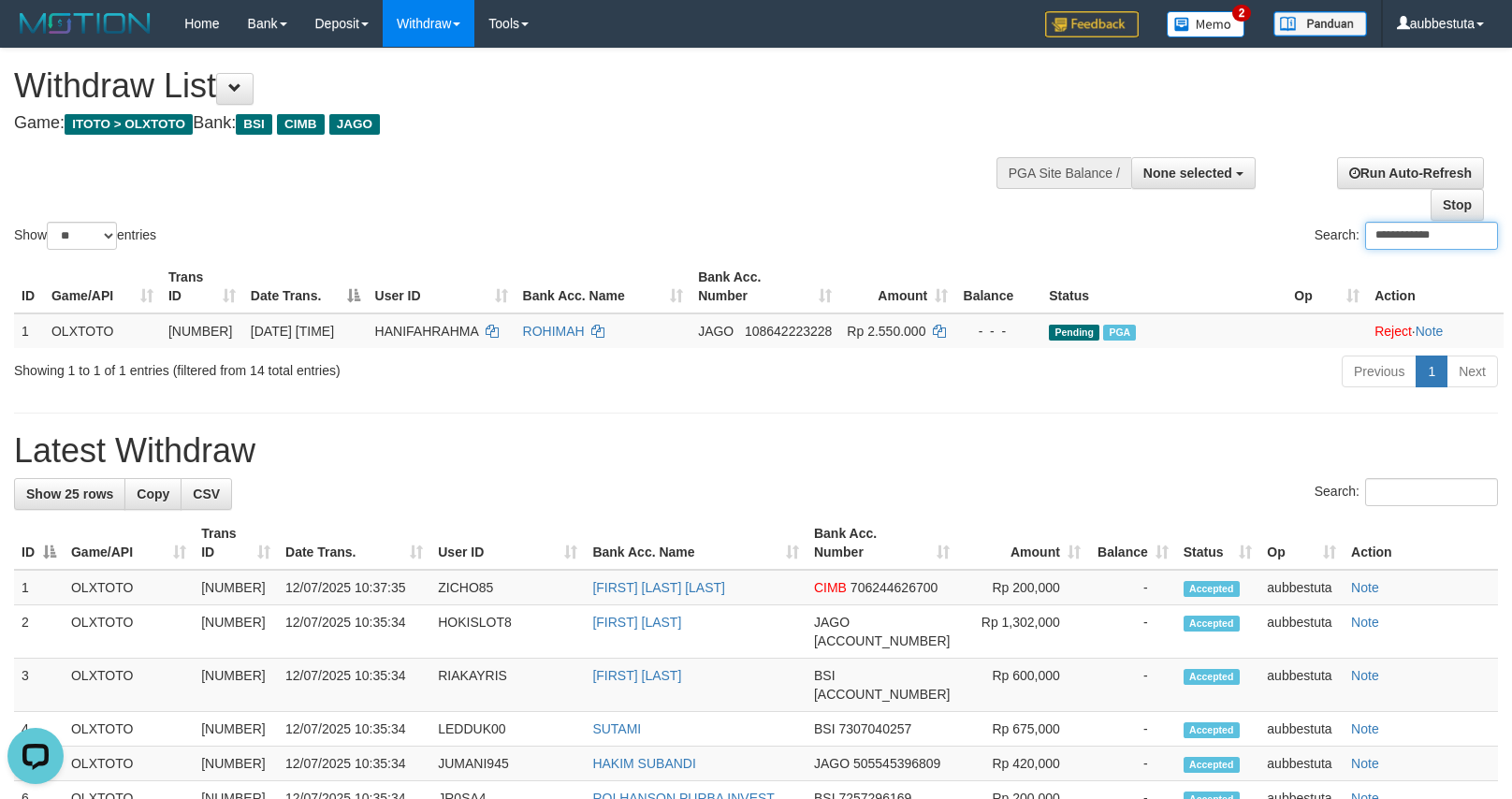 click on "**********" at bounding box center [1432, 236] 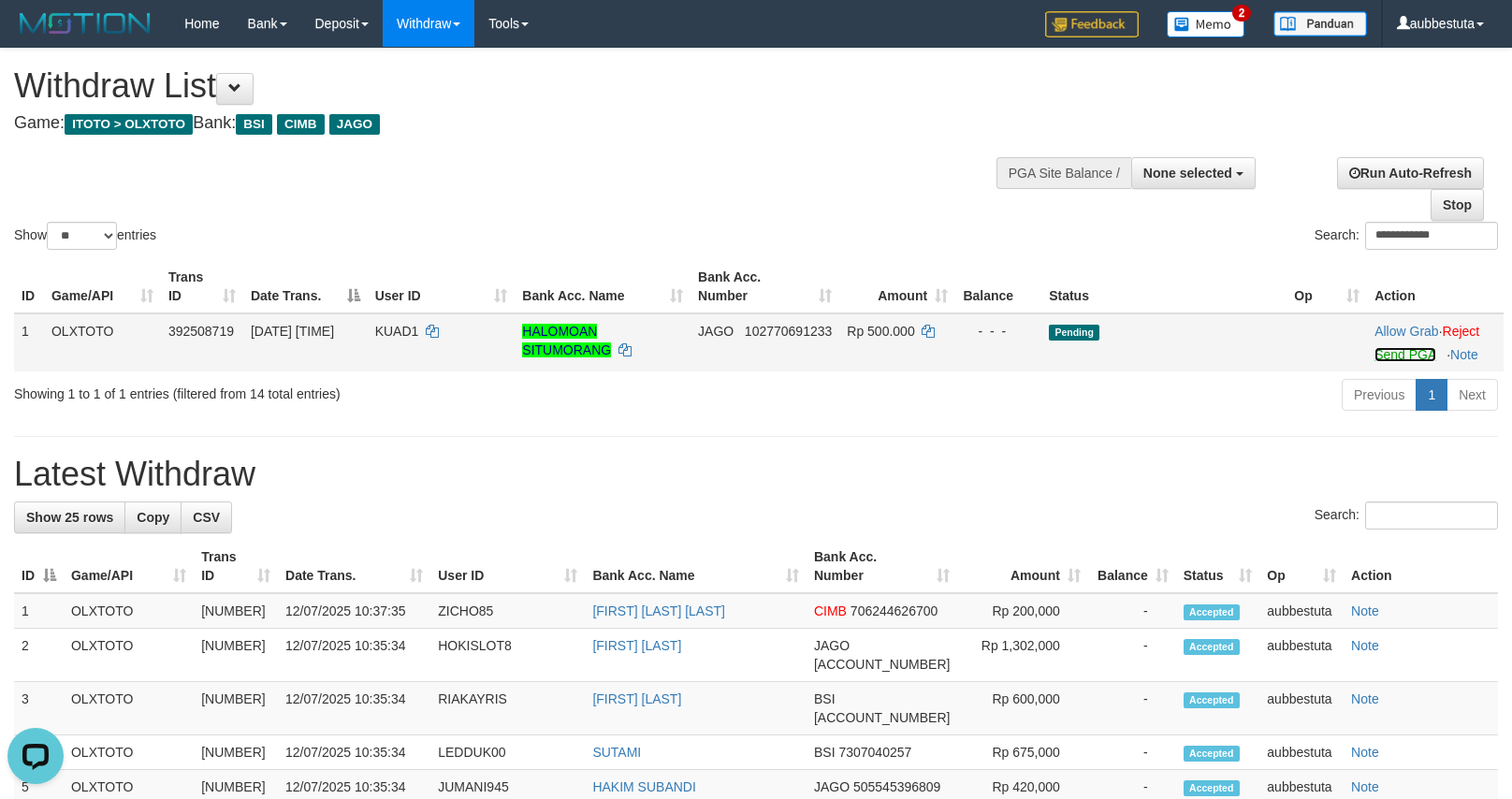 click on "Send PGA" at bounding box center [1404, 355] 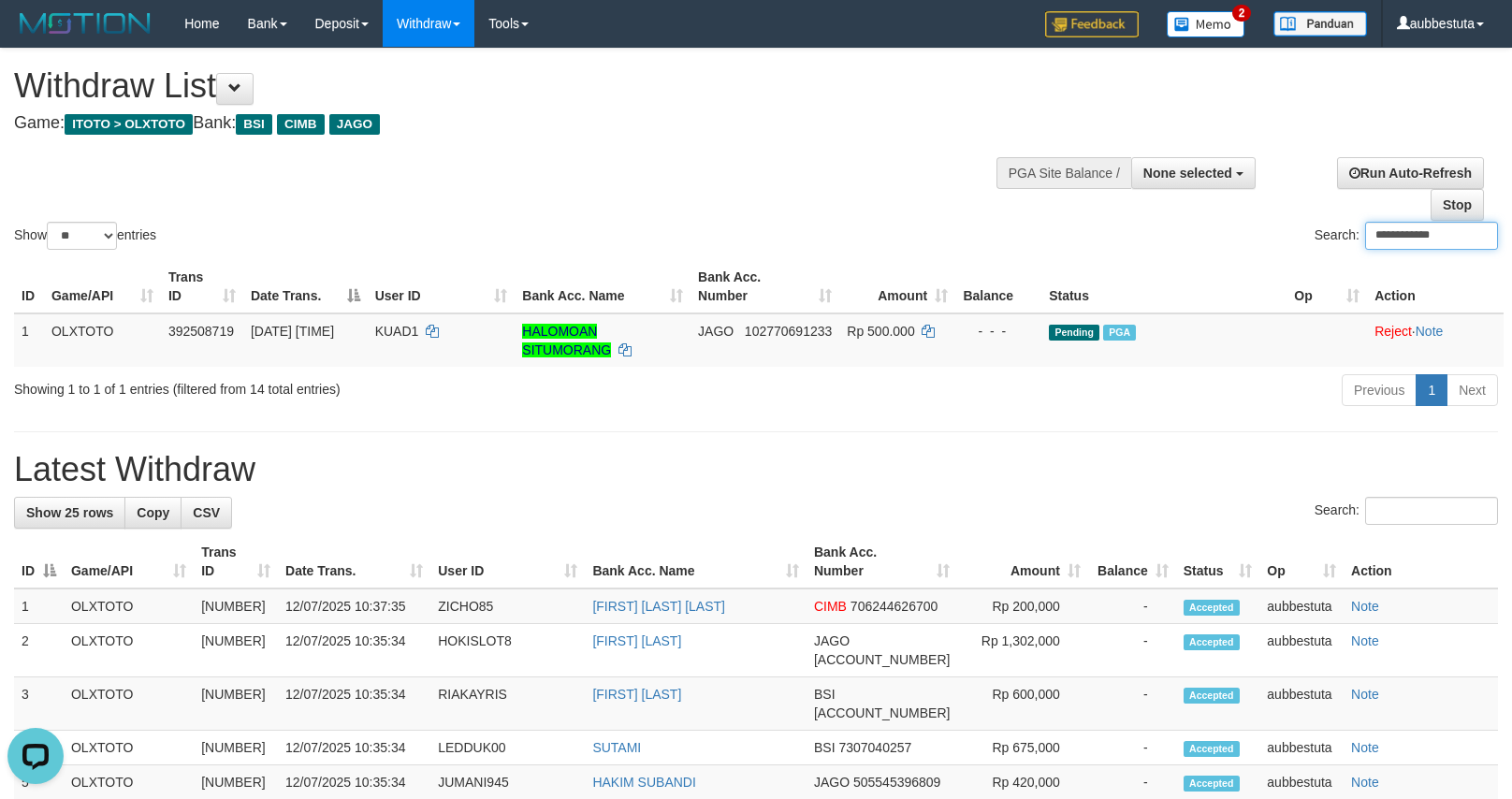 click on "**********" at bounding box center (1432, 236) 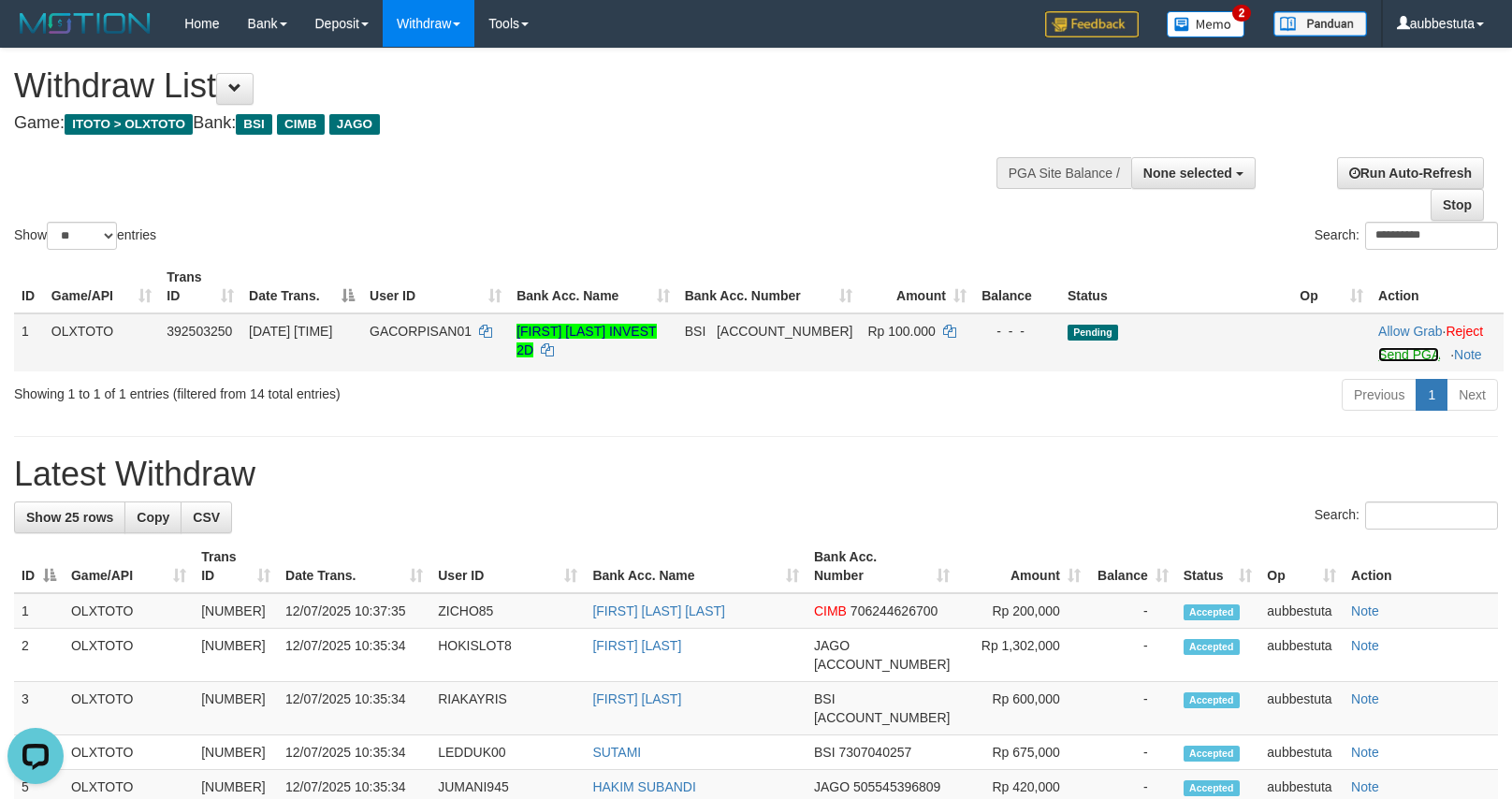 click on "Send PGA" at bounding box center (1408, 355) 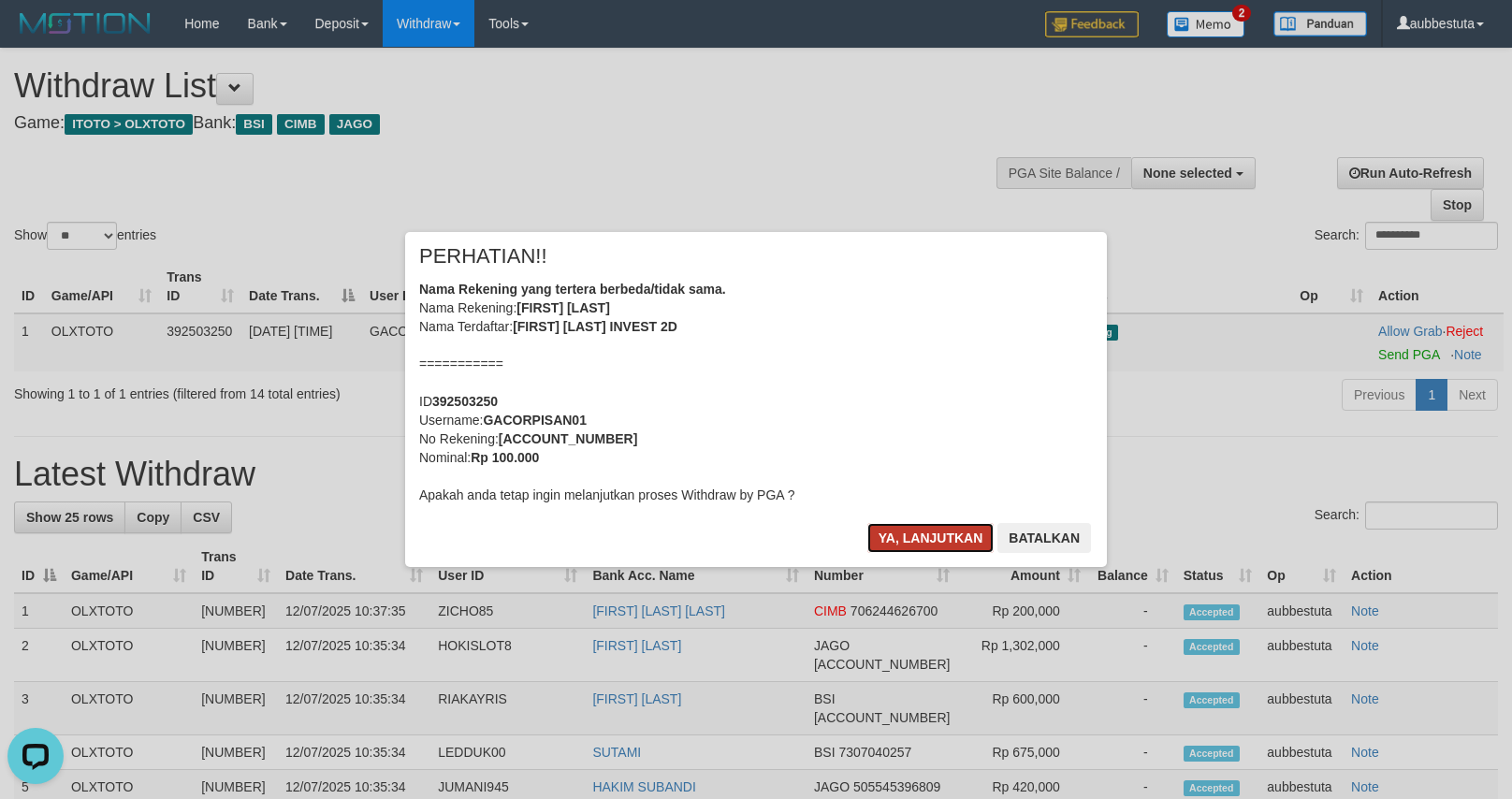 click on "Ya, lanjutkan" at bounding box center [931, 538] 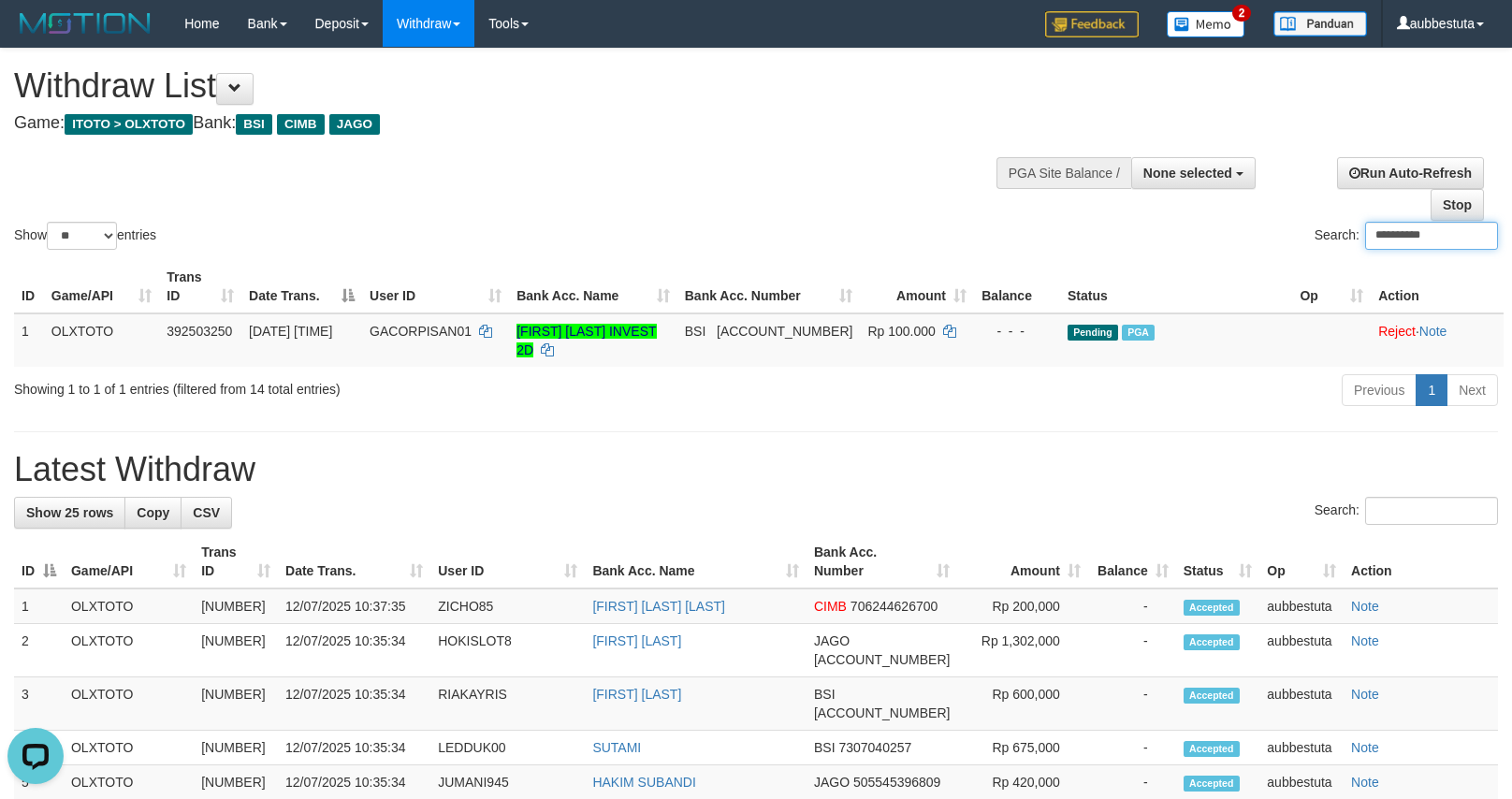 click on "**********" at bounding box center [1432, 236] 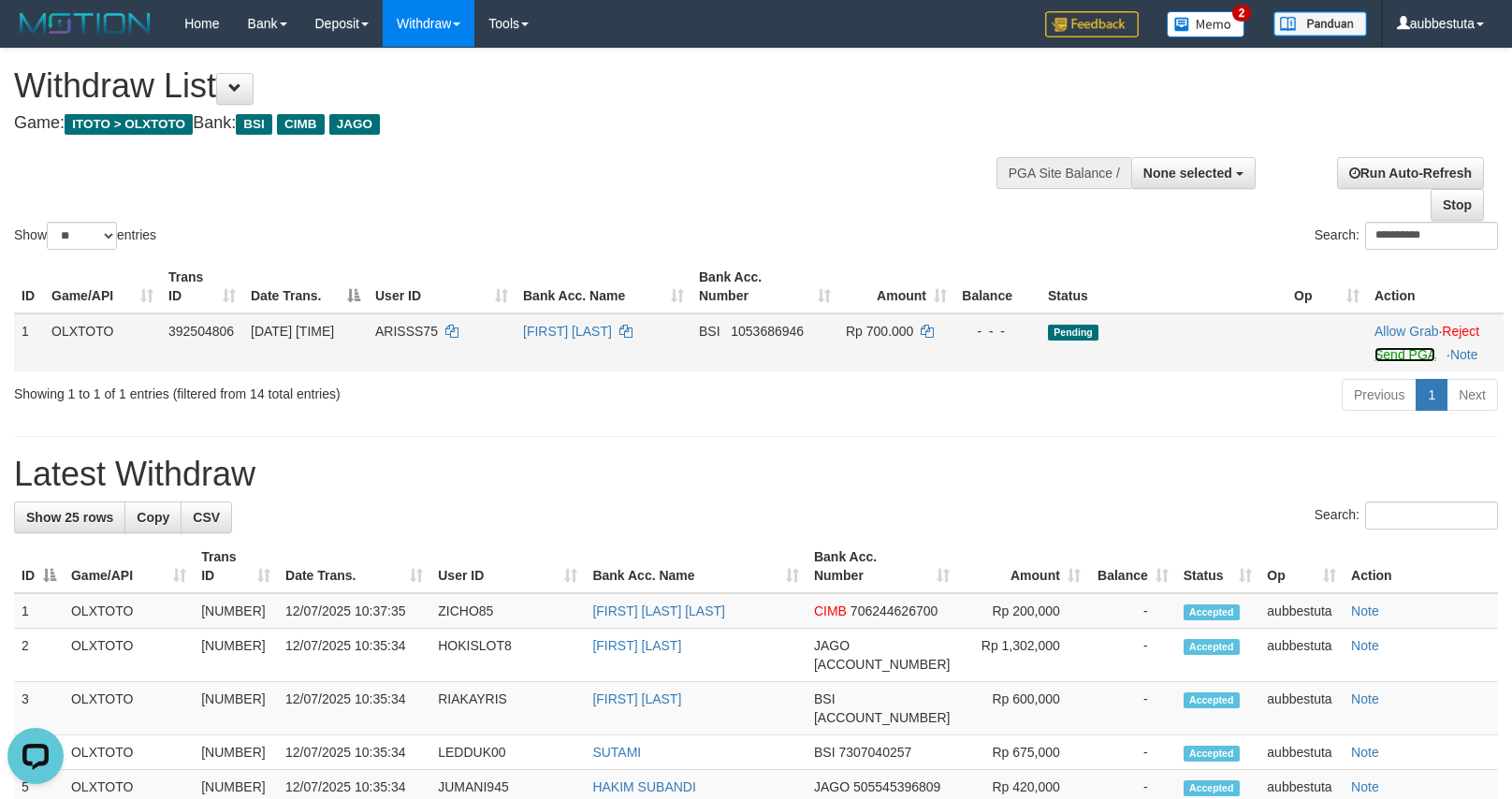 click on "Send PGA" at bounding box center [1404, 355] 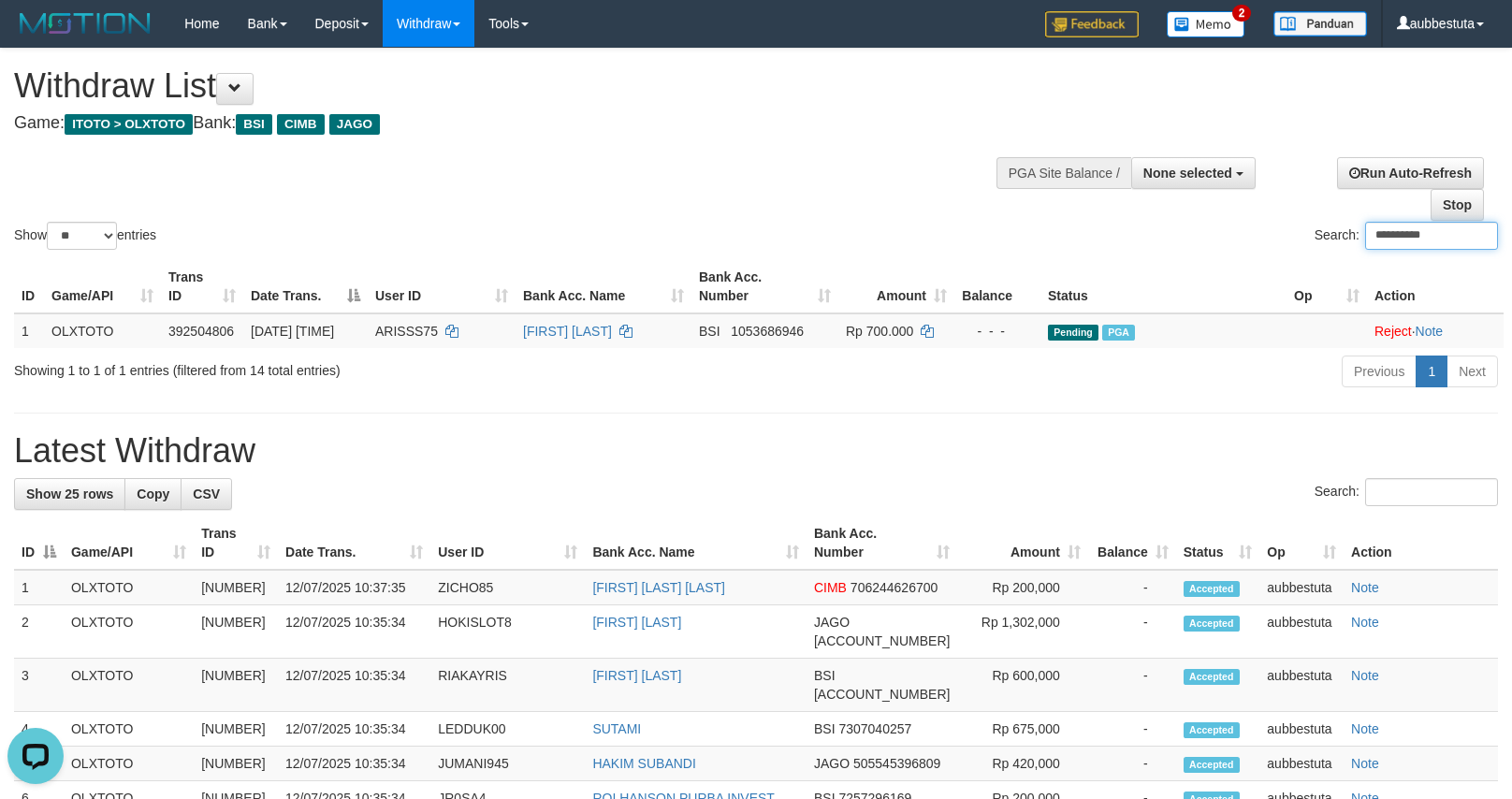 click on "**********" at bounding box center (1432, 236) 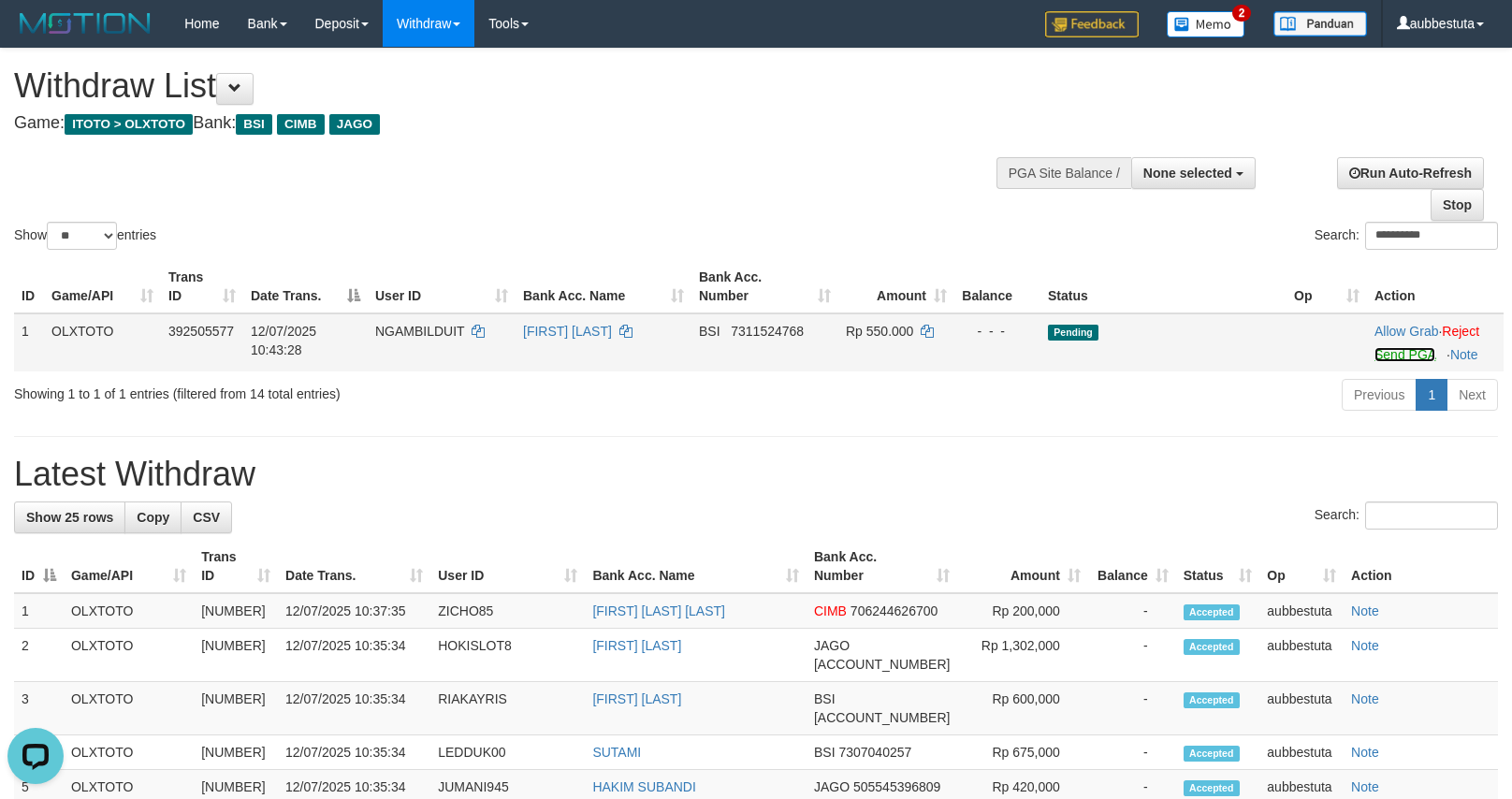 click on "Send PGA" at bounding box center [1404, 355] 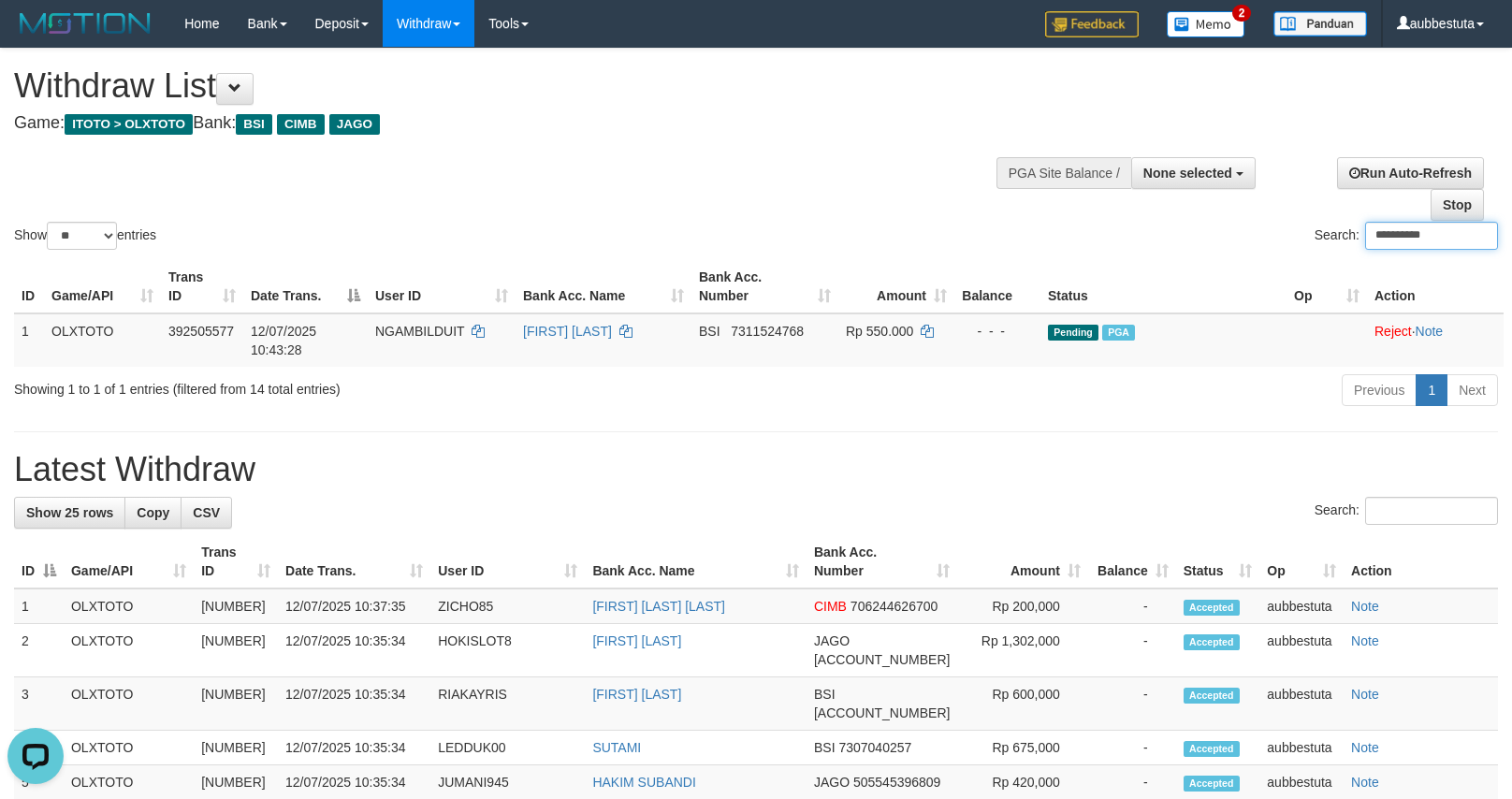 click on "**********" at bounding box center (1432, 236) 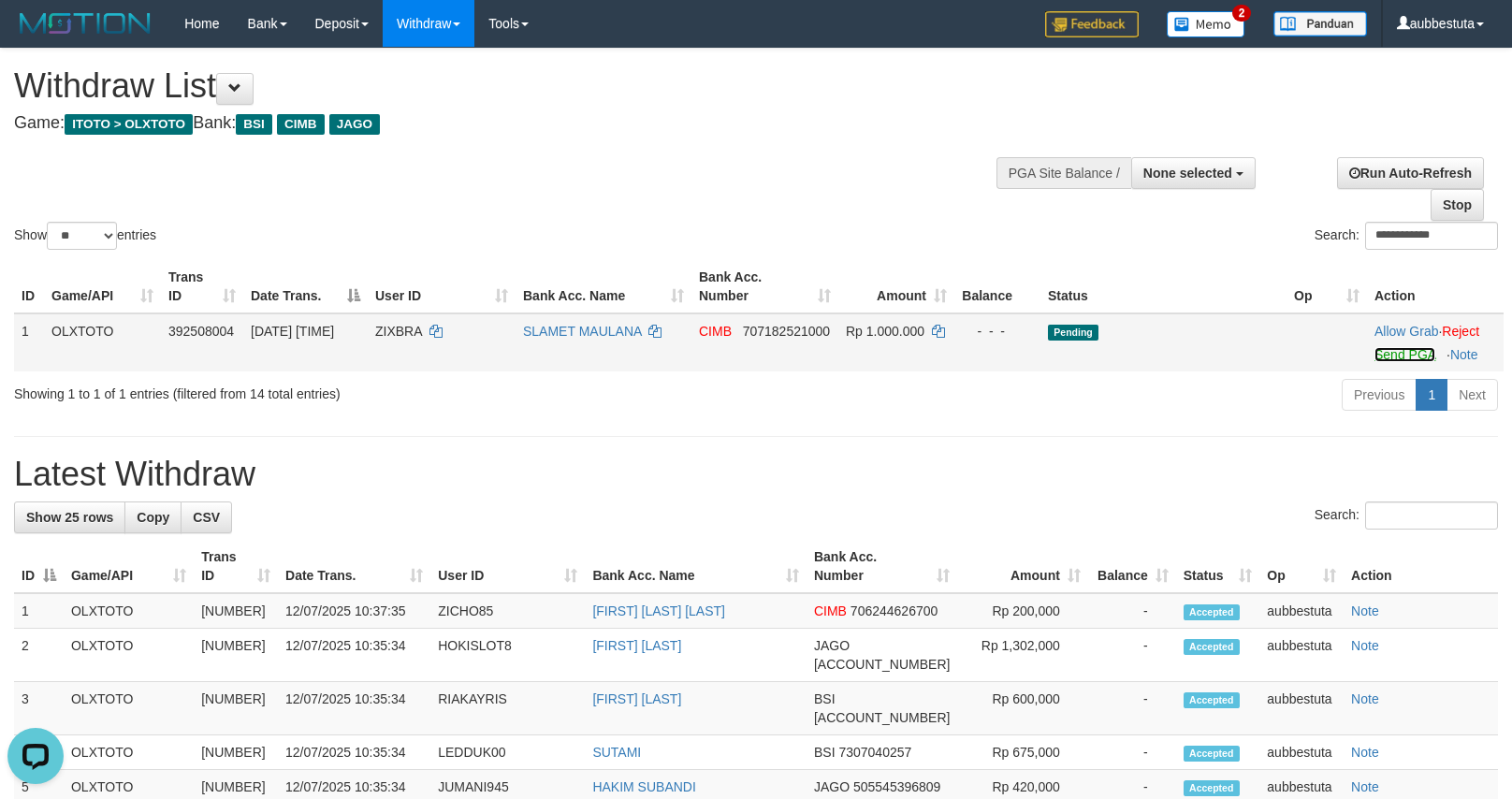 click on "Send PGA" at bounding box center [1404, 355] 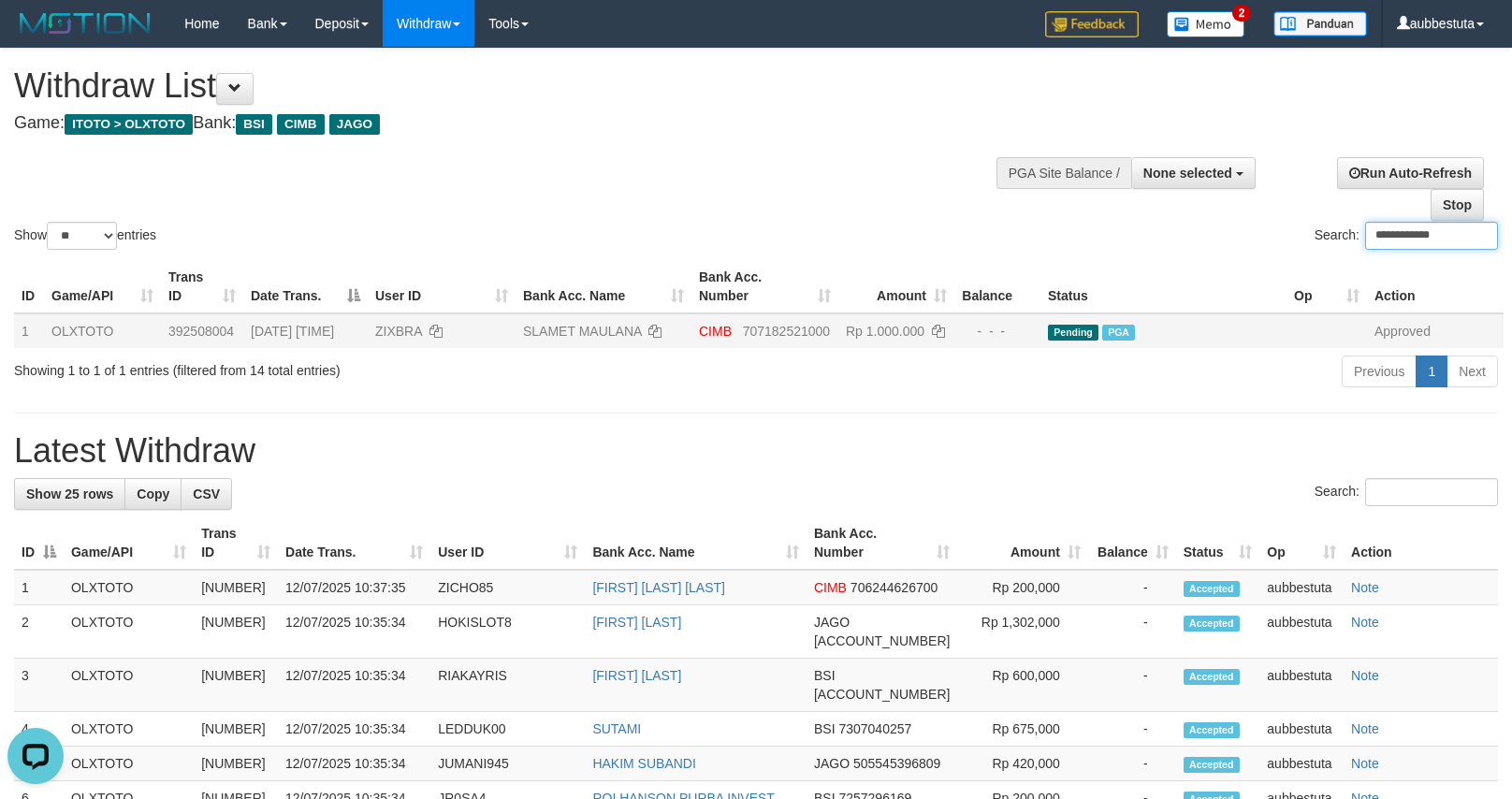 click on "**********" at bounding box center [1432, 236] 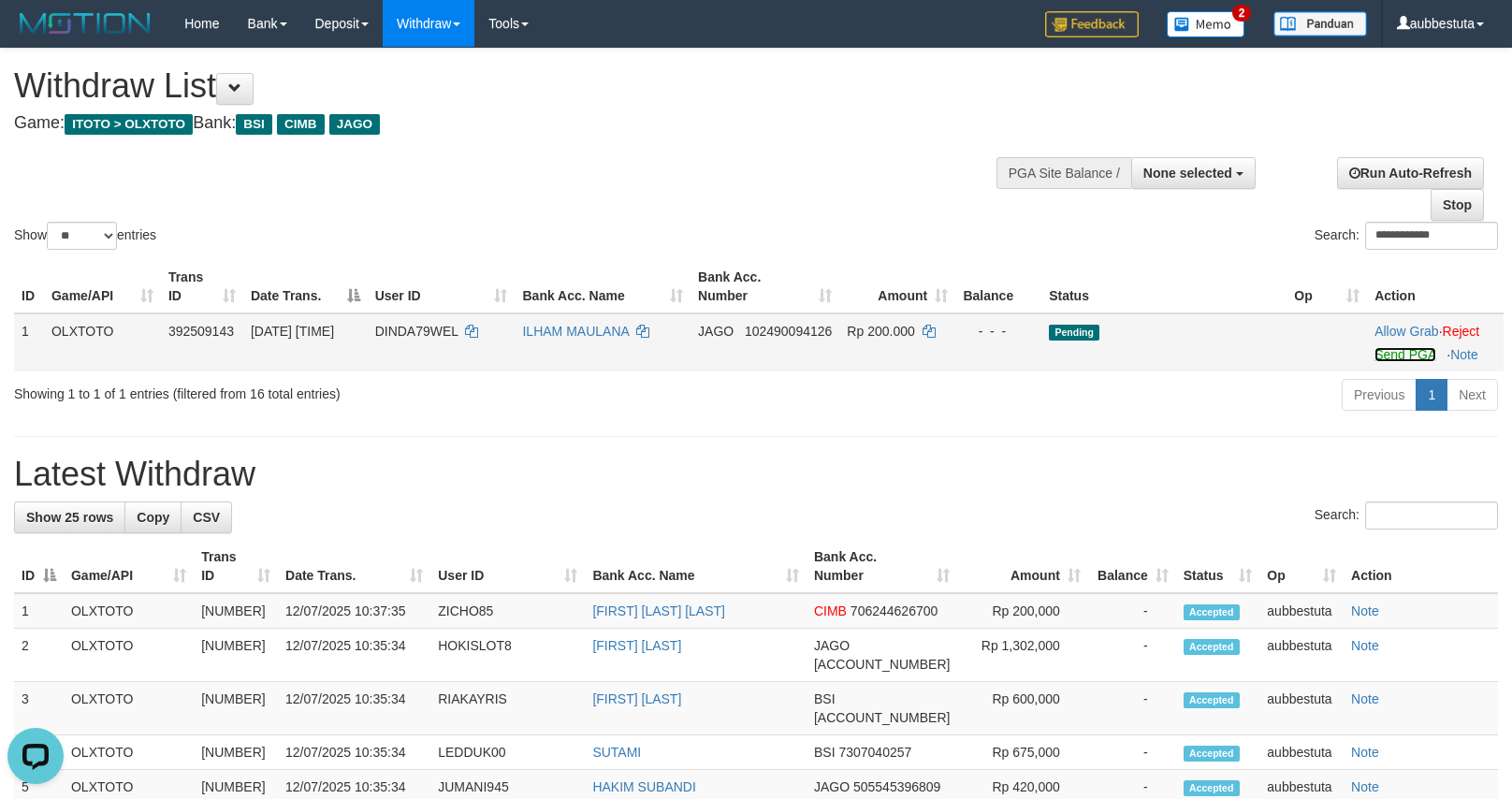 click on "Send PGA" at bounding box center [1404, 355] 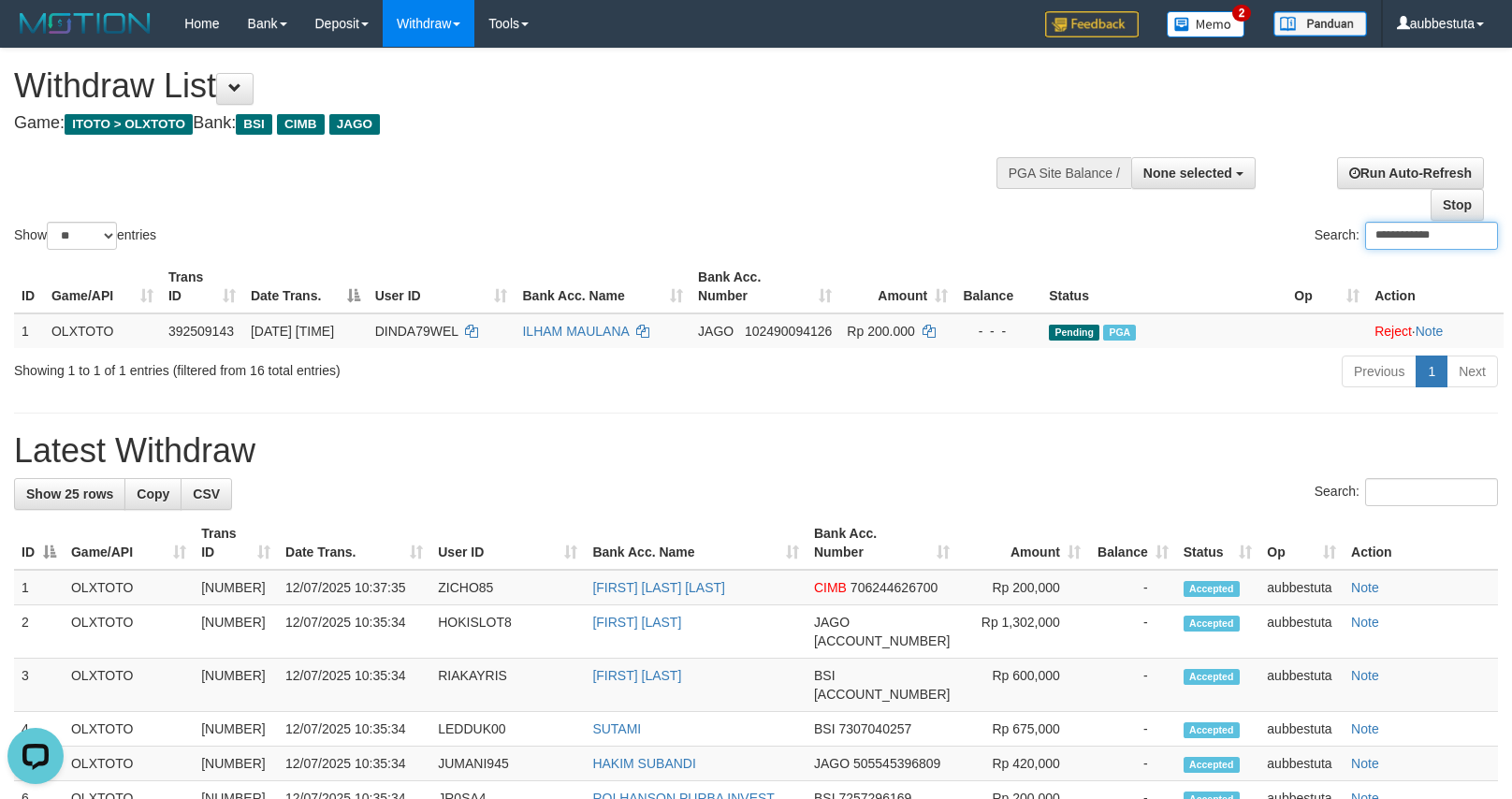 click on "**********" at bounding box center (1432, 236) 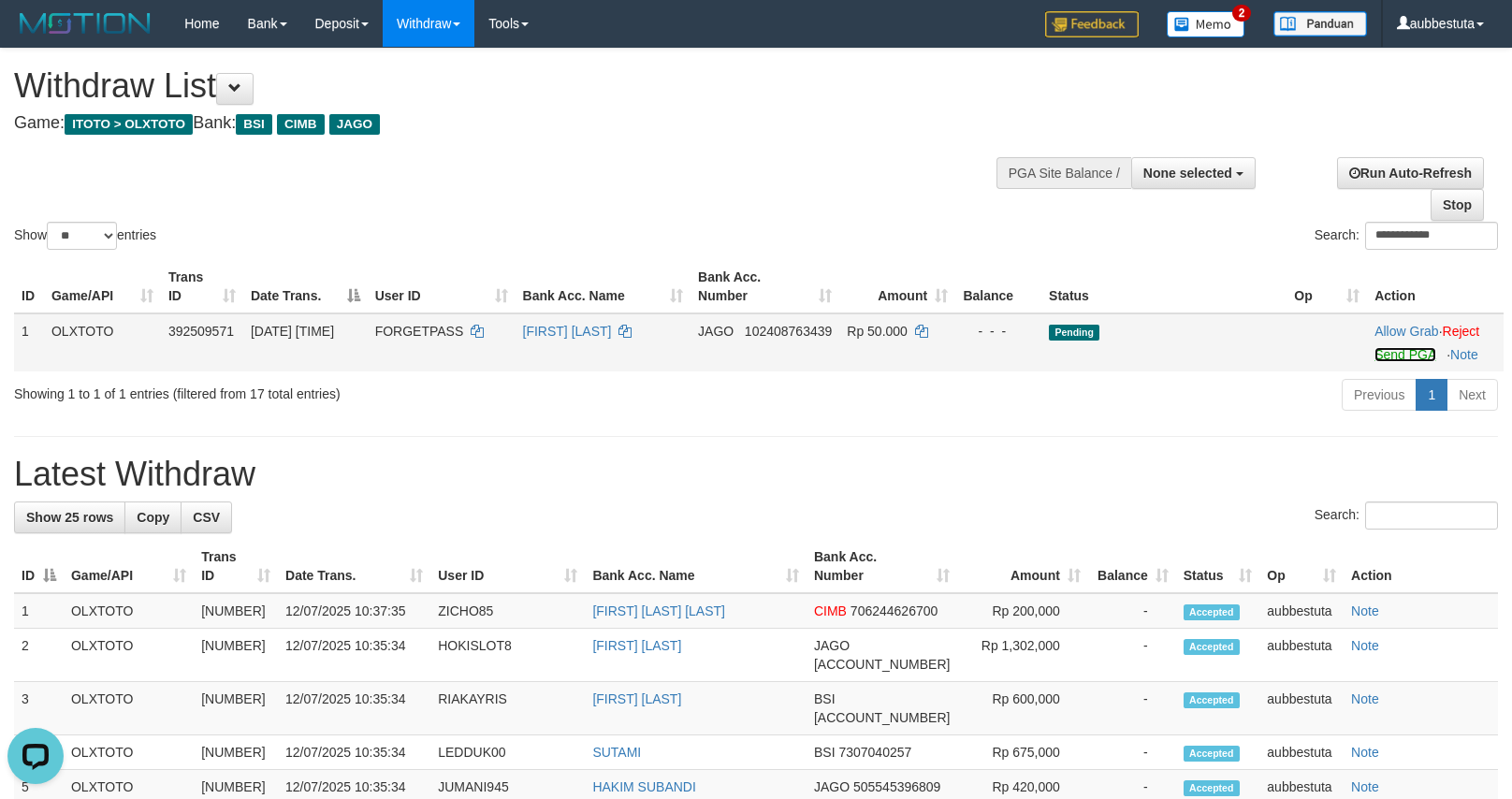 click on "Send PGA" at bounding box center (1404, 355) 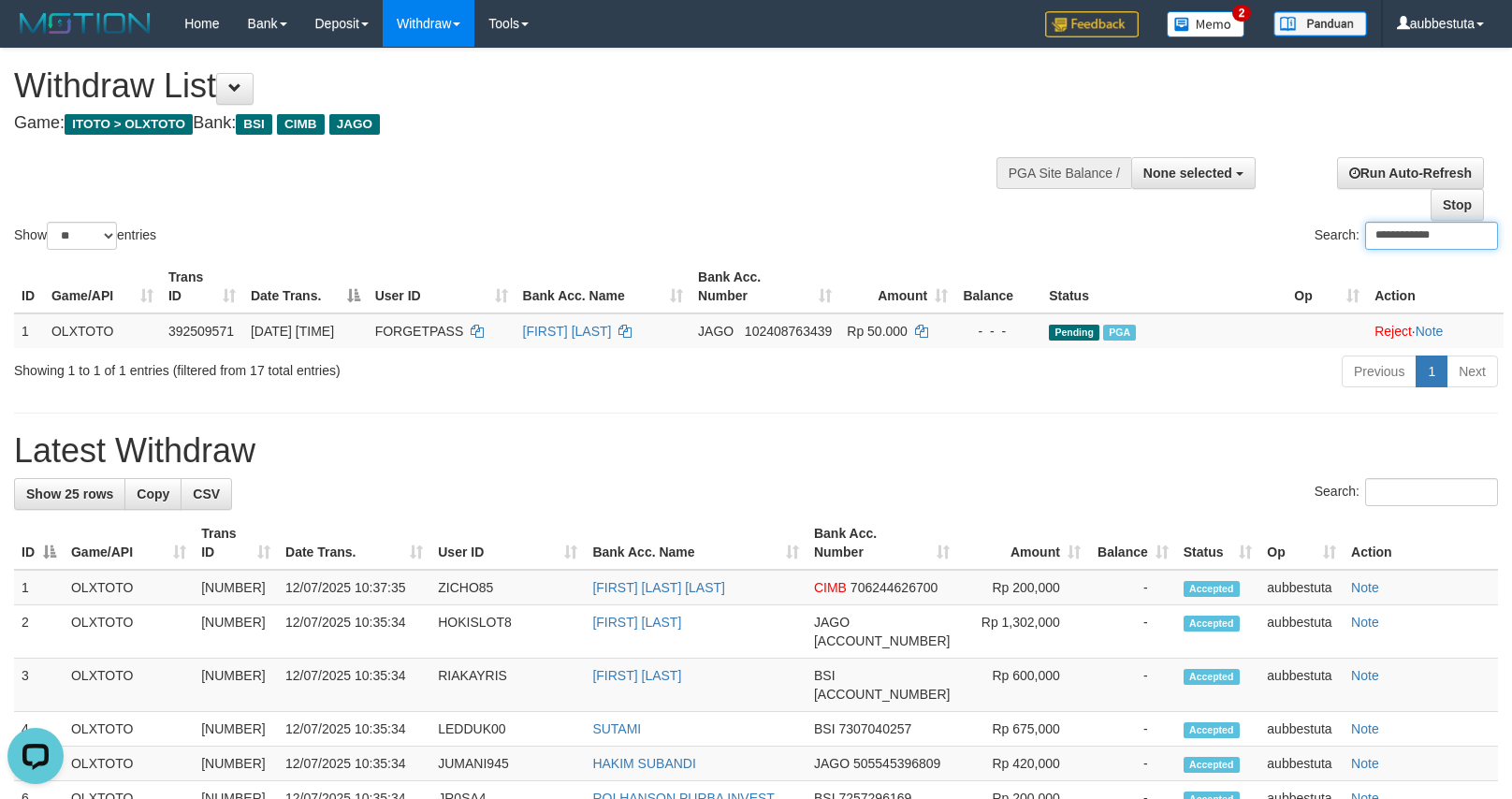 click on "**********" at bounding box center (1432, 236) 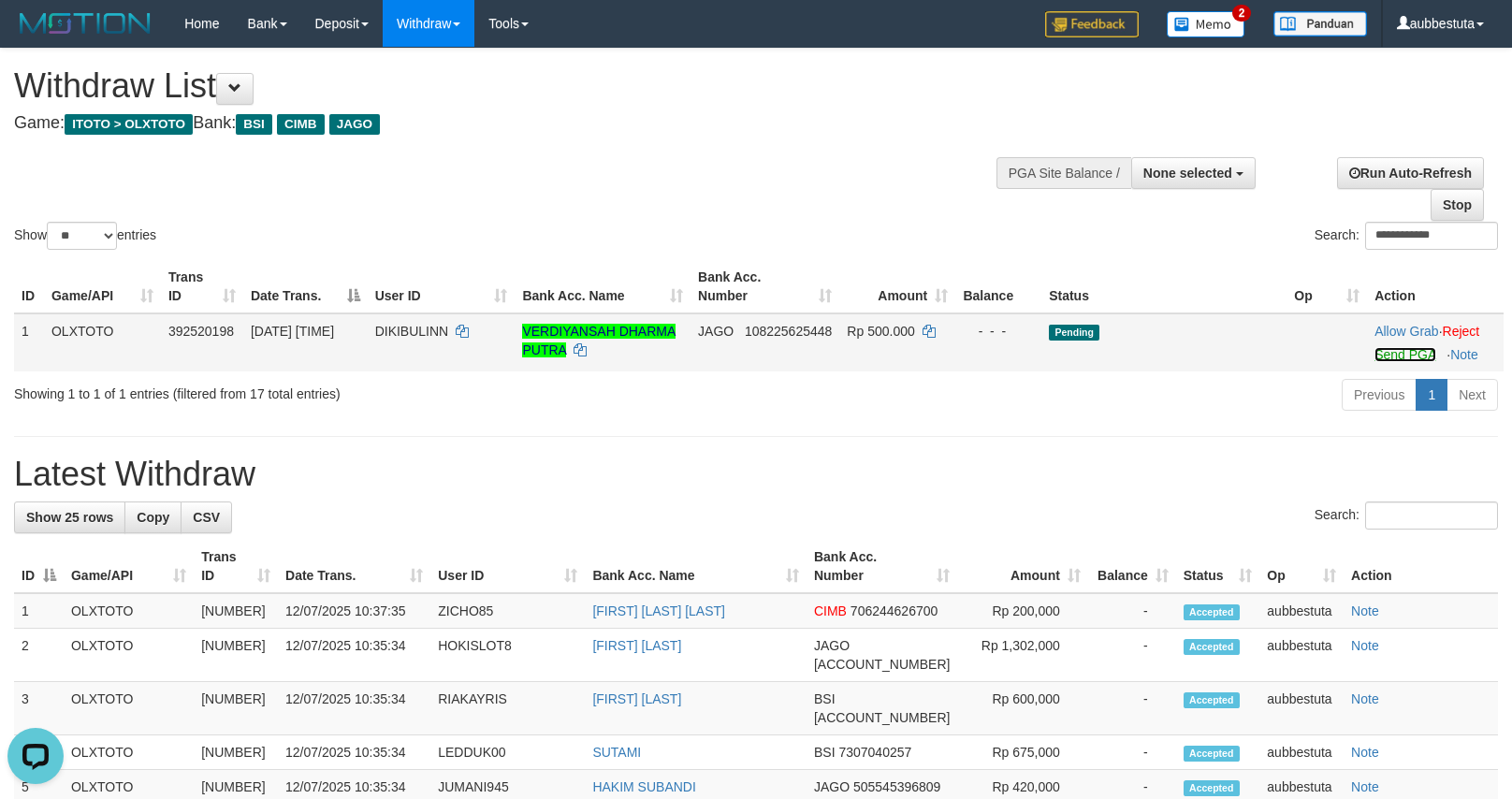 click on "Send PGA" at bounding box center [1404, 355] 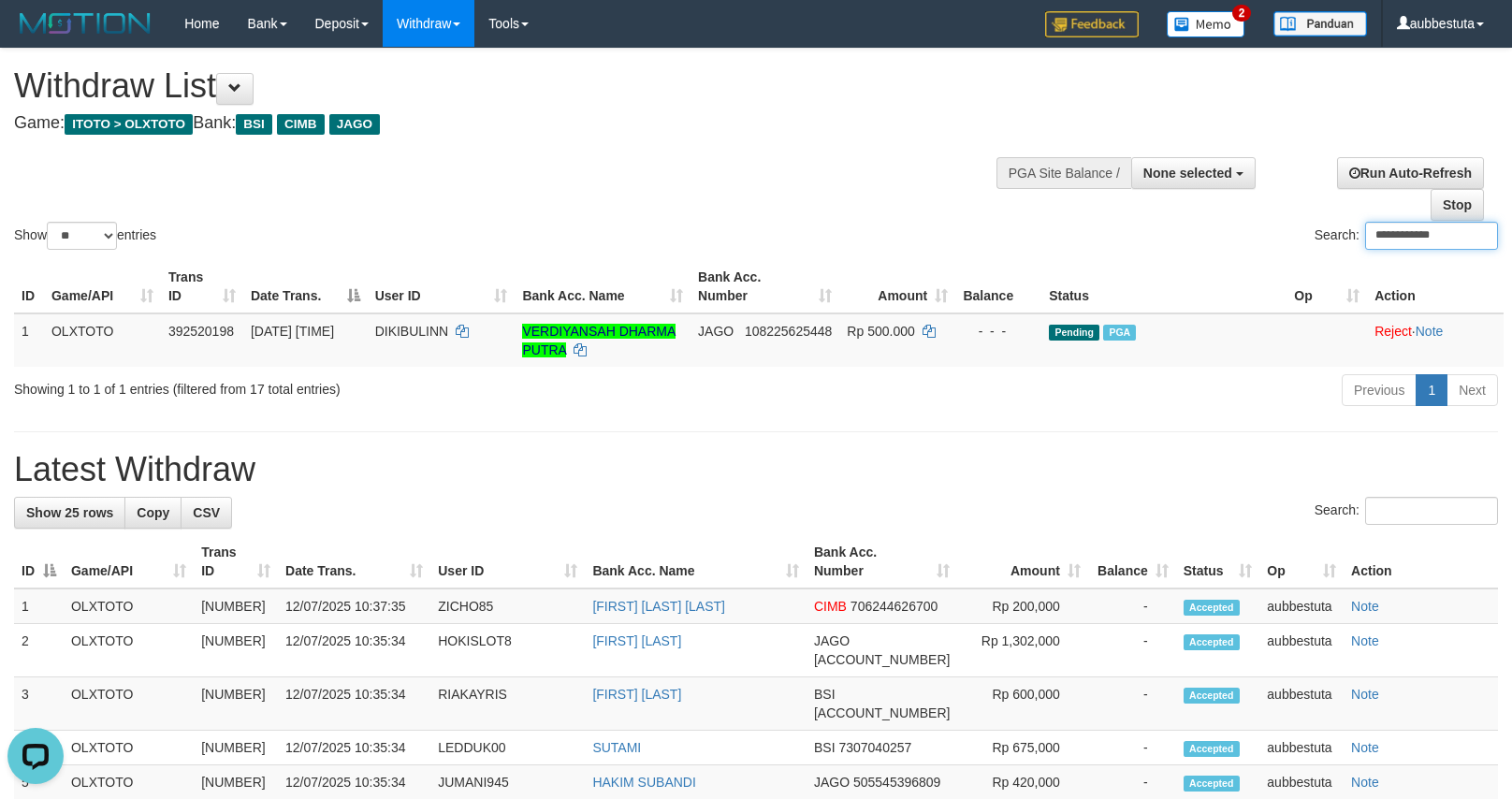click on "**********" at bounding box center [1432, 236] 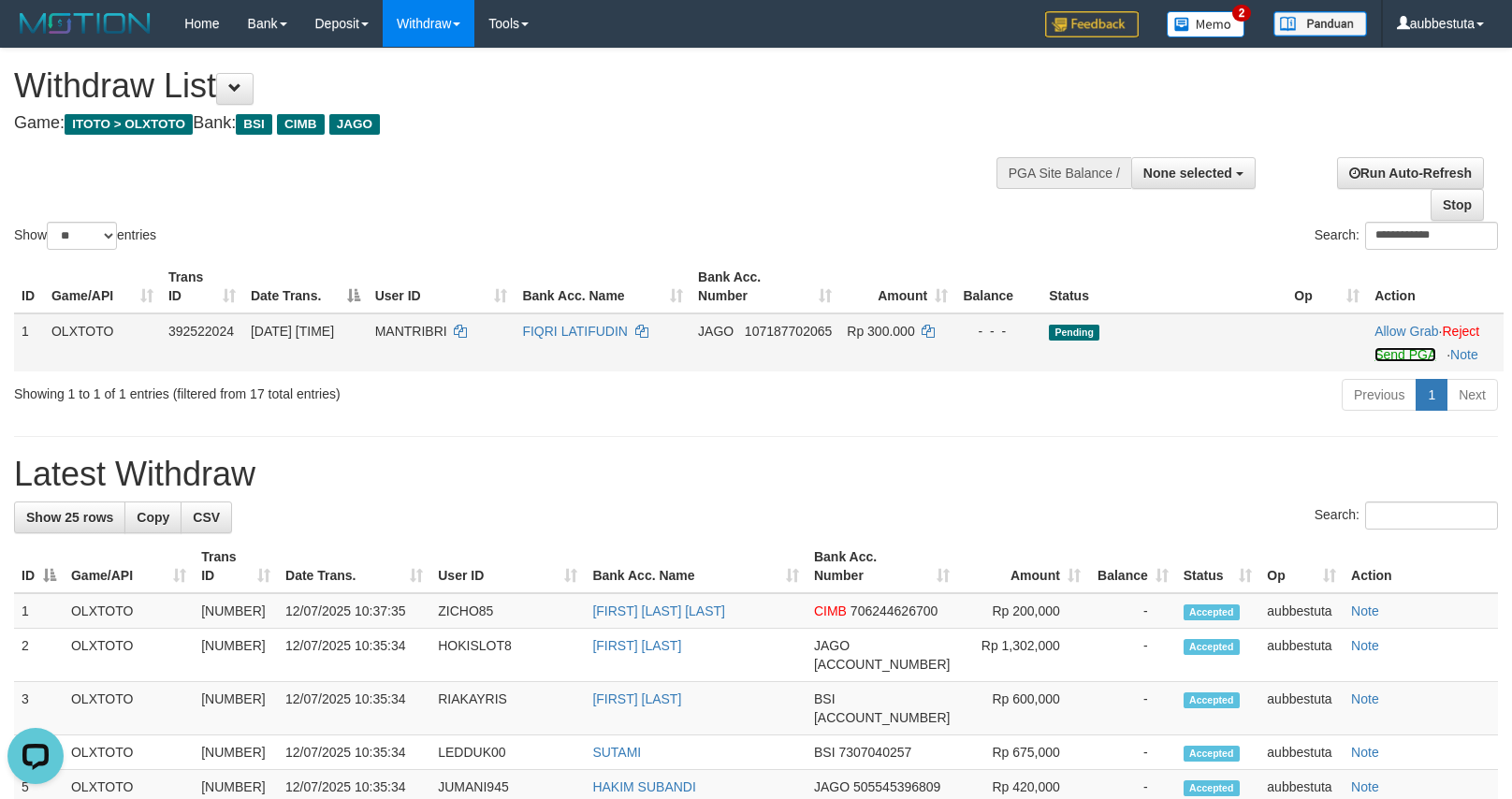 click on "Send PGA" at bounding box center (1404, 355) 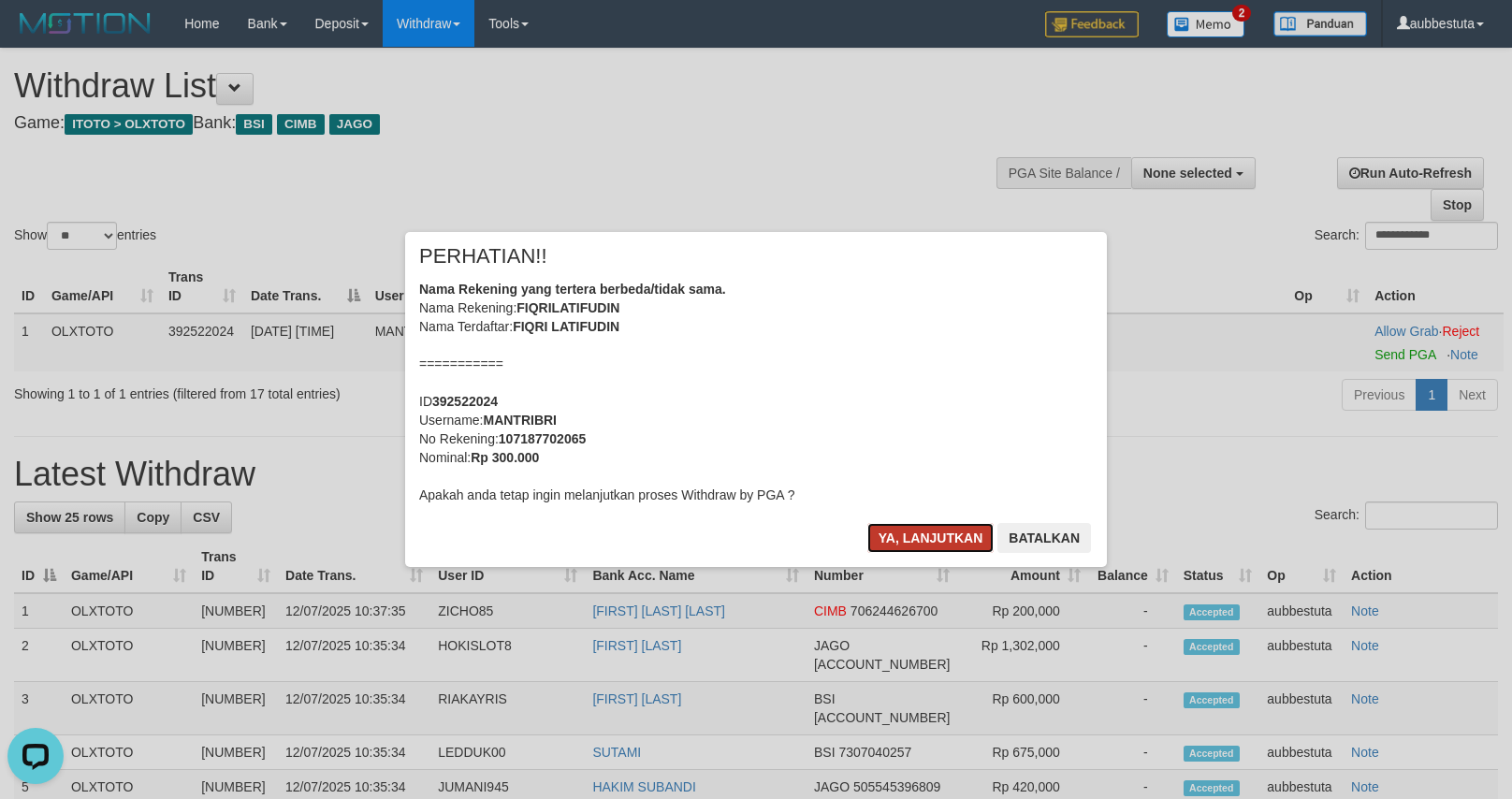 click on "Ya, lanjutkan" at bounding box center [931, 538] 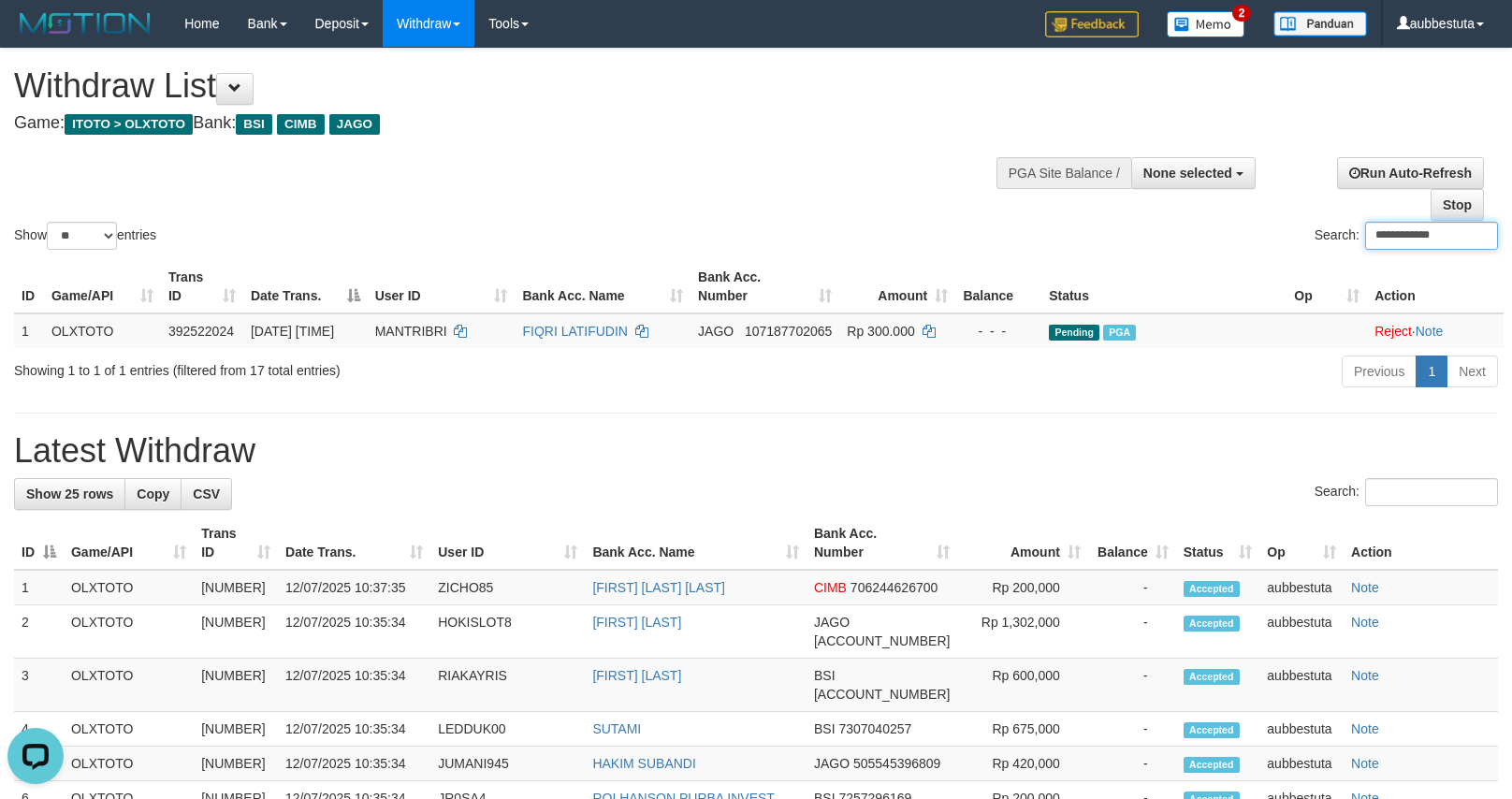 click on "**********" at bounding box center (1432, 236) 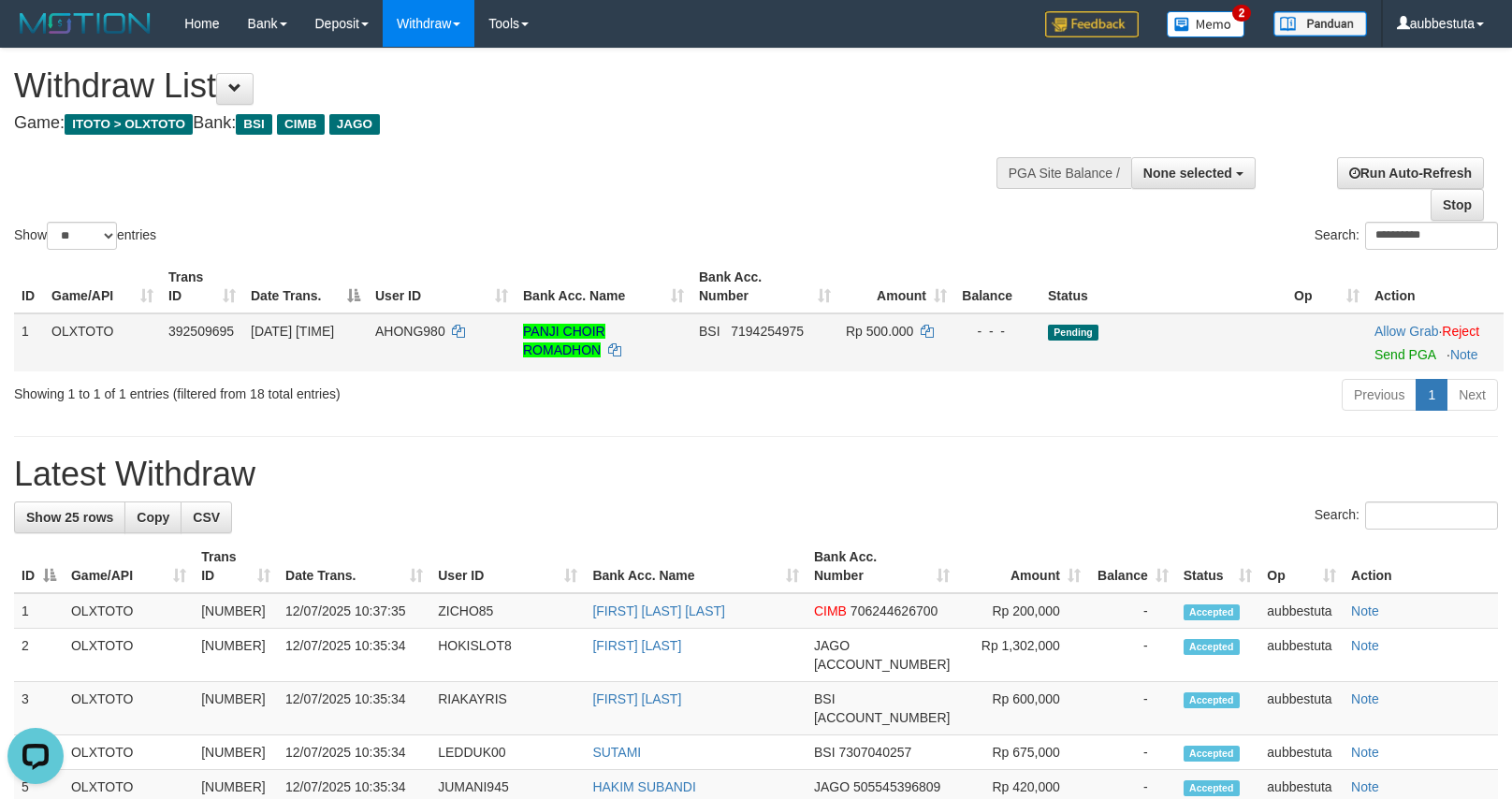 click on "Allow Grab   ·    Reject Send PGA     ·    Note" at bounding box center [1435, 342] 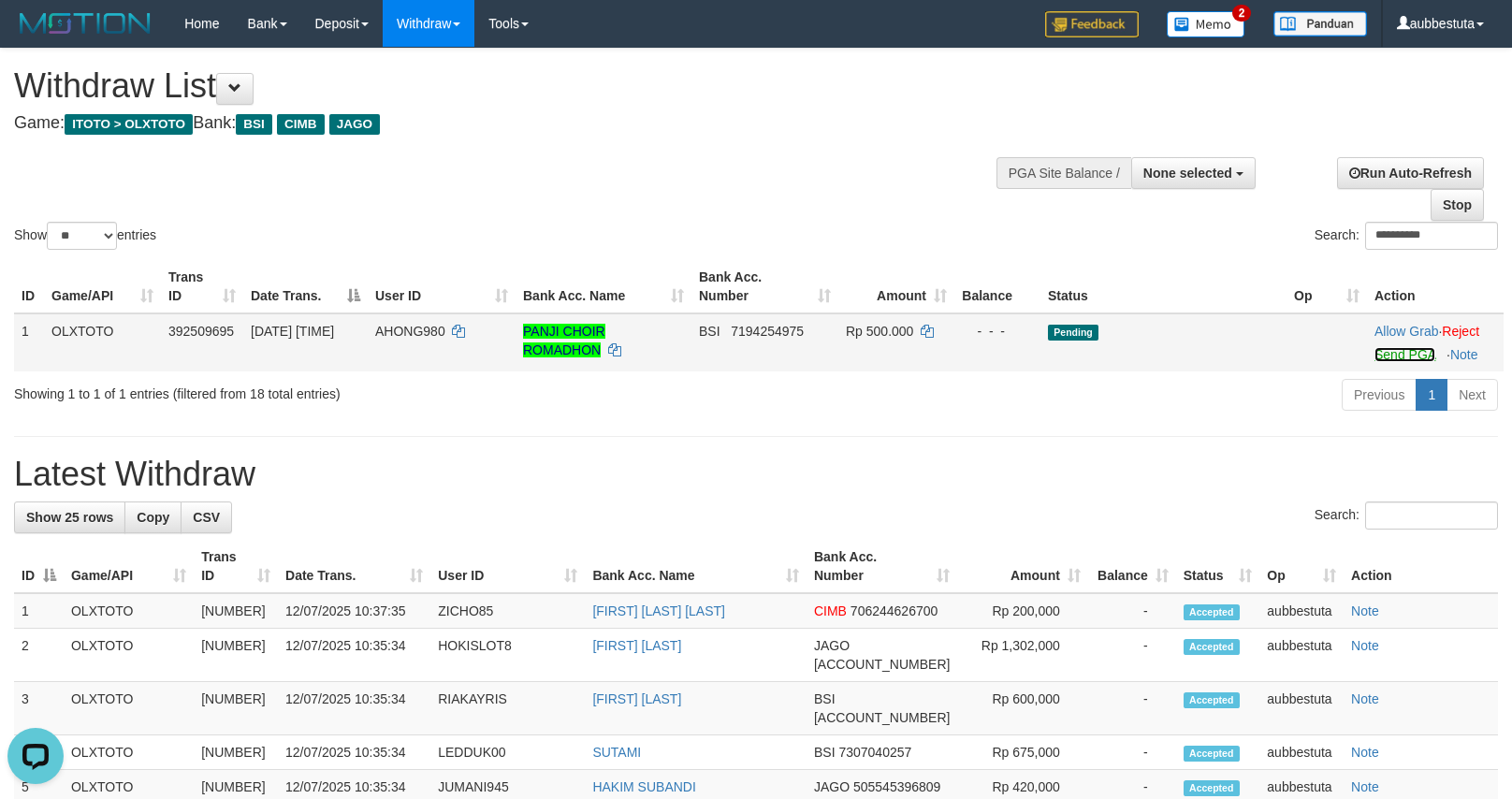 click on "Send PGA" at bounding box center [1404, 355] 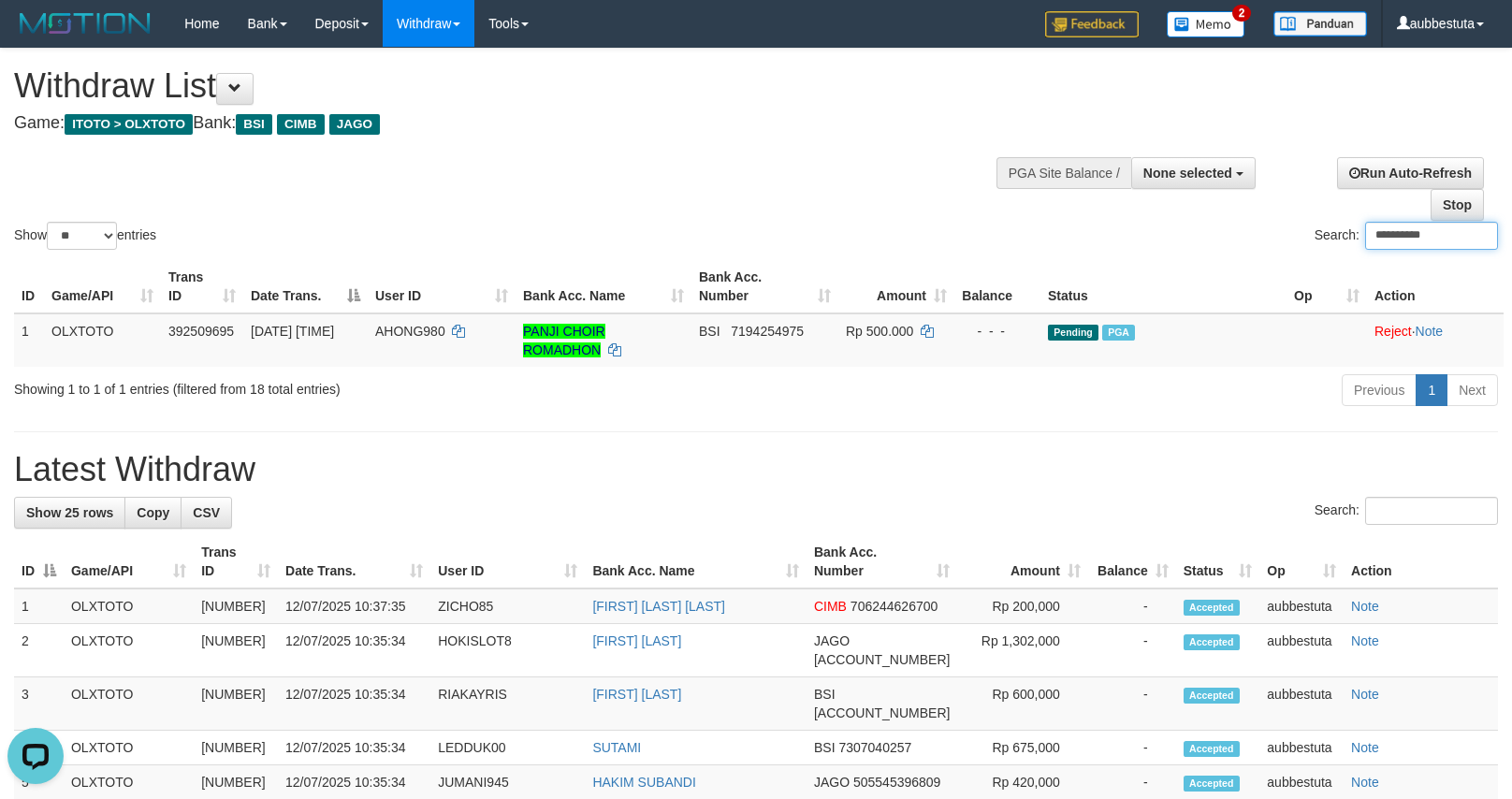 click on "**********" at bounding box center [1432, 236] 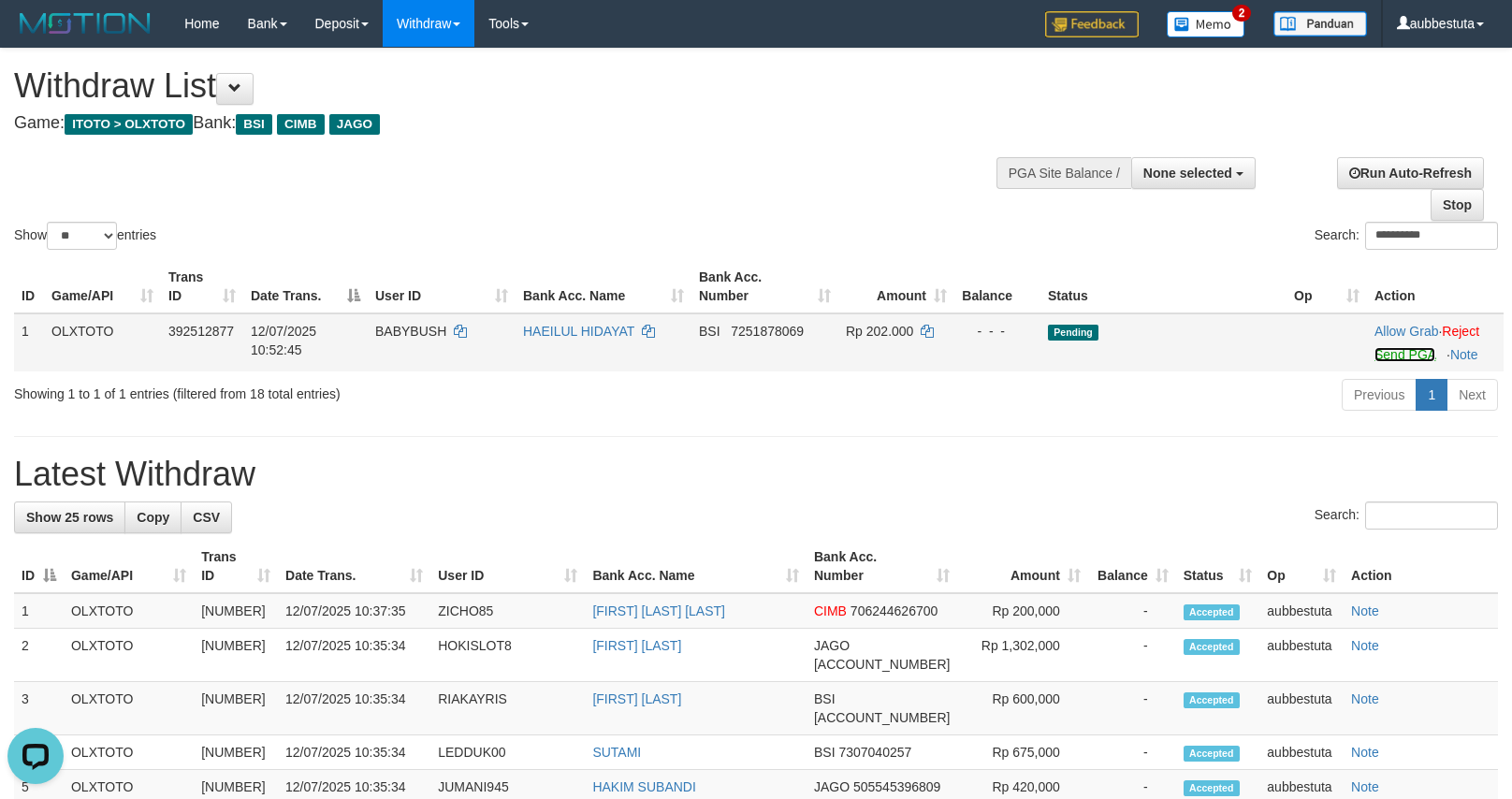 click on "Send PGA" at bounding box center [1404, 355] 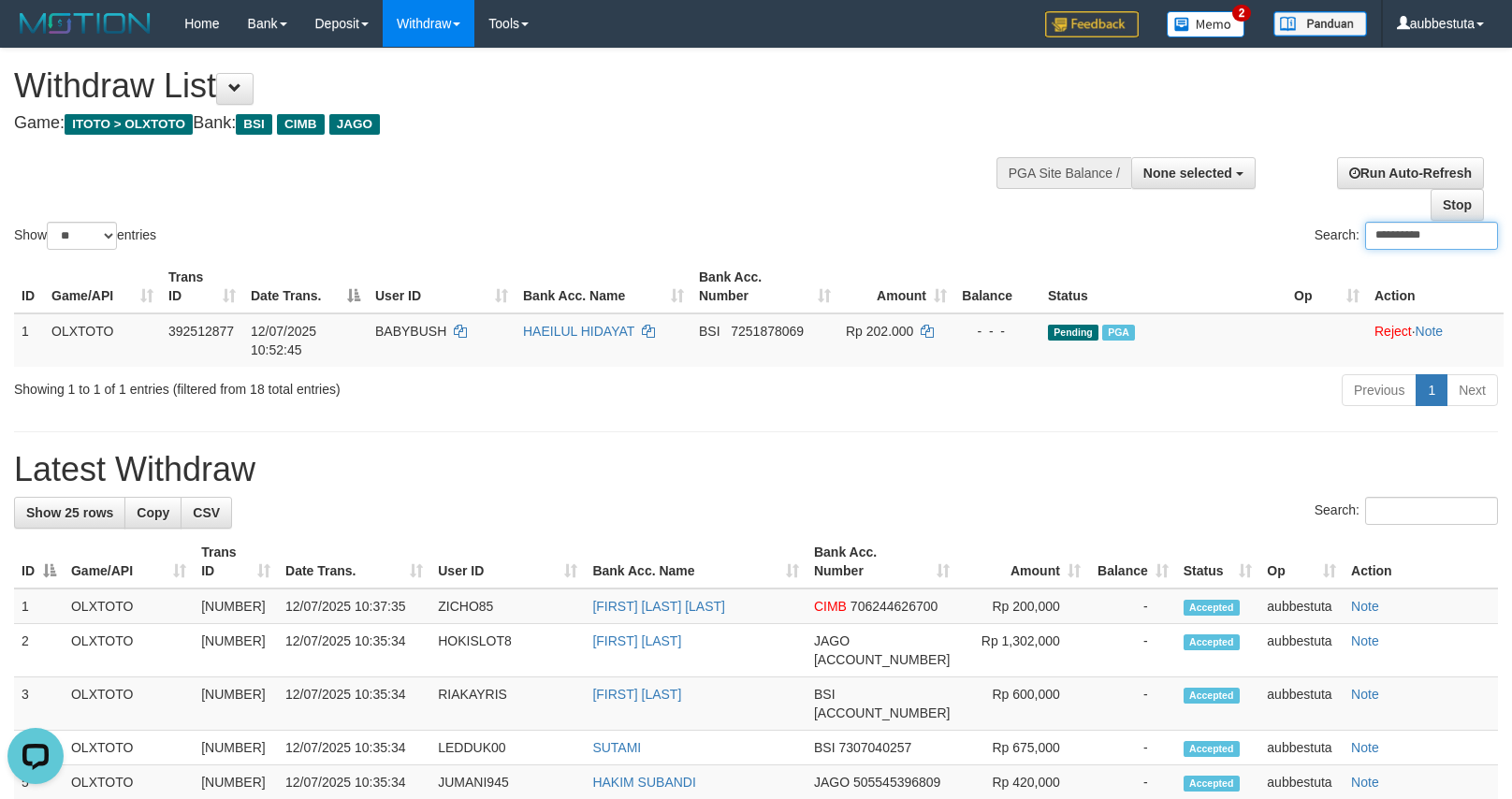 click on "**********" at bounding box center (1432, 236) 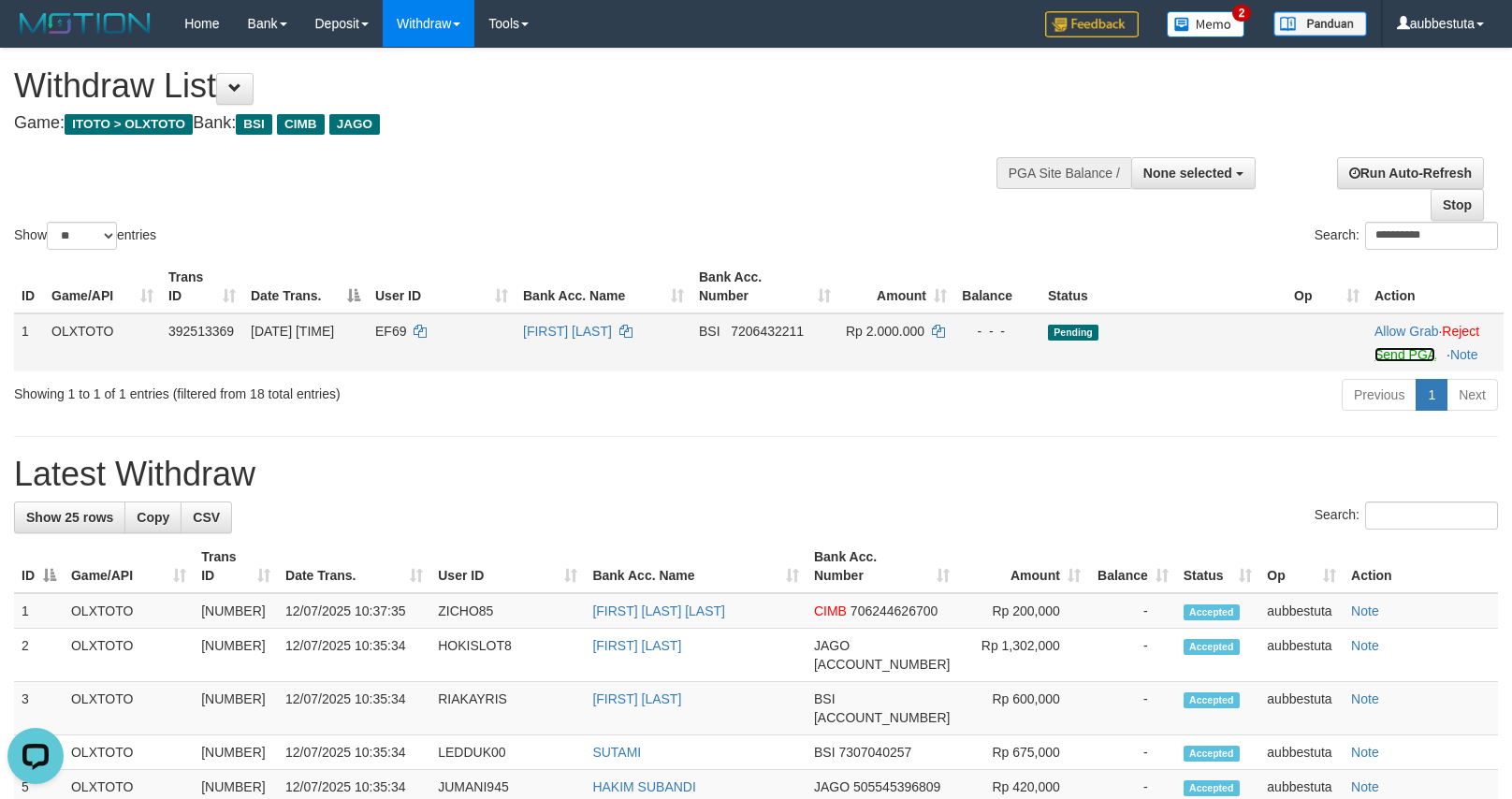 click on "Send PGA" at bounding box center [1404, 355] 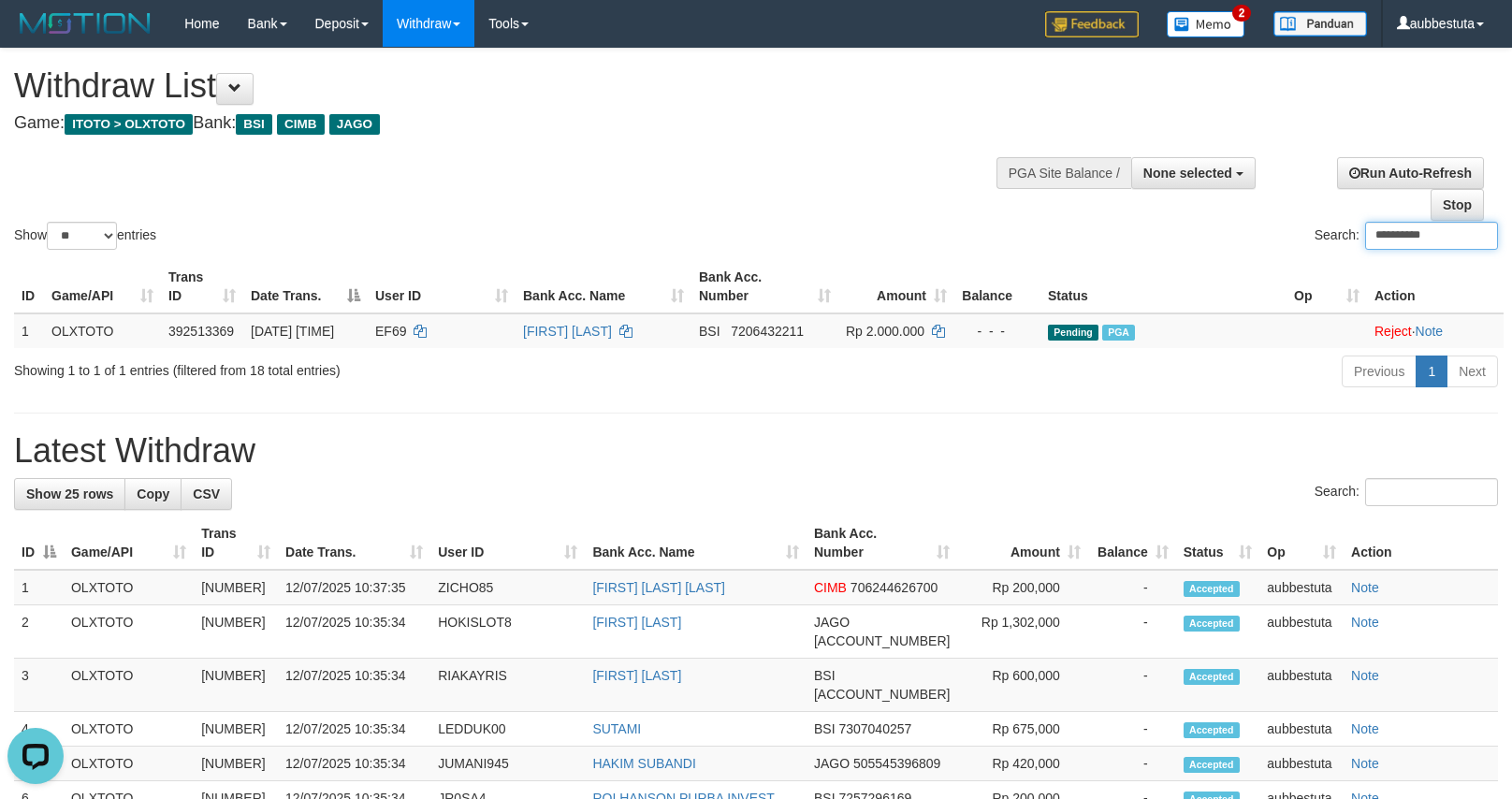 click on "**********" at bounding box center (1432, 236) 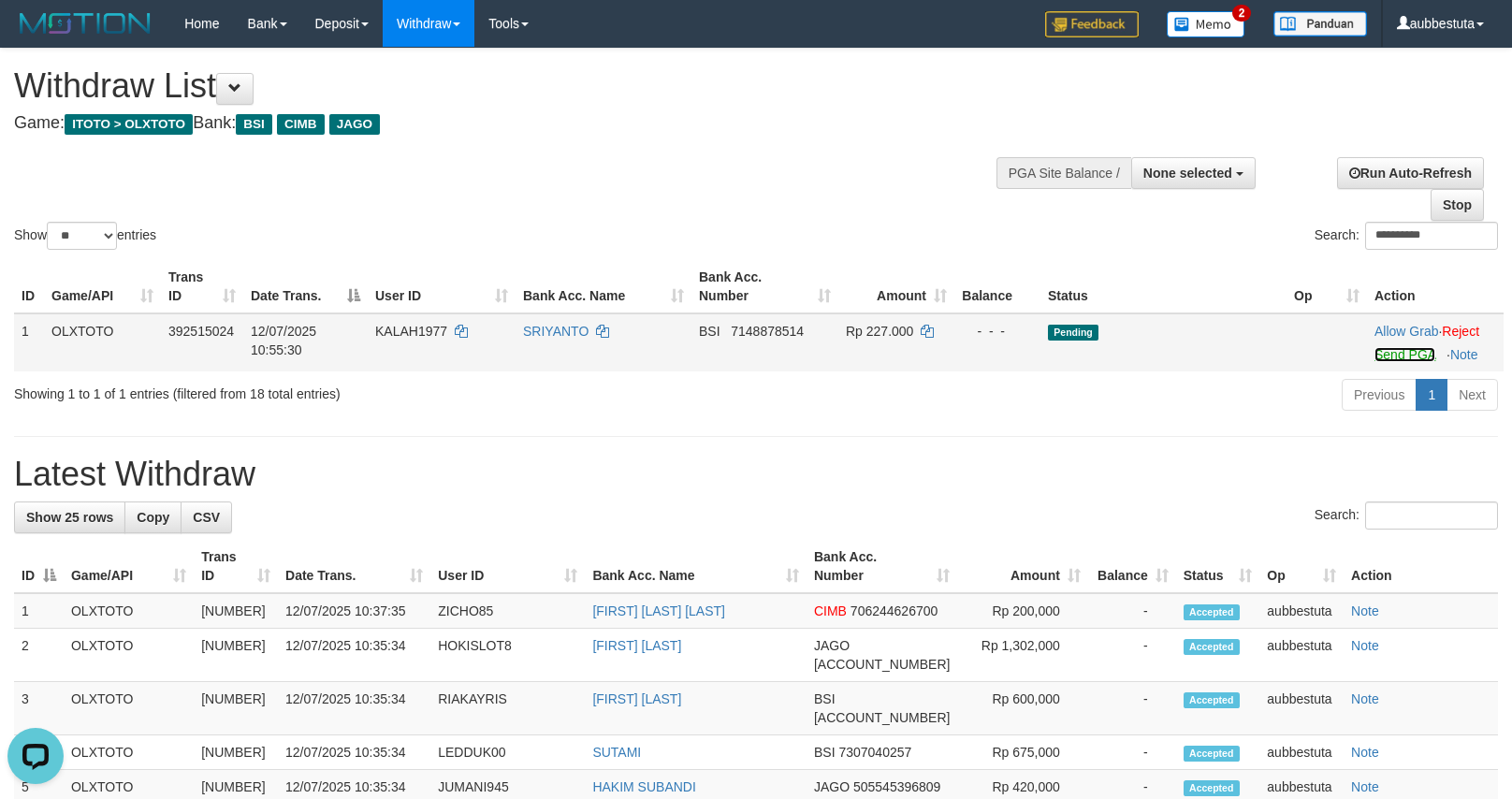click on "Send PGA" at bounding box center [1404, 355] 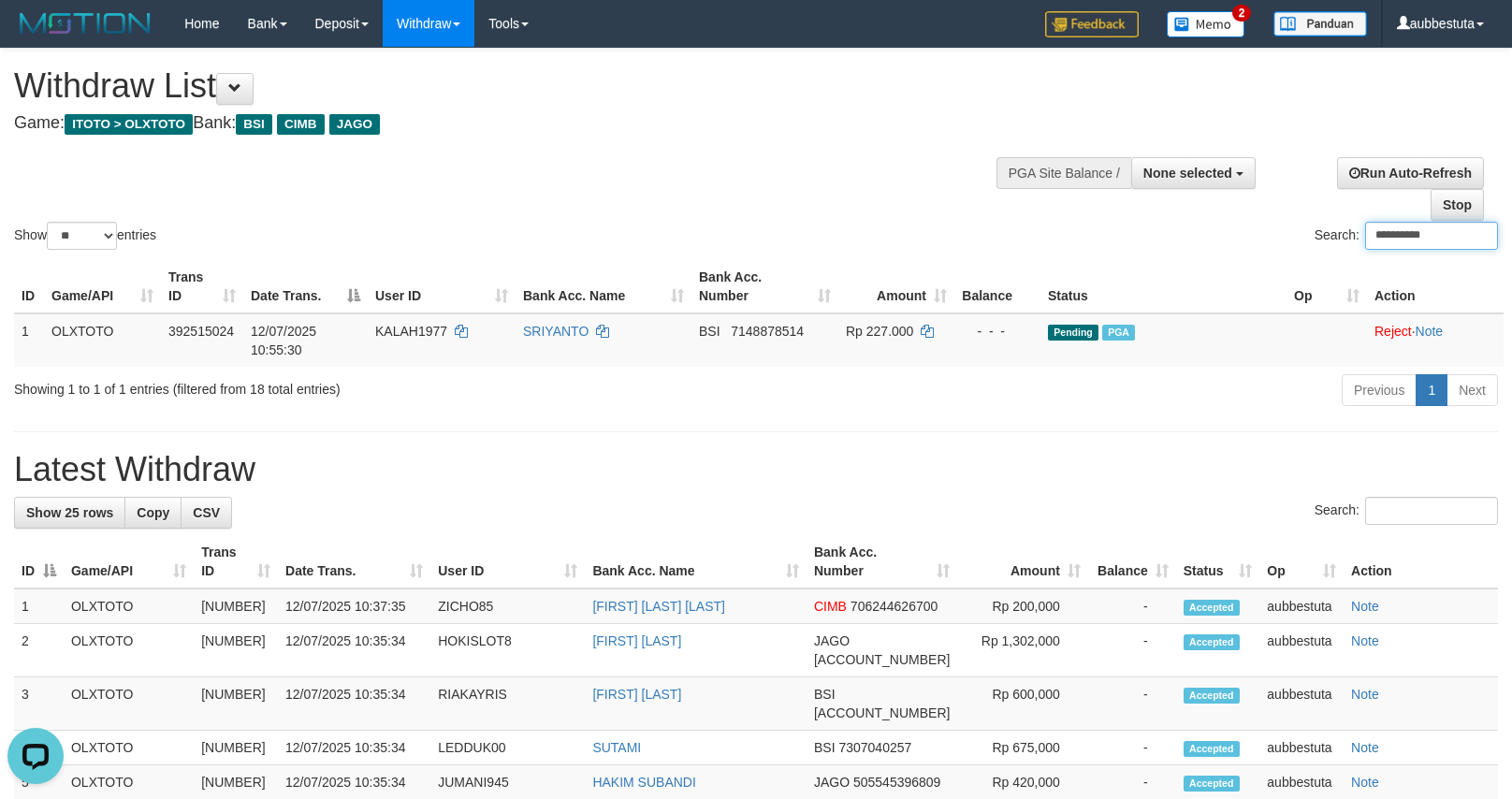 click on "**********" at bounding box center [1432, 236] 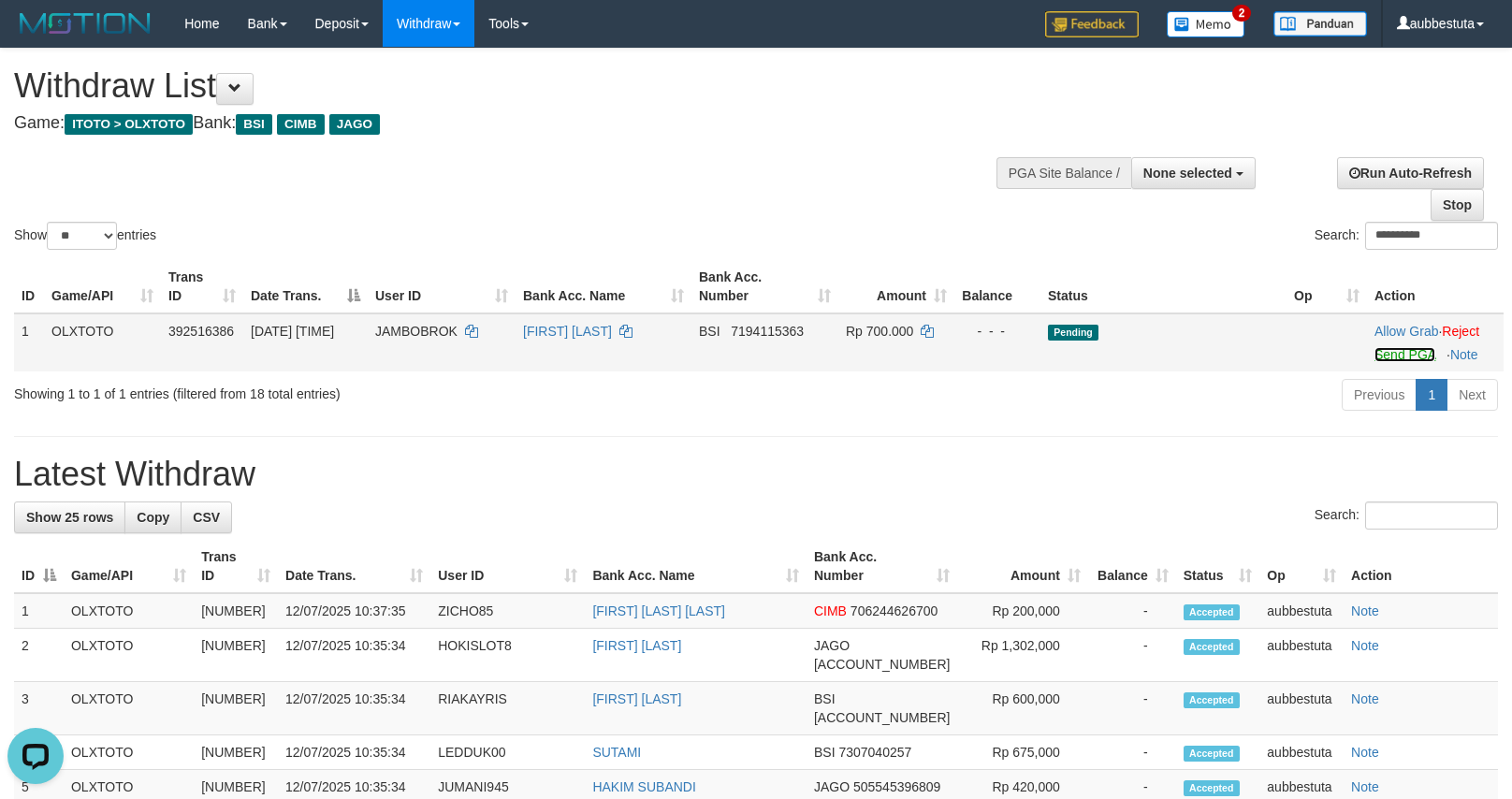 click on "Send PGA" at bounding box center (1404, 355) 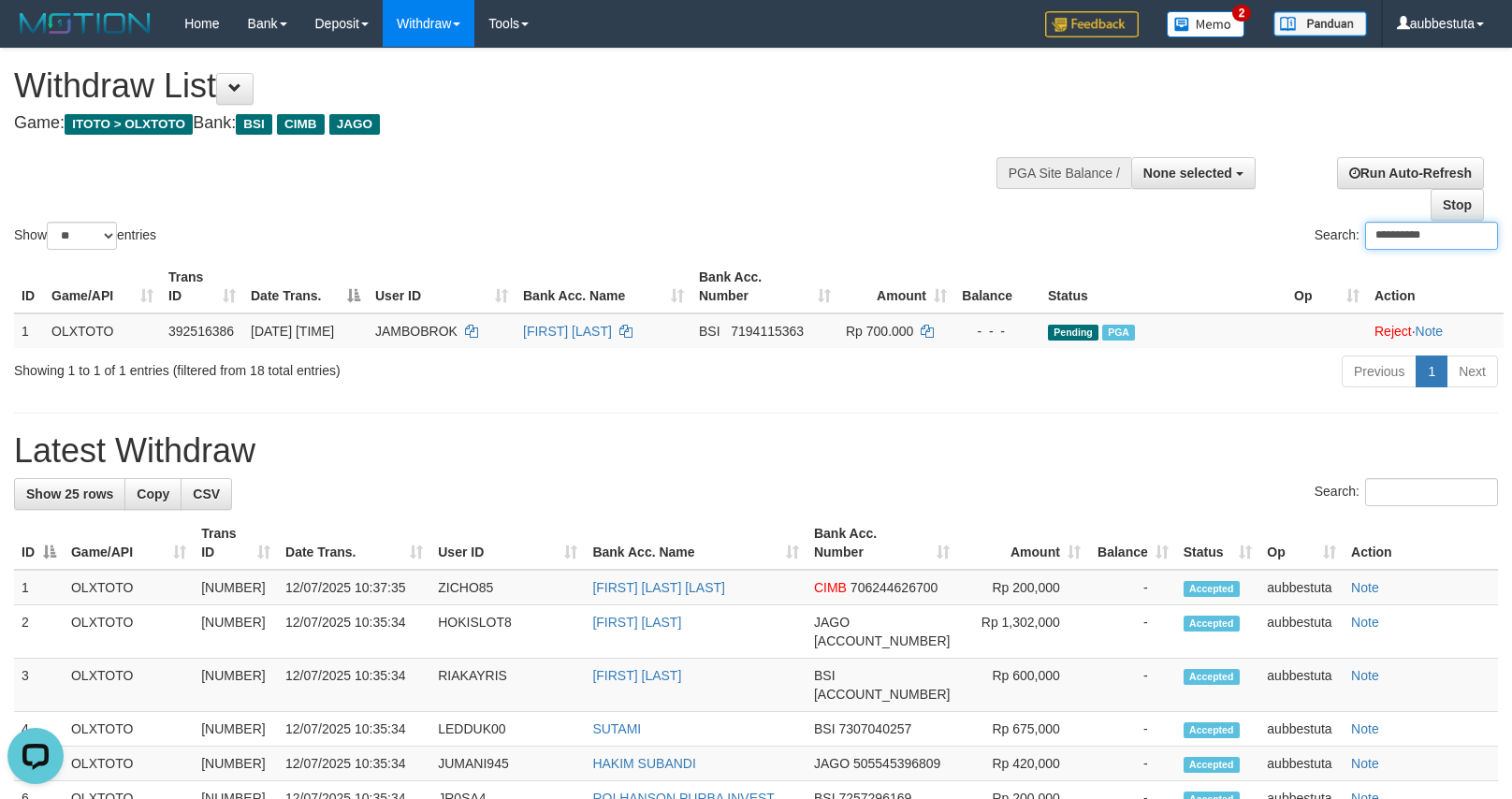 click on "**********" at bounding box center [1432, 236] 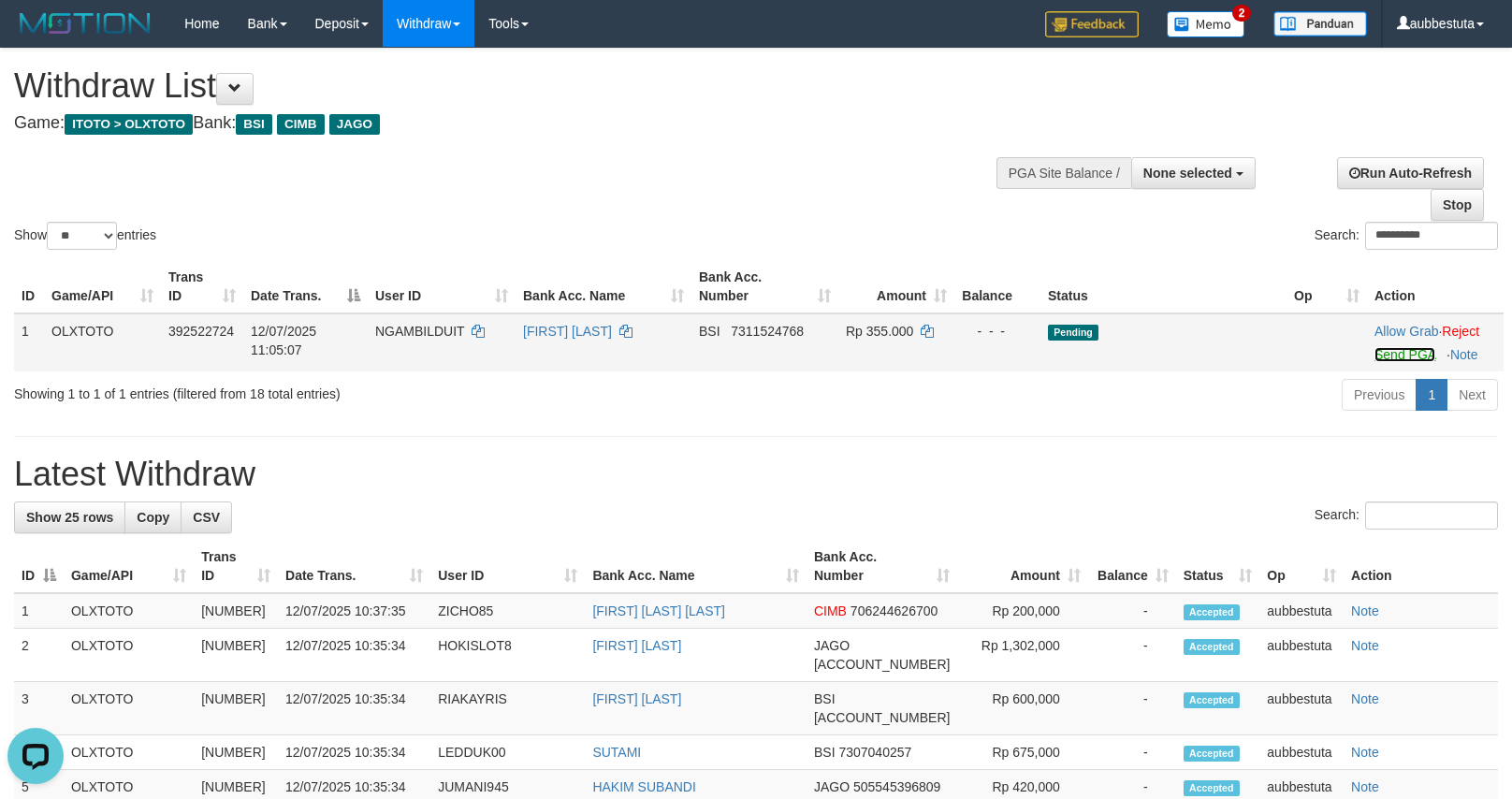 click on "Send PGA" at bounding box center [1404, 355] 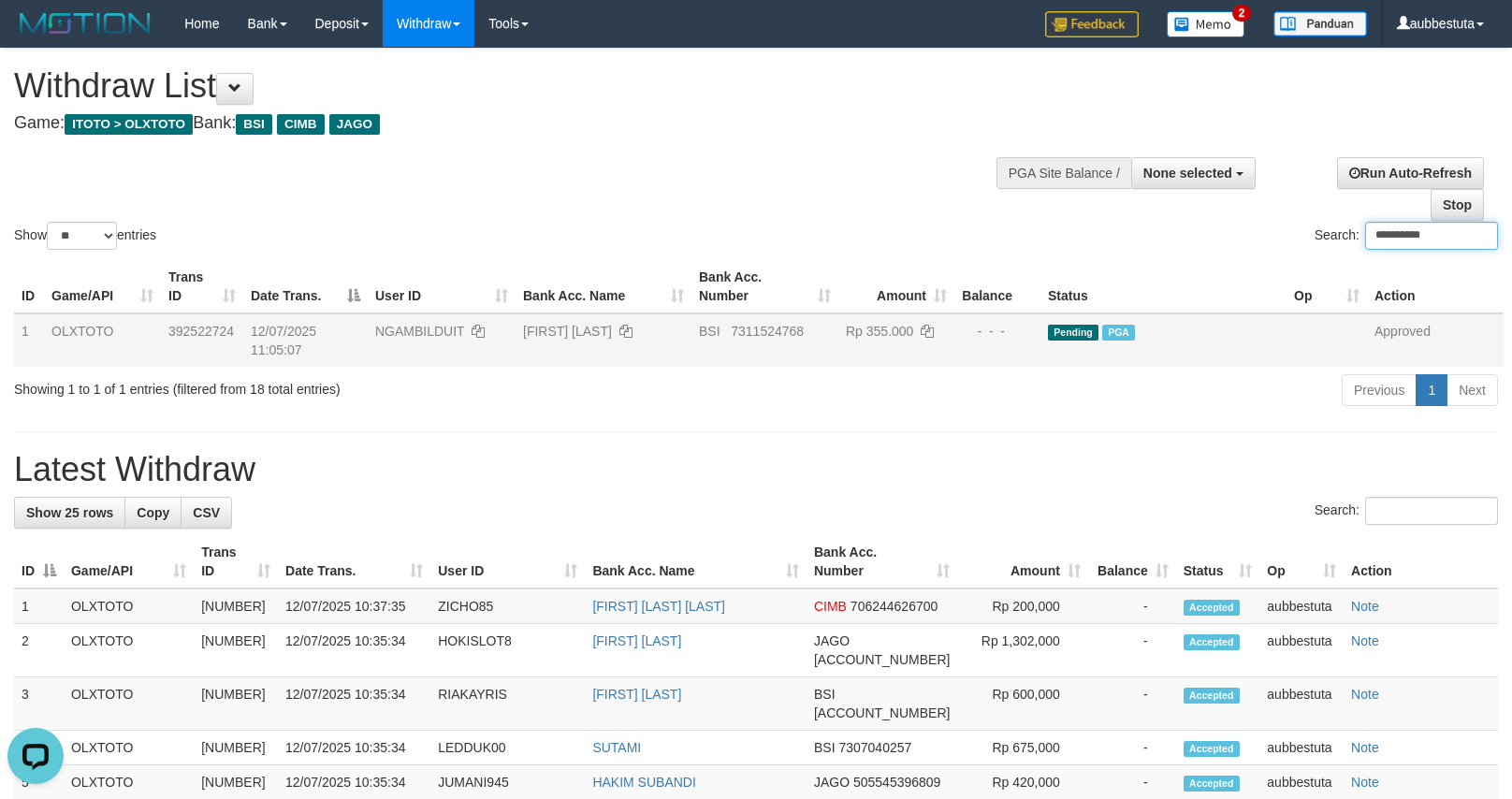 click on "**********" at bounding box center (1432, 236) 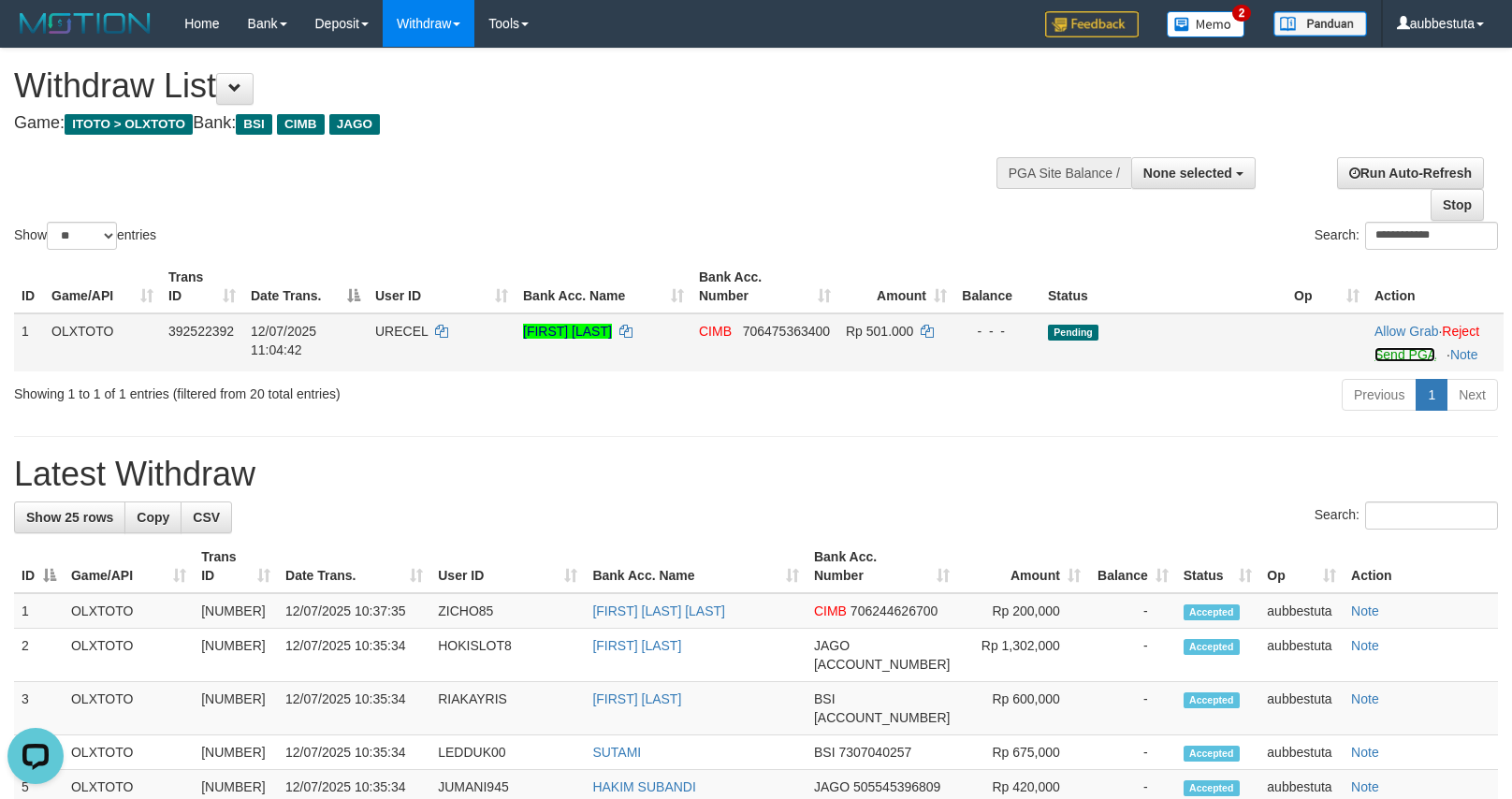 click on "Send PGA" at bounding box center [1404, 355] 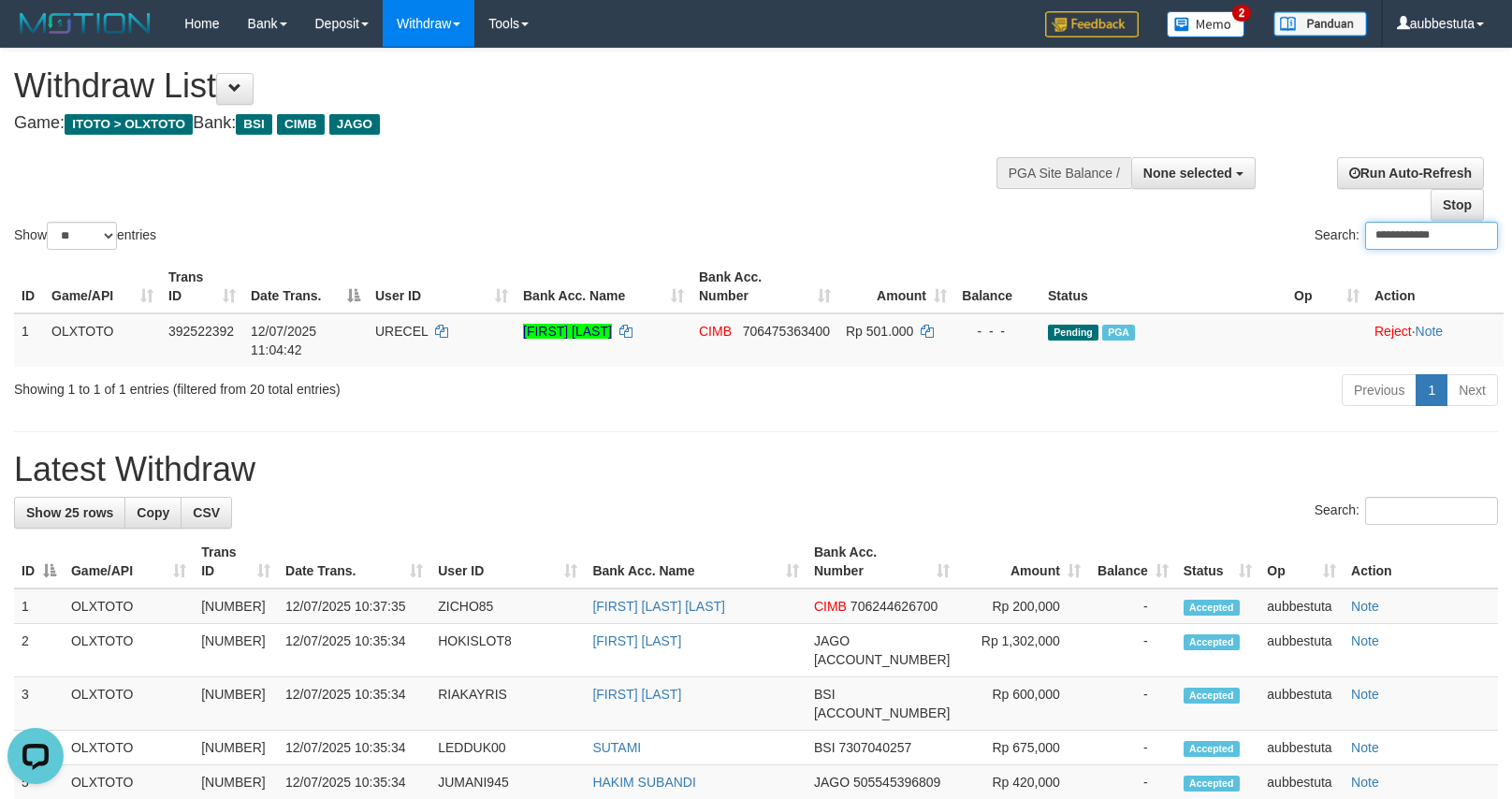 click on "**********" at bounding box center (1432, 236) 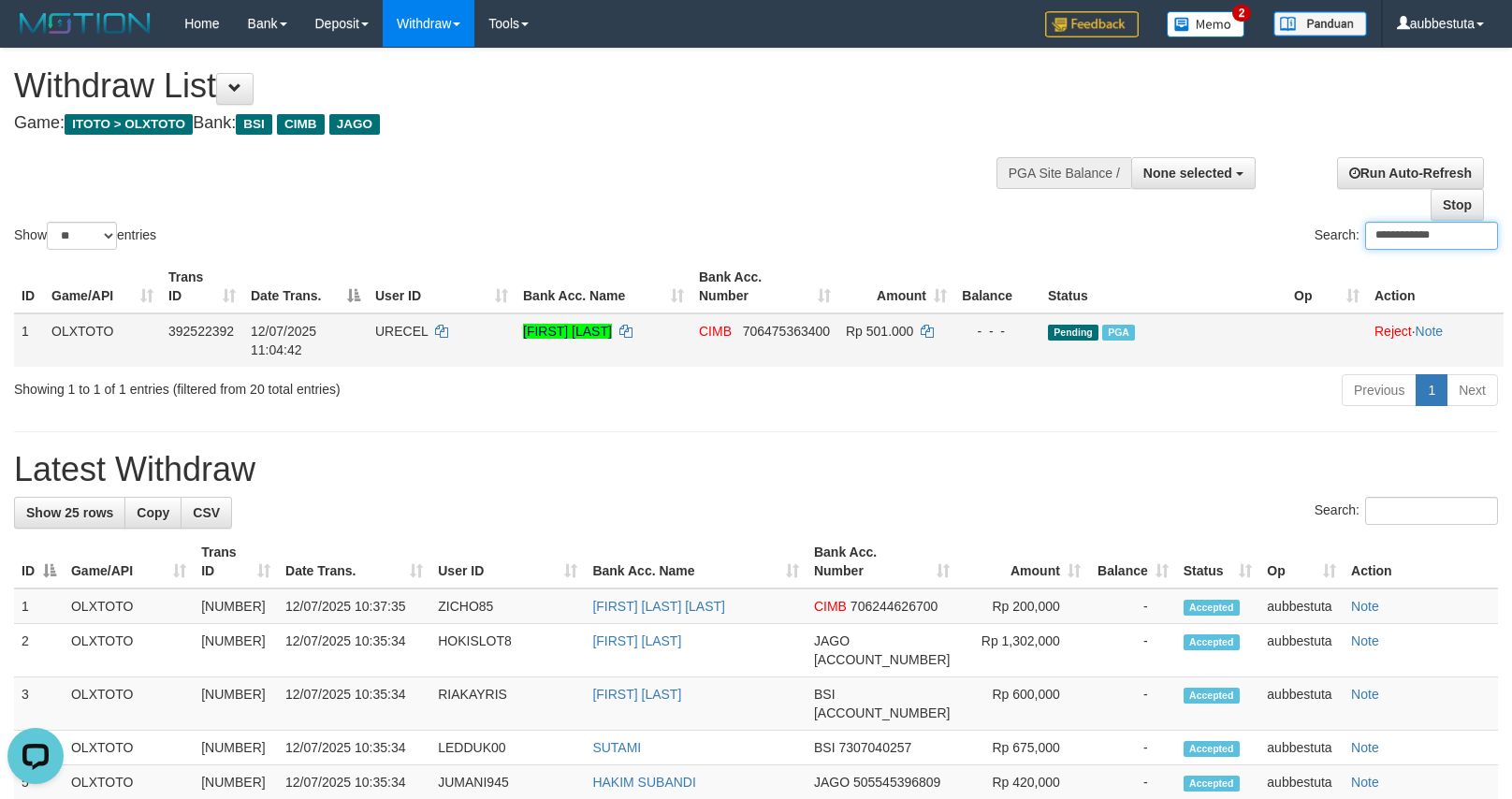 paste 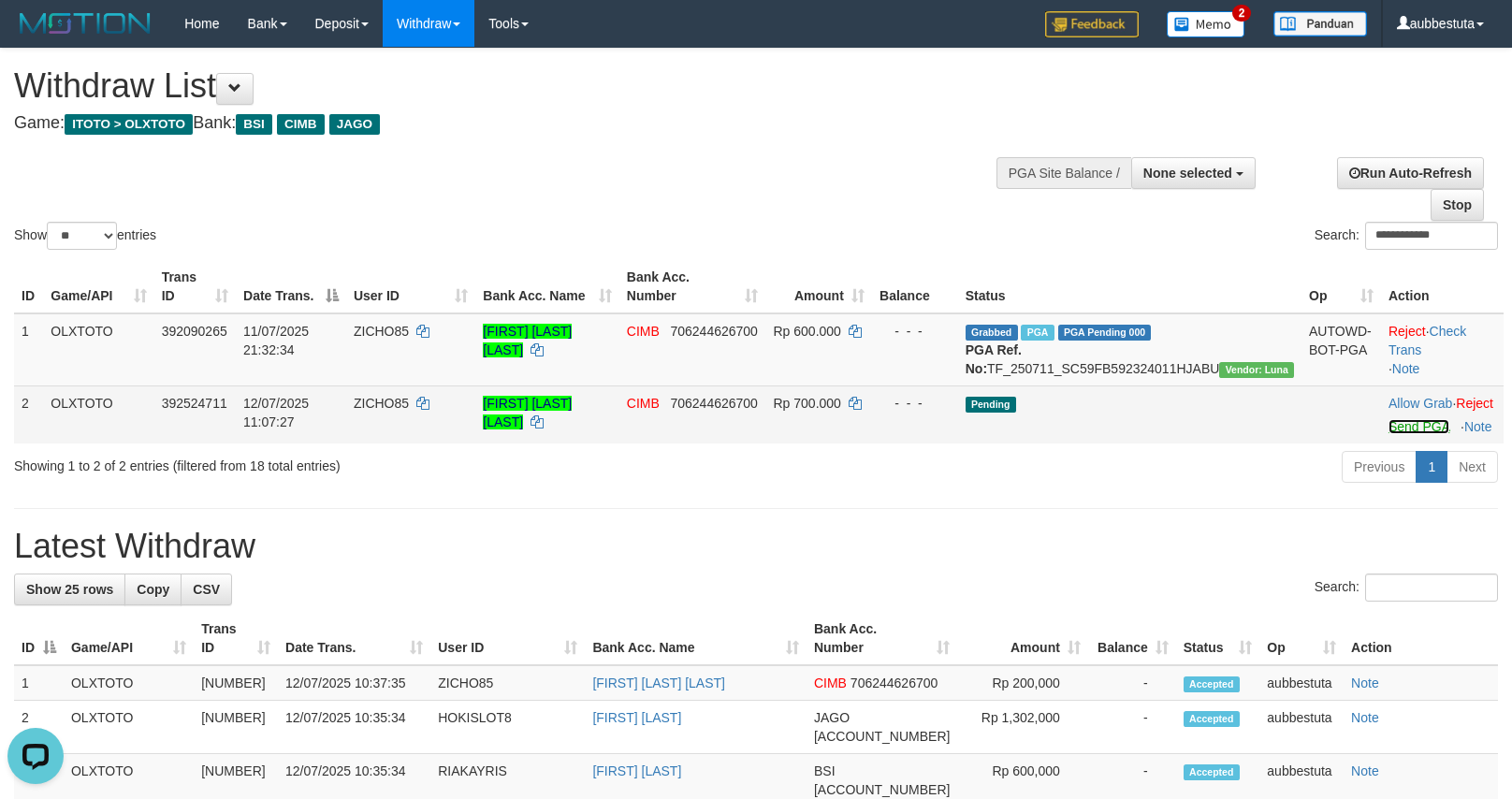 click on "Send PGA" at bounding box center [1418, 427] 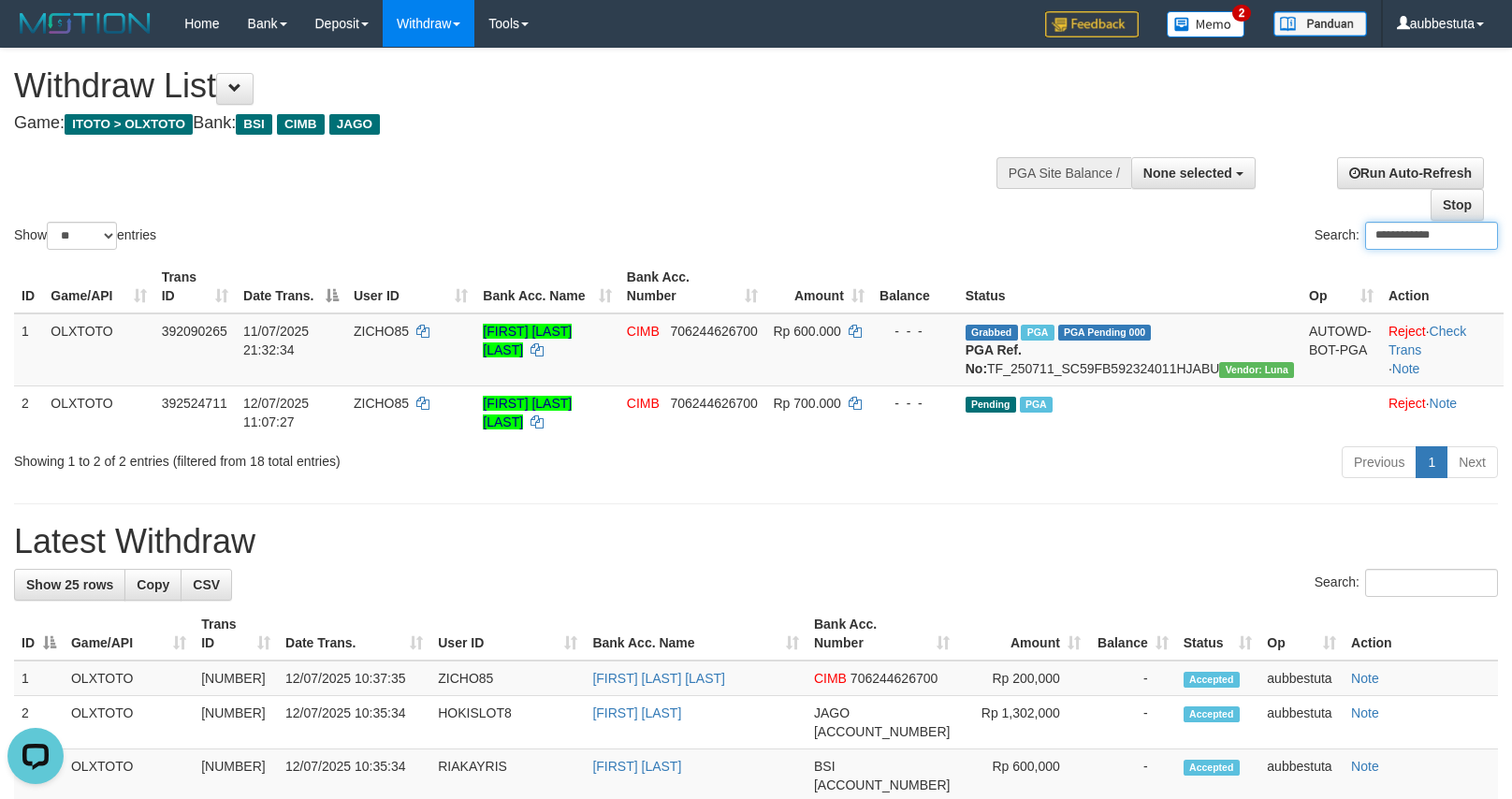 click on "**********" at bounding box center (1432, 236) 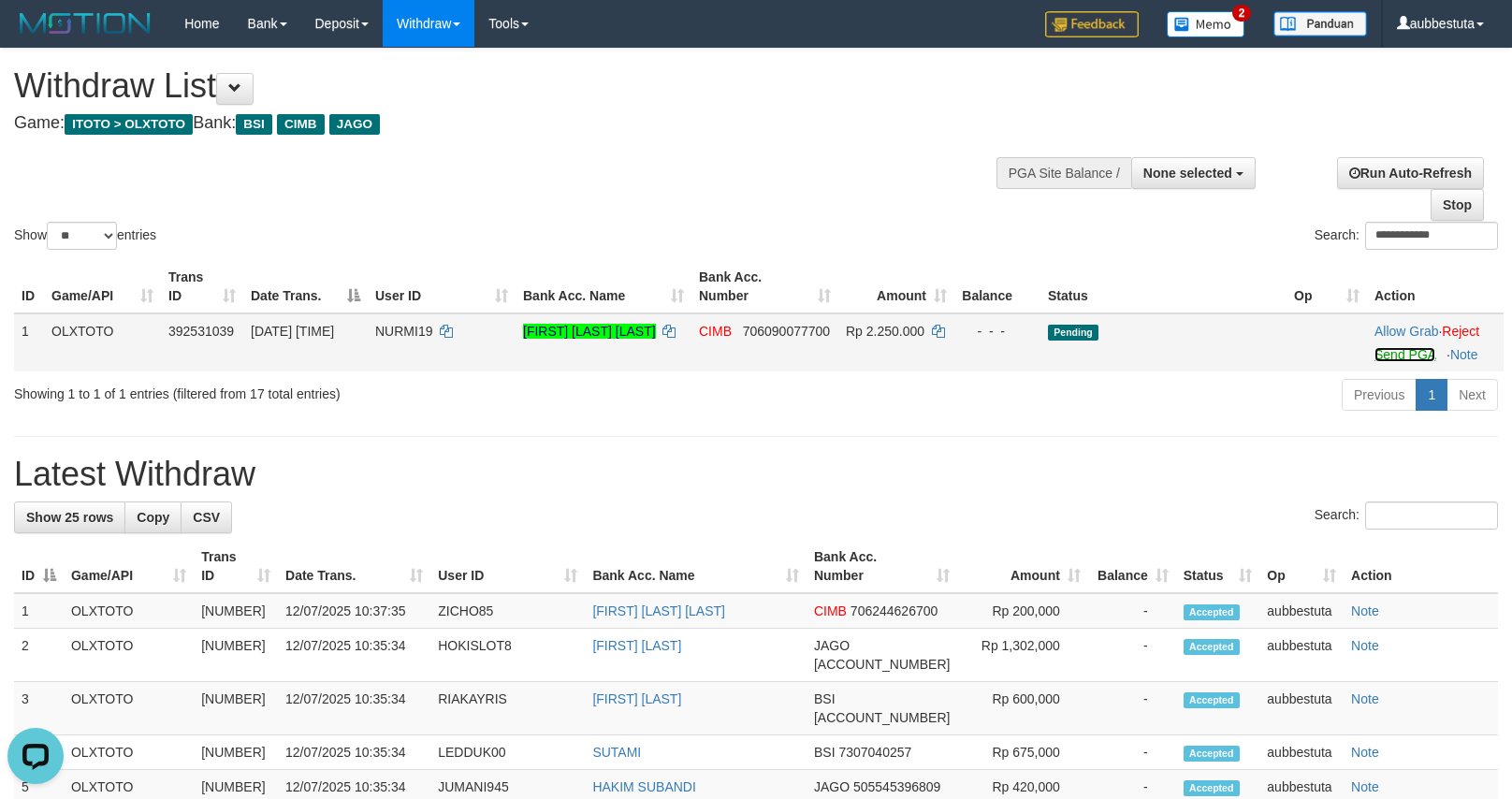 click on "Send PGA" at bounding box center [1404, 355] 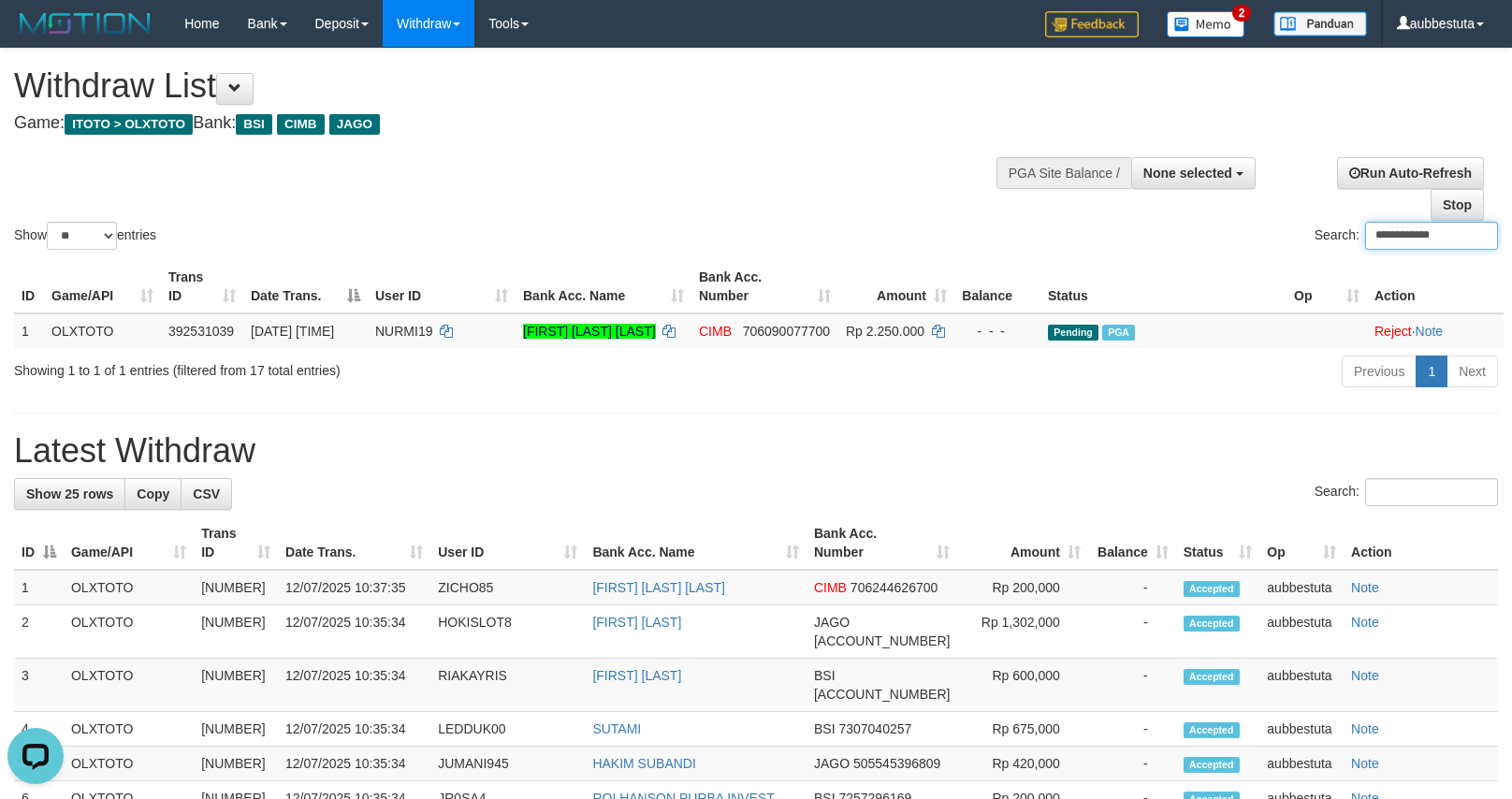 click on "**********" at bounding box center (1432, 236) 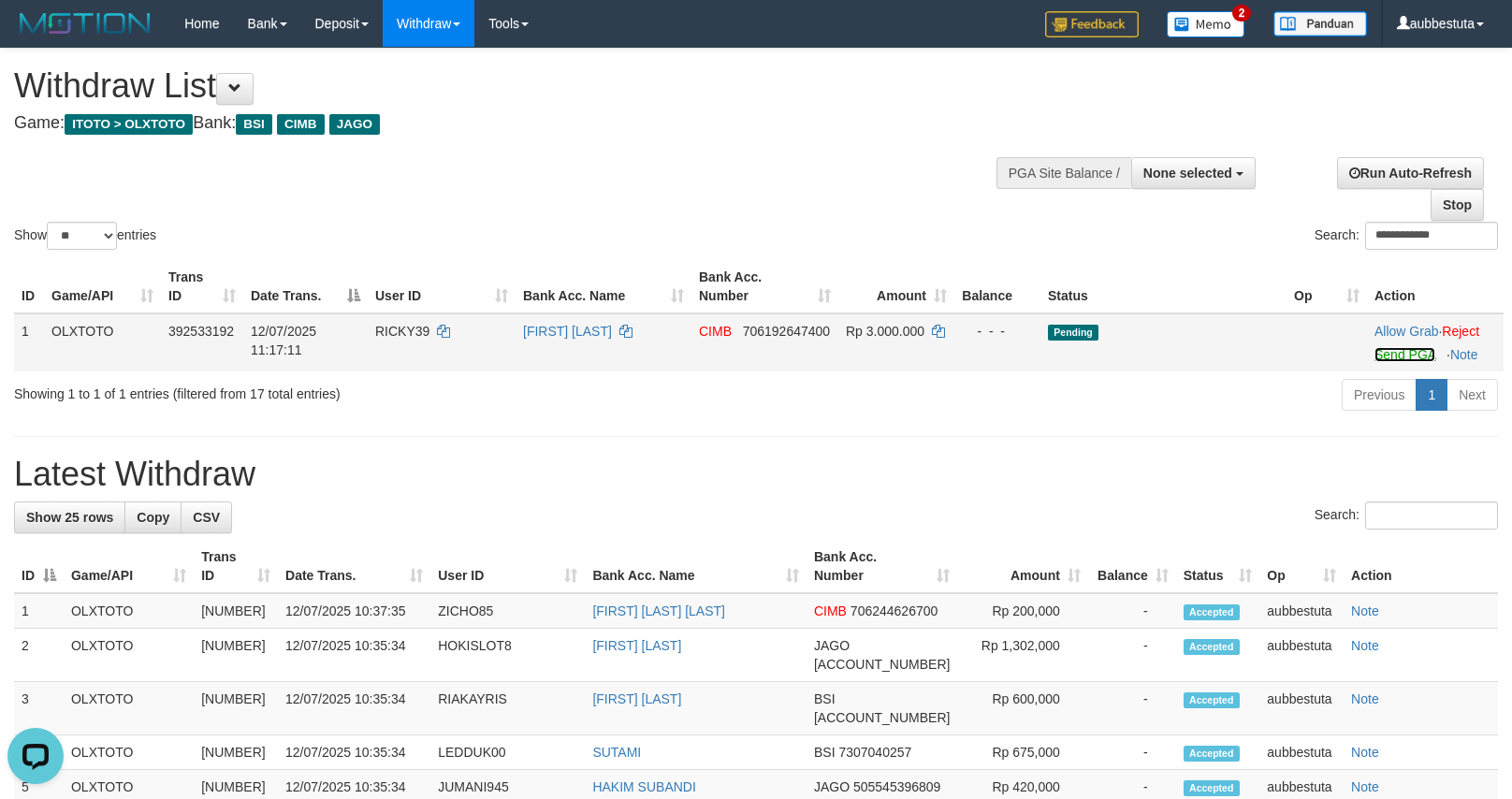 click on "Send PGA" at bounding box center (1404, 355) 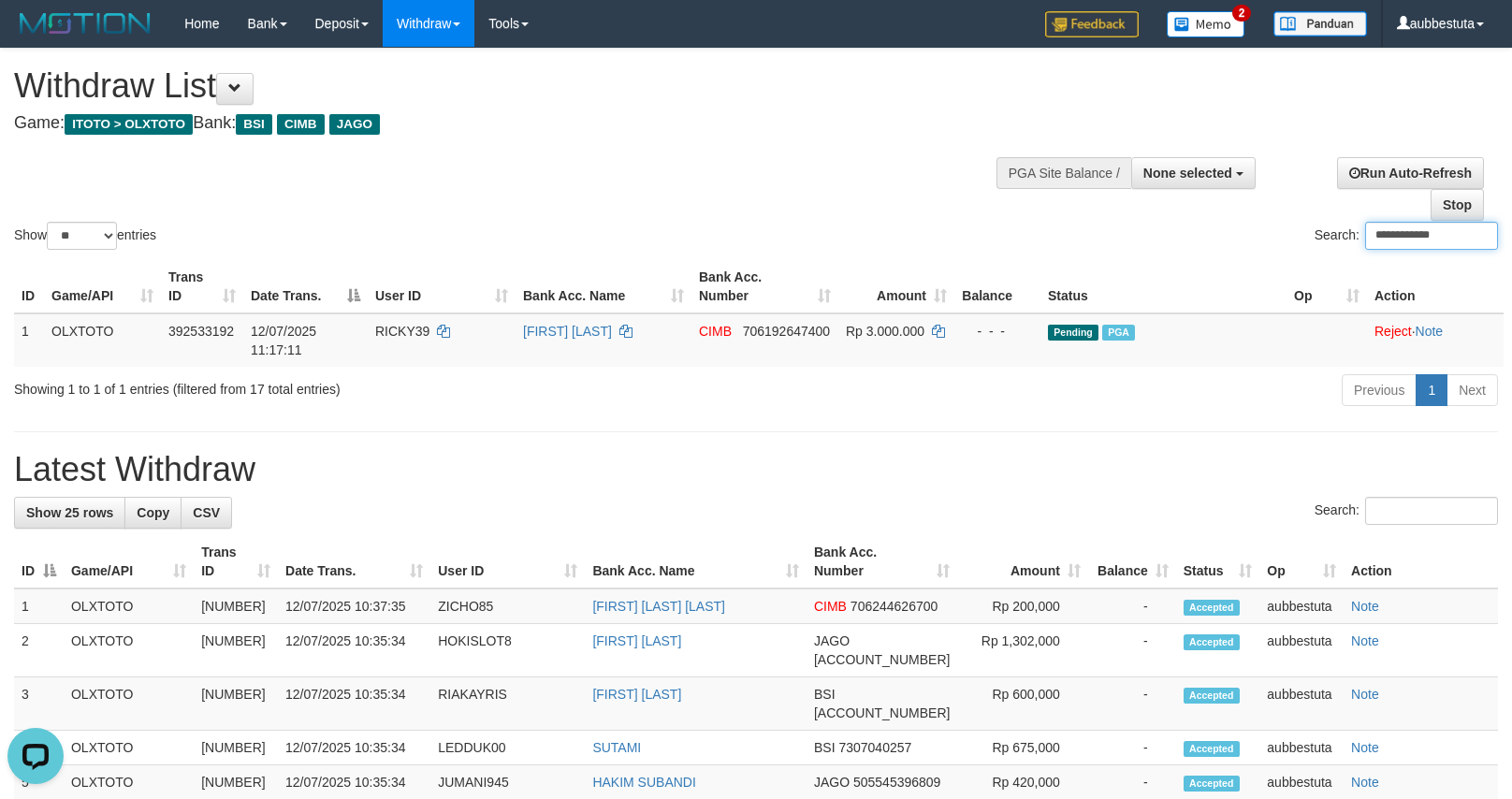 click on "**********" at bounding box center (1432, 236) 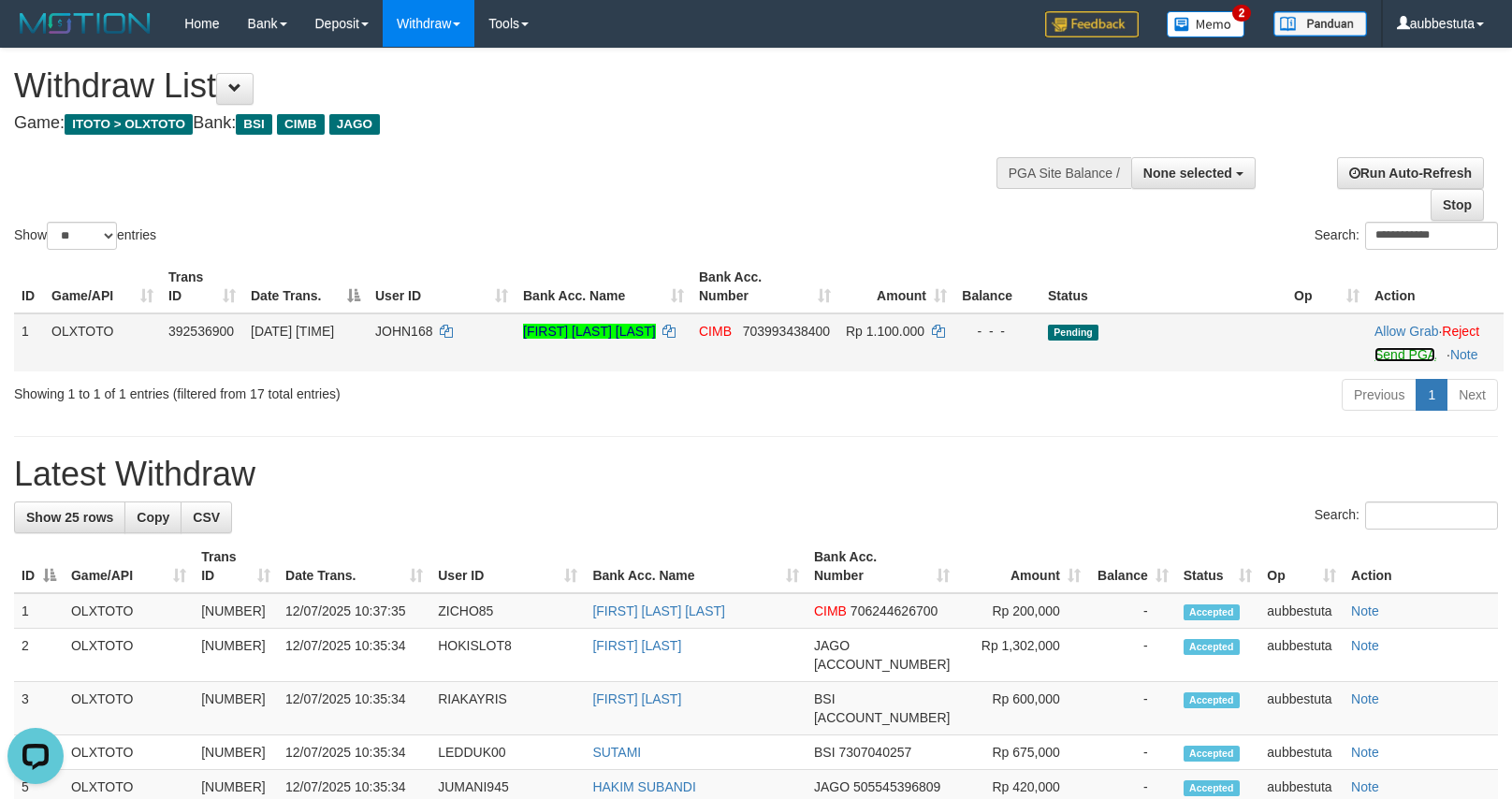 click on "Send PGA" at bounding box center (1404, 355) 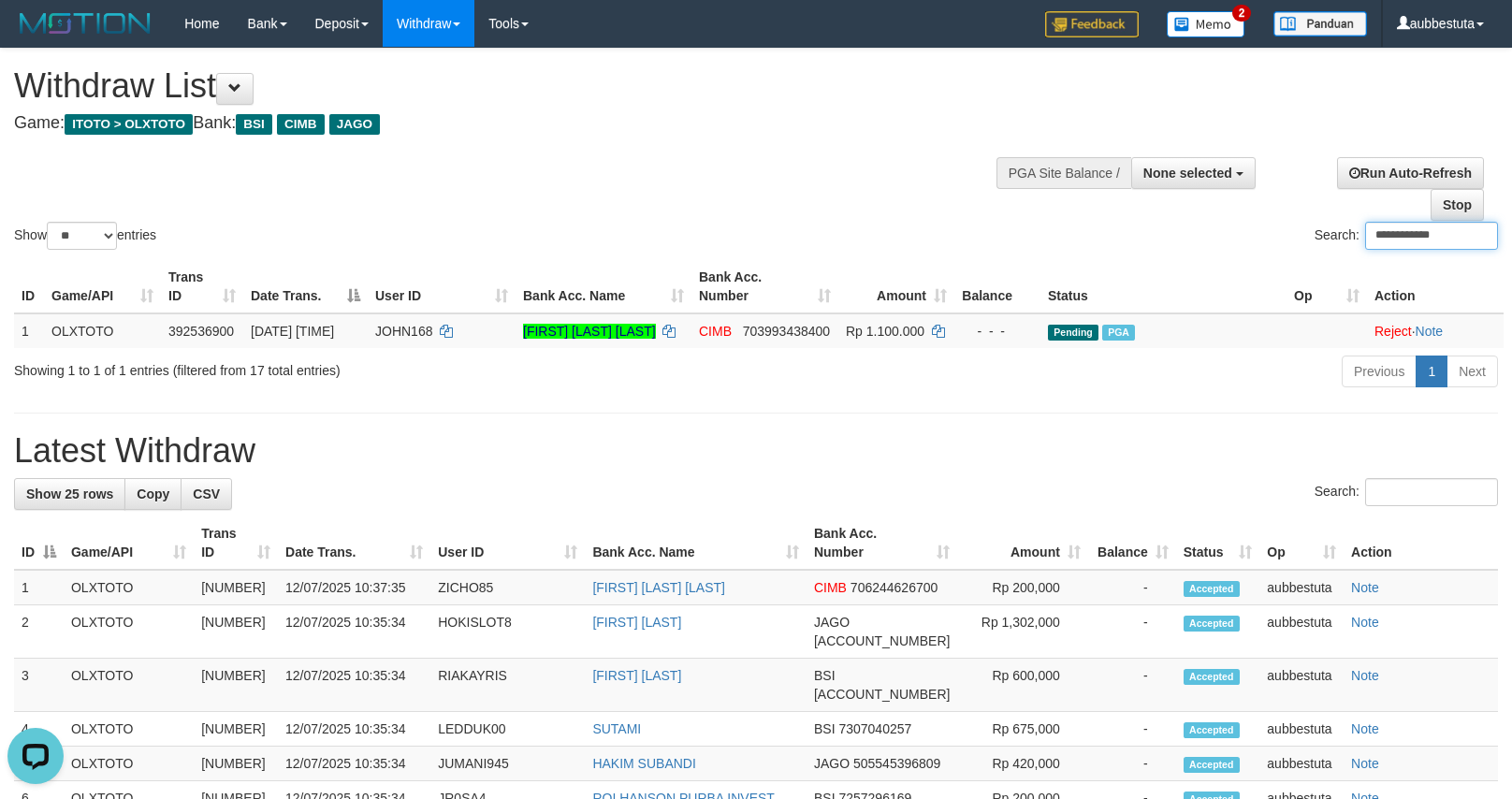 click on "**********" at bounding box center (1432, 236) 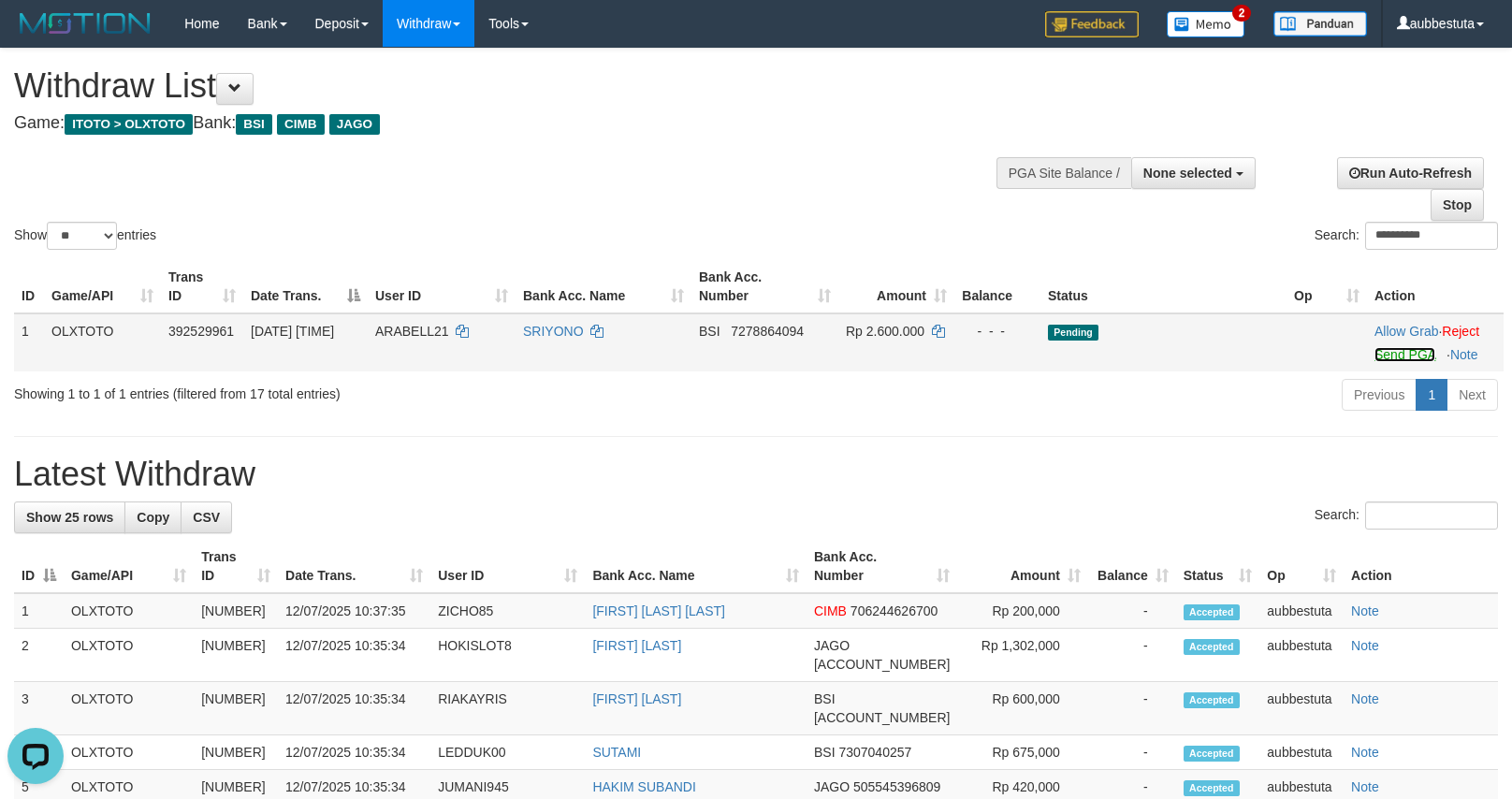 click on "Send PGA" at bounding box center [1404, 355] 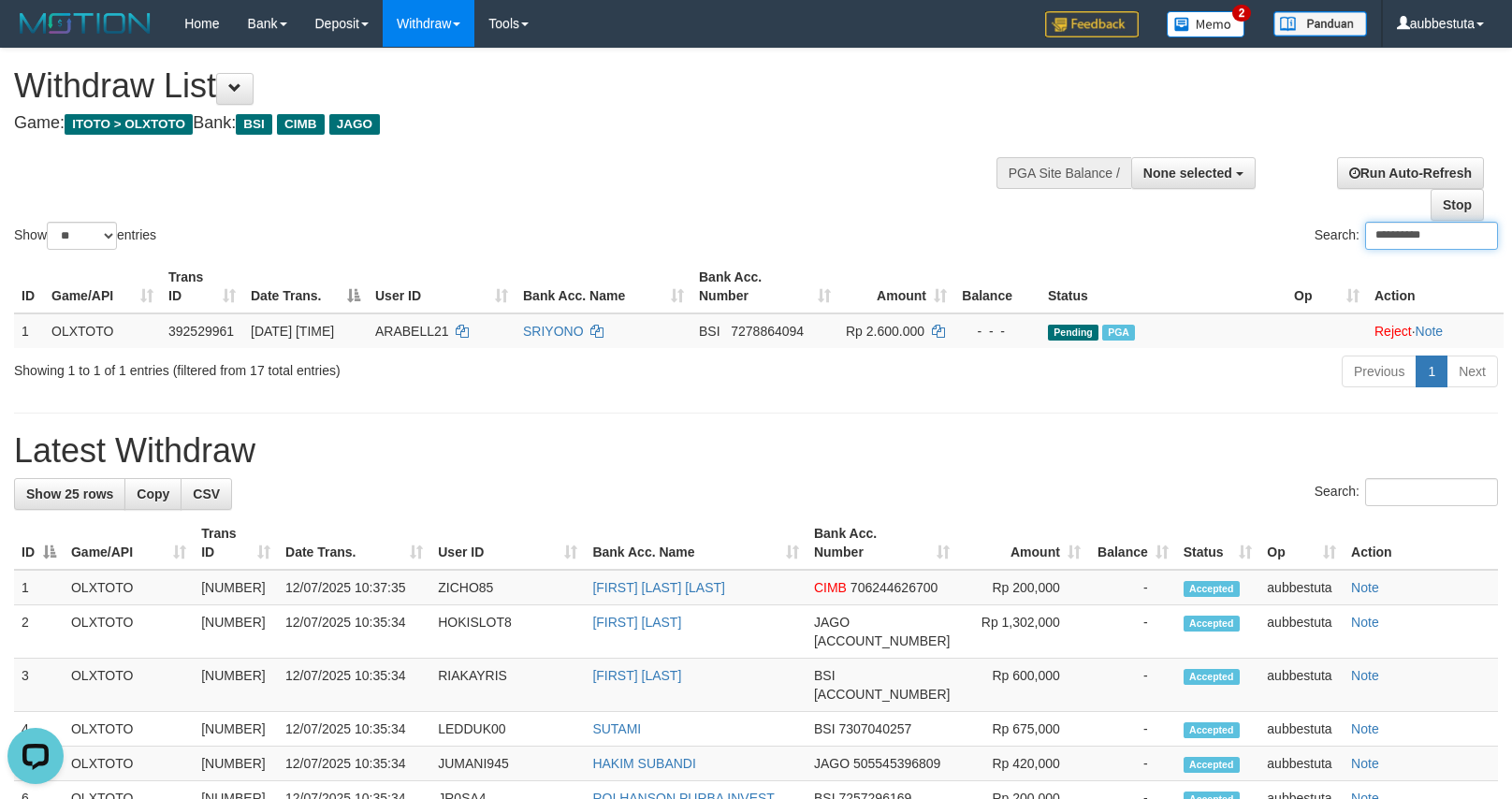 click on "**********" at bounding box center [1432, 236] 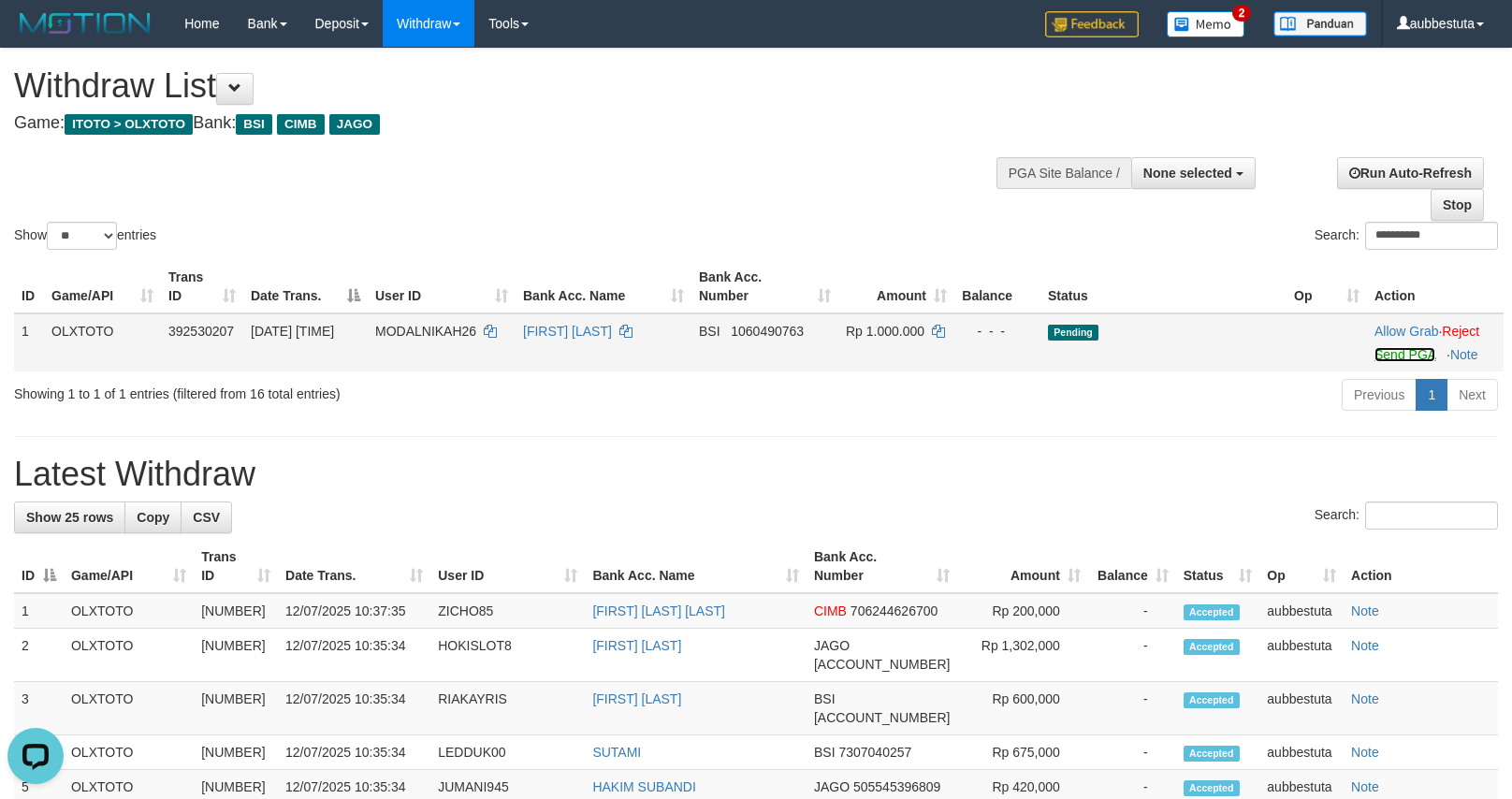 click on "Send PGA" at bounding box center [1404, 355] 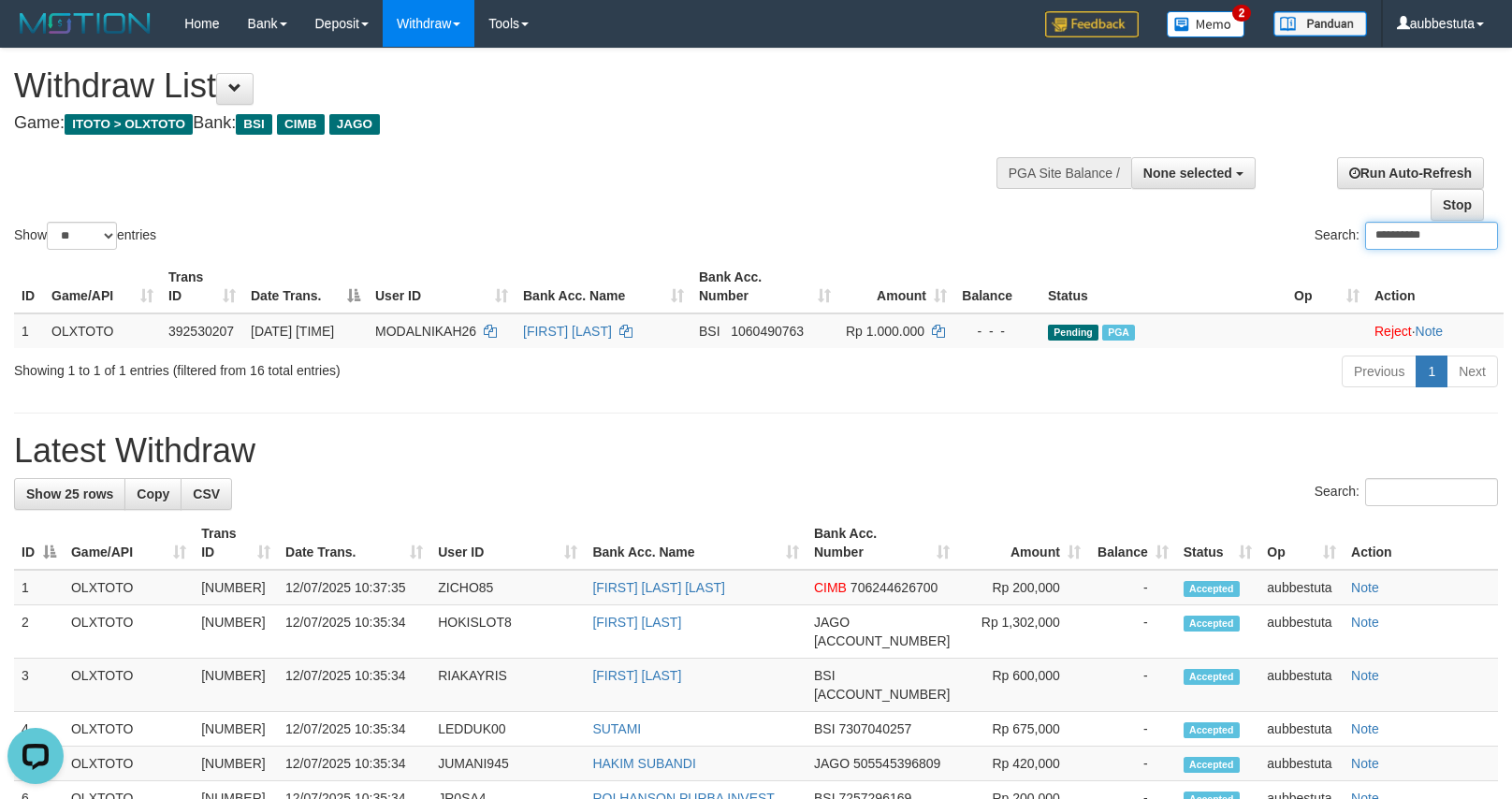 click on "**********" at bounding box center [1432, 236] 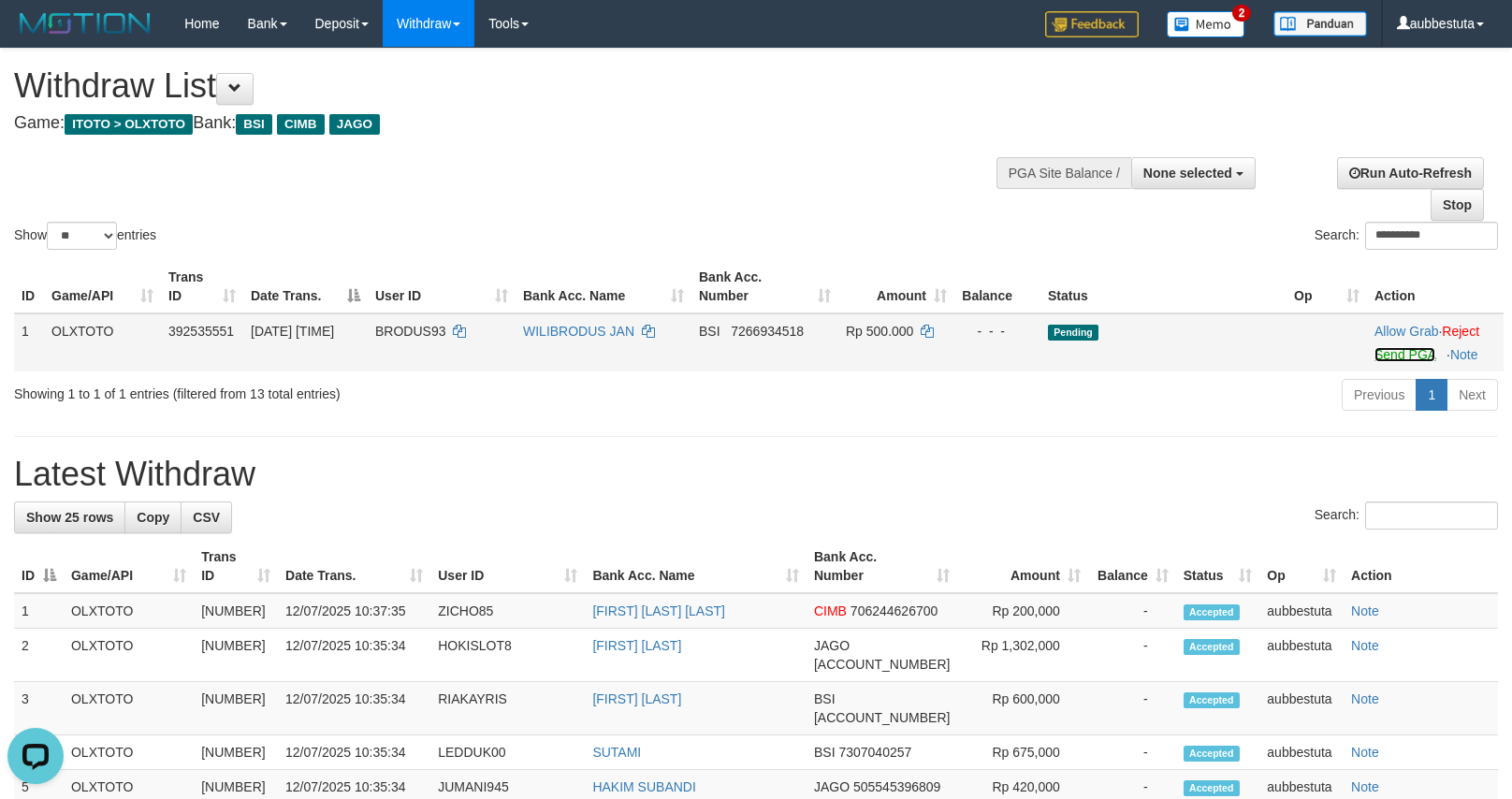 click on "Send PGA" at bounding box center [1404, 355] 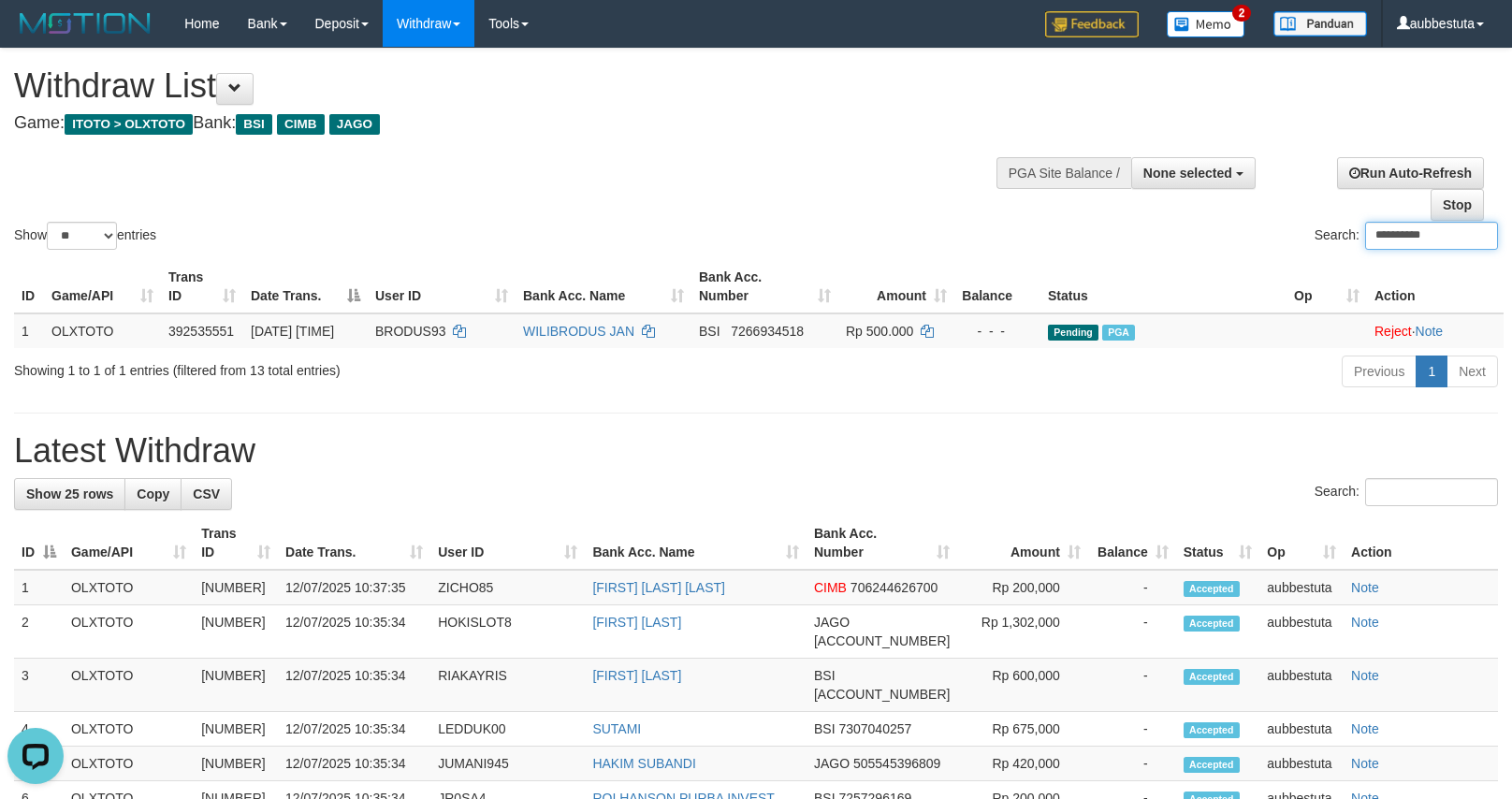 click on "**********" at bounding box center [1432, 236] 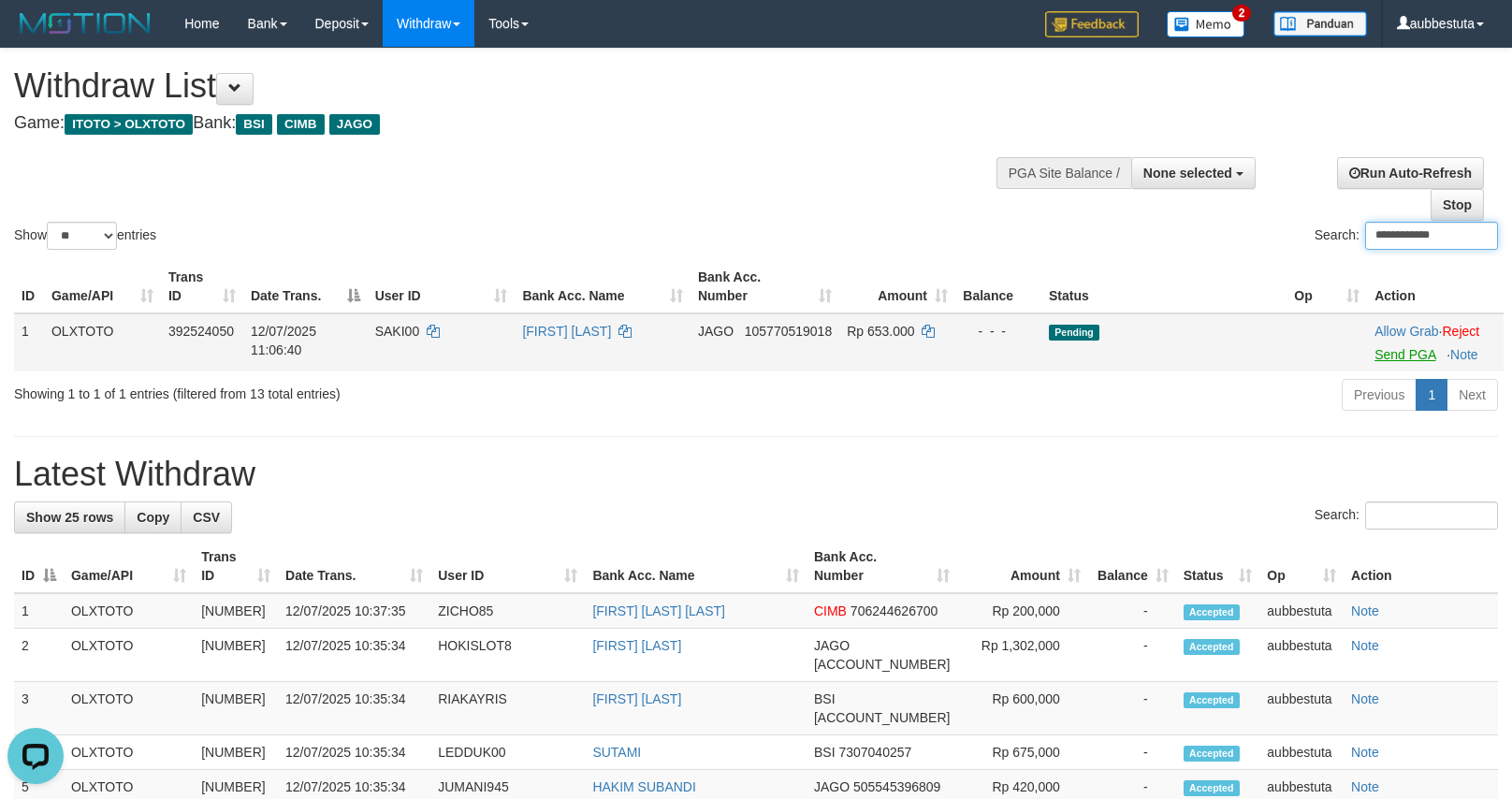 type on "**********" 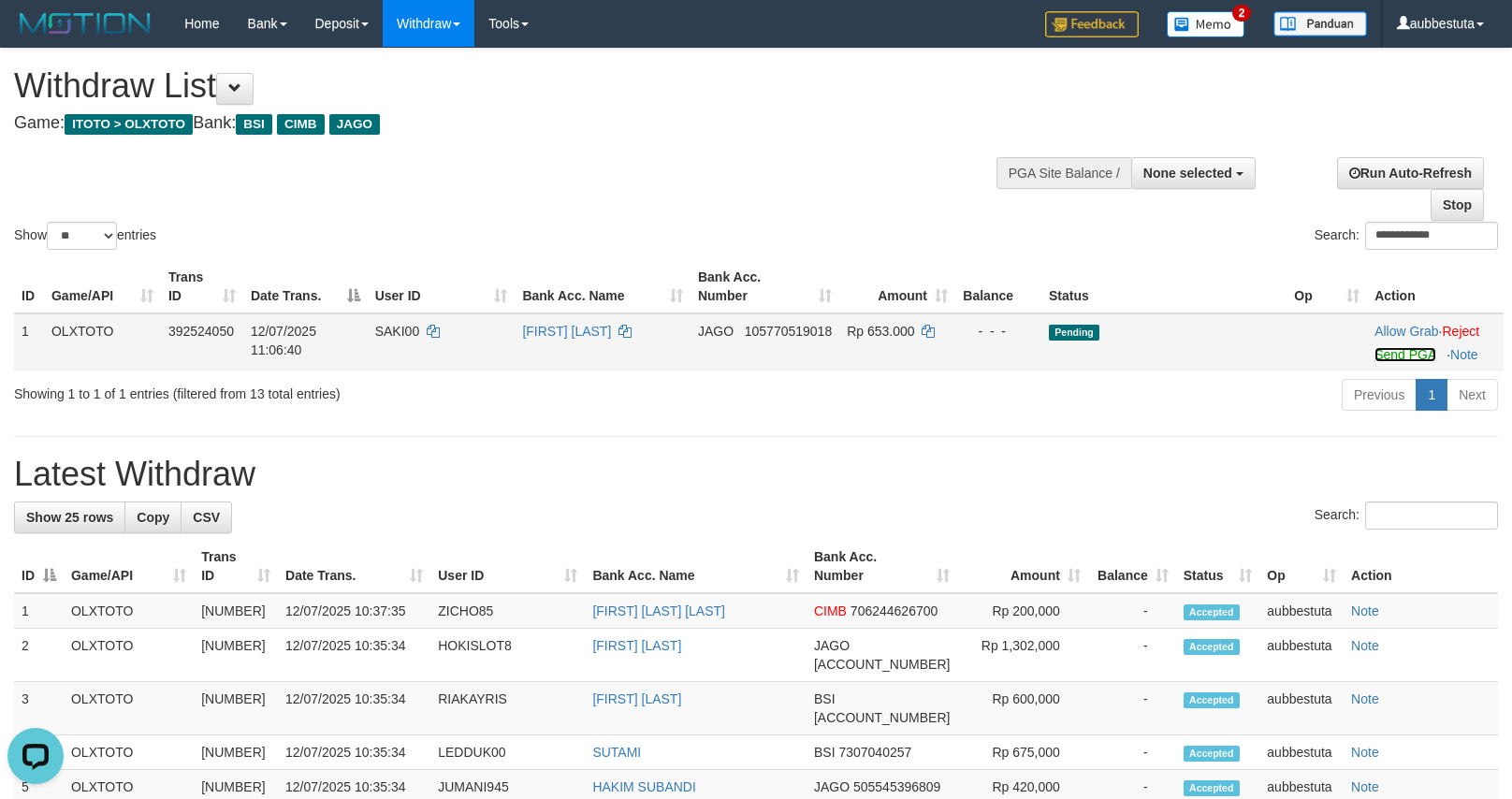 click on "Send PGA" at bounding box center [1404, 355] 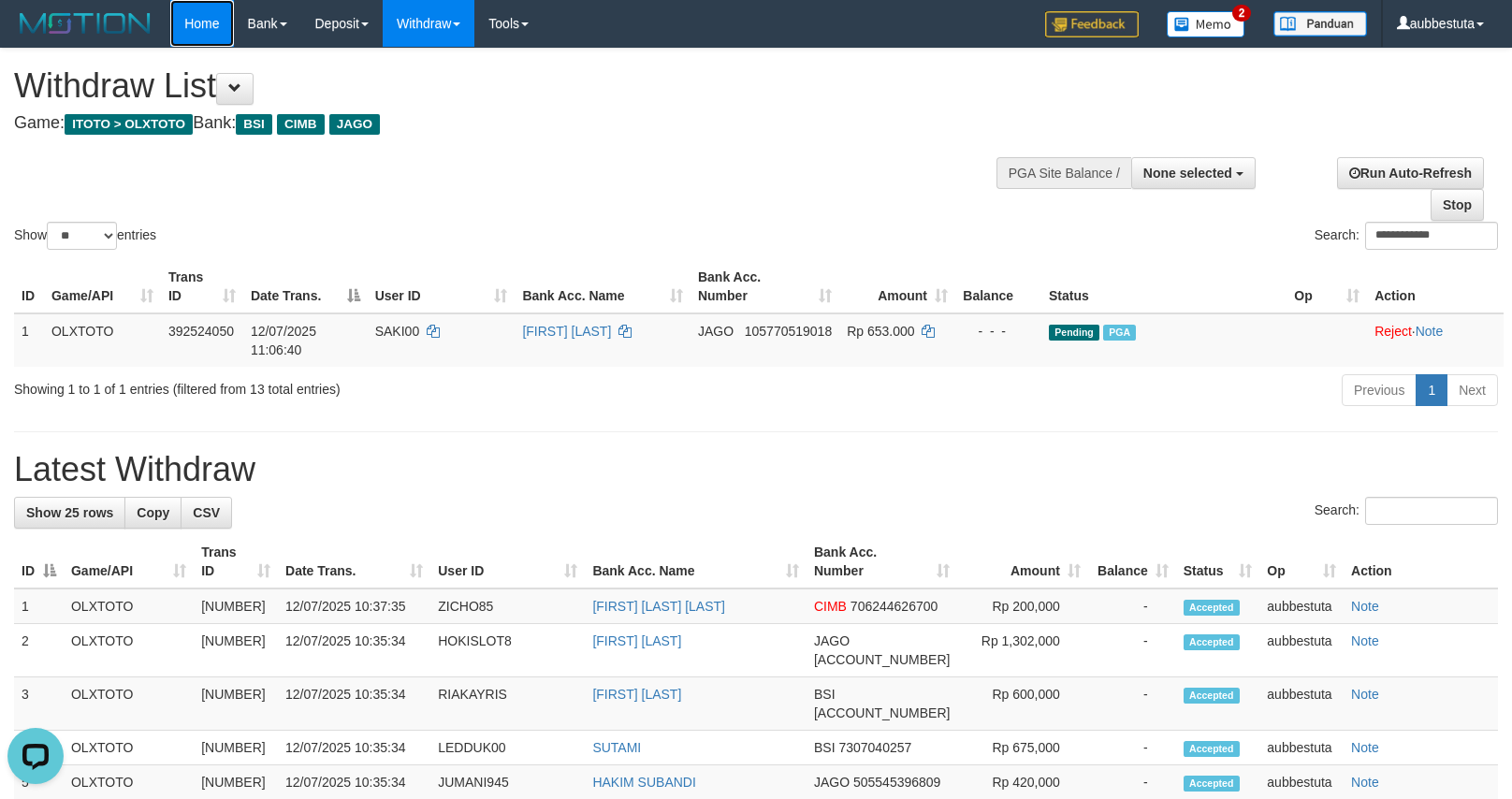 click on "Home" at bounding box center [201, 23] 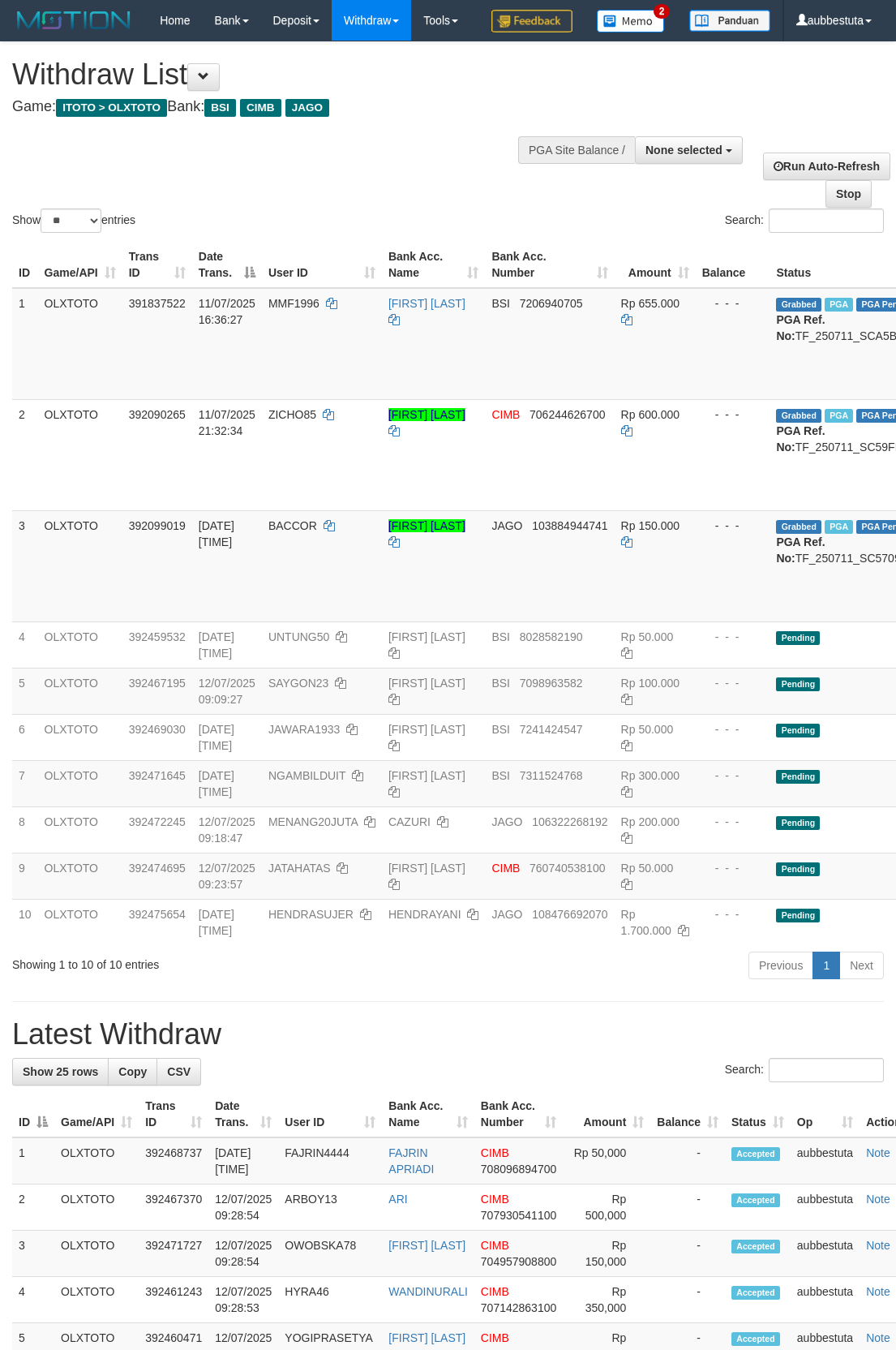 select 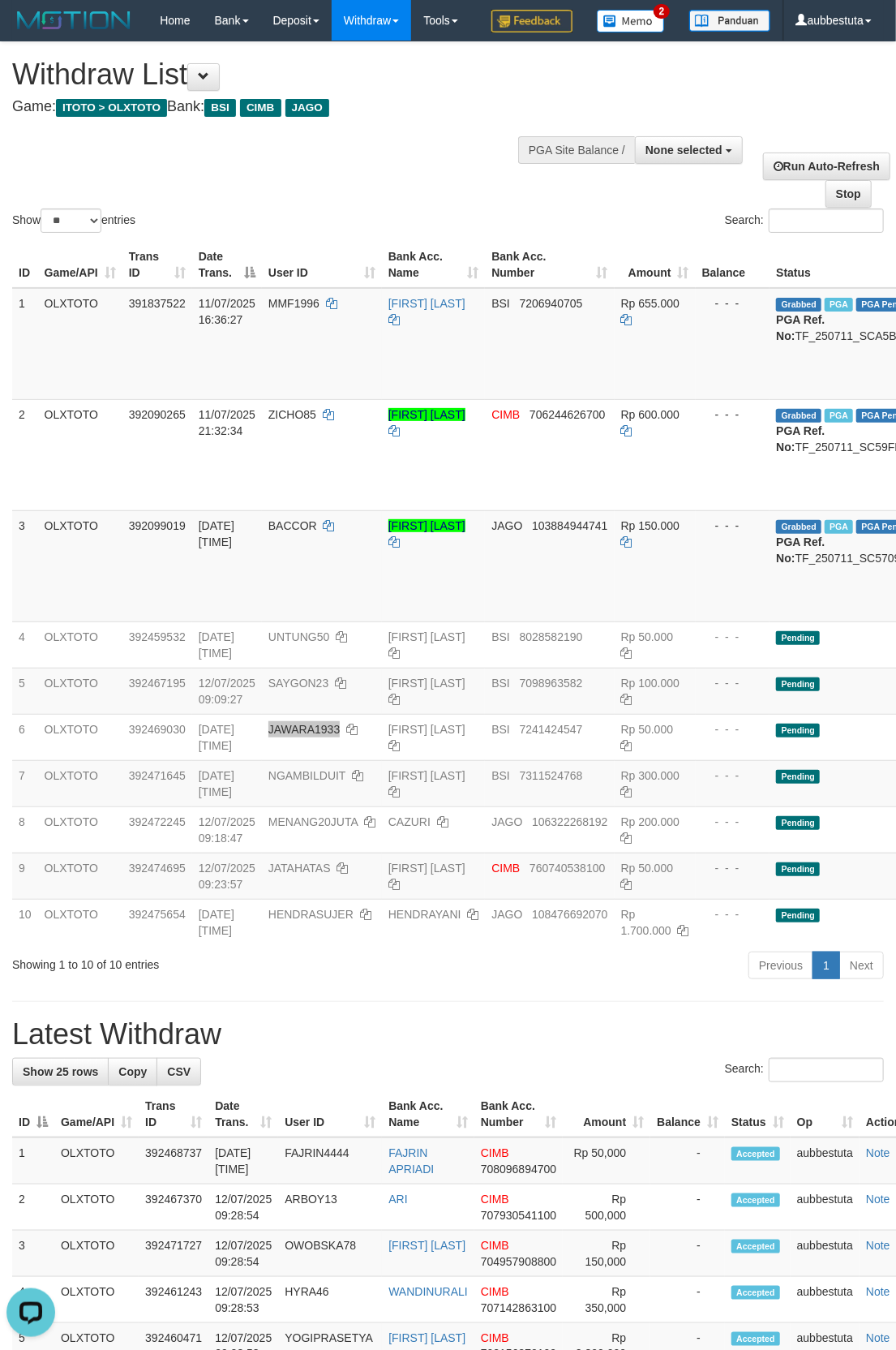 scroll, scrollTop: 0, scrollLeft: 0, axis: both 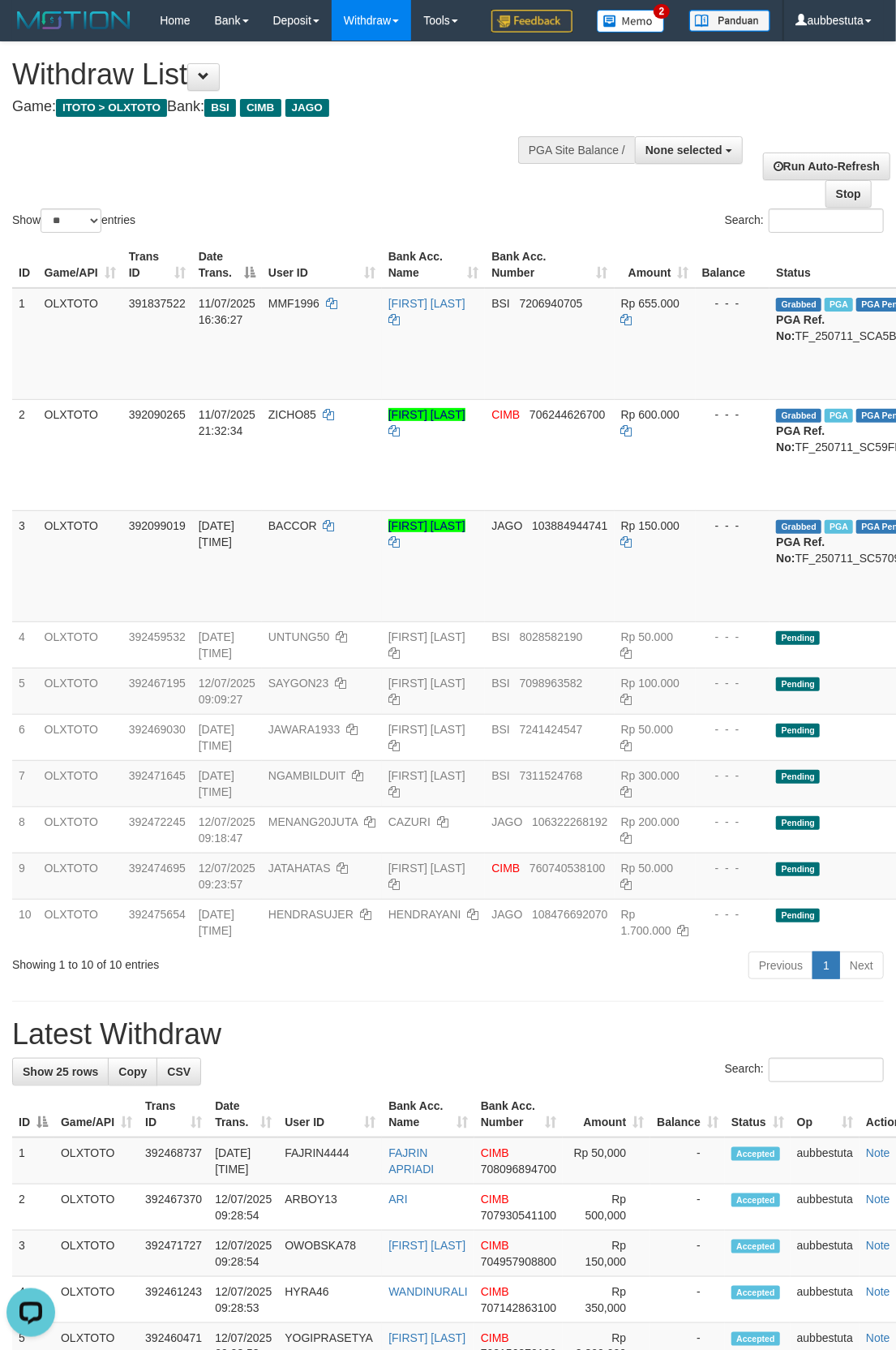 click on "Show  ** ** ** ***  entries Search:" at bounding box center [448, 139] 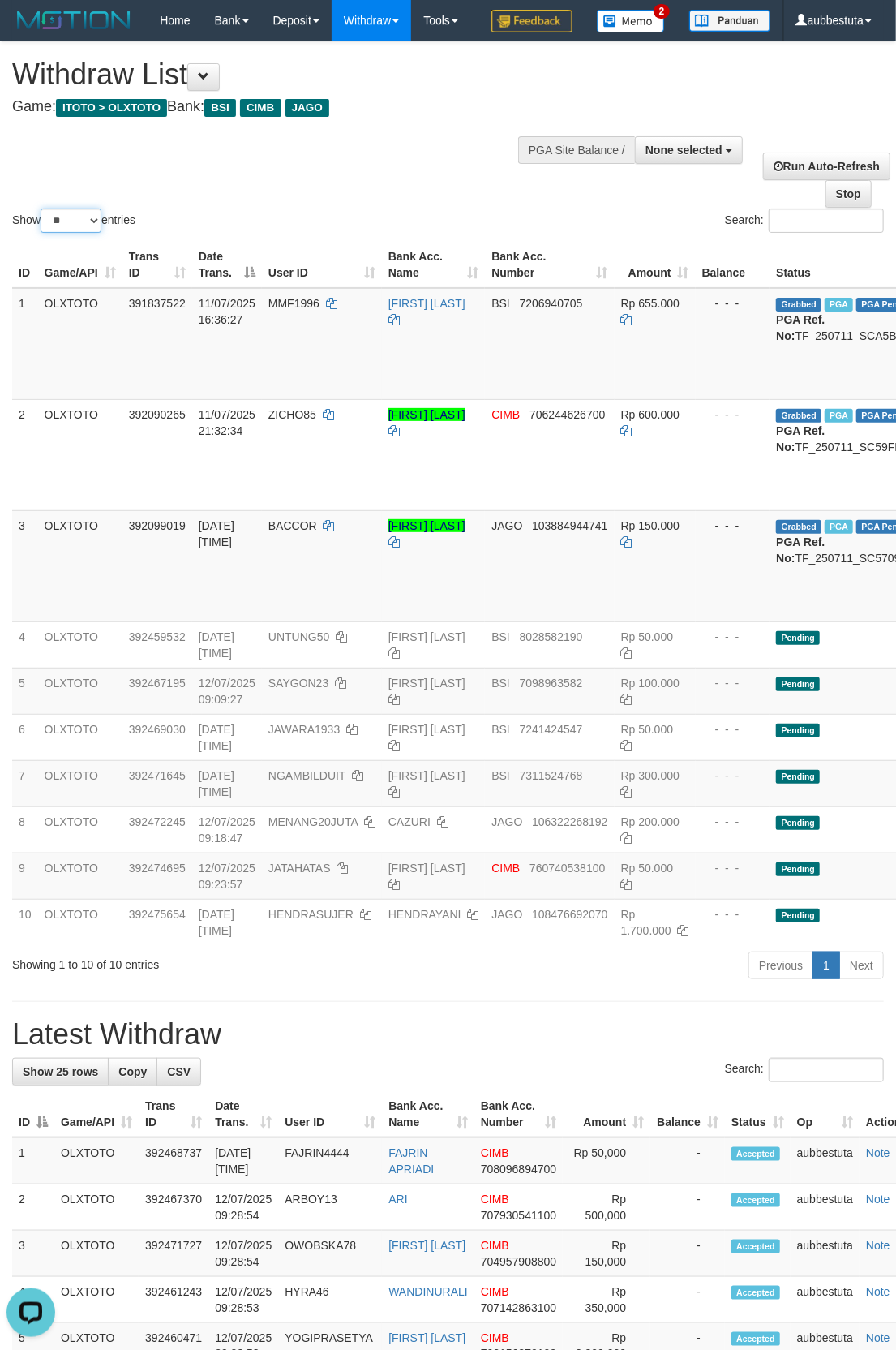 click on "** ** ** ***" at bounding box center [71, 221] 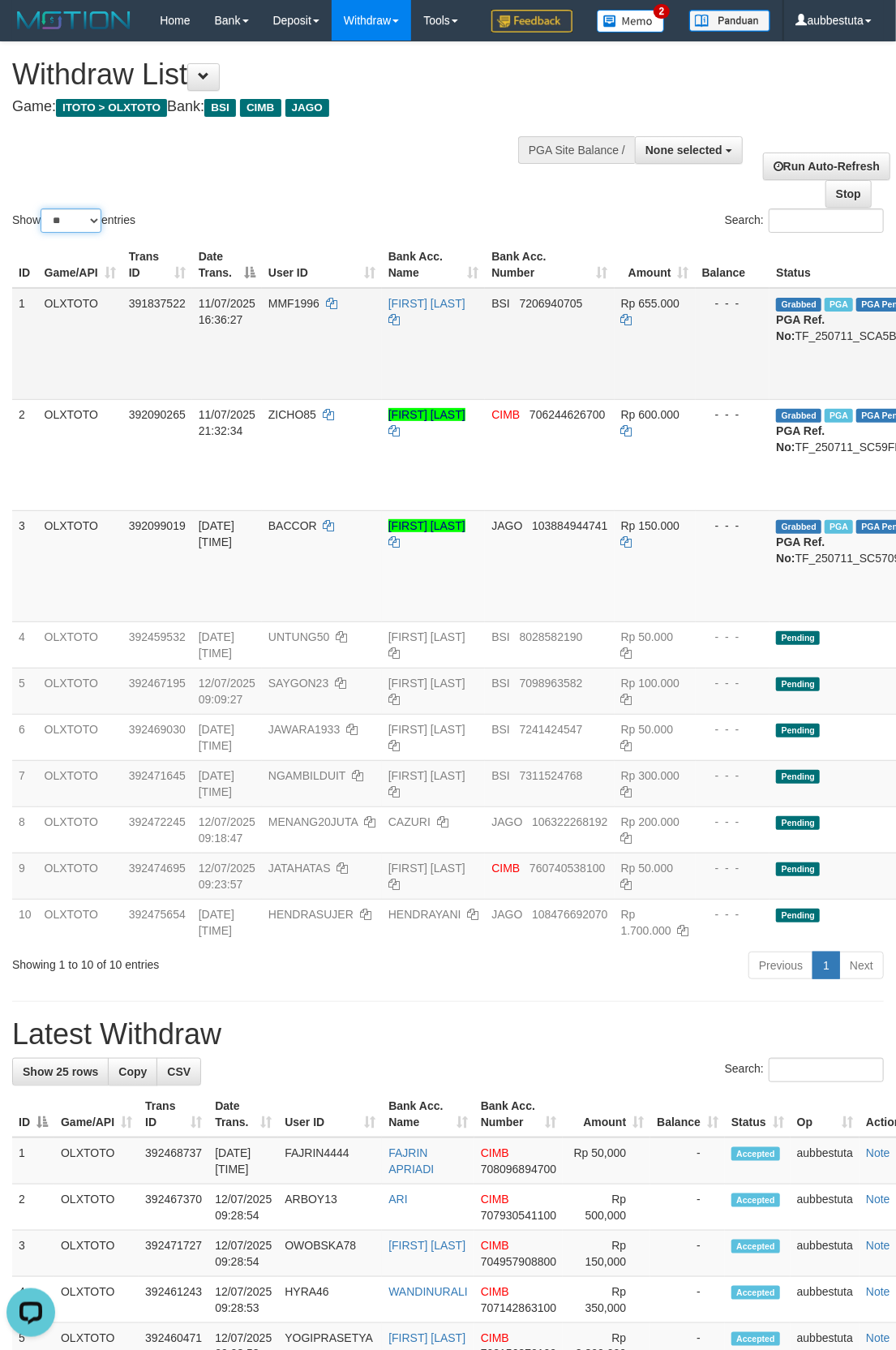 select on "***" 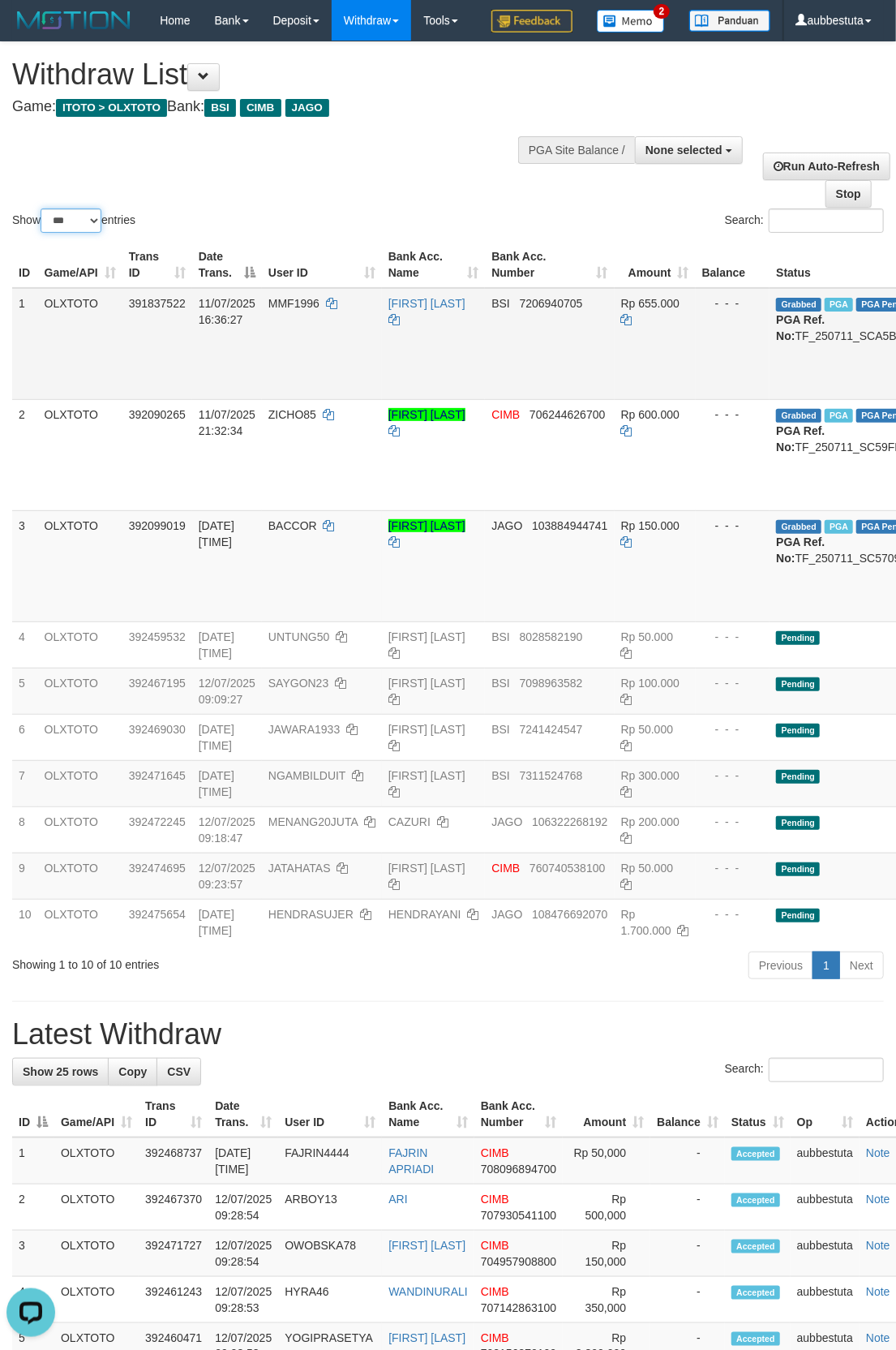 click on "** ** ** ***" at bounding box center [71, 221] 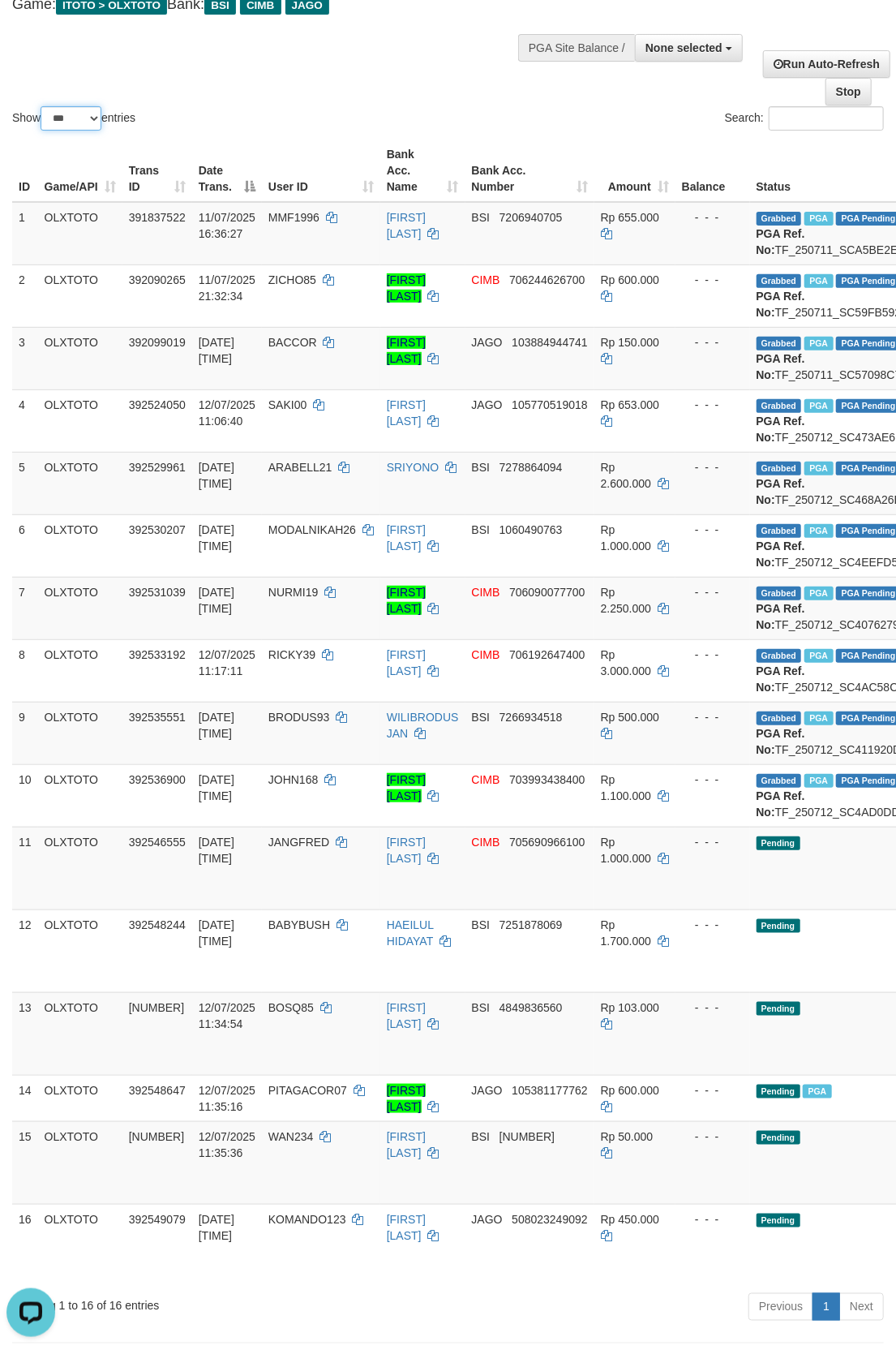 scroll, scrollTop: 0, scrollLeft: 0, axis: both 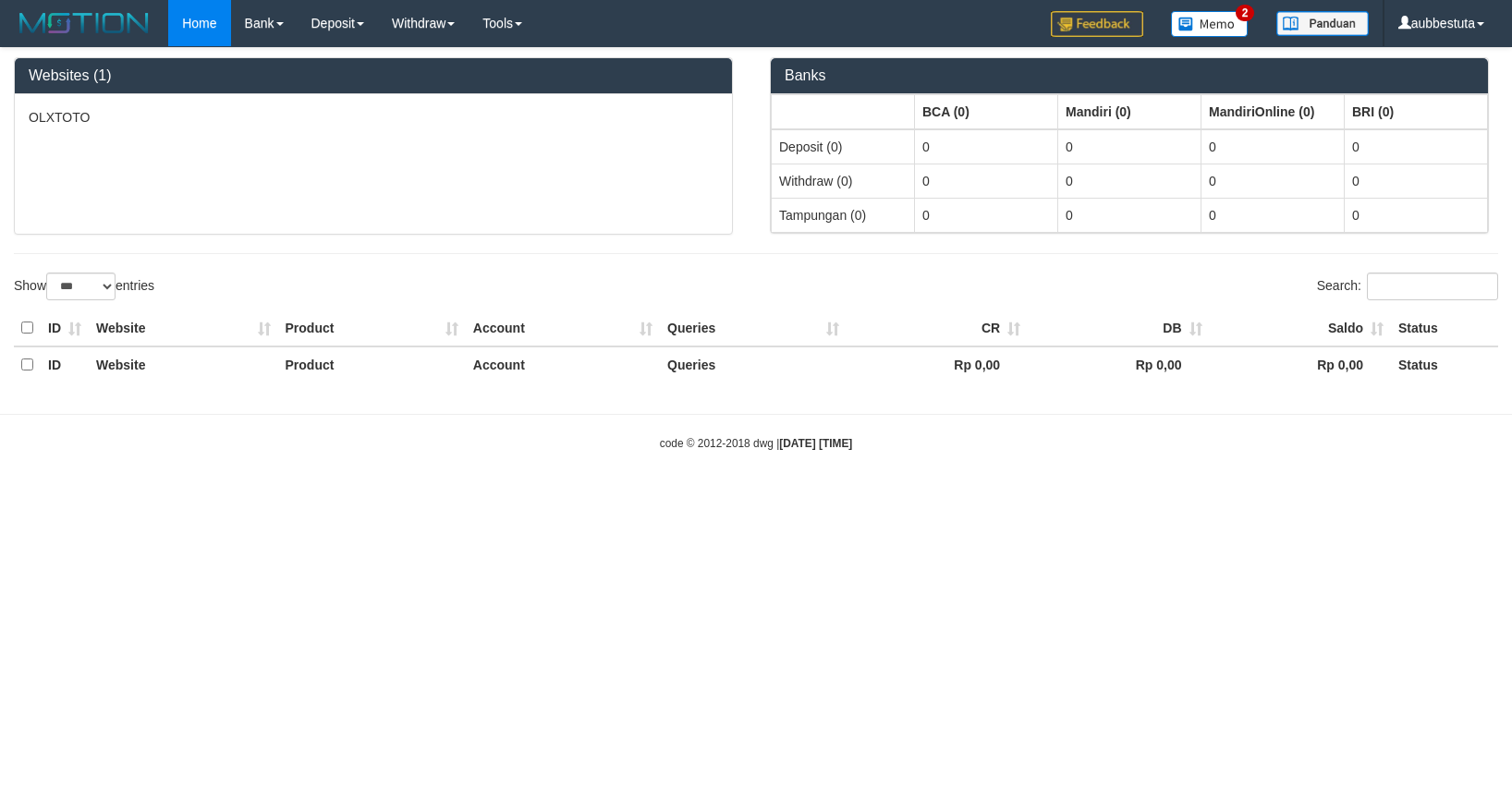 select on "***" 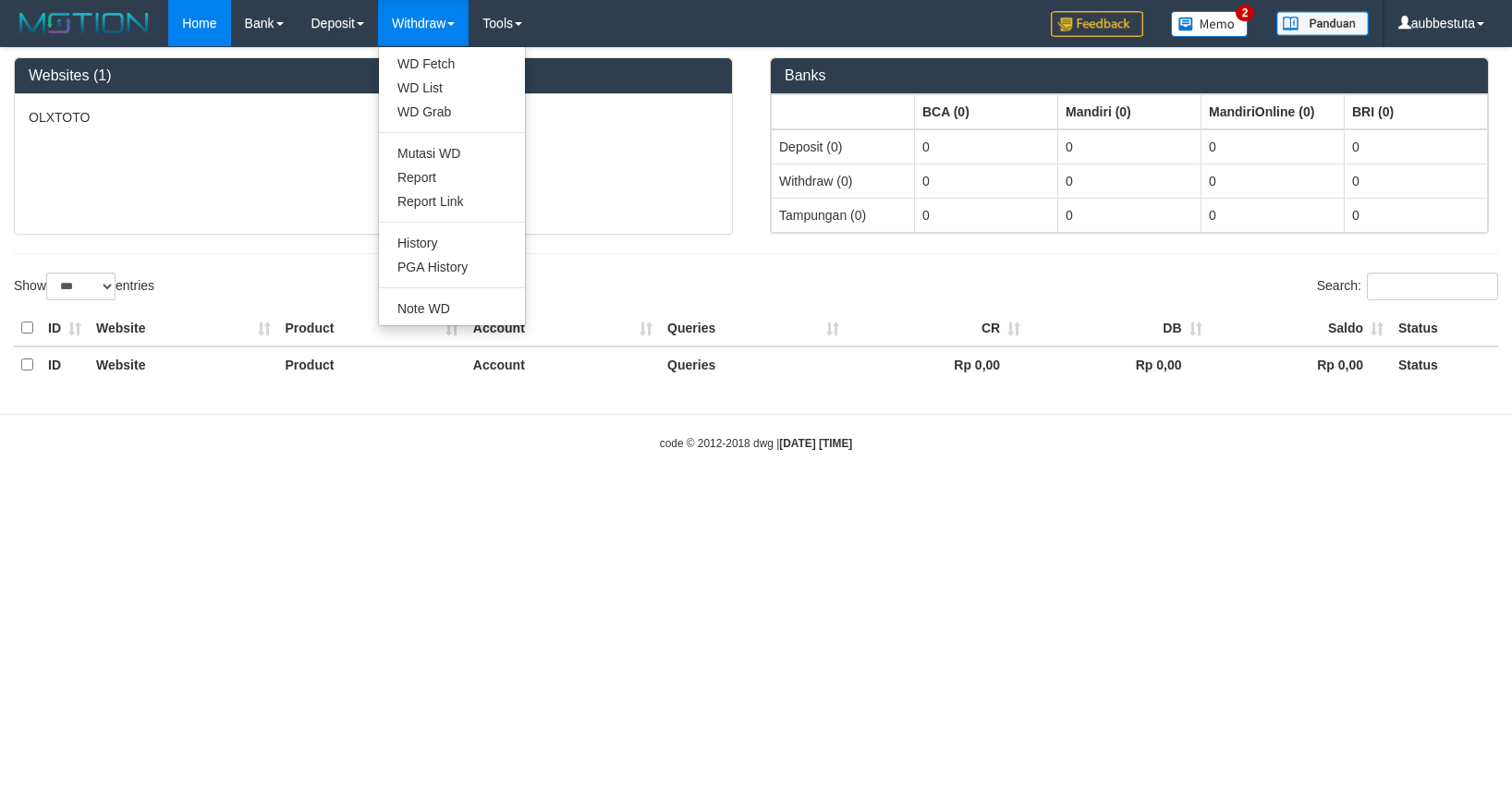 click on "Withdraw" at bounding box center (423, 23) 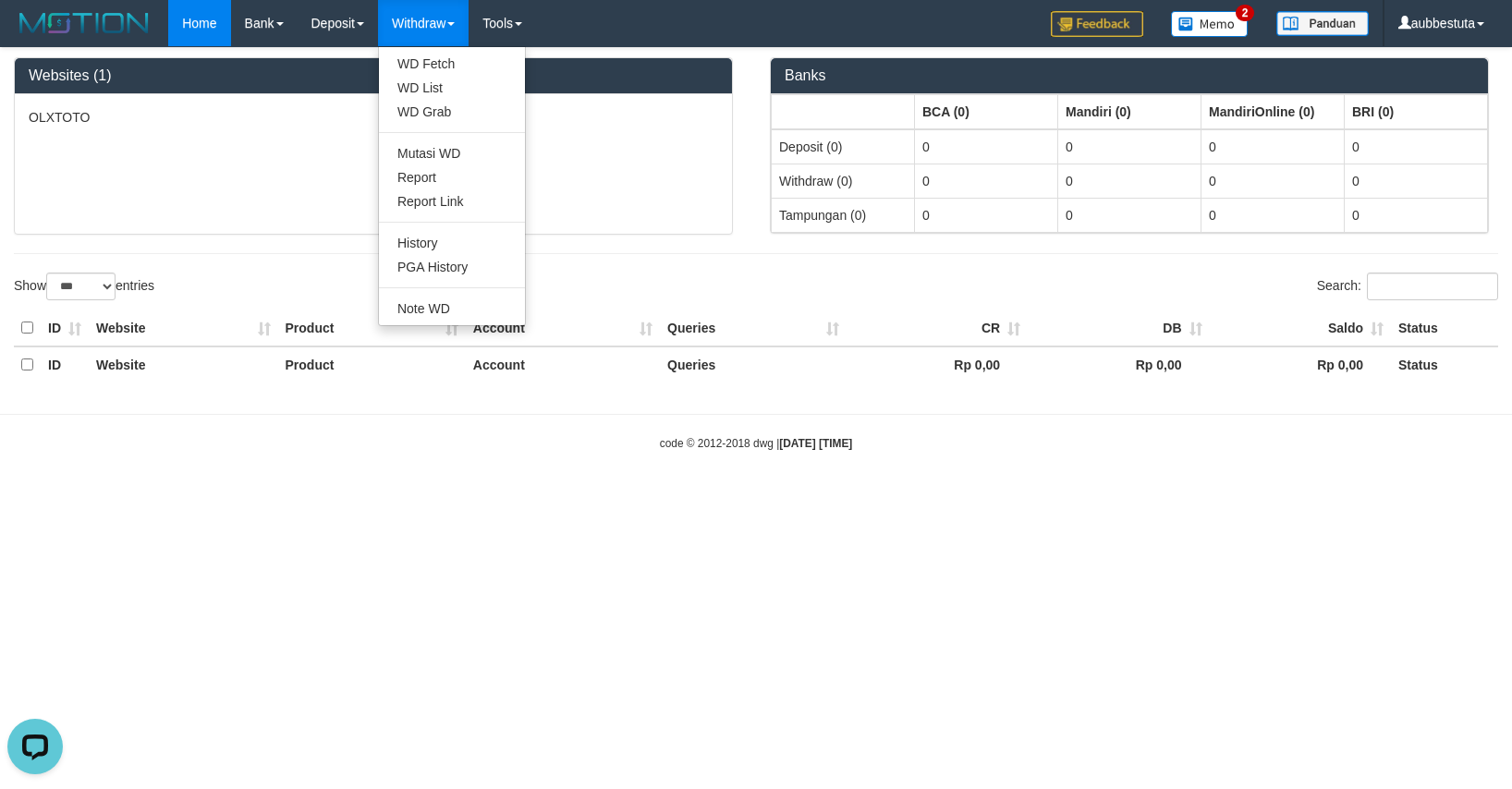 scroll, scrollTop: 0, scrollLeft: 0, axis: both 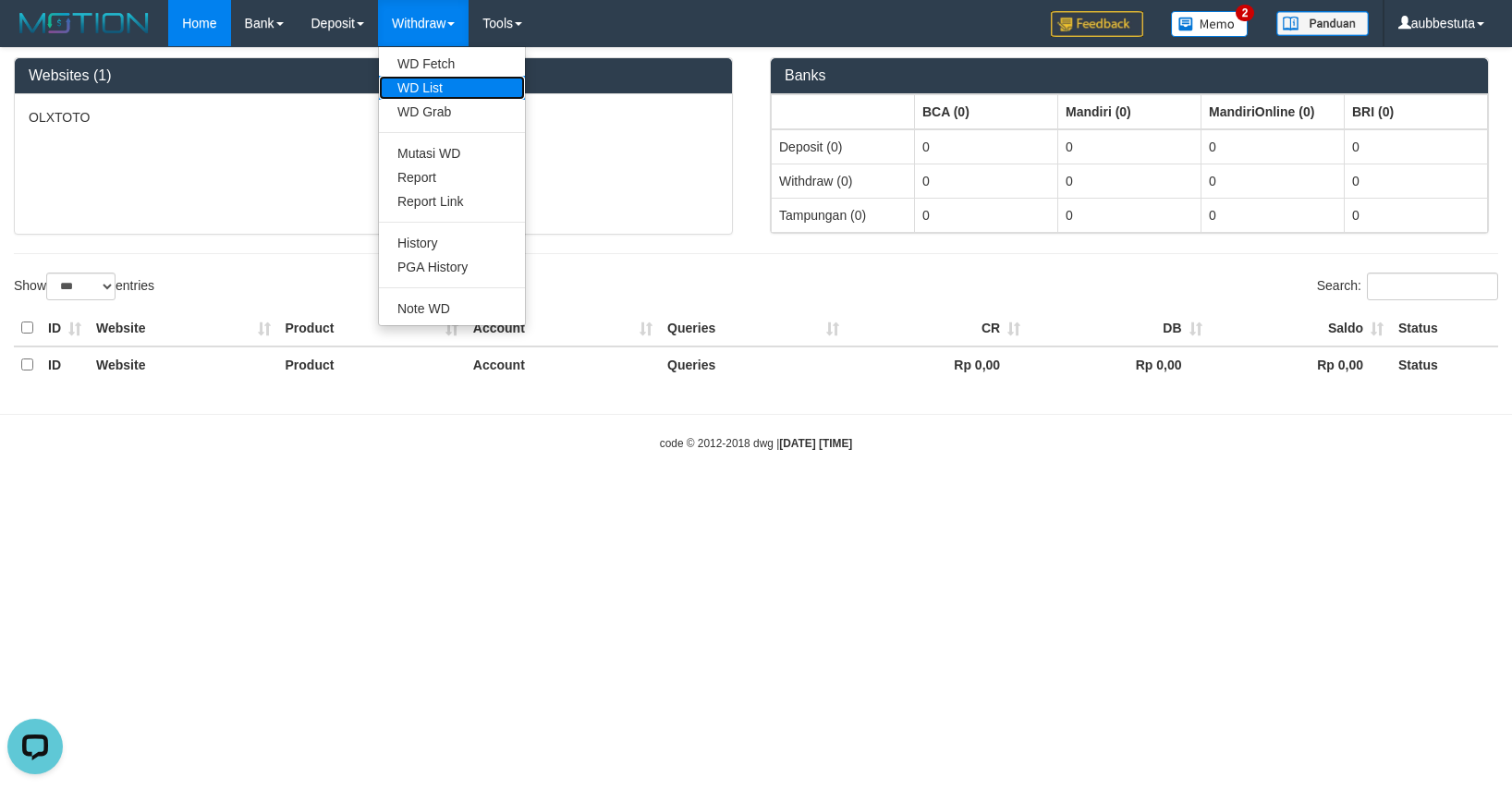 click on "WD List" at bounding box center [452, 88] 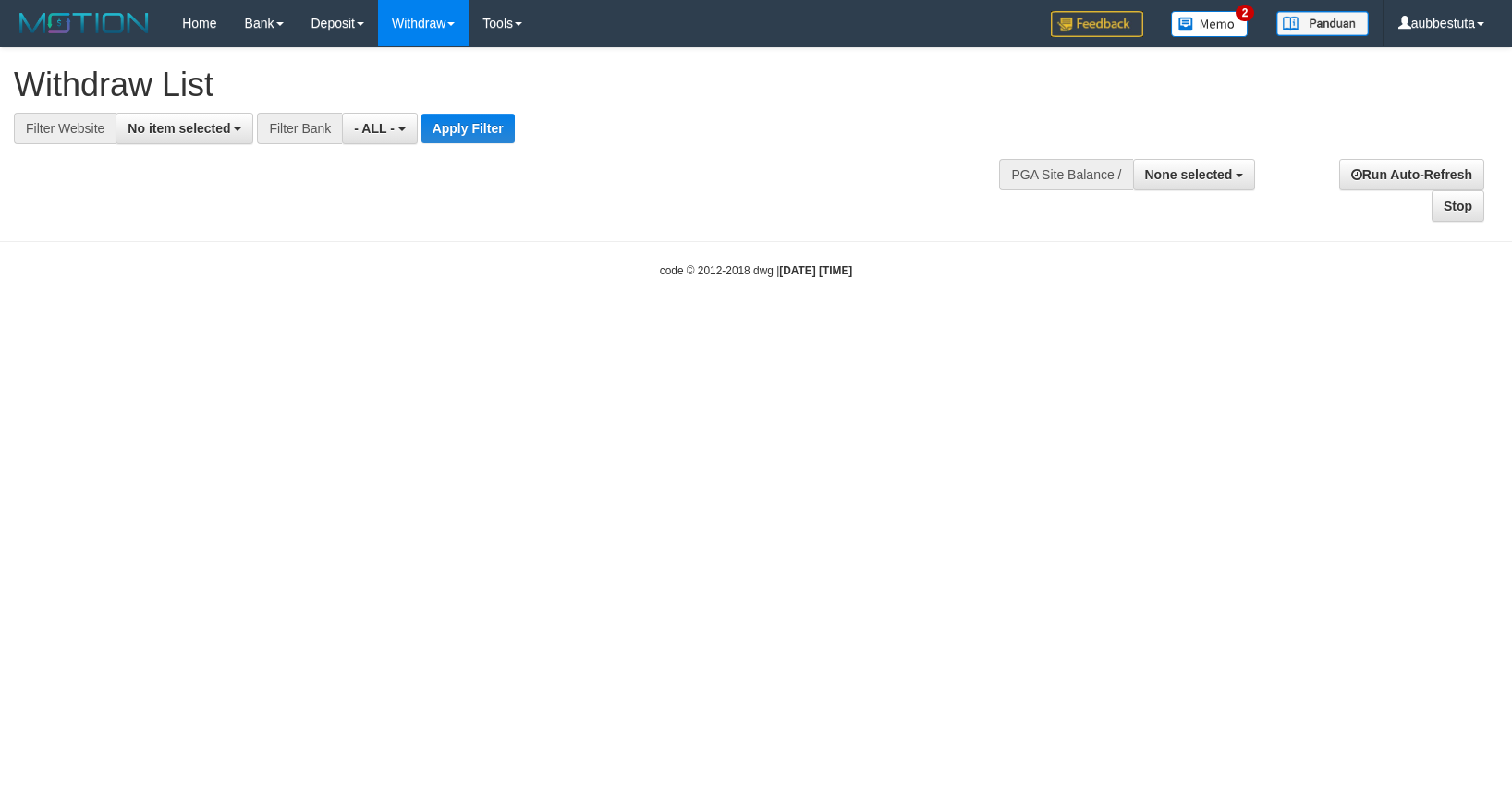 select 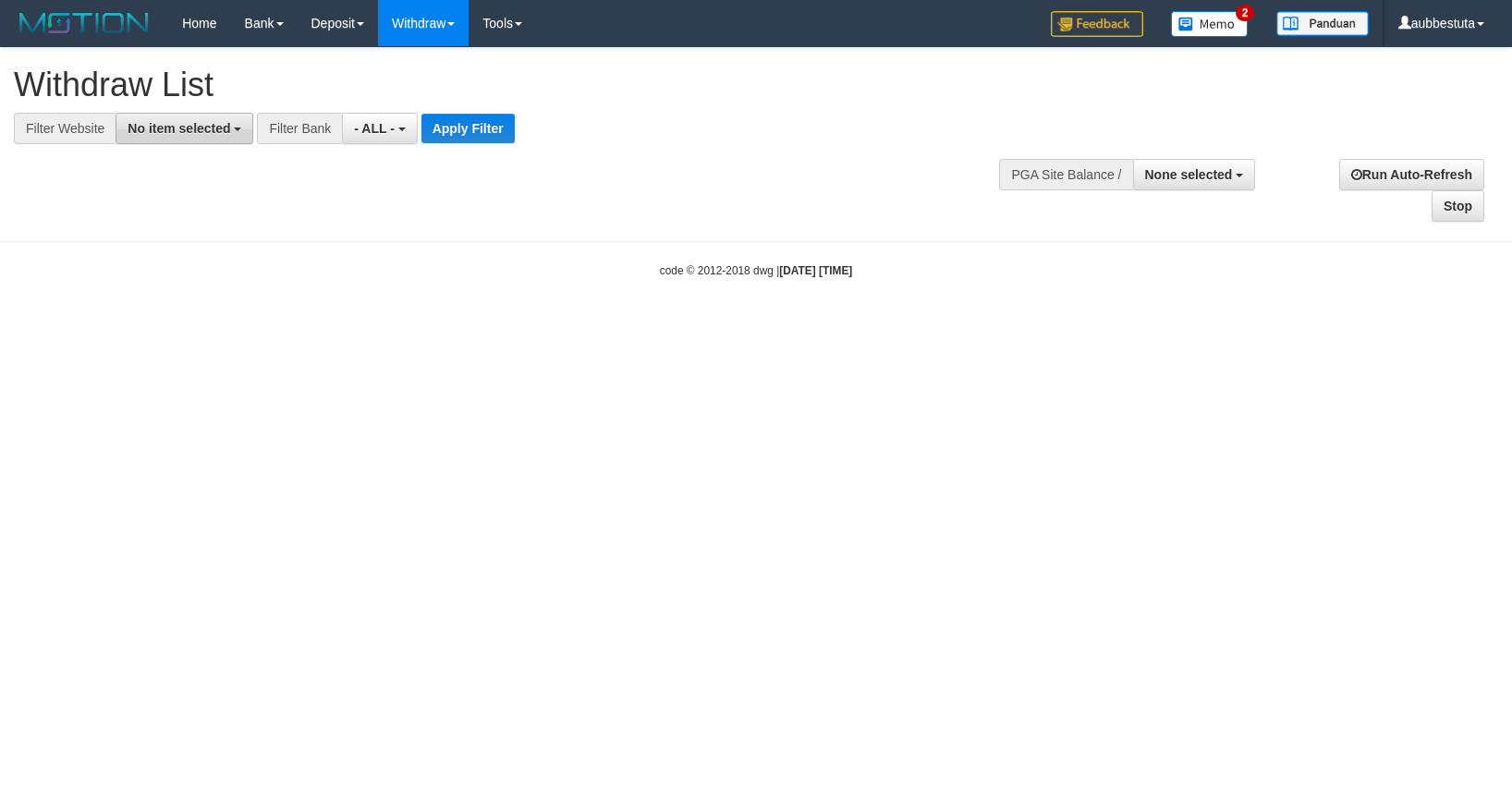 click on "No item selected" at bounding box center (178, 128) 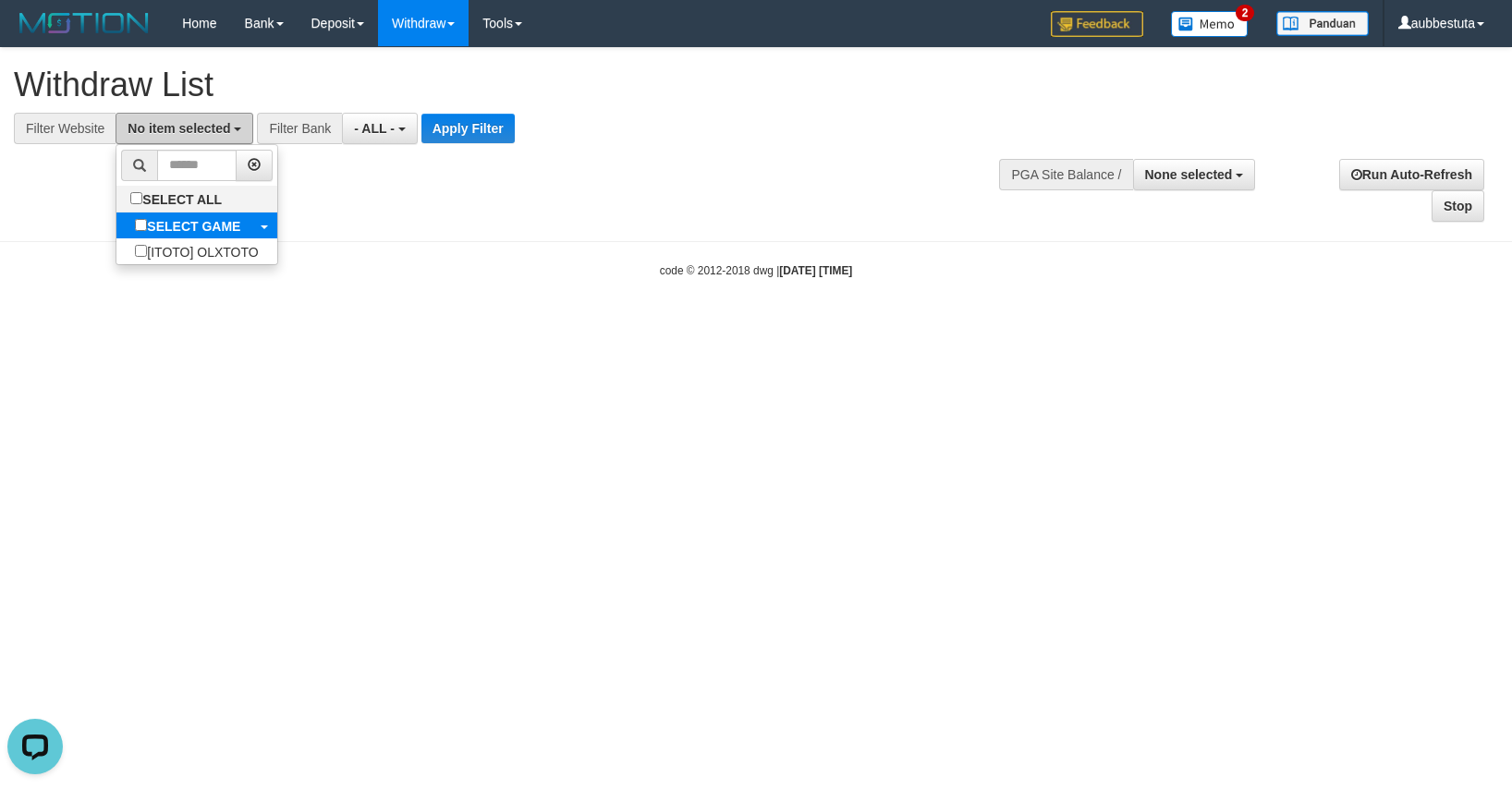 scroll, scrollTop: 0, scrollLeft: 0, axis: both 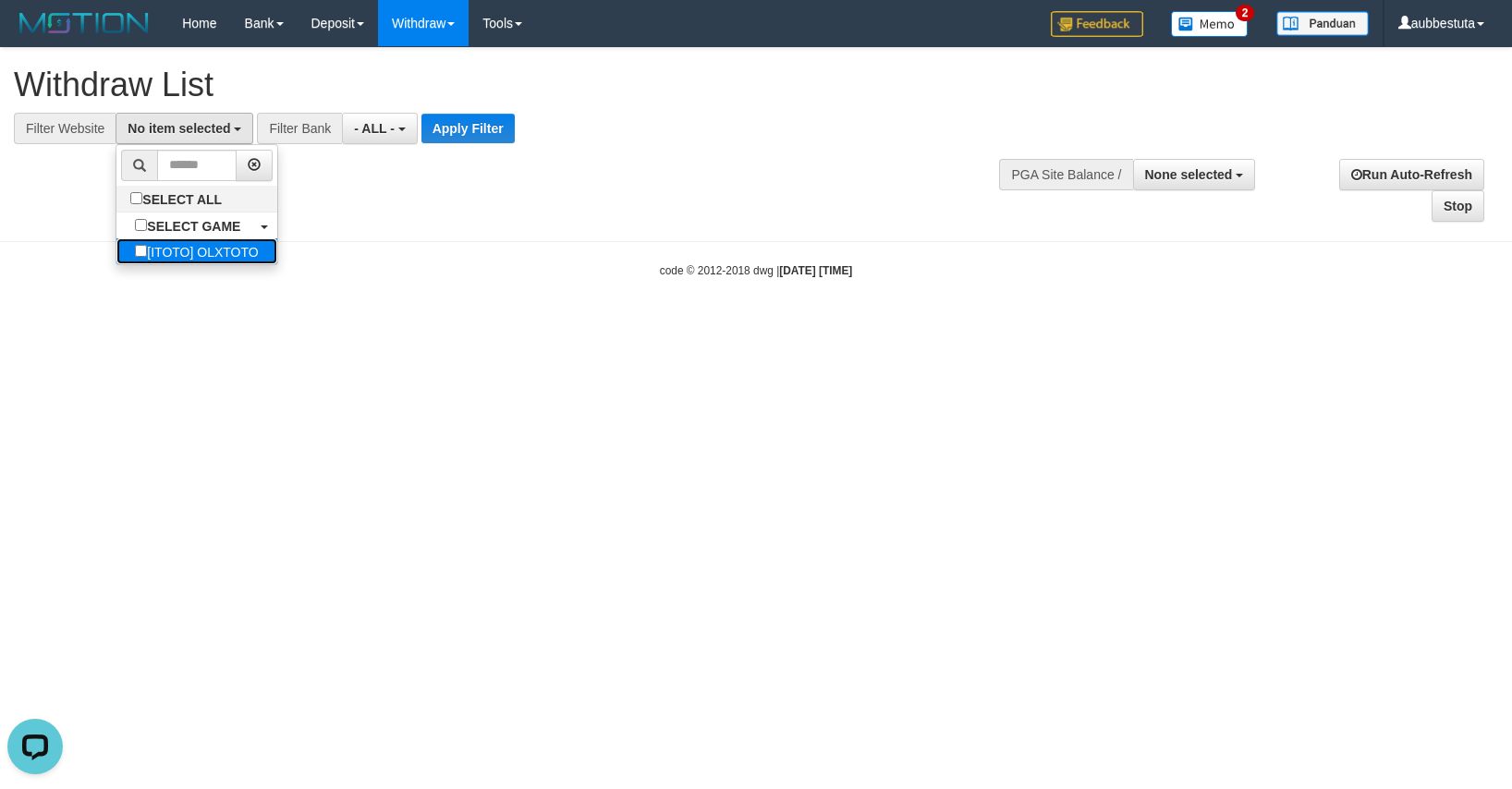 click on "[ITOTO] OLXTOTO" at bounding box center (196, 251) 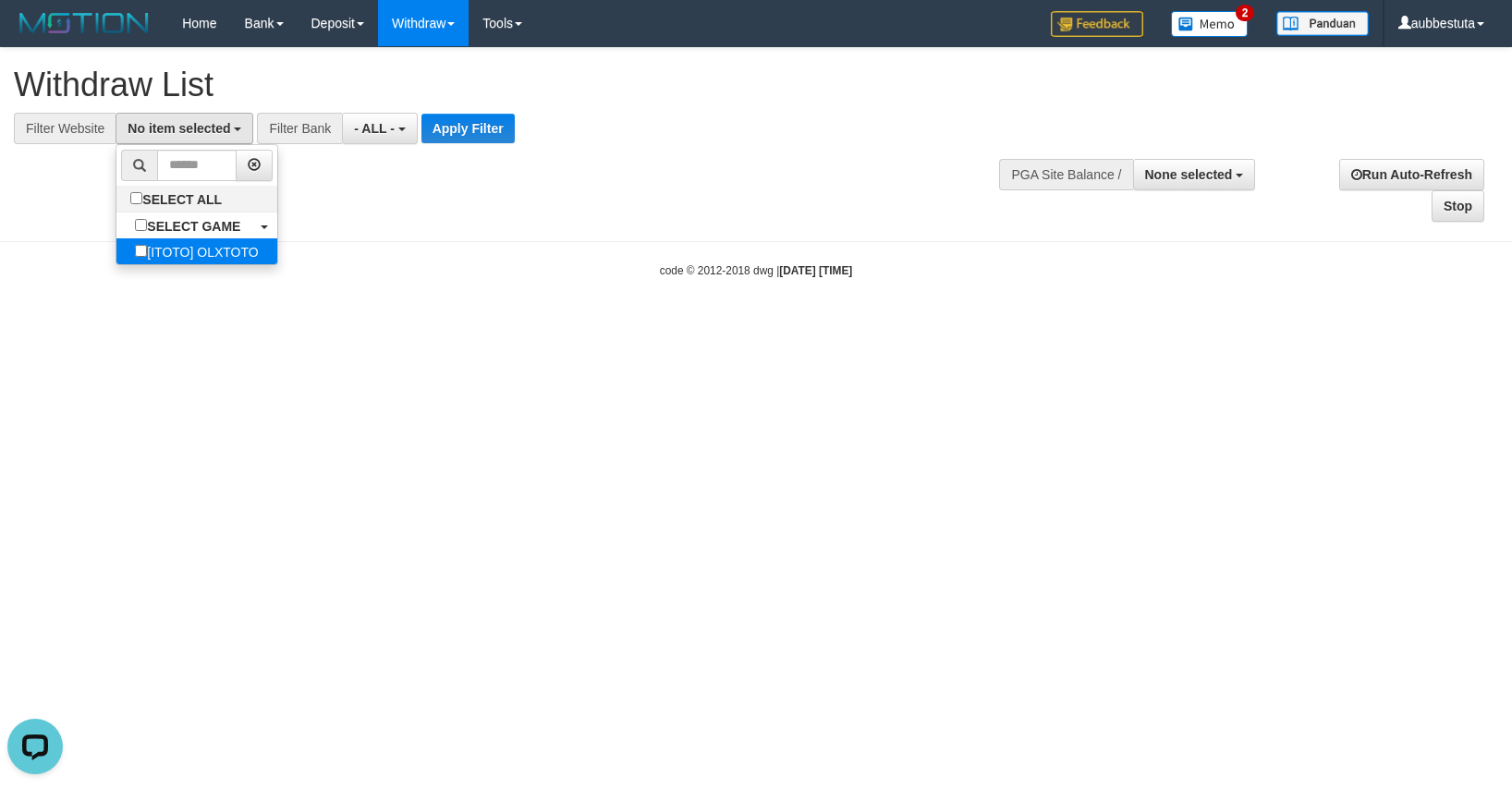 select on "***" 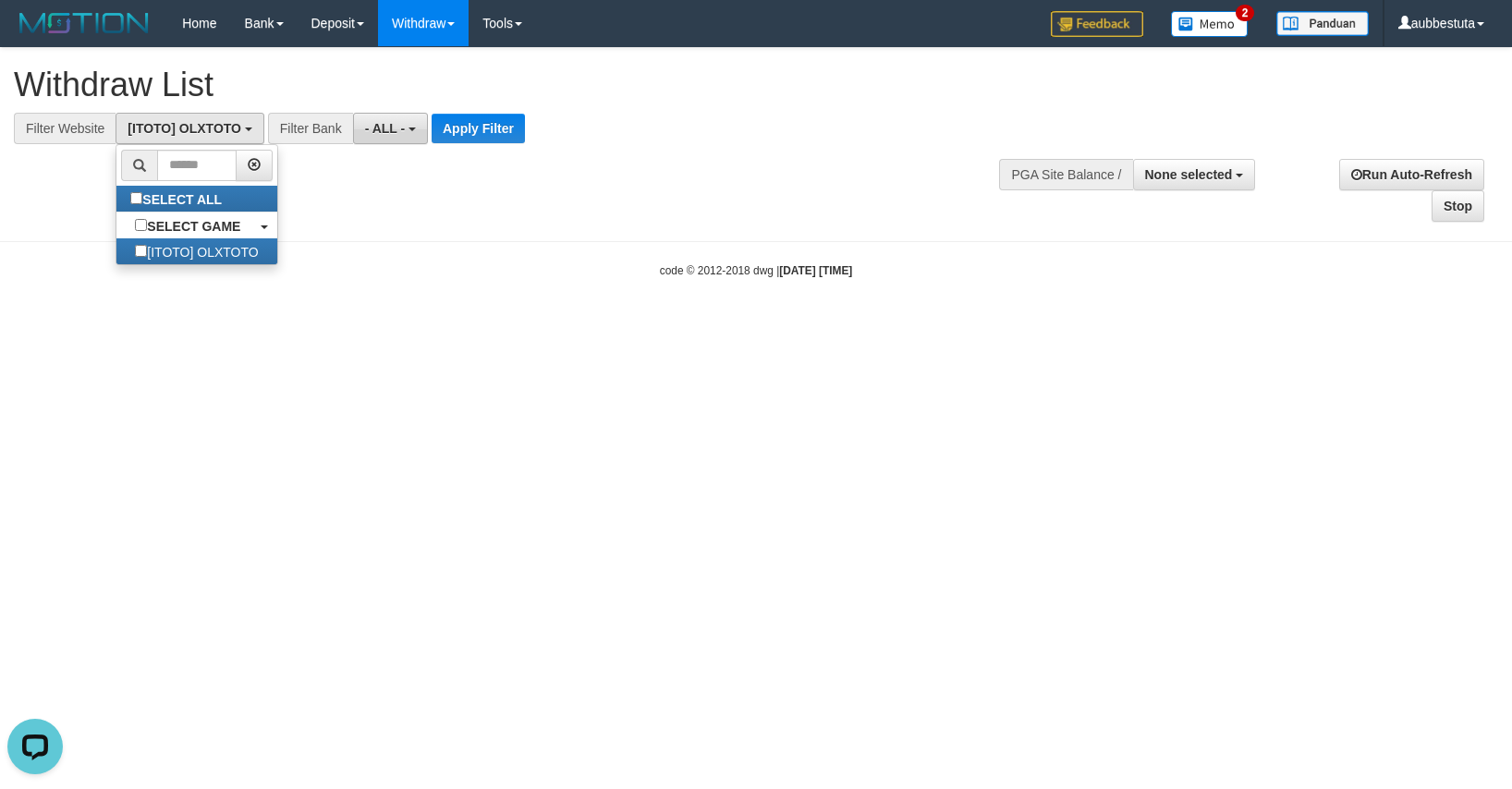 click on "- ALL -" at bounding box center (390, 128) 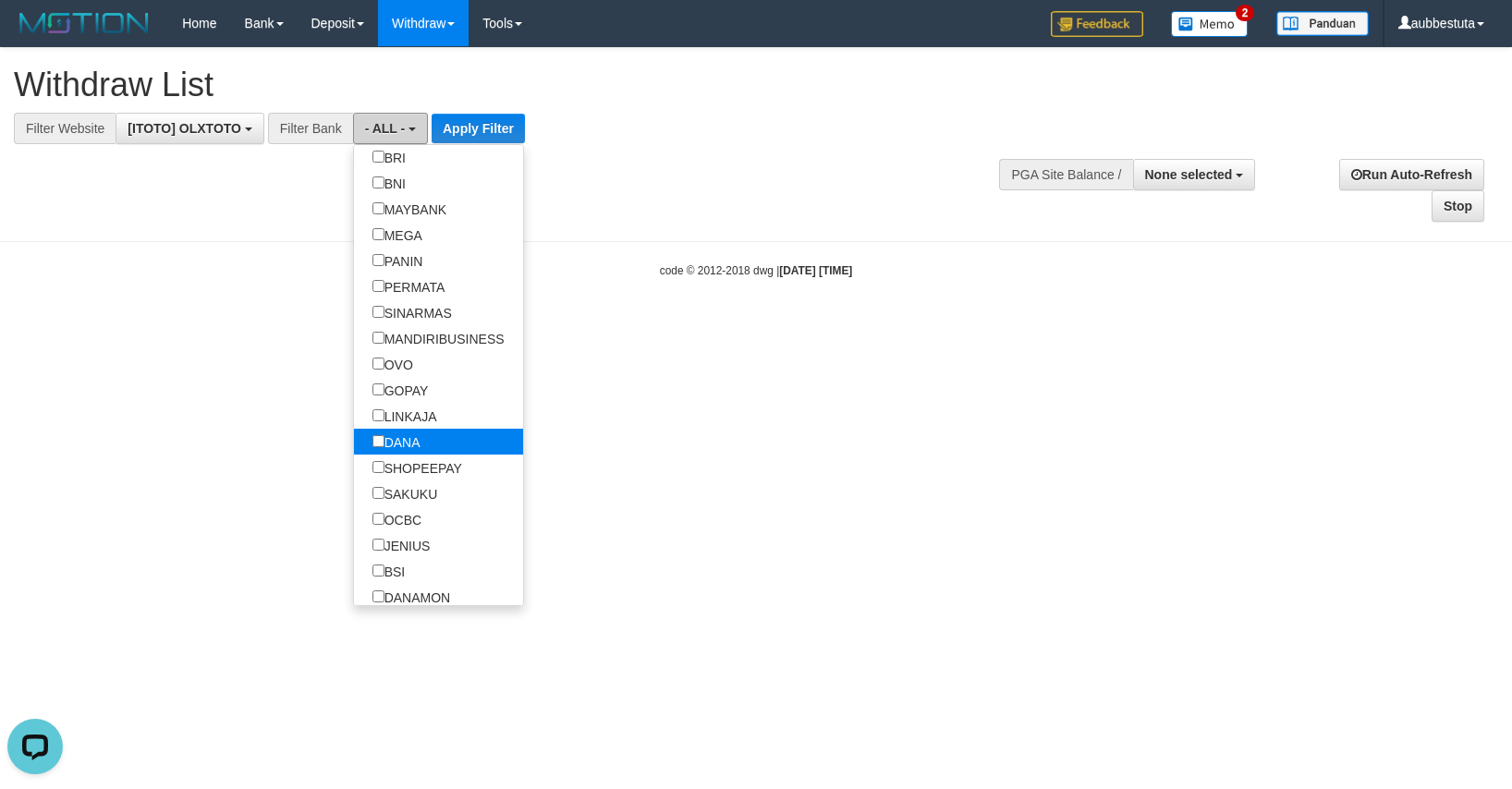 scroll, scrollTop: 329, scrollLeft: 0, axis: vertical 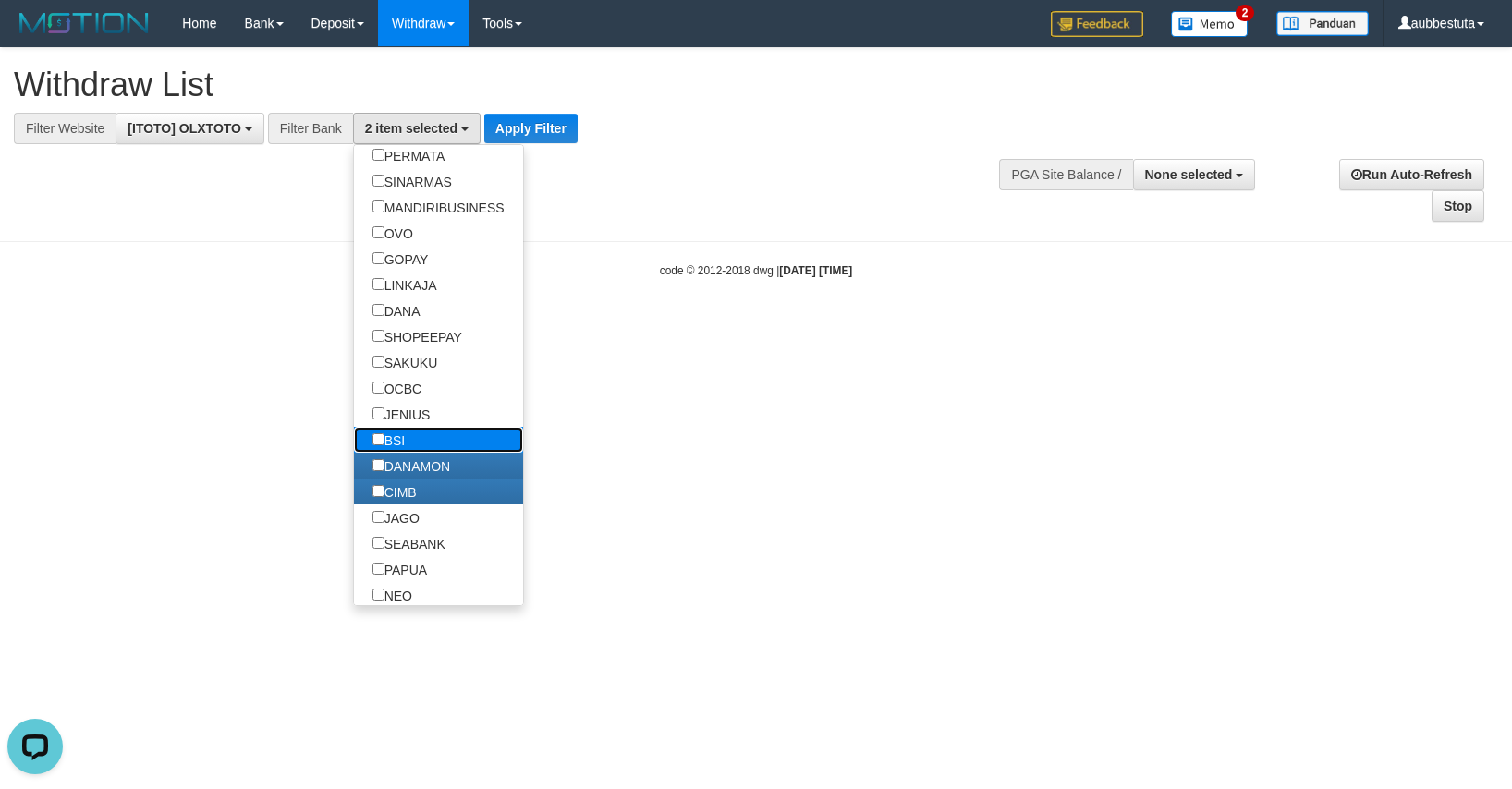 click on "BSI" at bounding box center [389, 440] 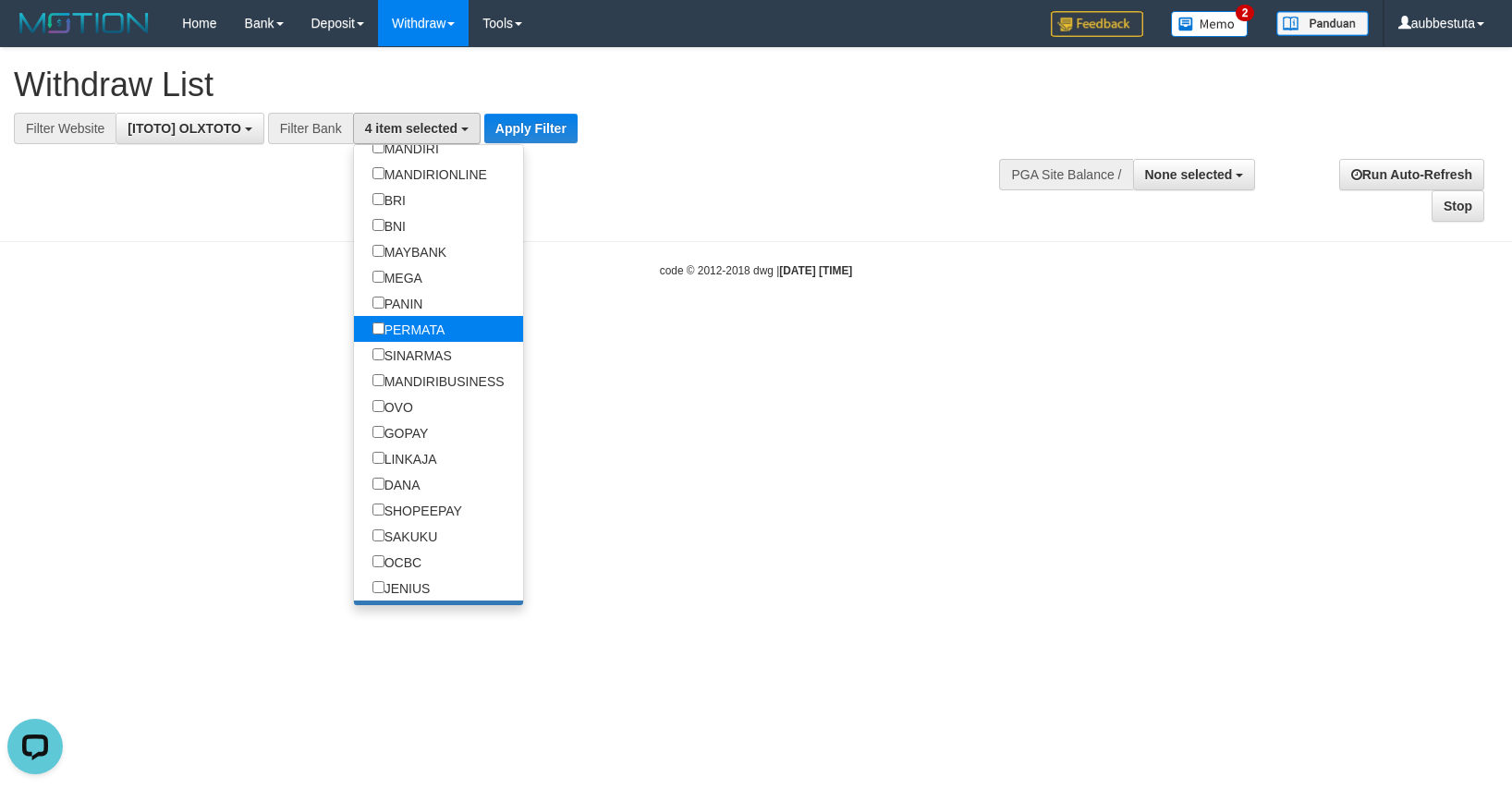 scroll, scrollTop: 12, scrollLeft: 0, axis: vertical 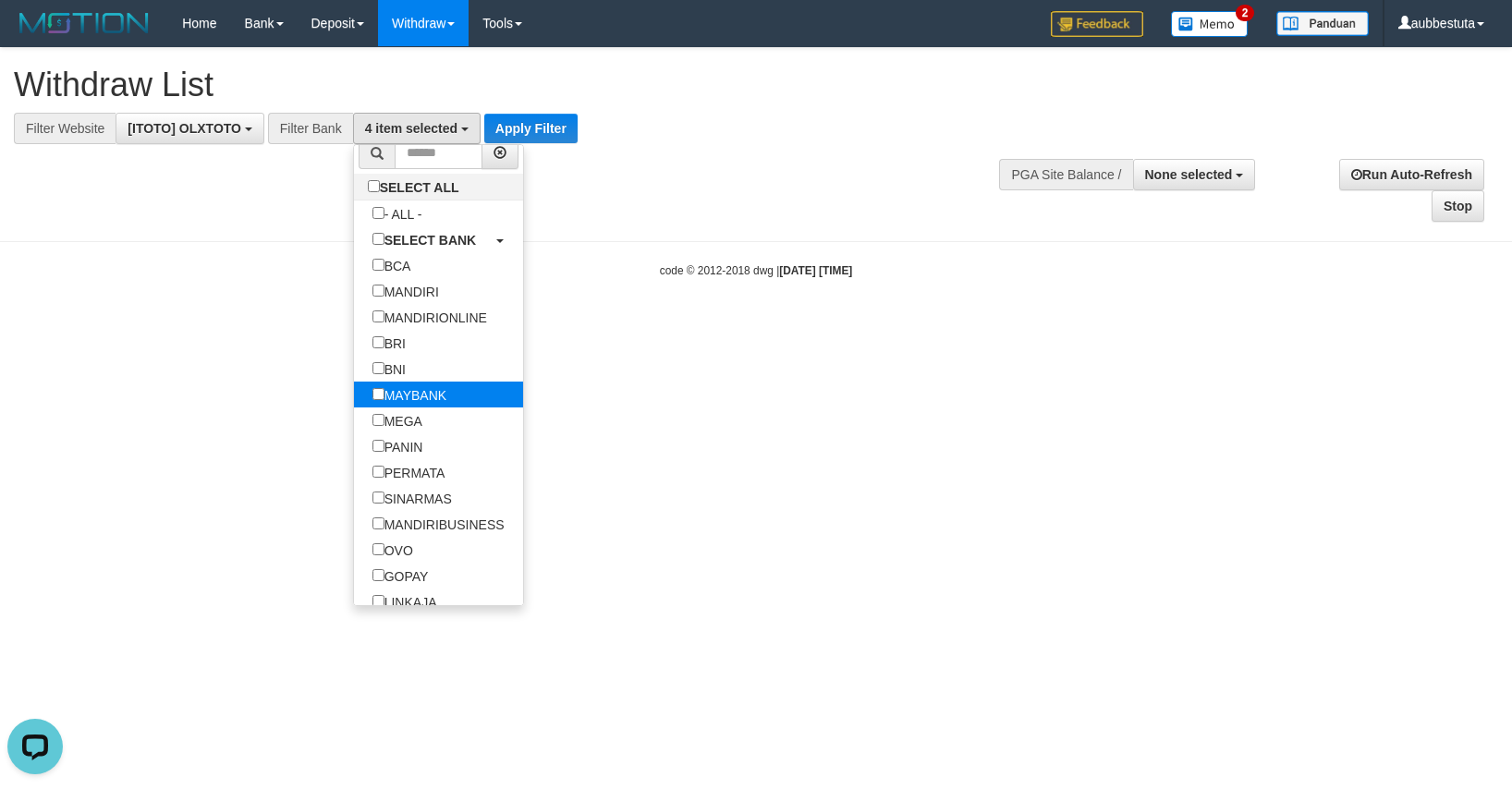 select on "*******" 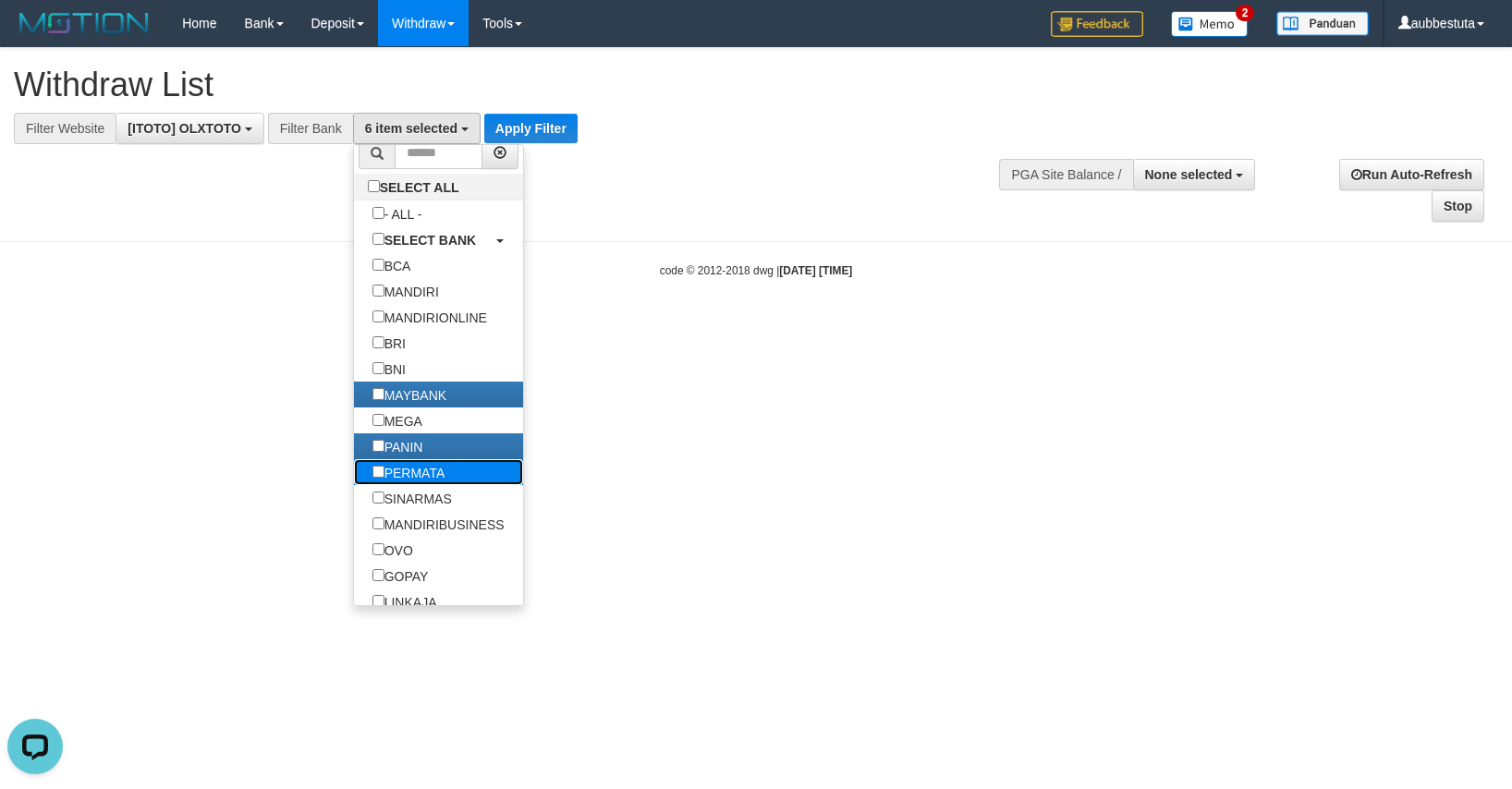 click on "PERMATA" at bounding box center [408, 472] 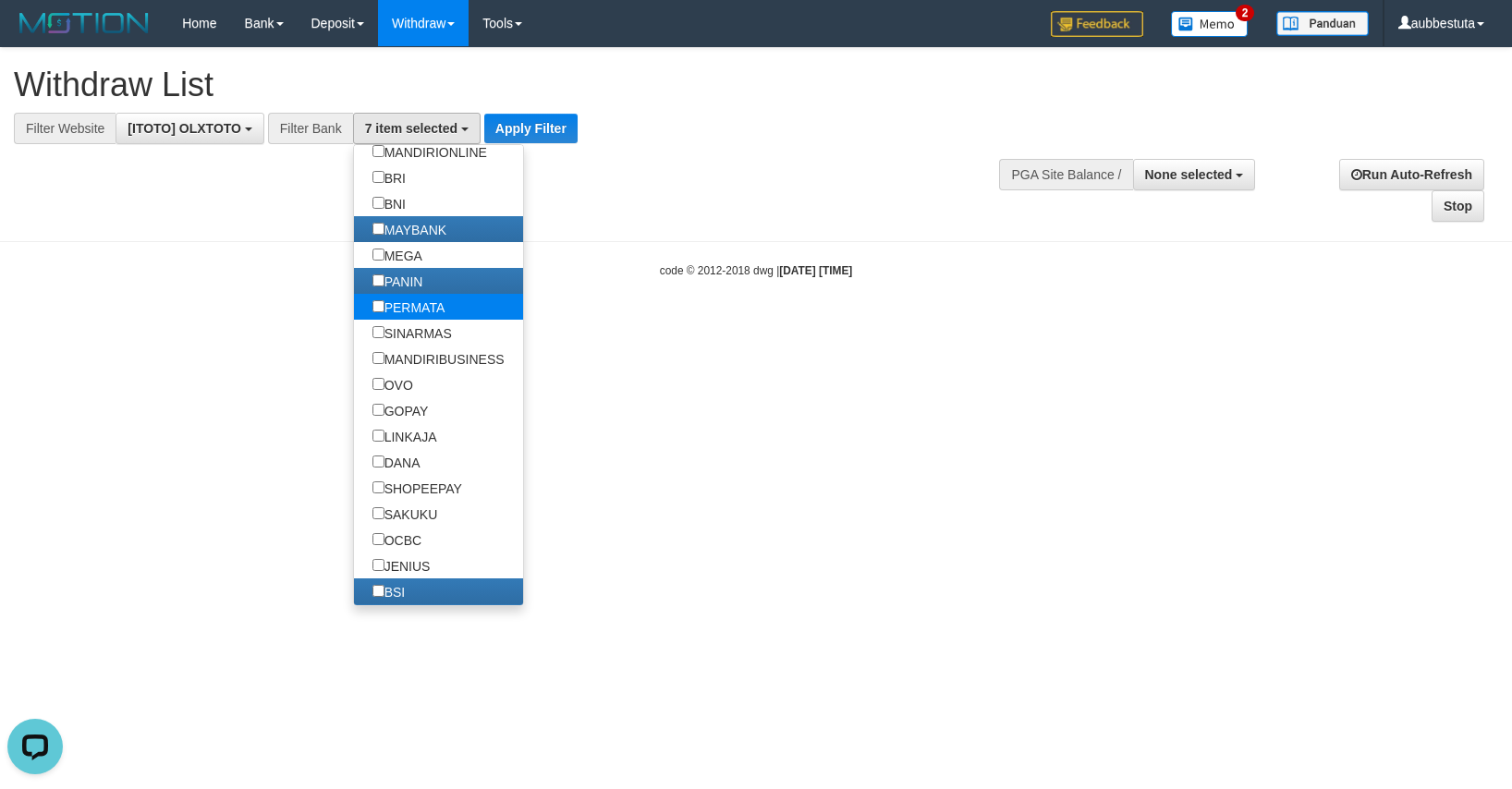 scroll, scrollTop: 341, scrollLeft: 0, axis: vertical 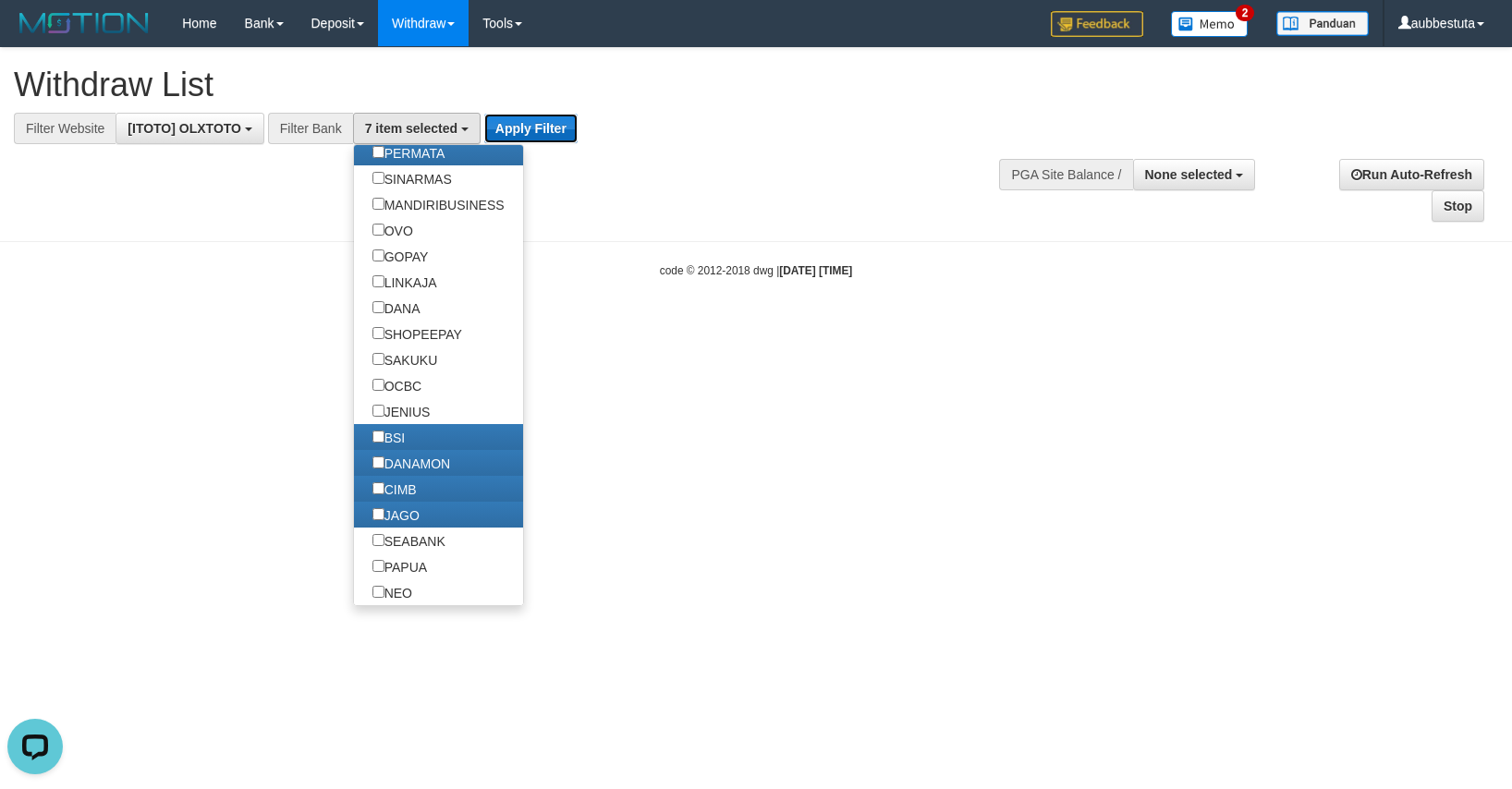 click on "Apply Filter" at bounding box center [530, 128] 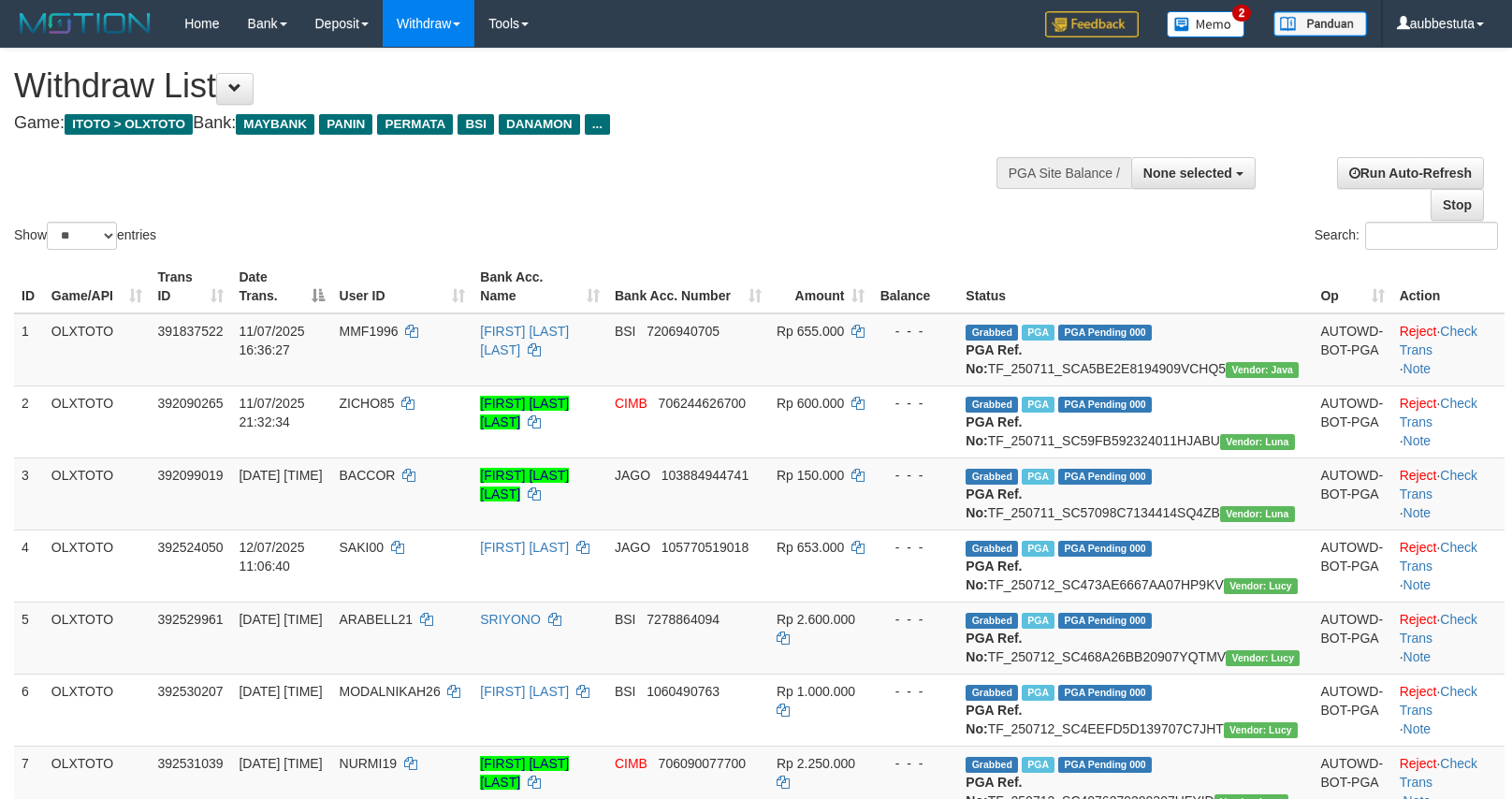 select 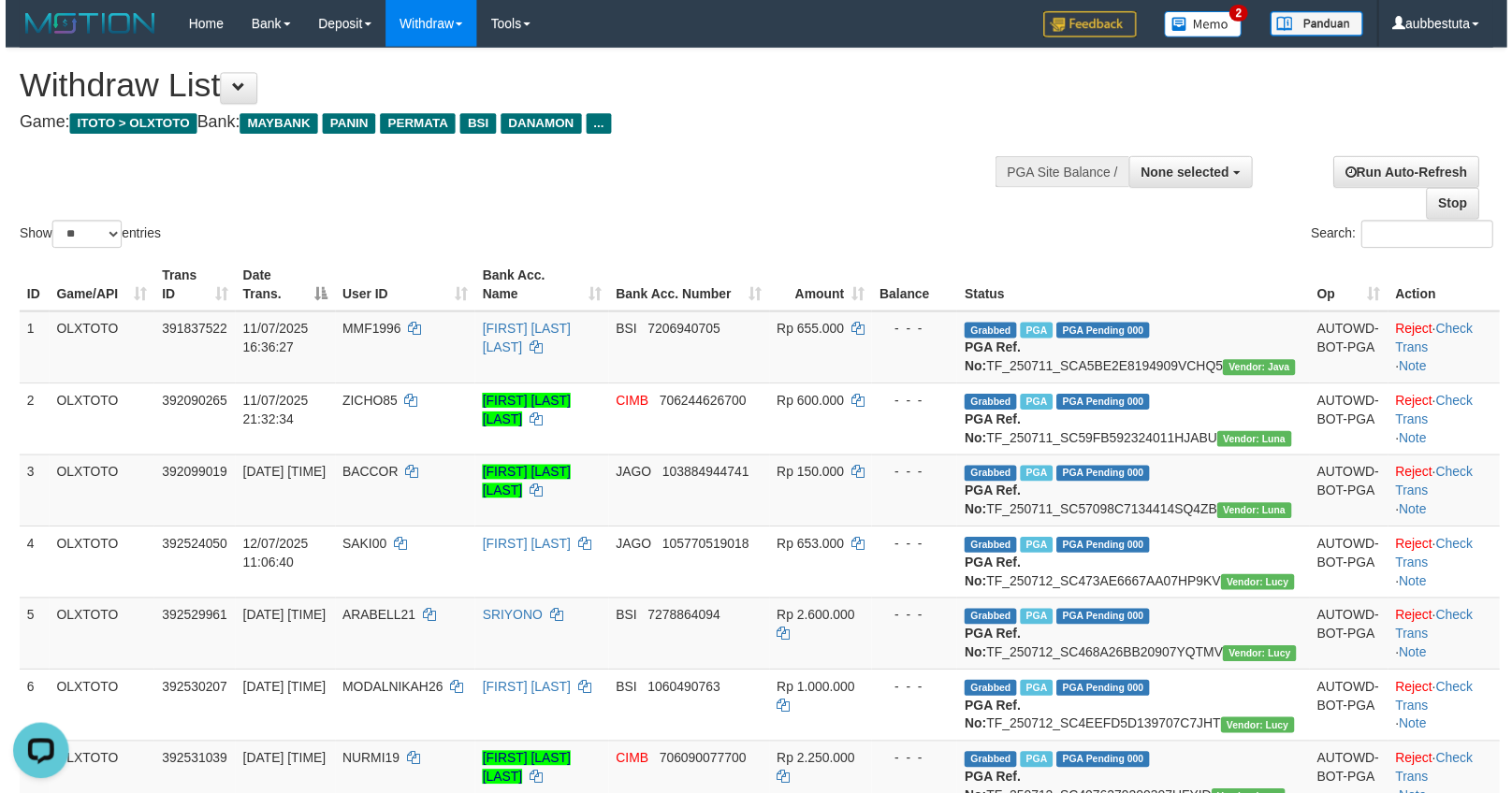 scroll, scrollTop: 0, scrollLeft: 0, axis: both 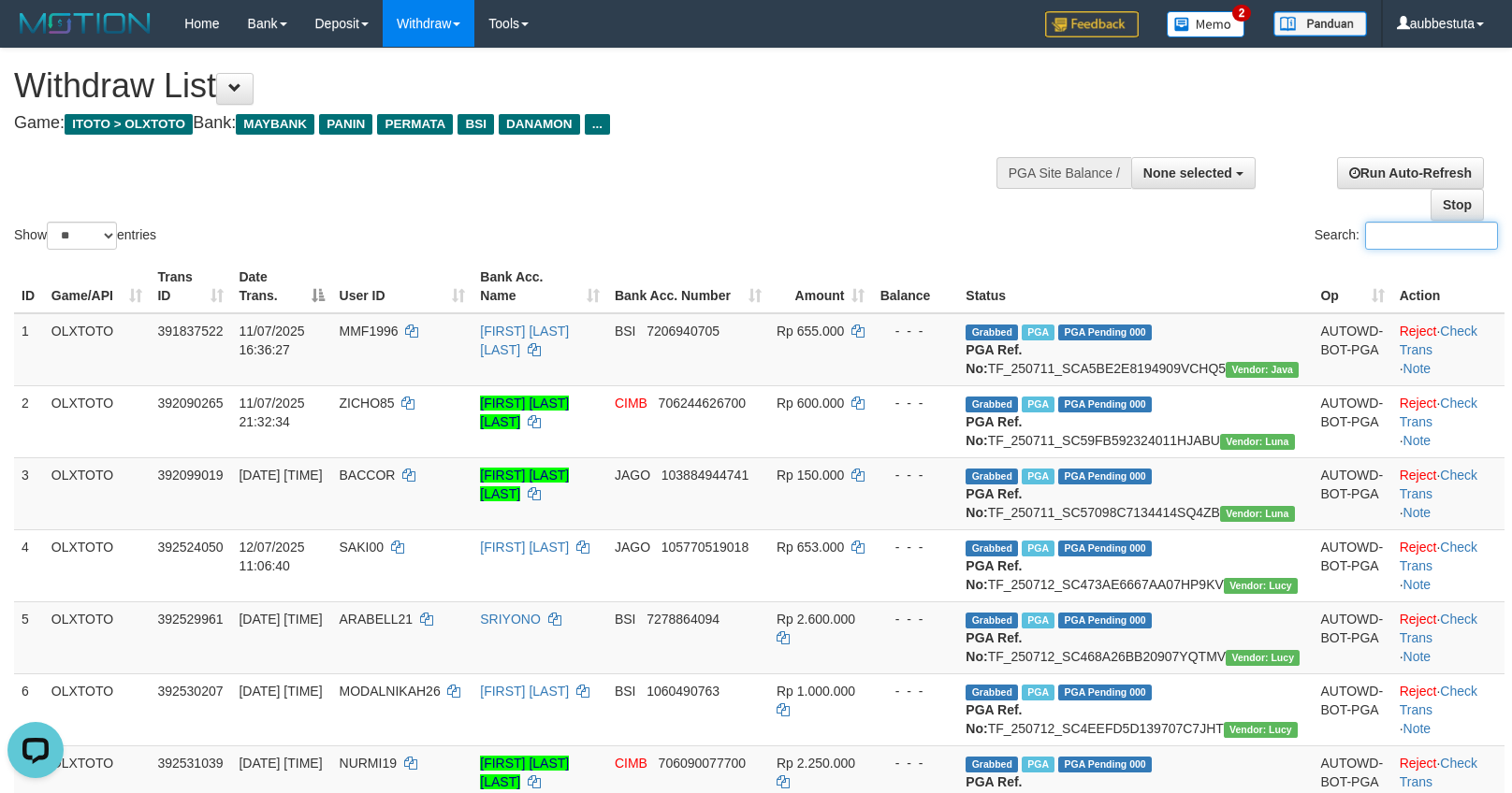 click on "Search:" at bounding box center (1432, 236) 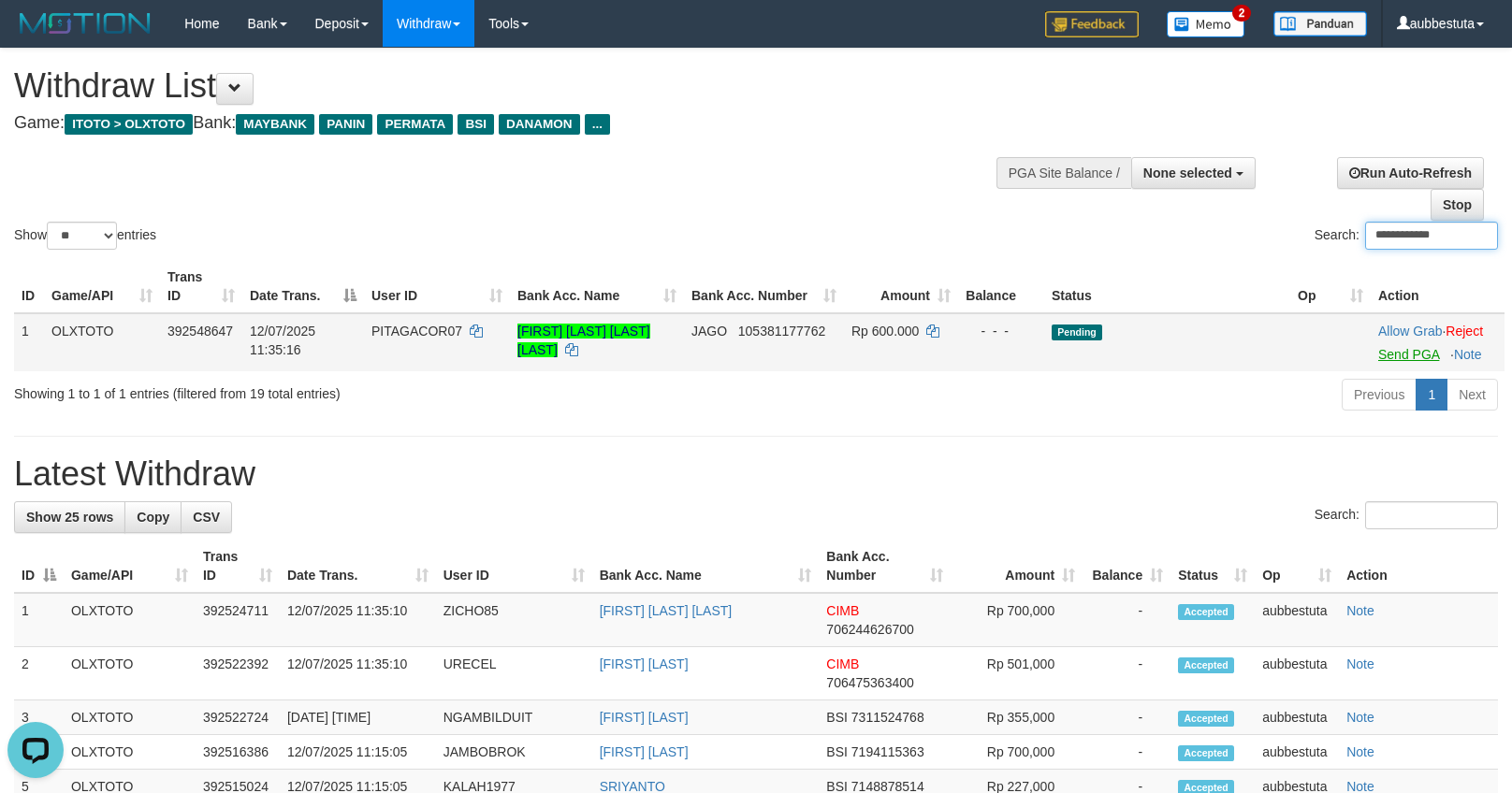 type on "**********" 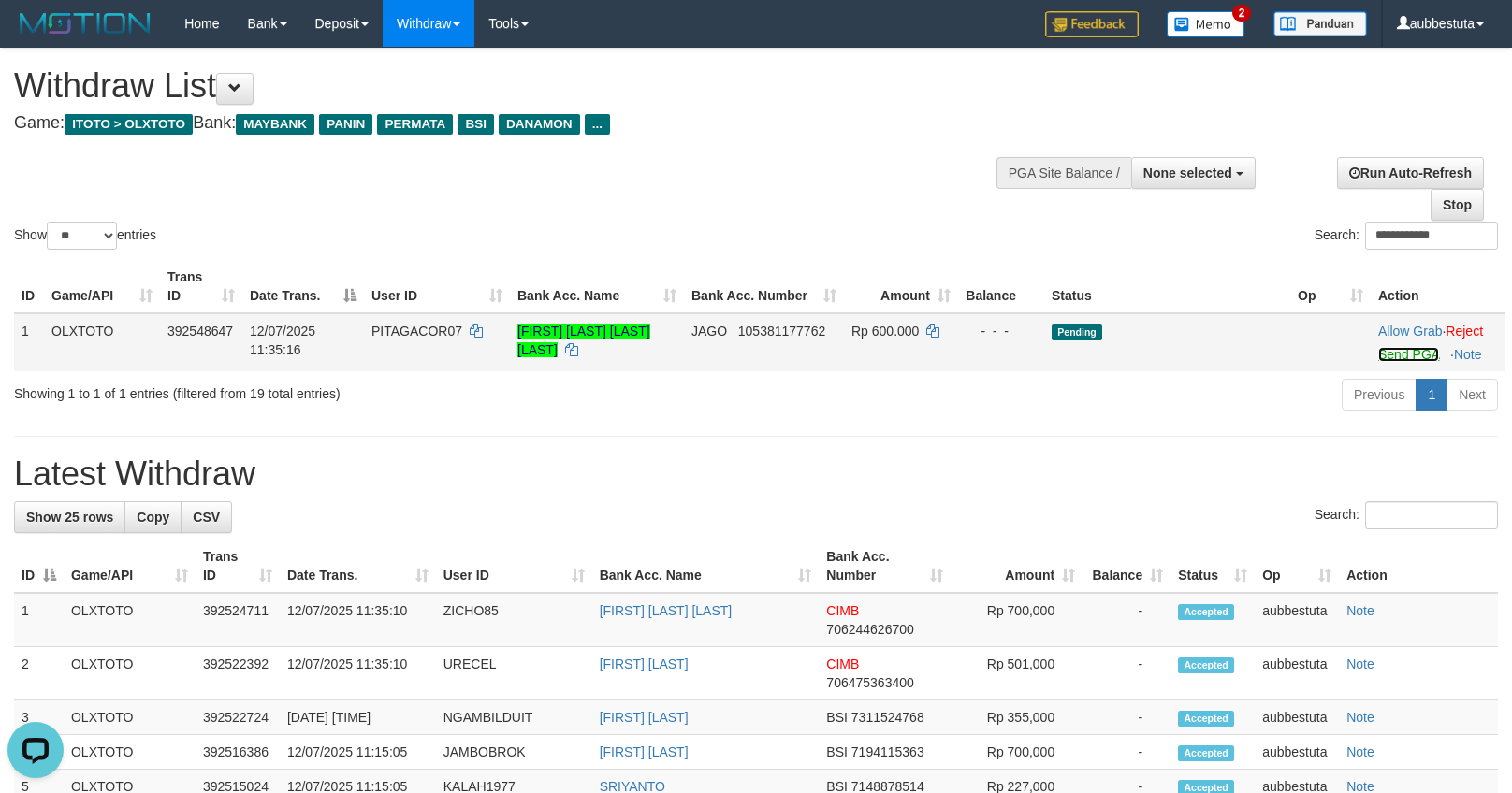 click on "Send PGA" at bounding box center (1408, 354) 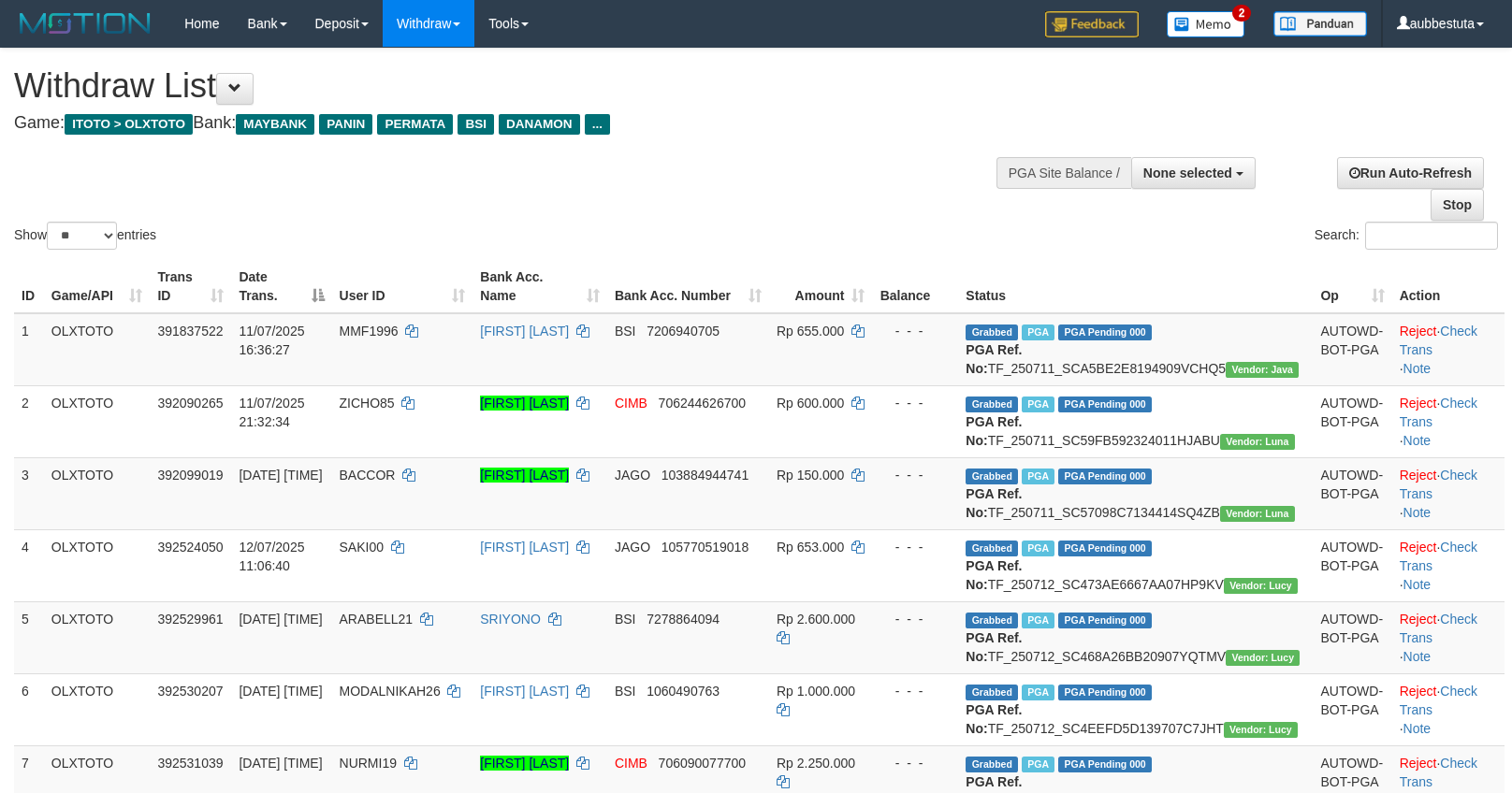 select 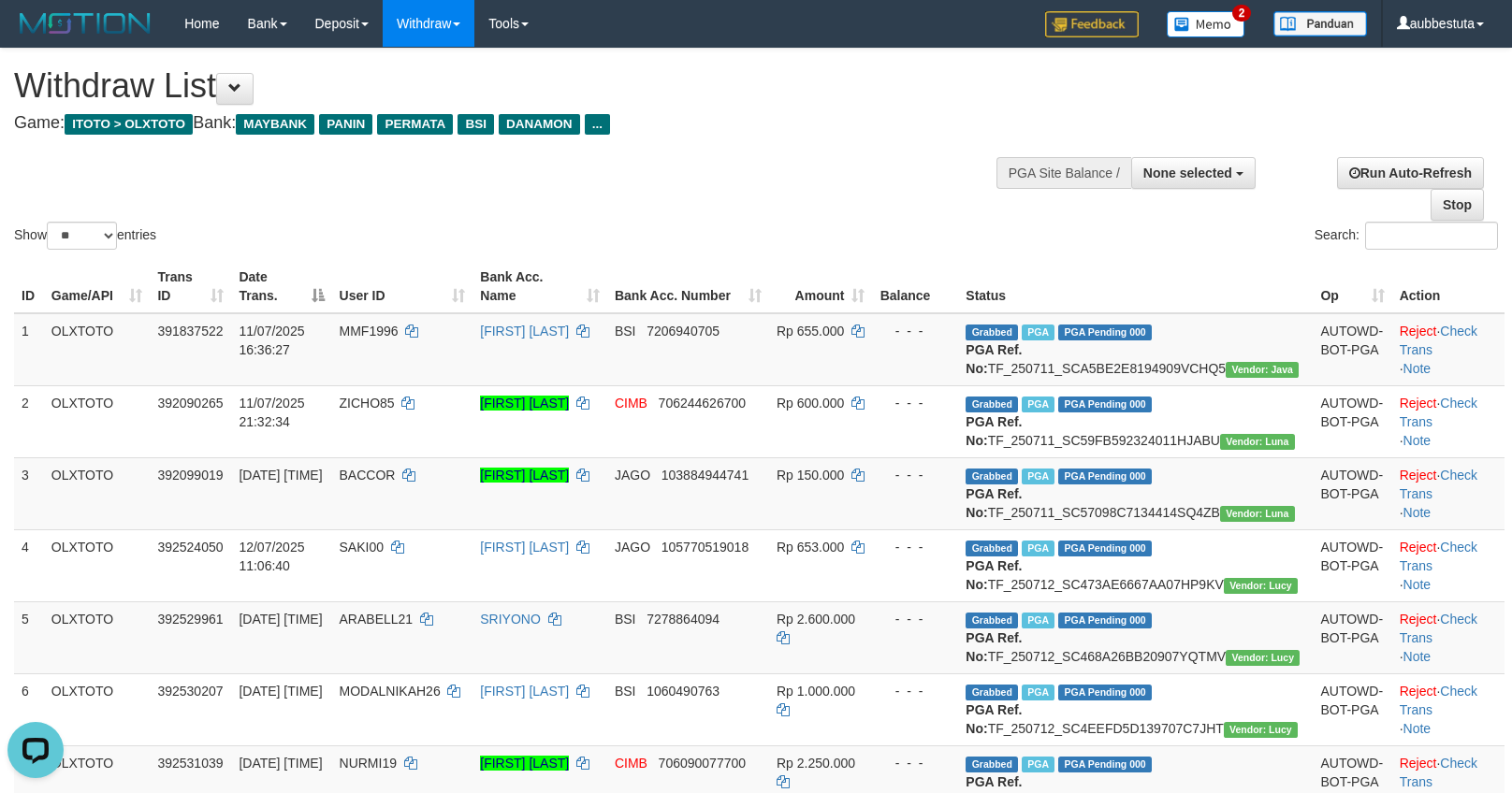 scroll, scrollTop: 0, scrollLeft: 0, axis: both 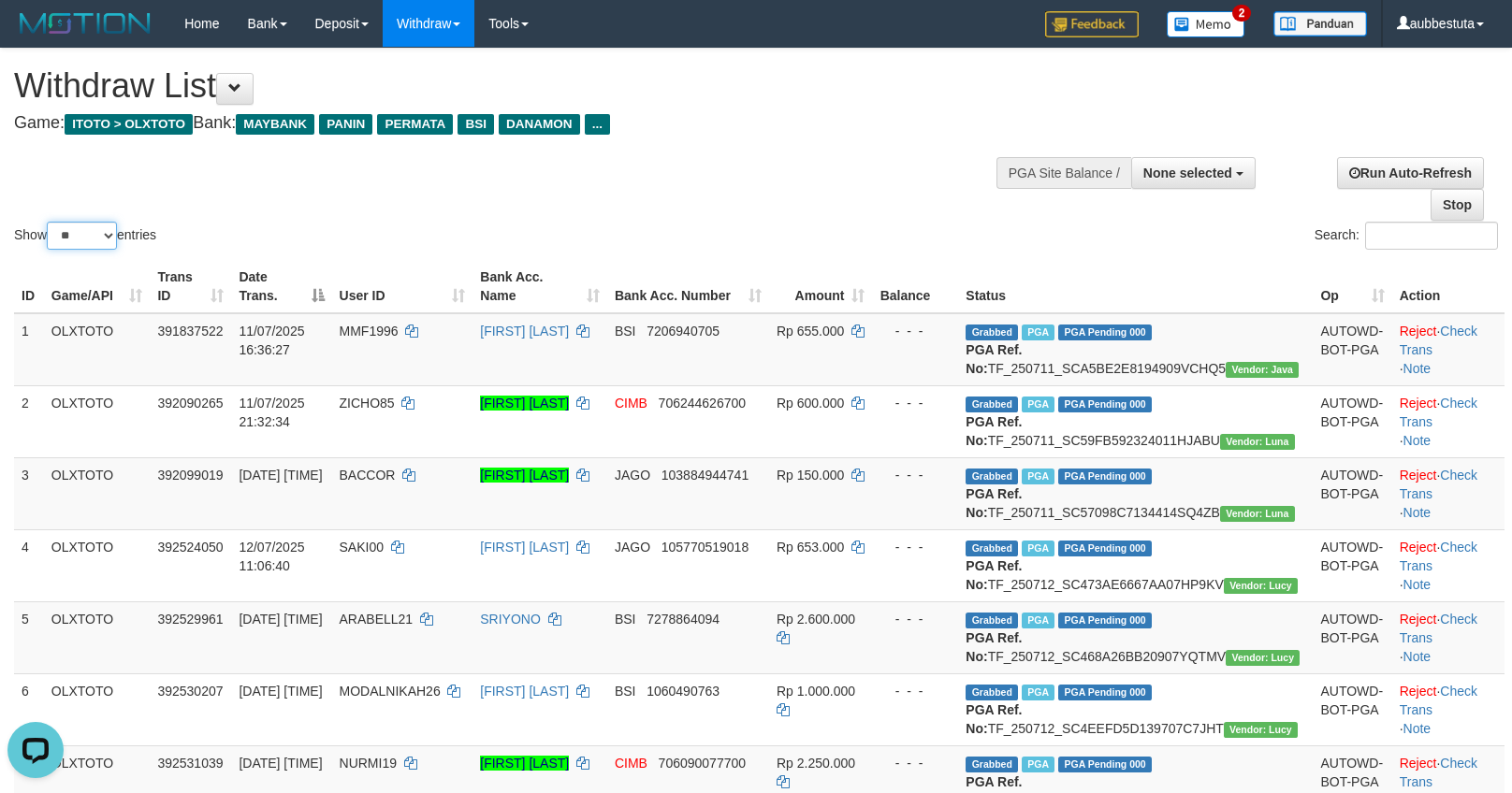 click on "** ** ** ***" at bounding box center [81, 236] 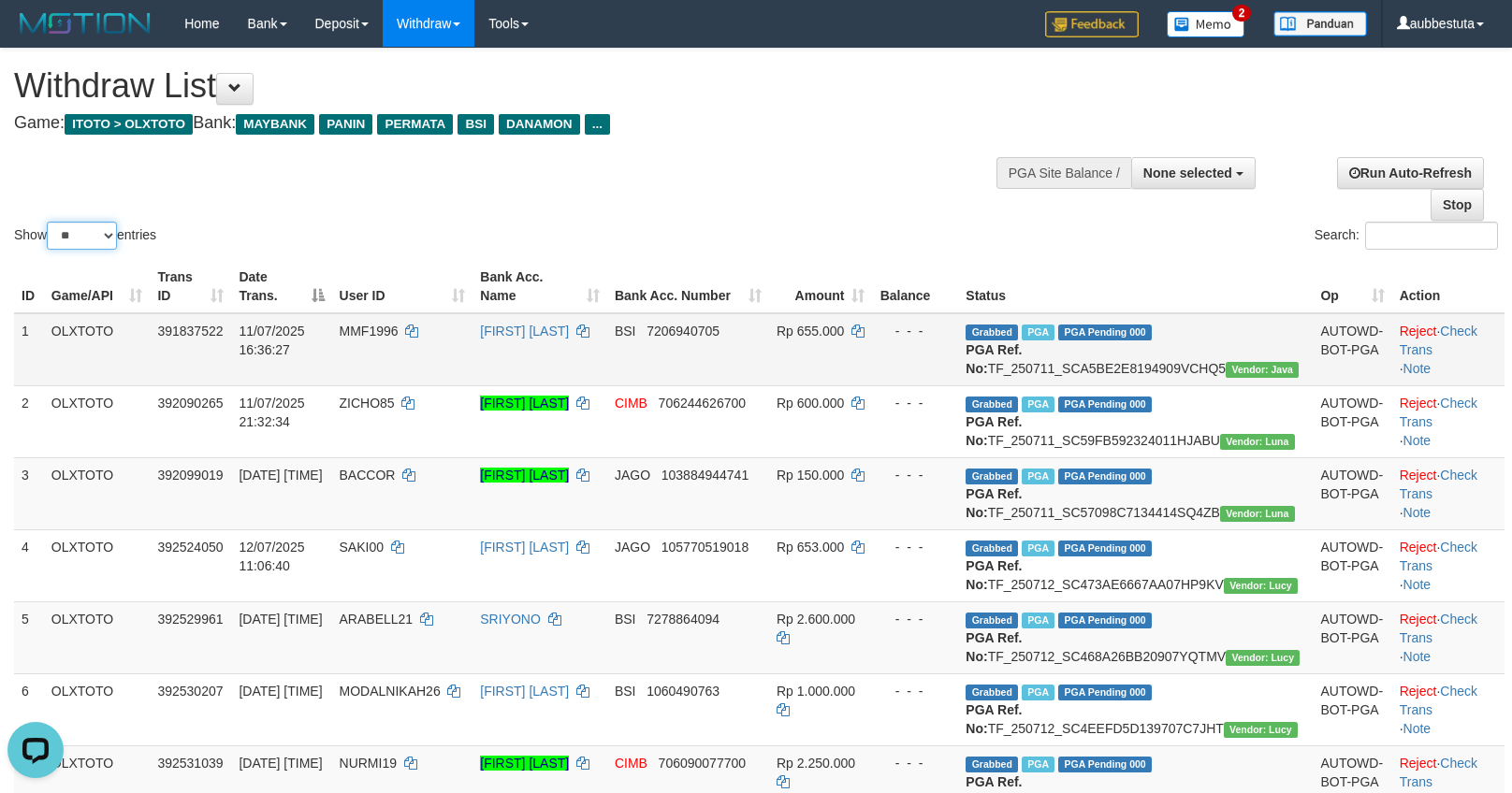 select on "***" 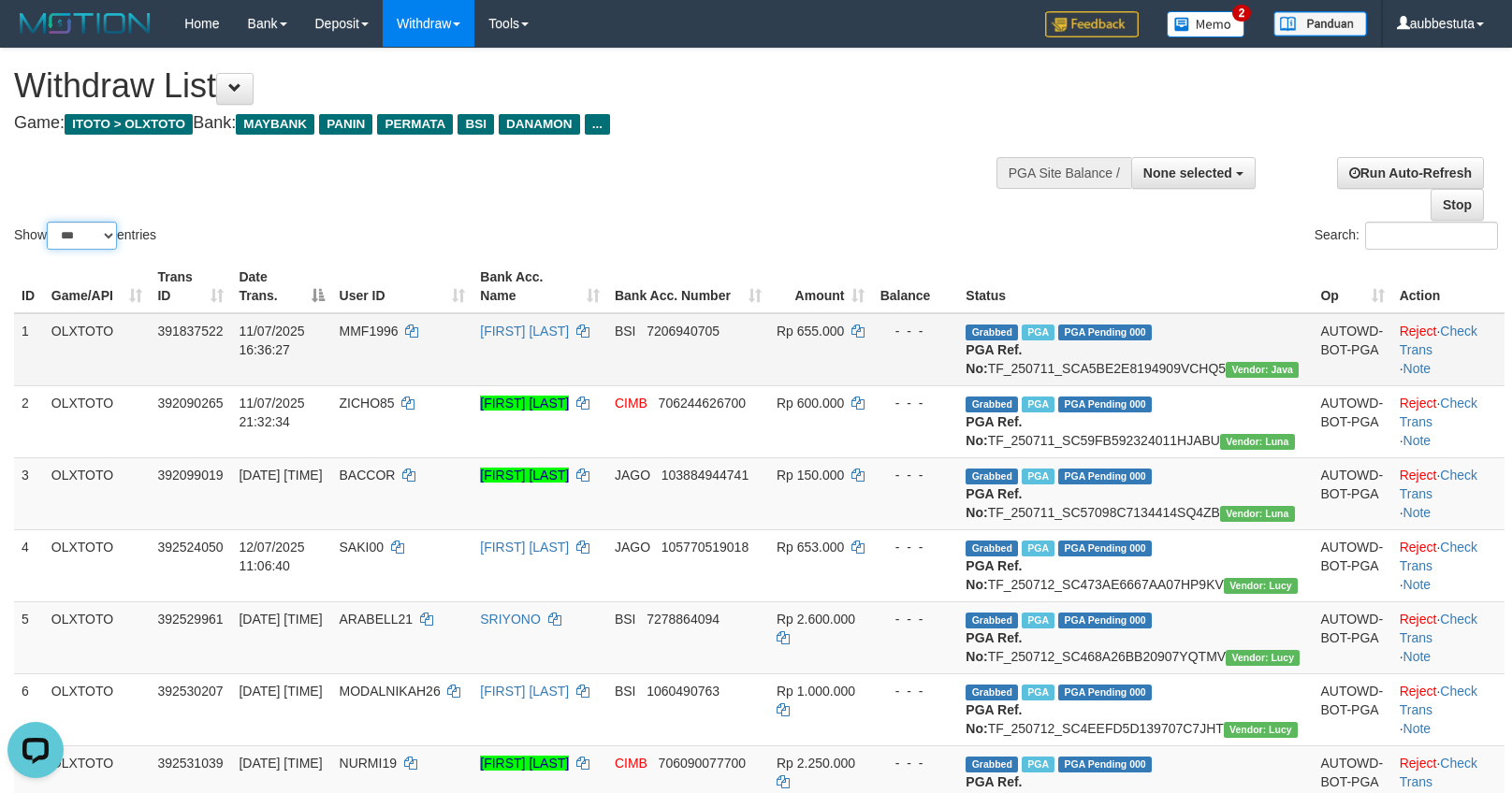 click on "** ** ** ***" at bounding box center (81, 236) 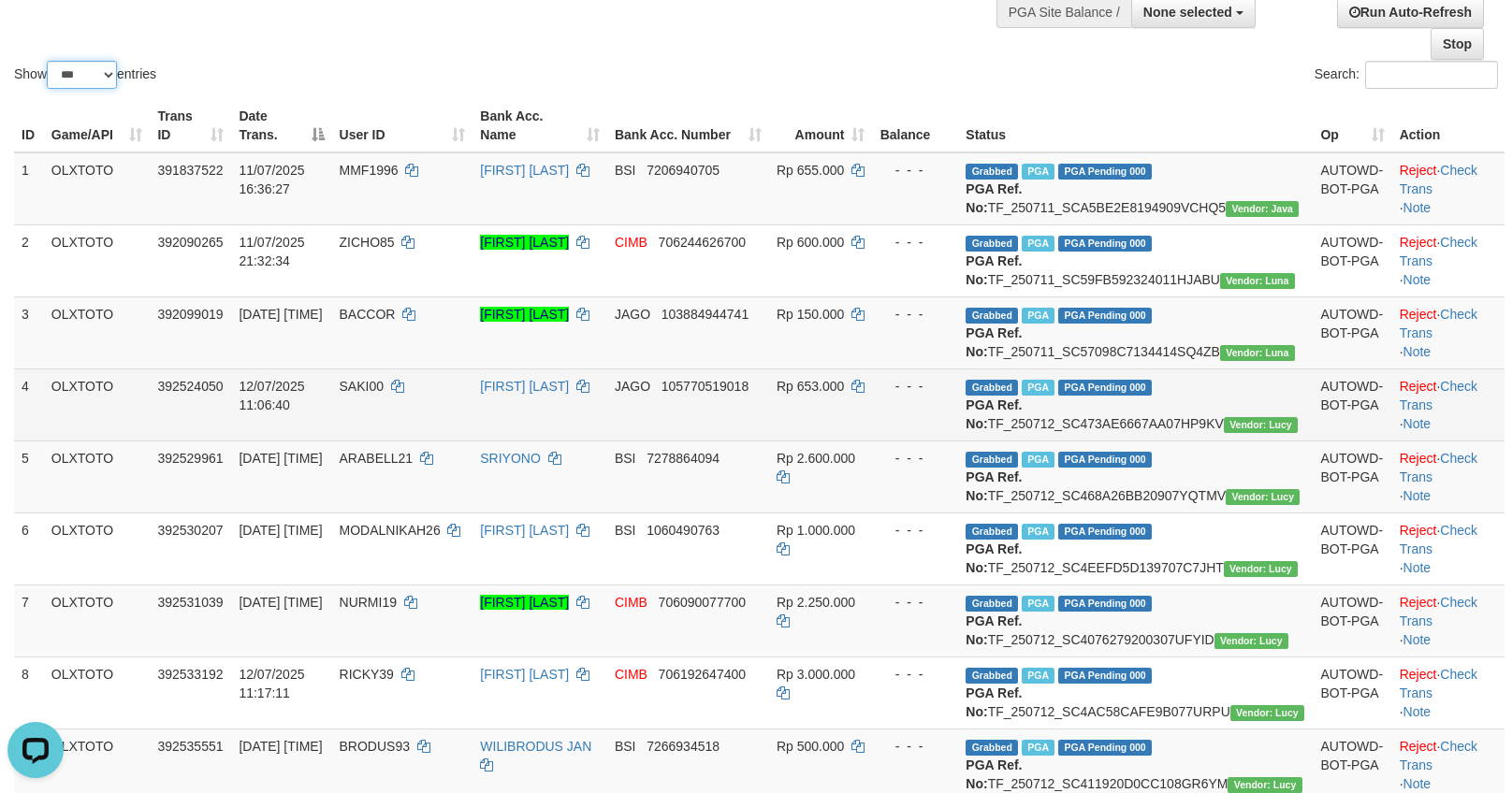 scroll, scrollTop: 0, scrollLeft: 0, axis: both 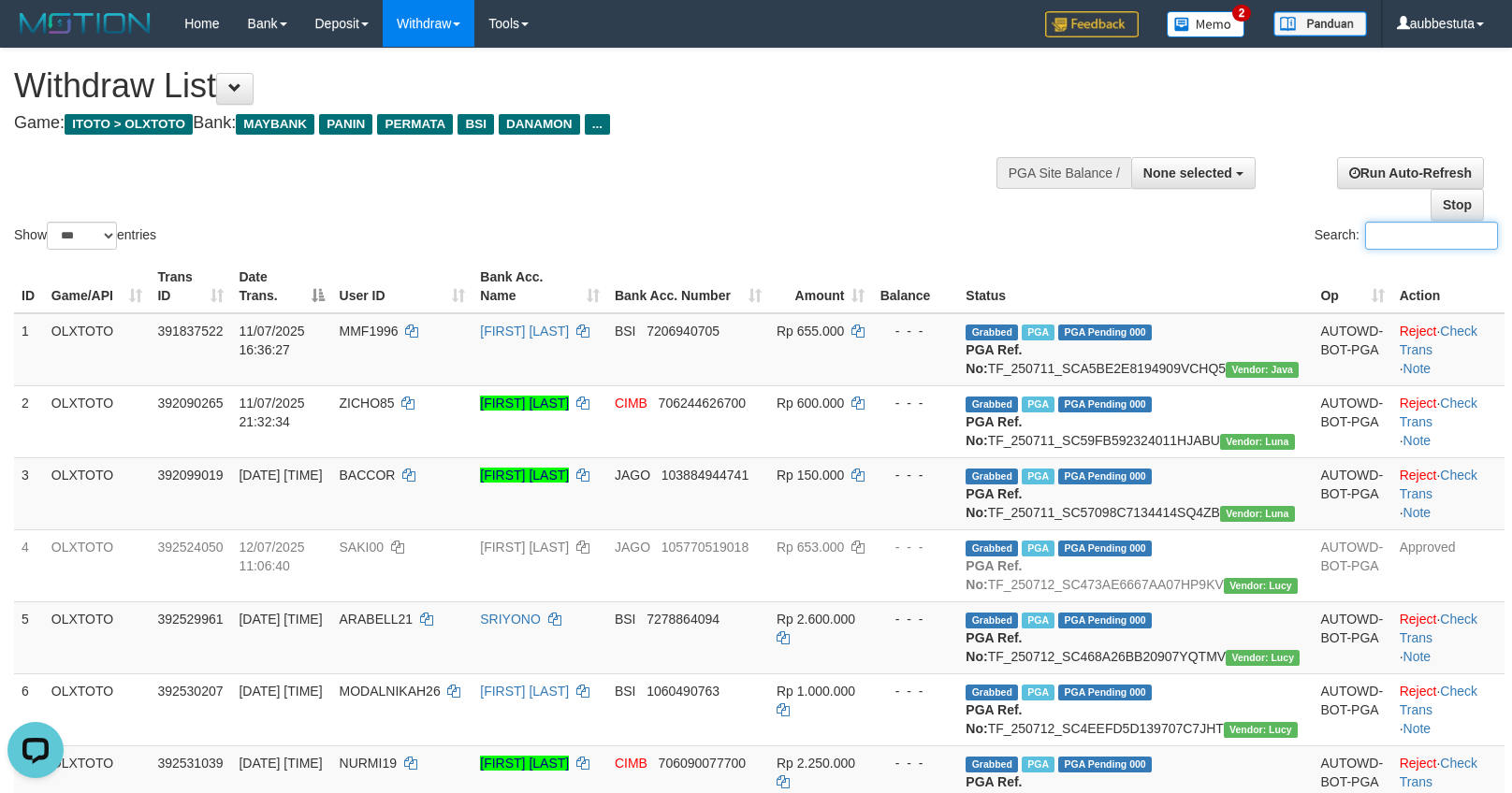 click on "Search:" at bounding box center [1432, 236] 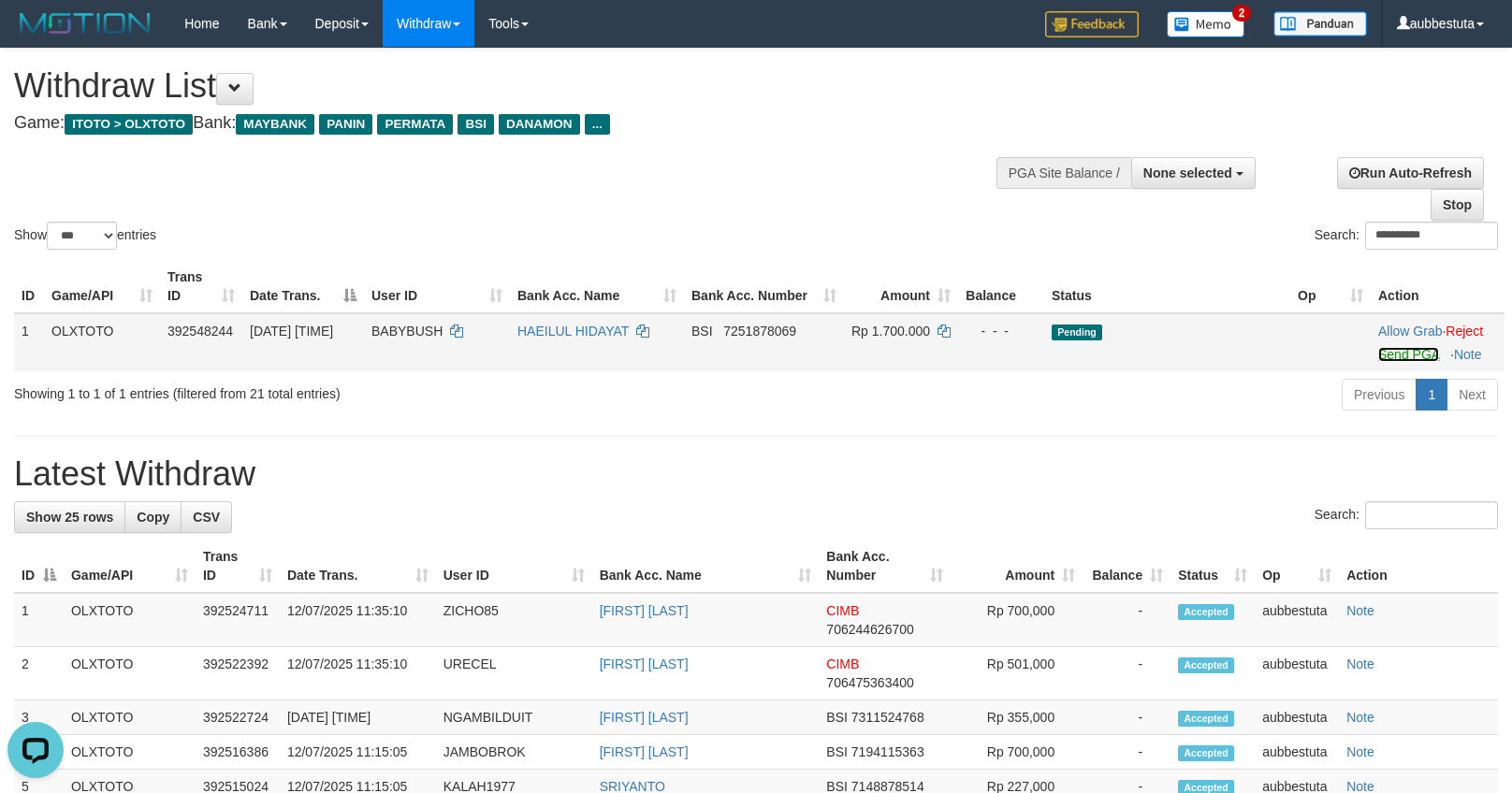 click on "Send PGA" at bounding box center [1408, 354] 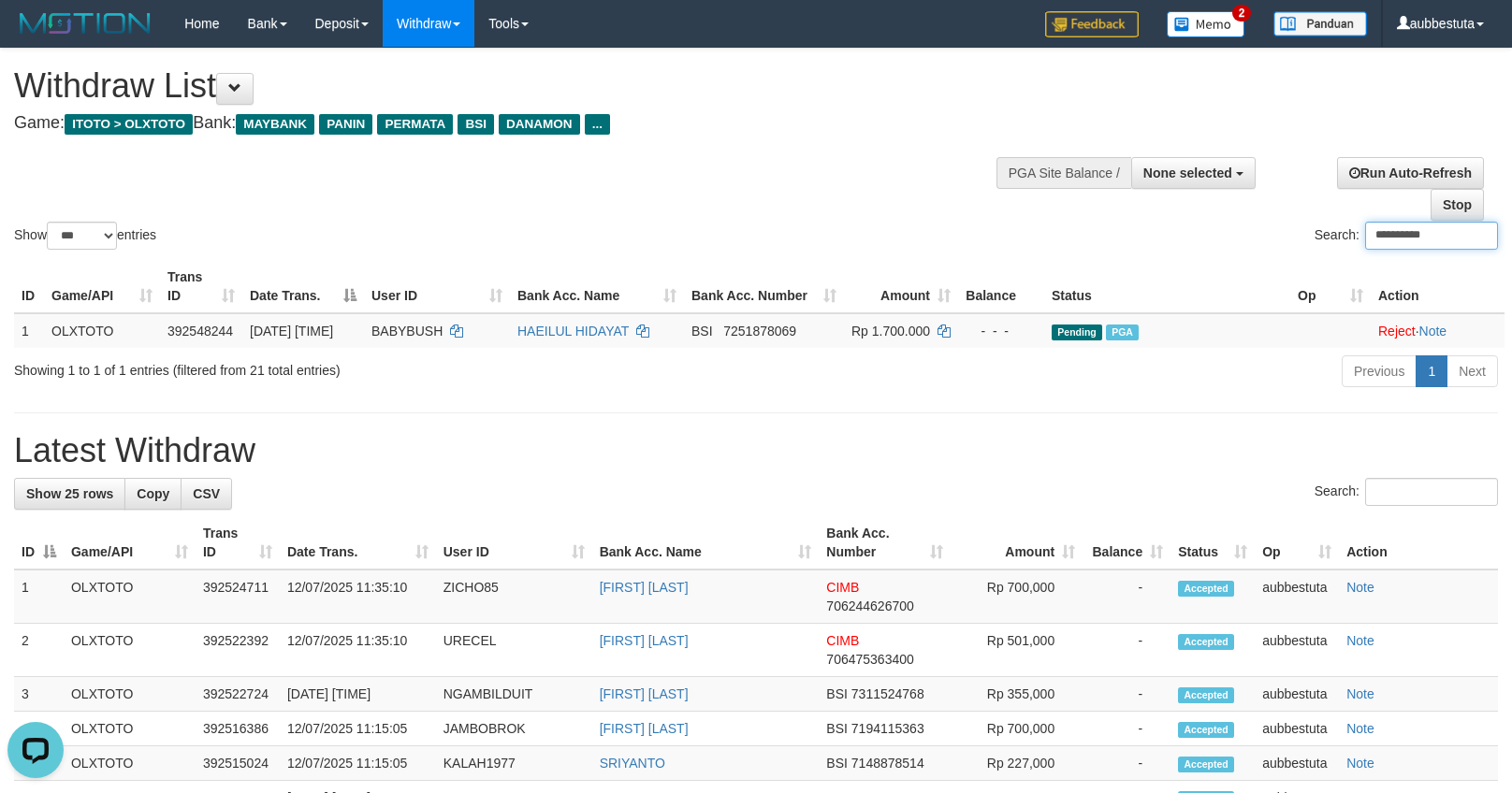click on "**********" at bounding box center [1432, 236] 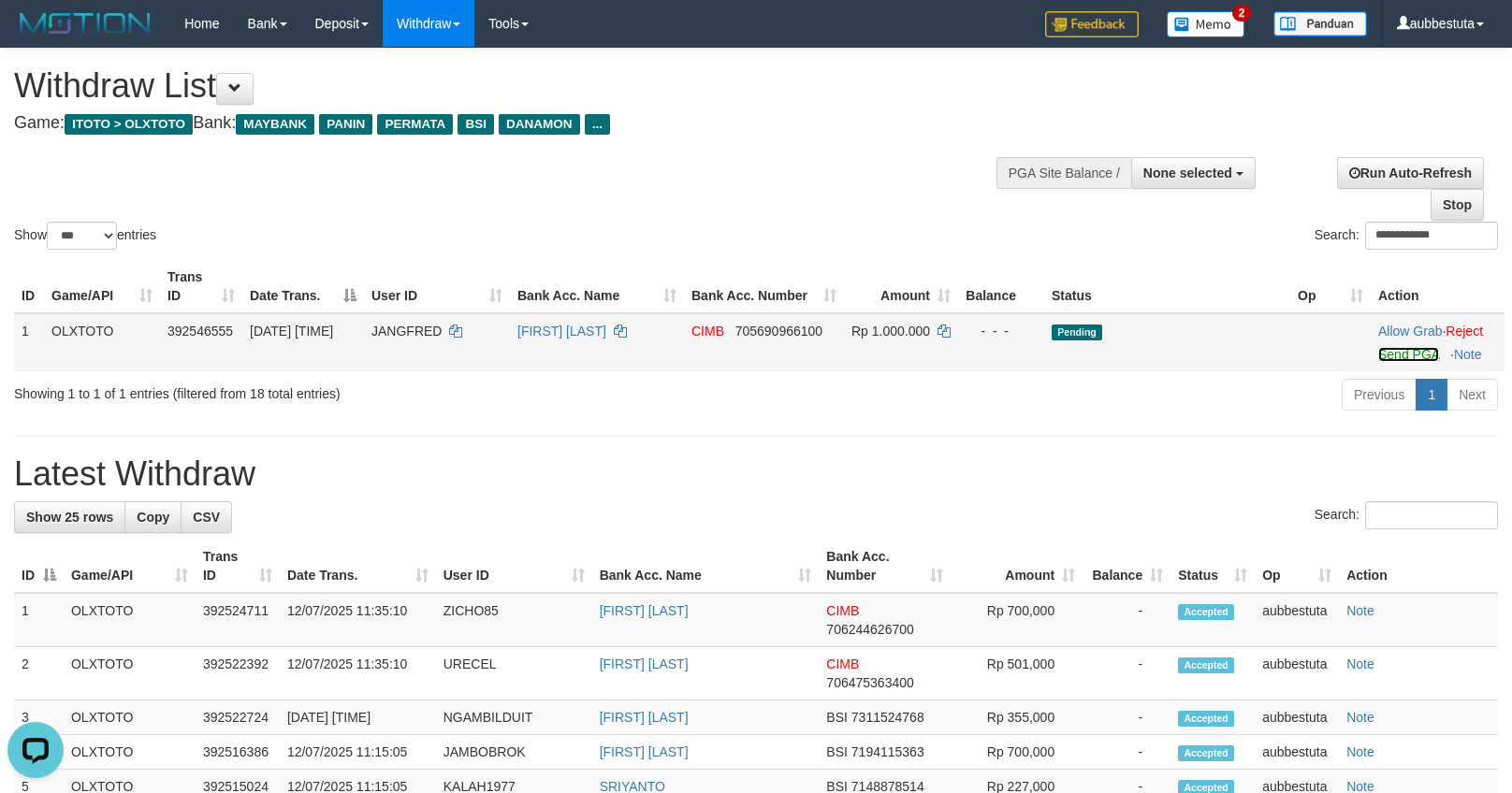 click on "Send PGA" at bounding box center (1408, 354) 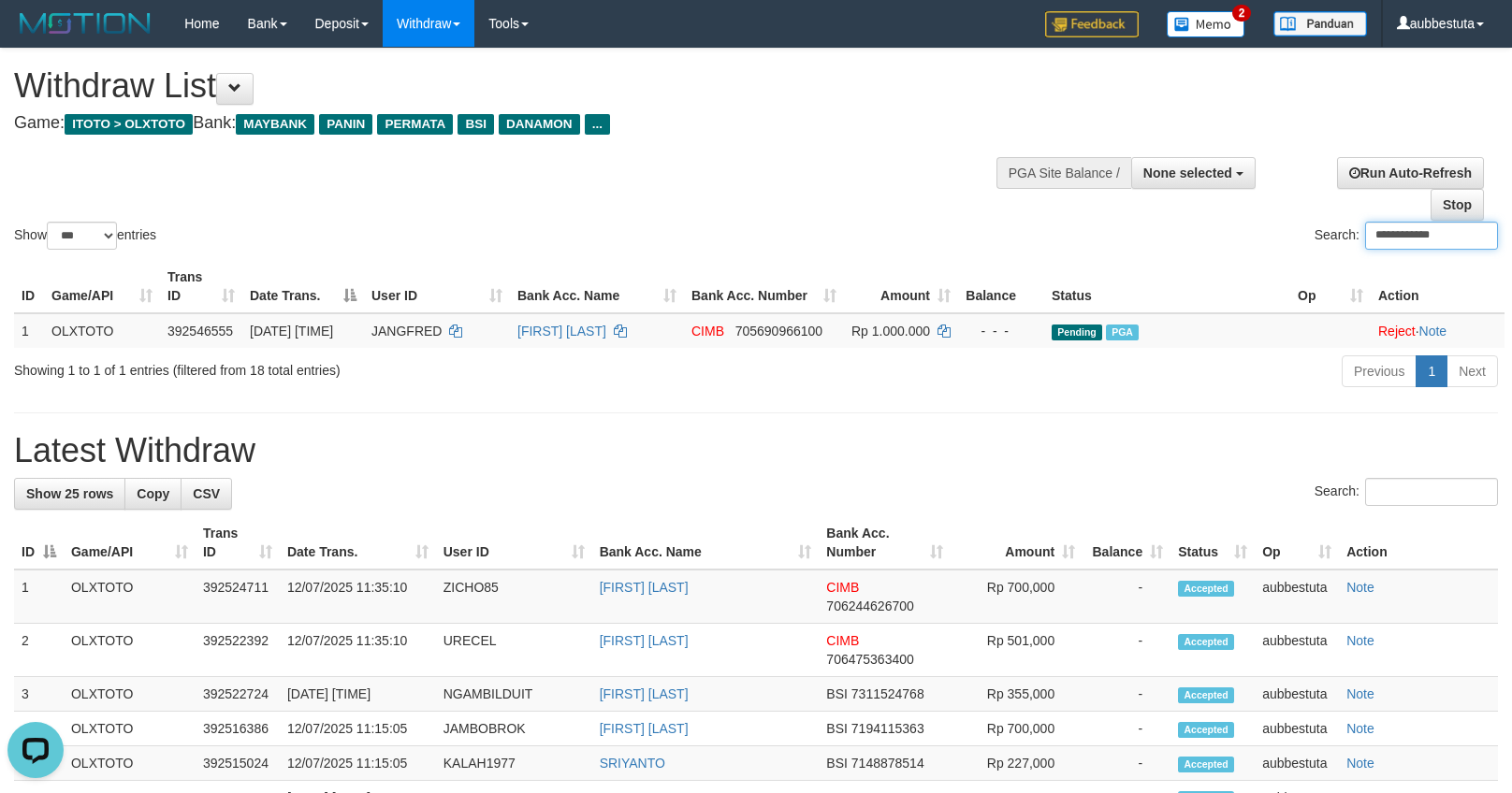 click on "**********" at bounding box center (1432, 236) 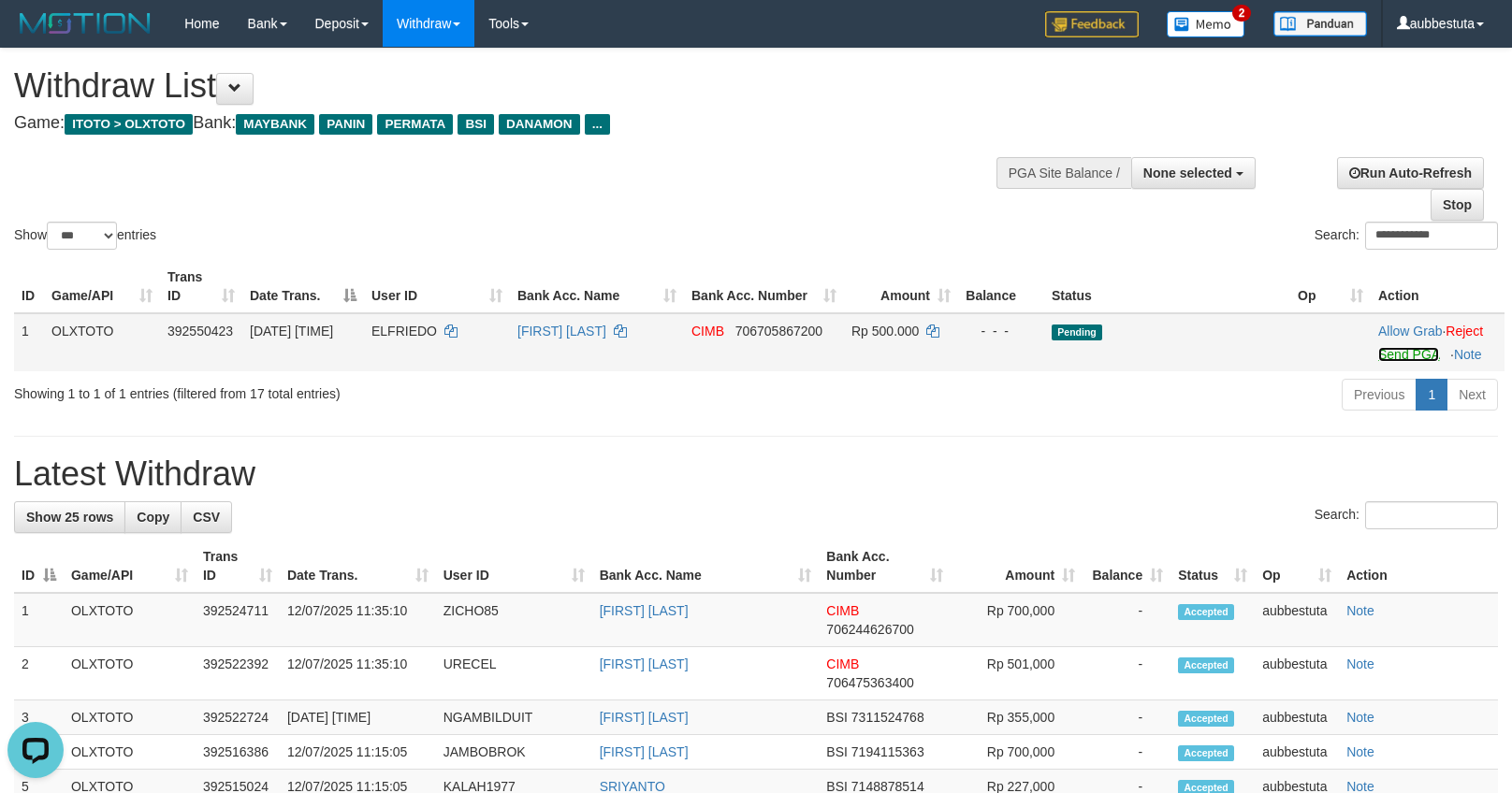 click on "Send PGA" at bounding box center (1408, 354) 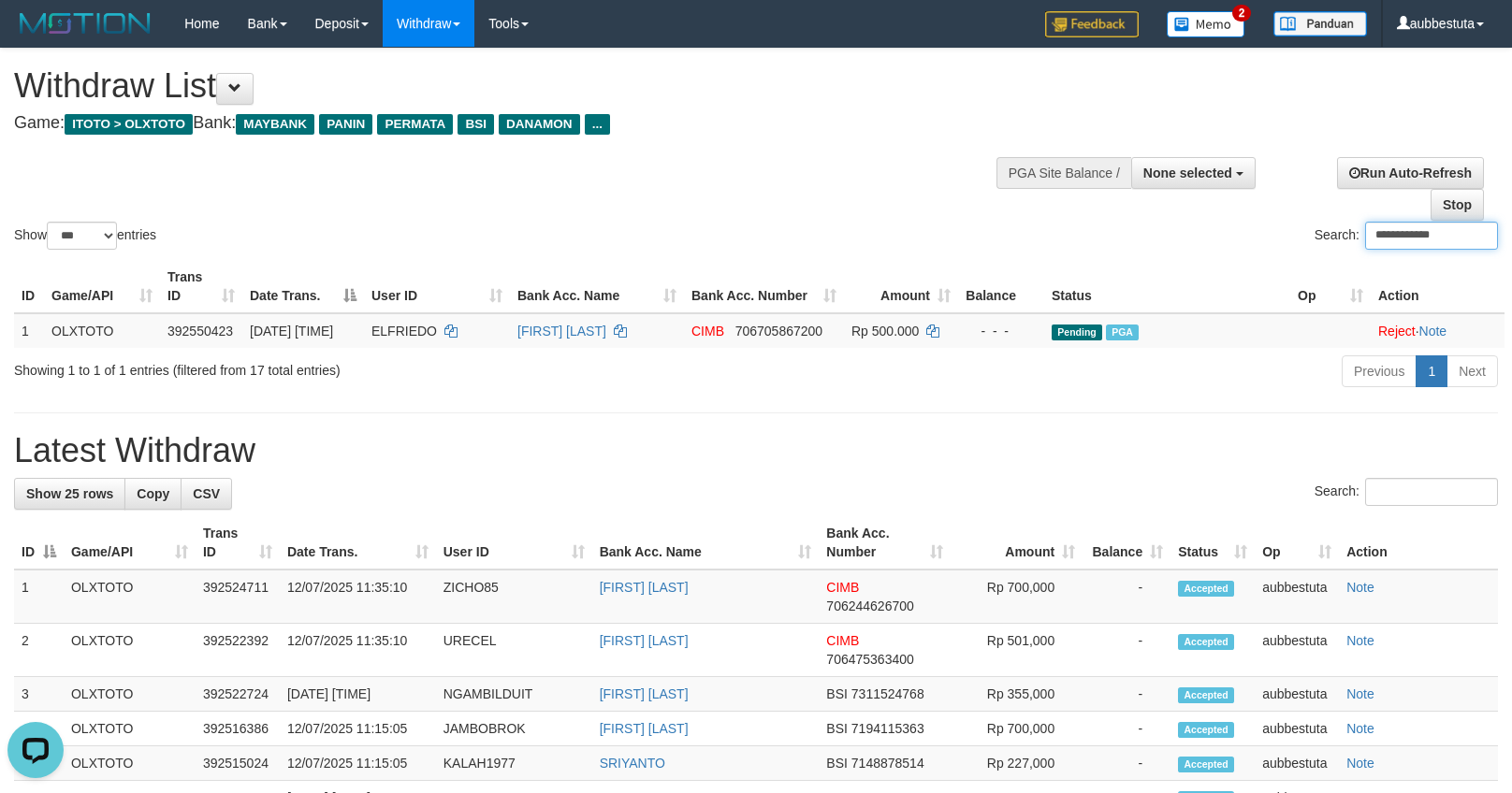 click on "**********" at bounding box center [1432, 236] 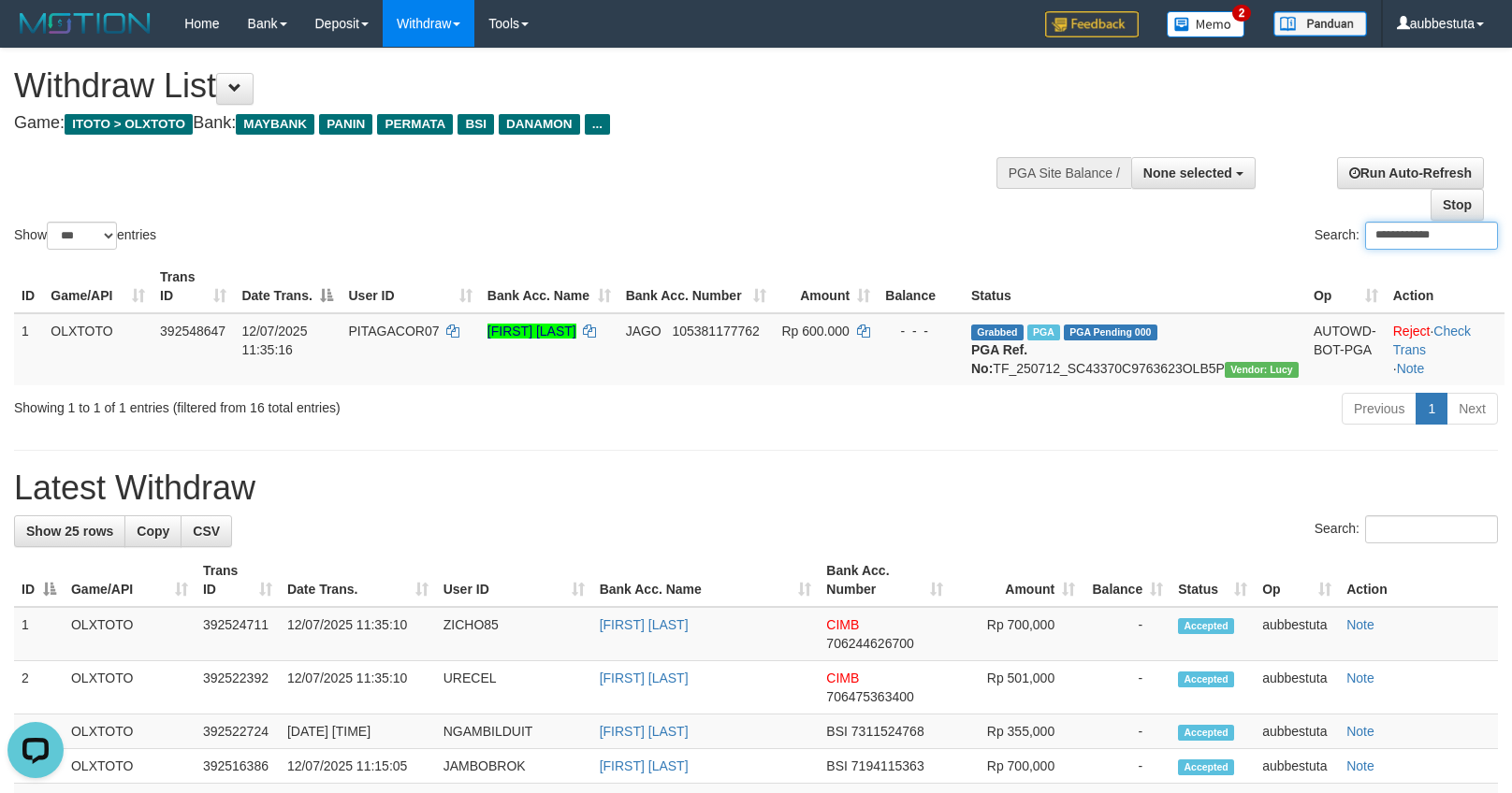 type on "**********" 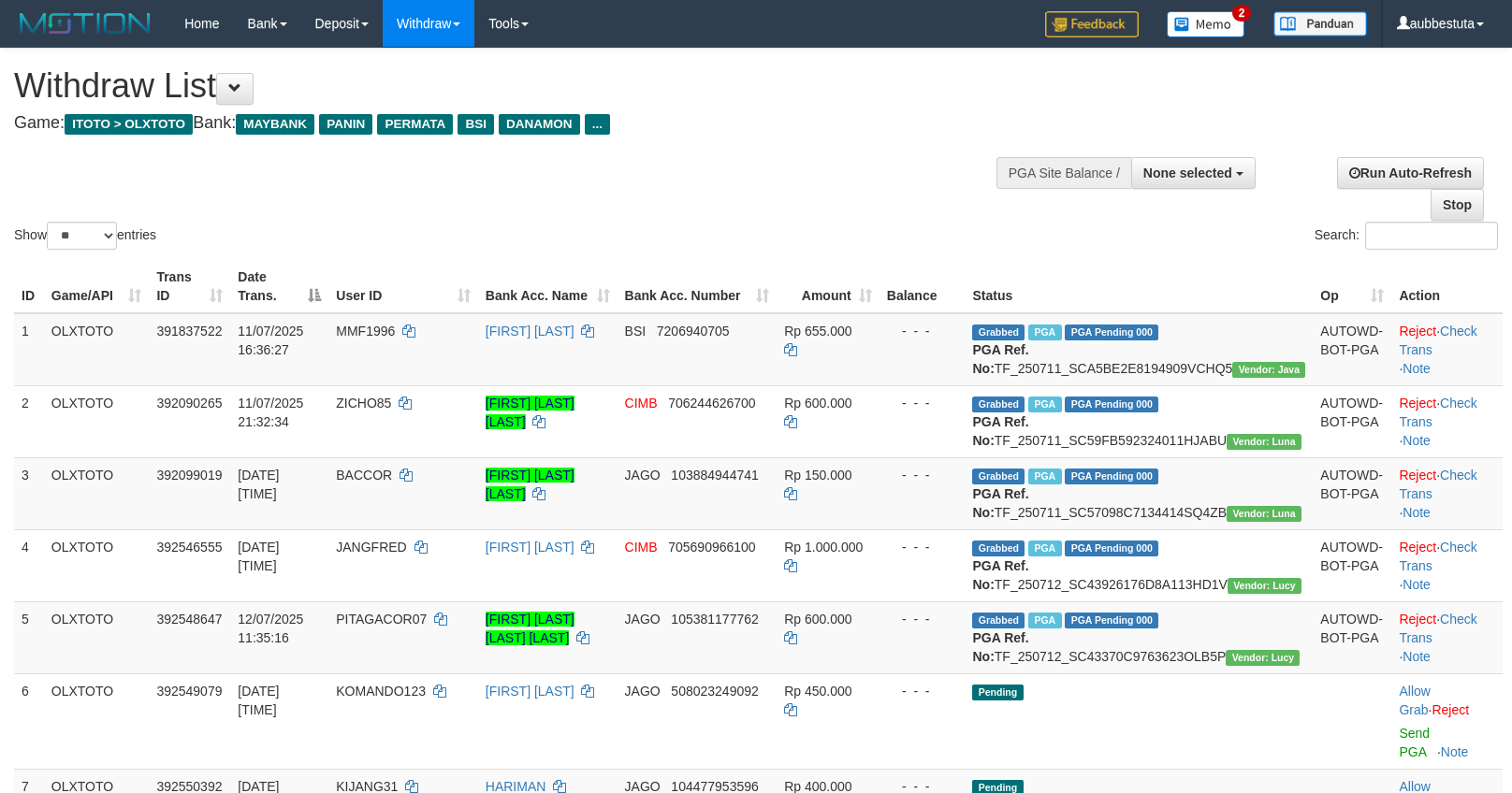select 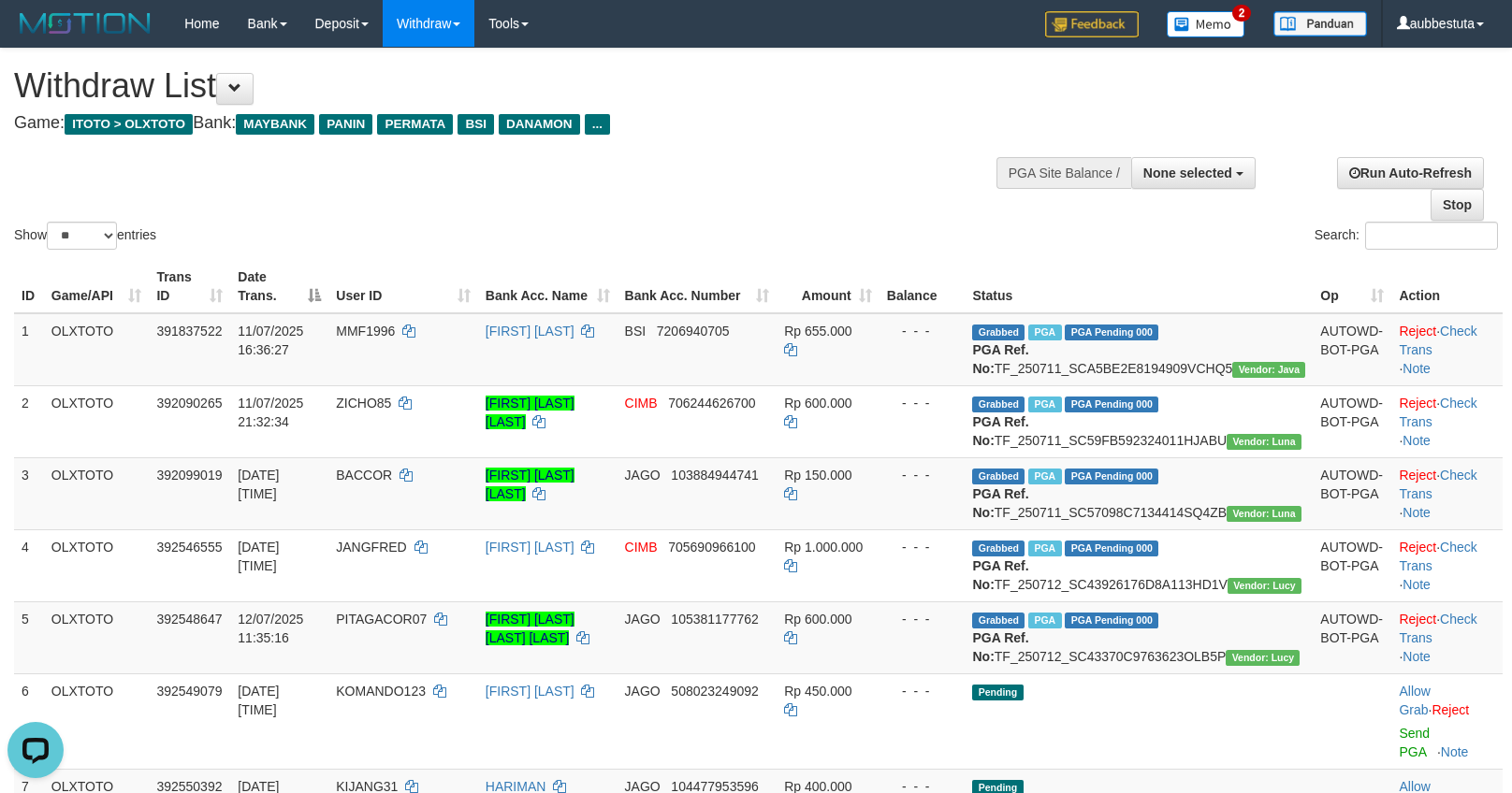 scroll, scrollTop: 0, scrollLeft: 0, axis: both 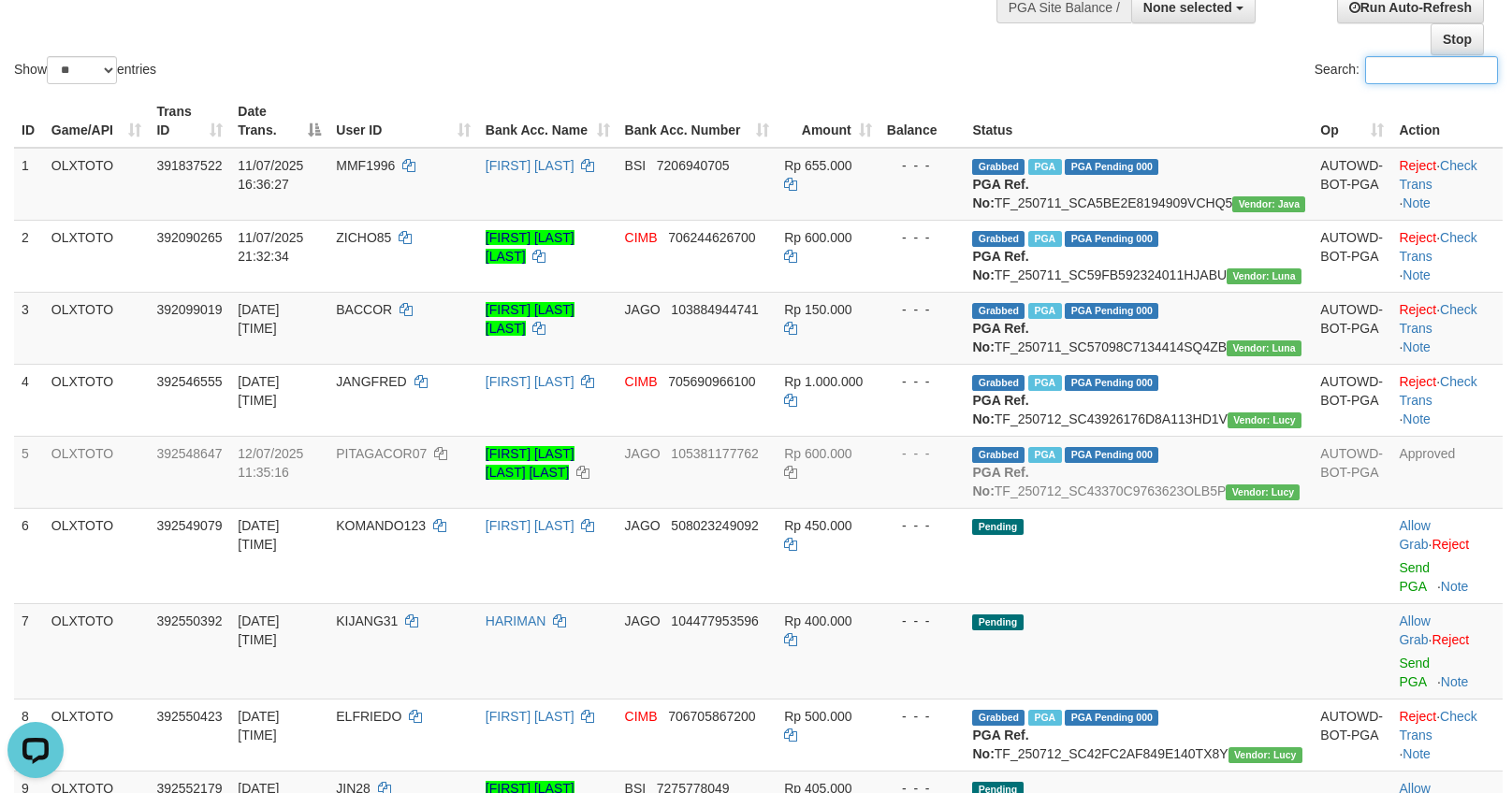 click on "Search:" at bounding box center [1432, 70] 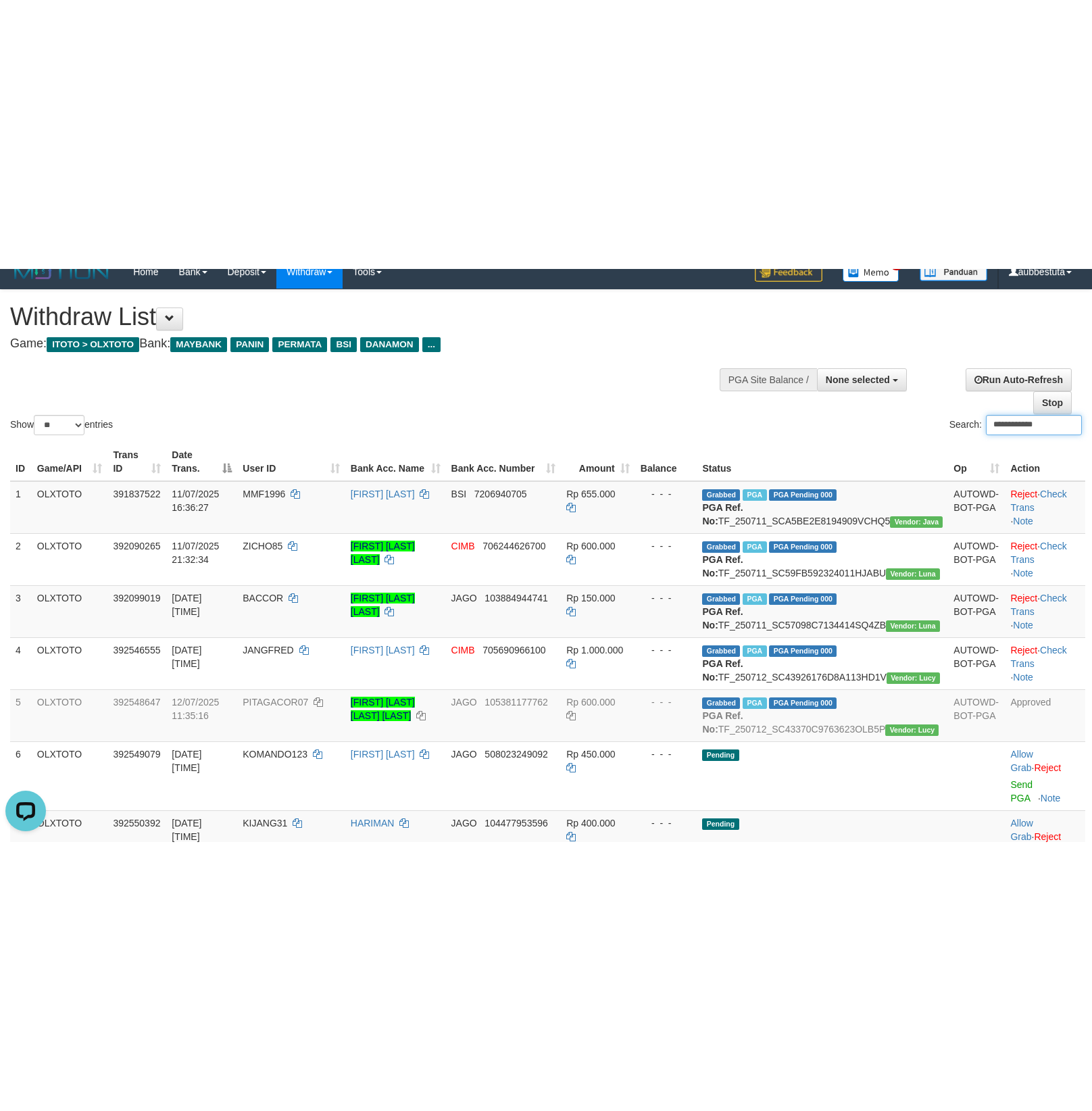 scroll, scrollTop: 0, scrollLeft: 0, axis: both 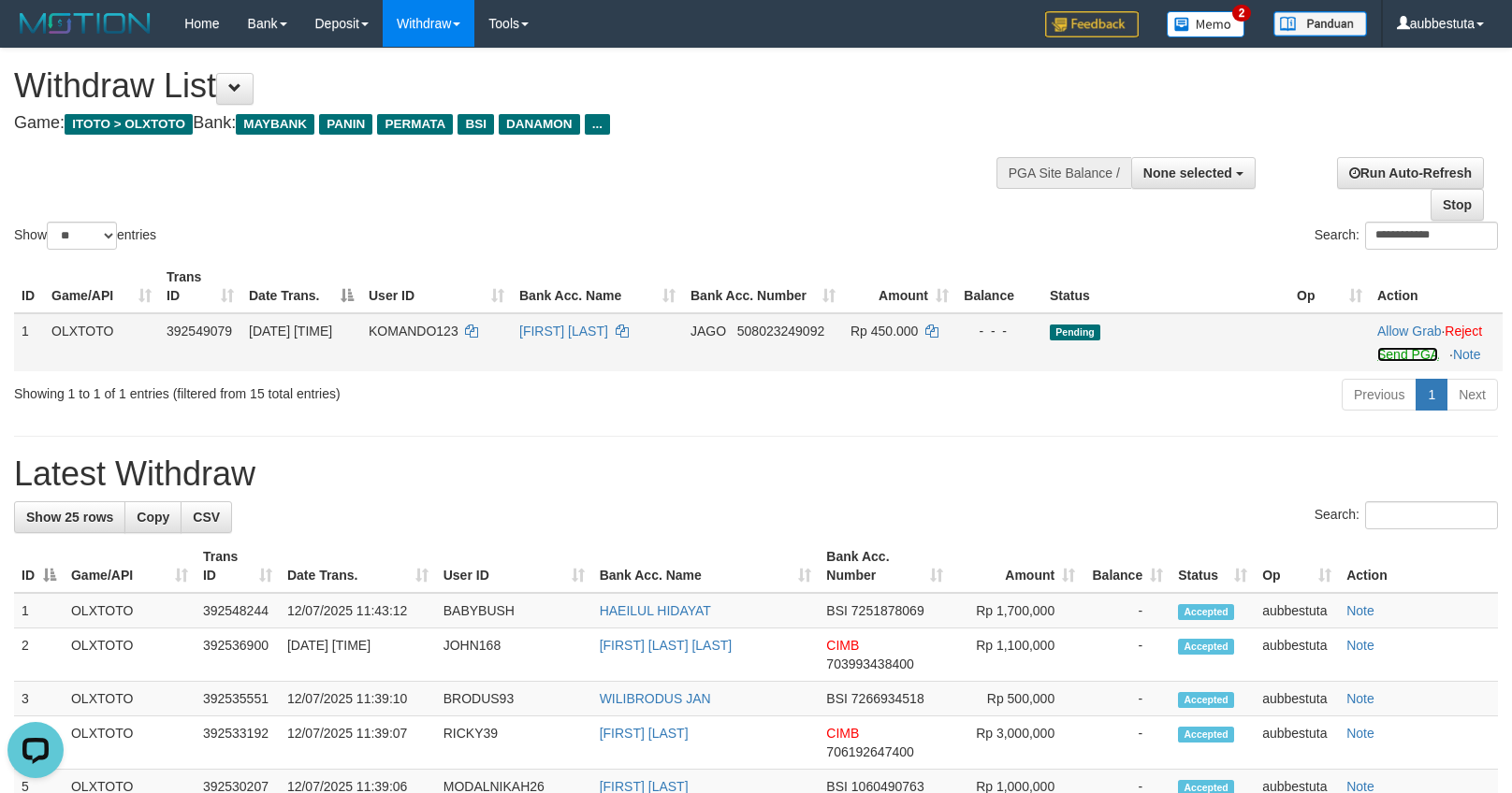 click on "Send PGA" at bounding box center [1407, 354] 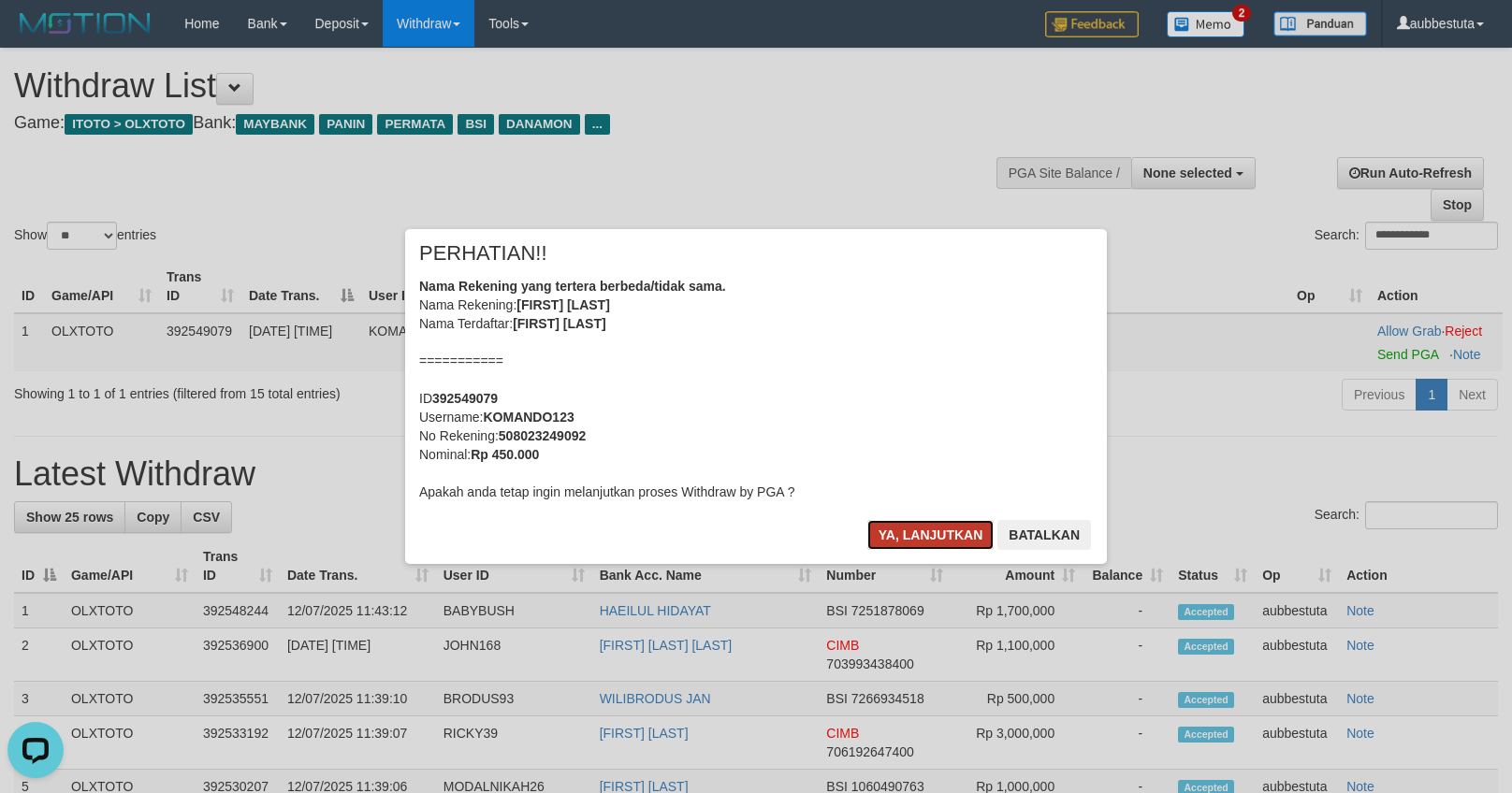 click on "Ya, lanjutkan" at bounding box center [931, 535] 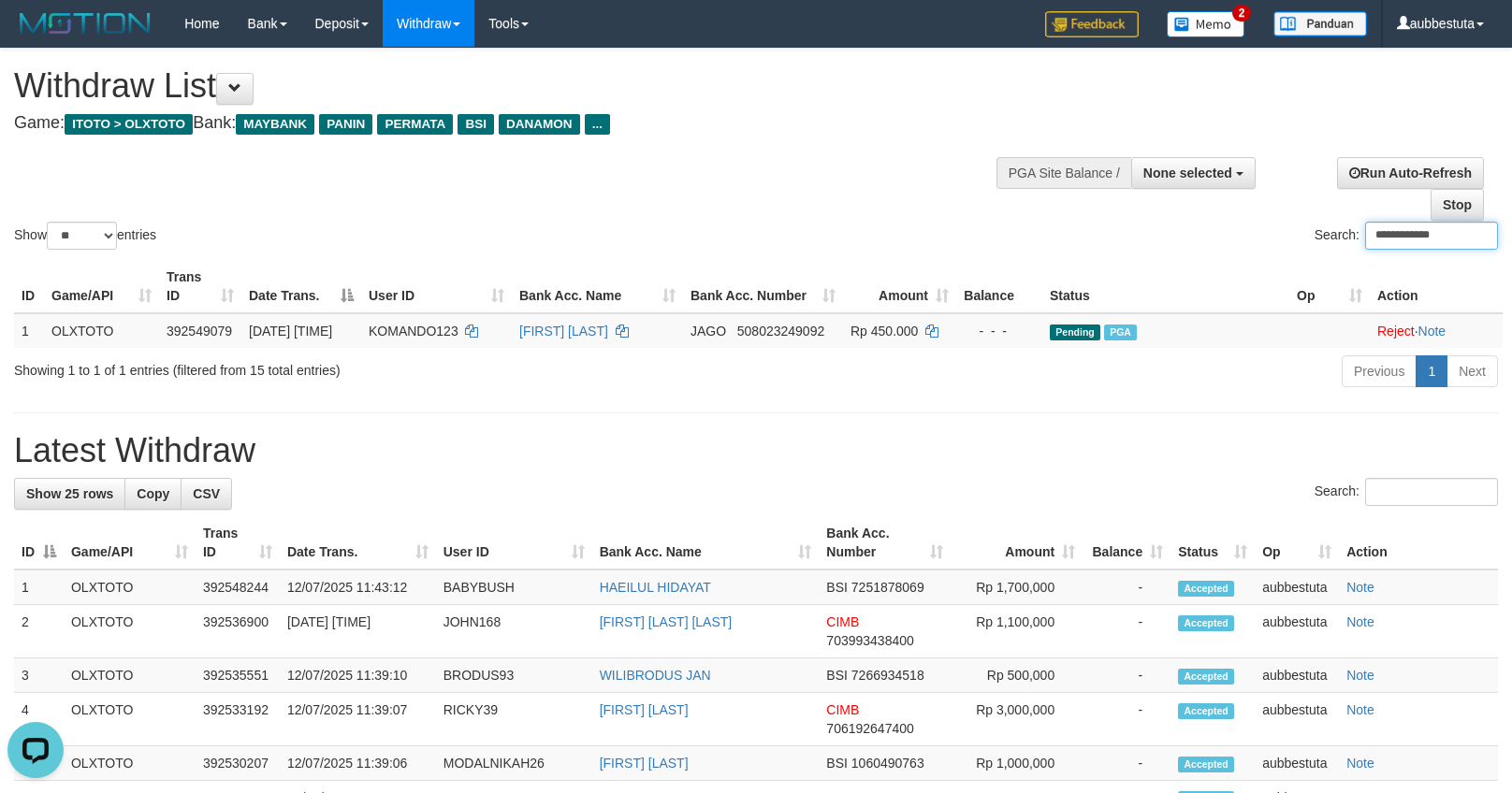 click on "**********" at bounding box center (1432, 236) 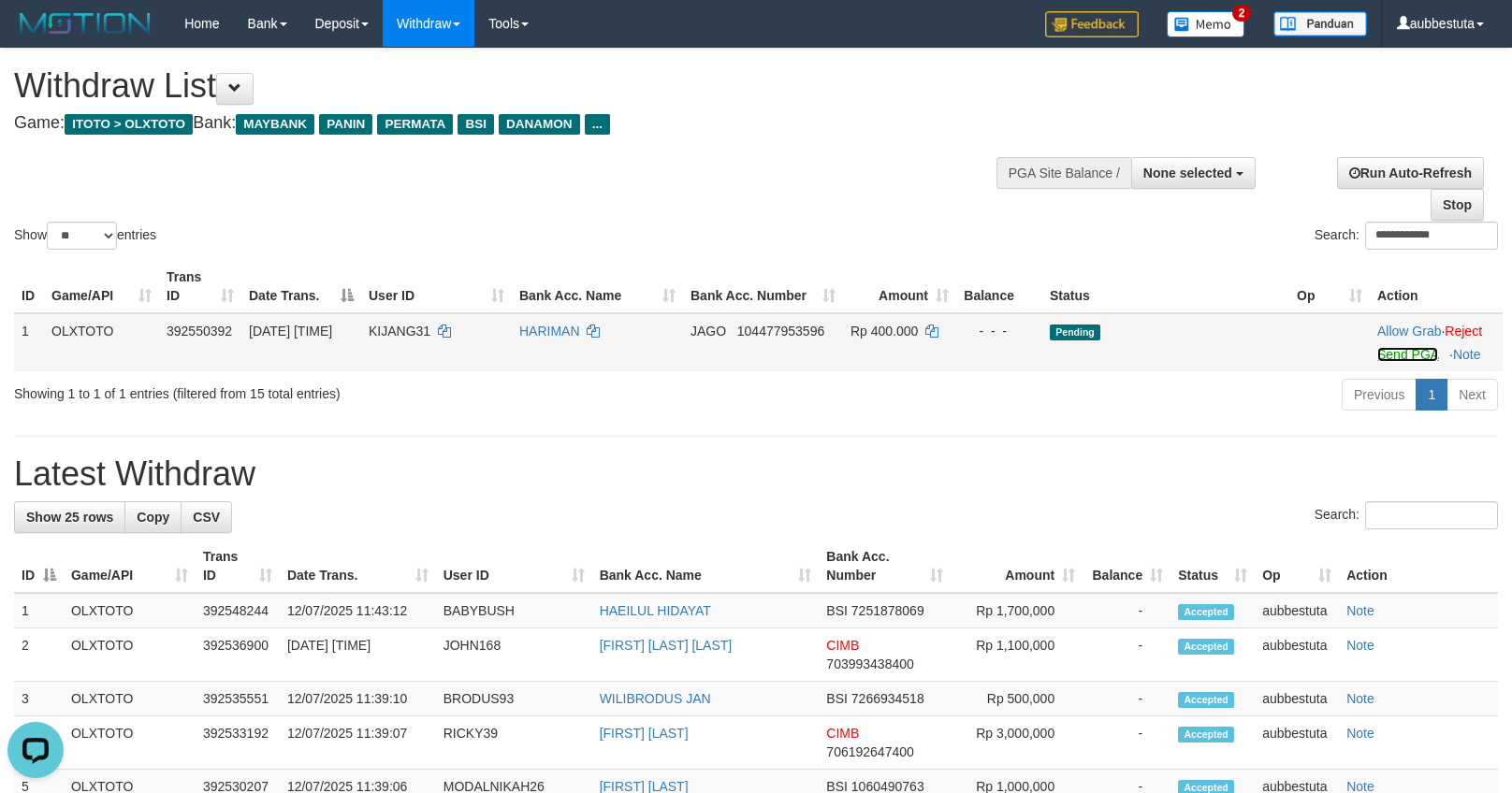 click on "Send PGA" at bounding box center (1407, 354) 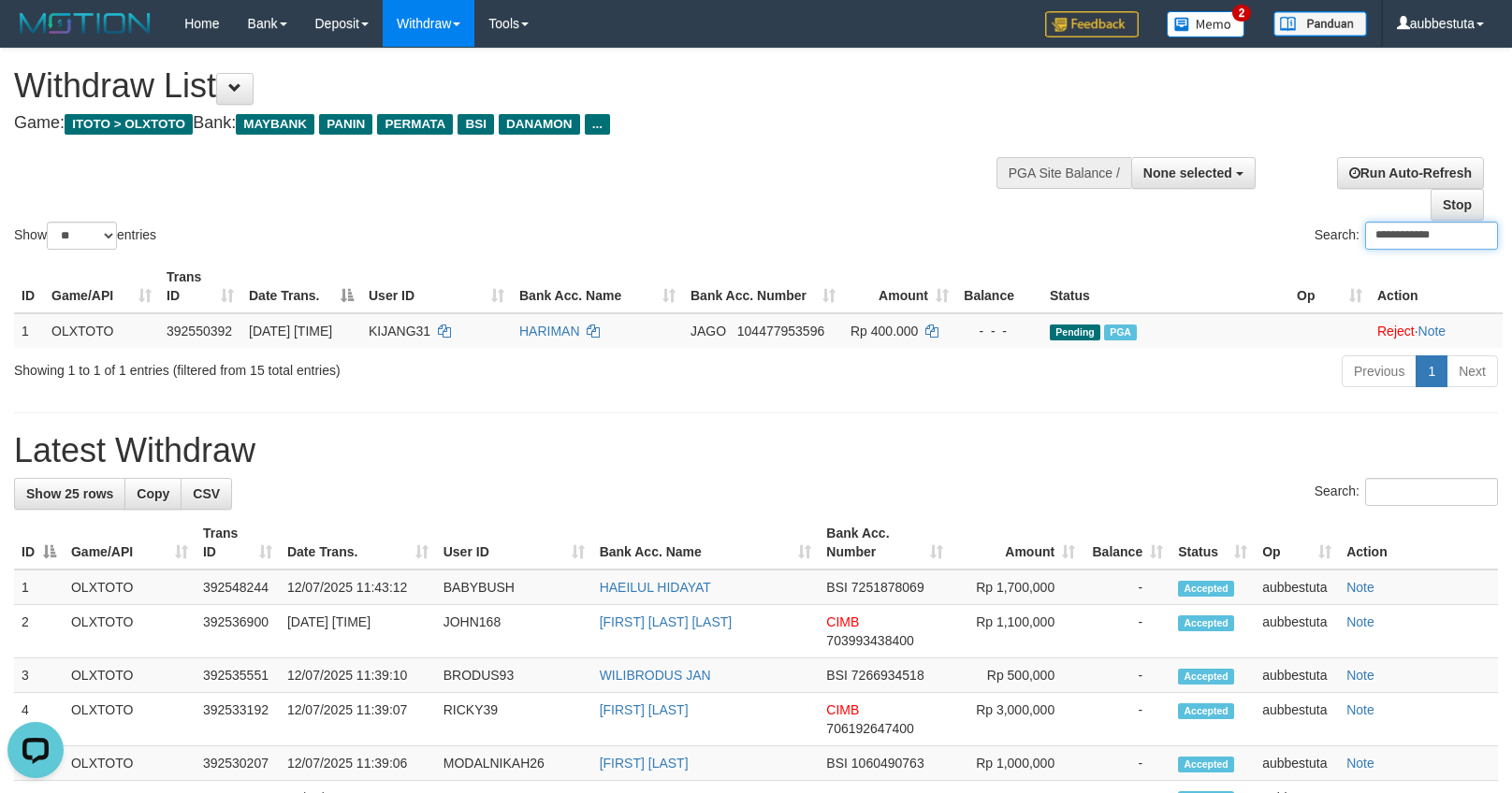 click on "**********" at bounding box center [1432, 236] 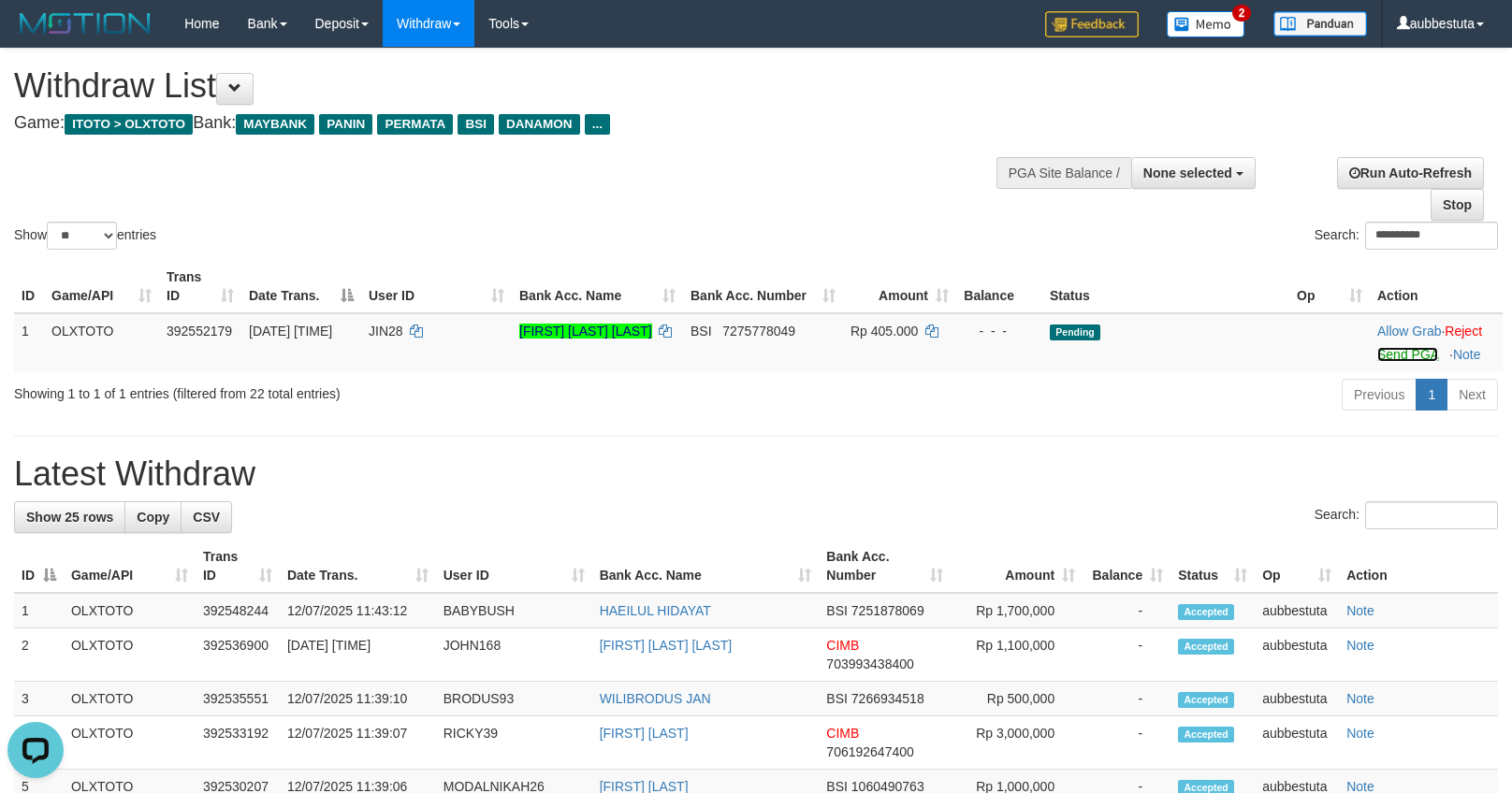 click on "Send PGA" at bounding box center (1407, 354) 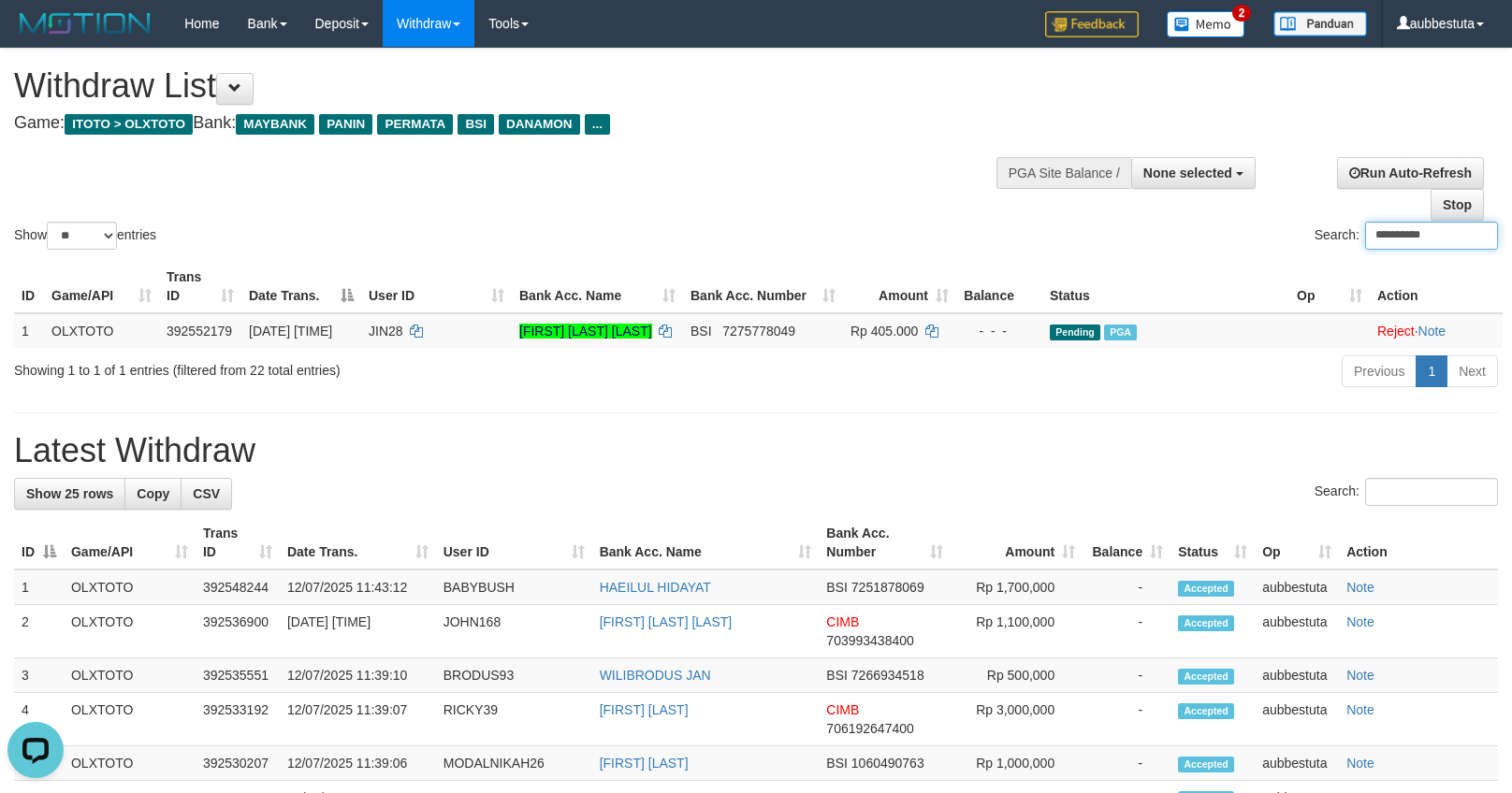 click on "**********" at bounding box center (1432, 236) 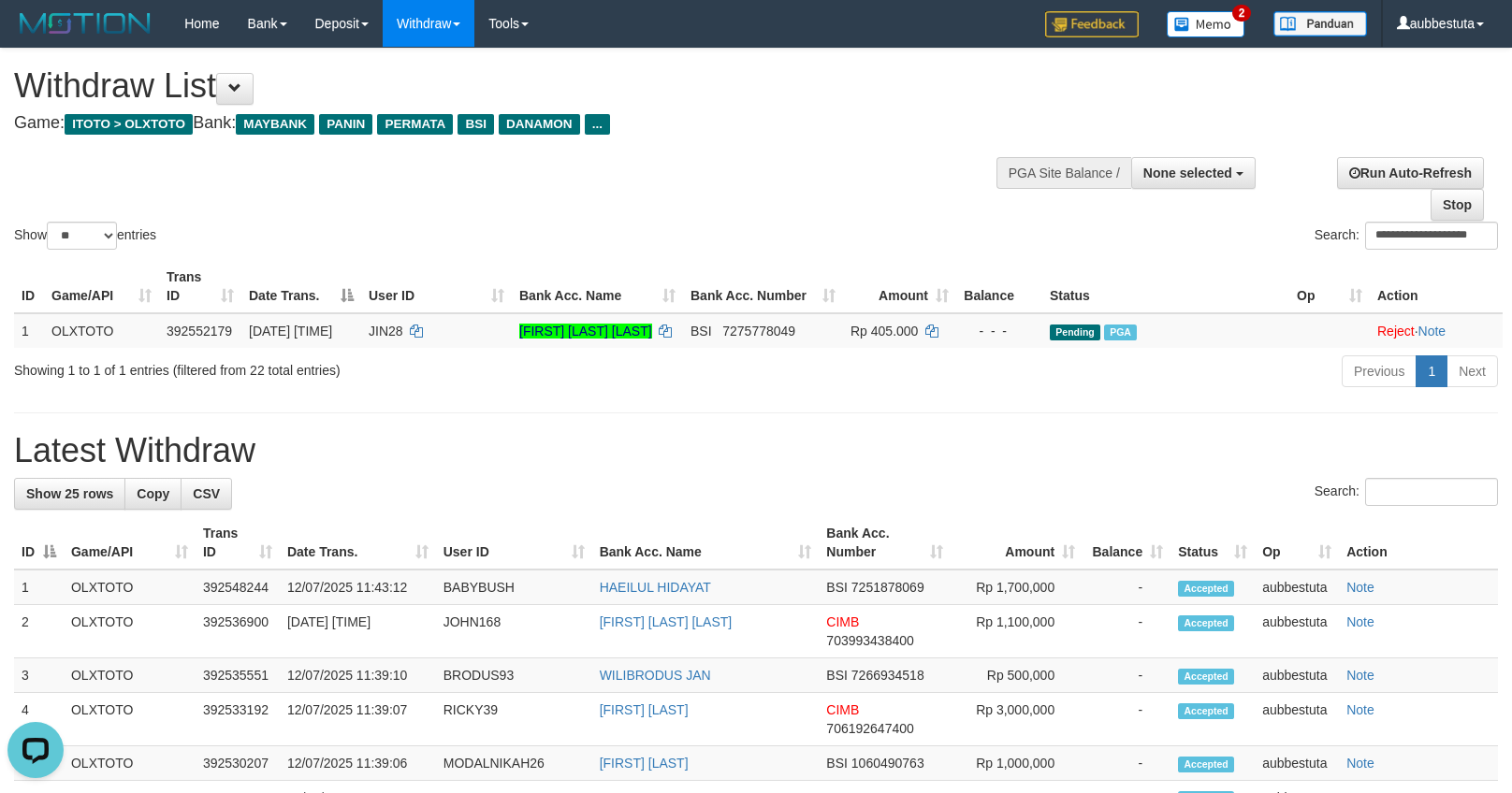 click on "Run Auto-Refresh
Stop" at bounding box center [1381, 189] 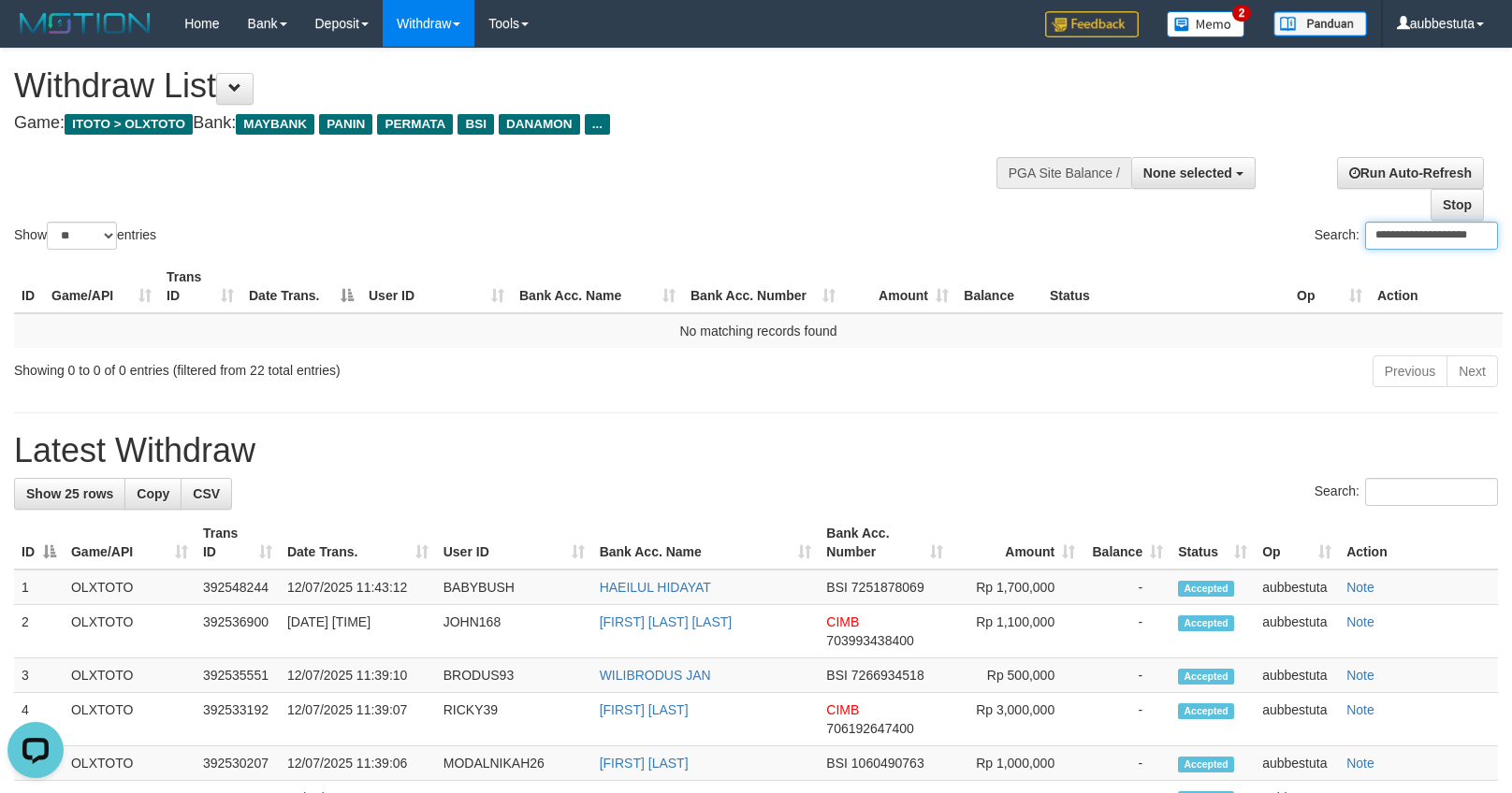 click on "**********" at bounding box center [1432, 236] 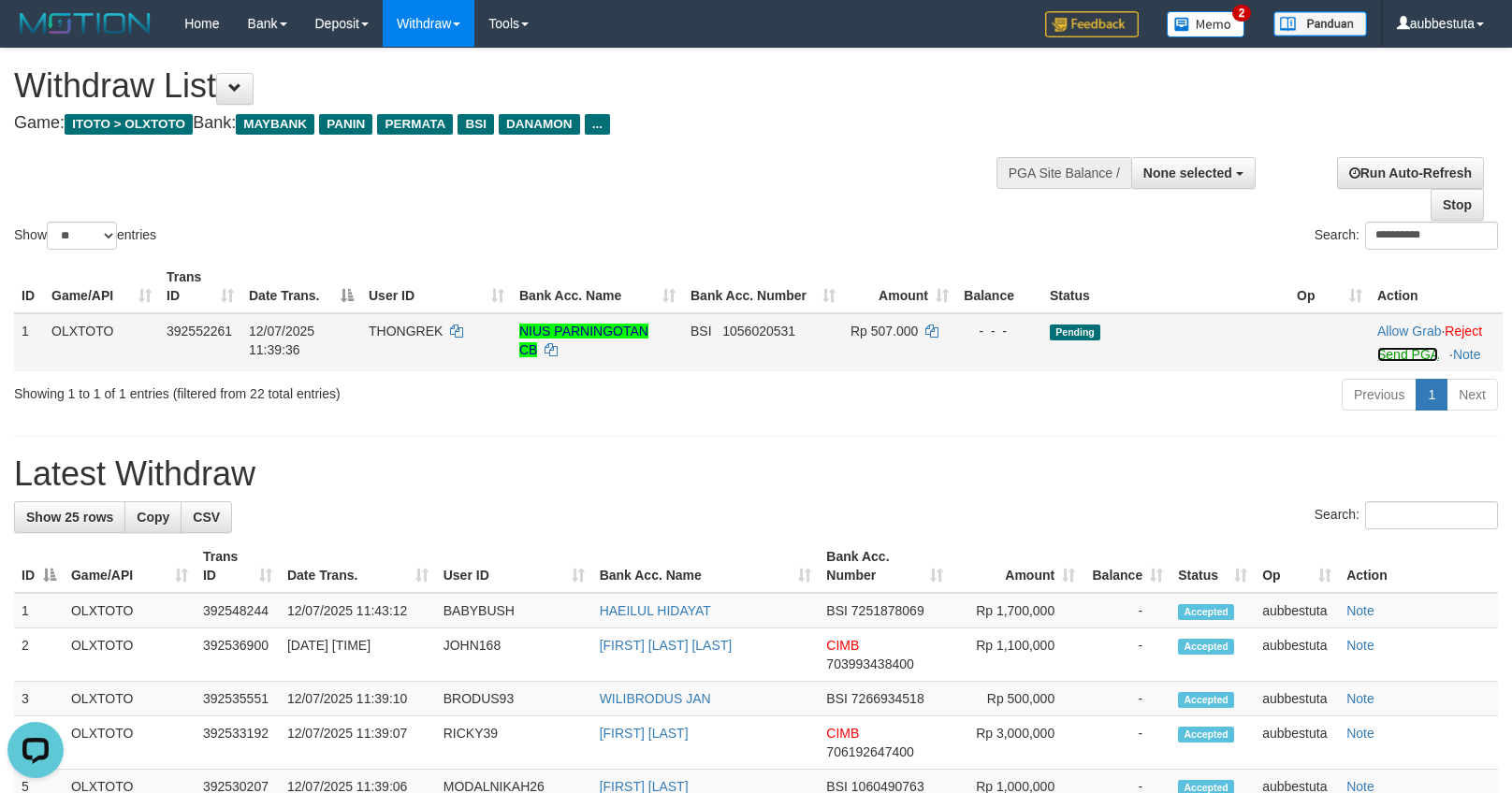 click on "Send PGA" at bounding box center (1407, 354) 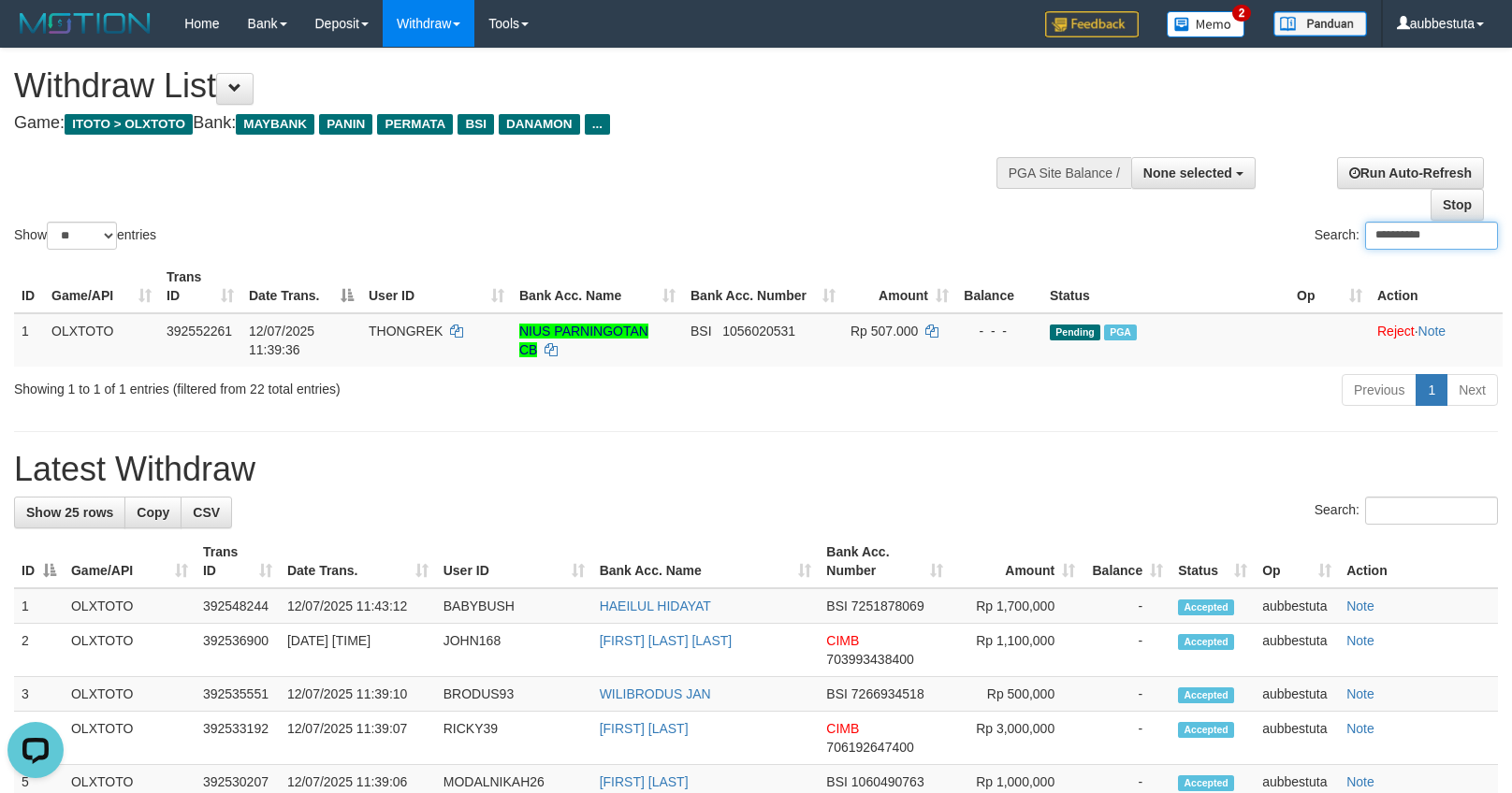 click on "**********" at bounding box center (1432, 236) 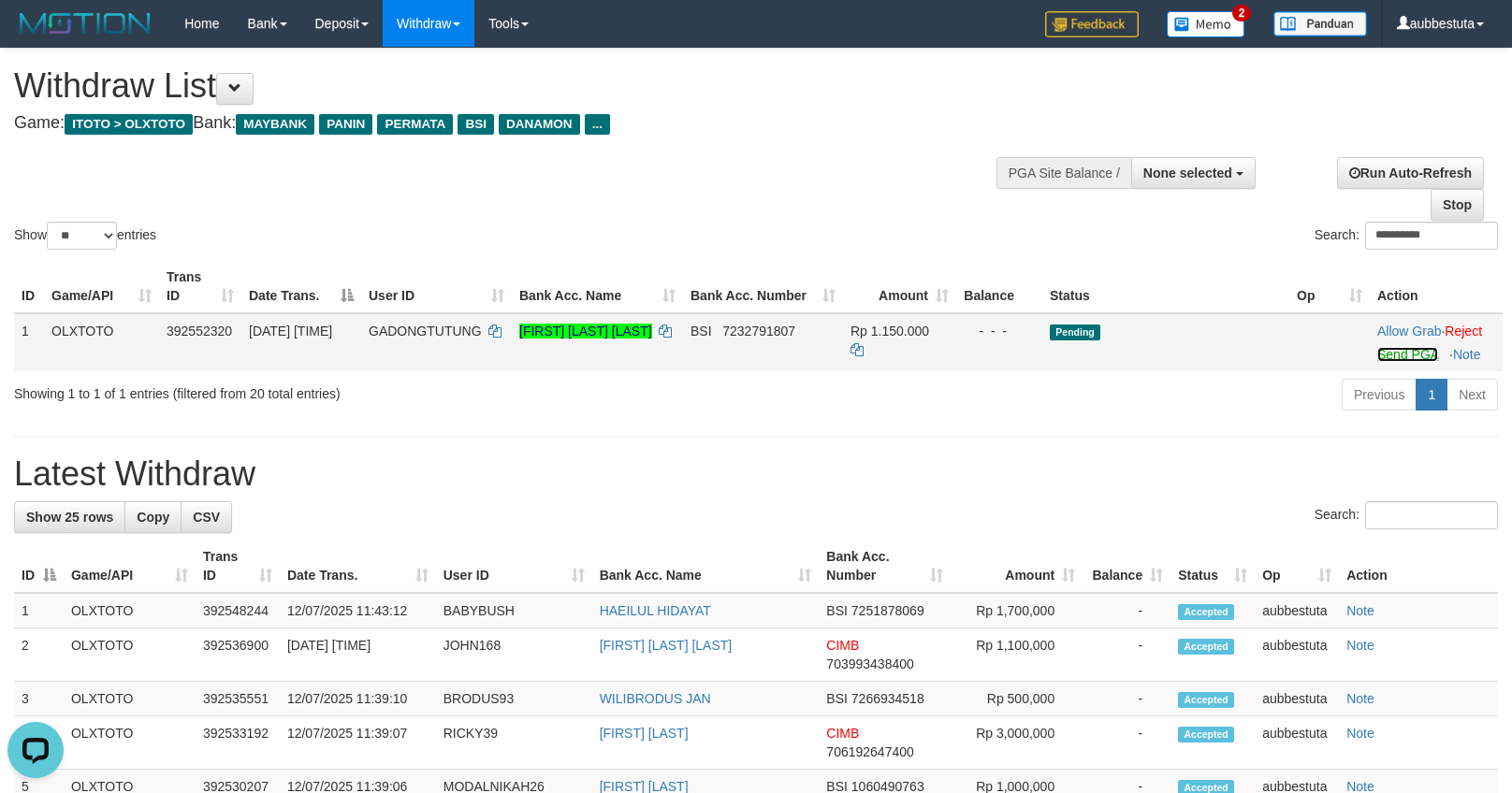 click on "Send PGA" at bounding box center (1407, 354) 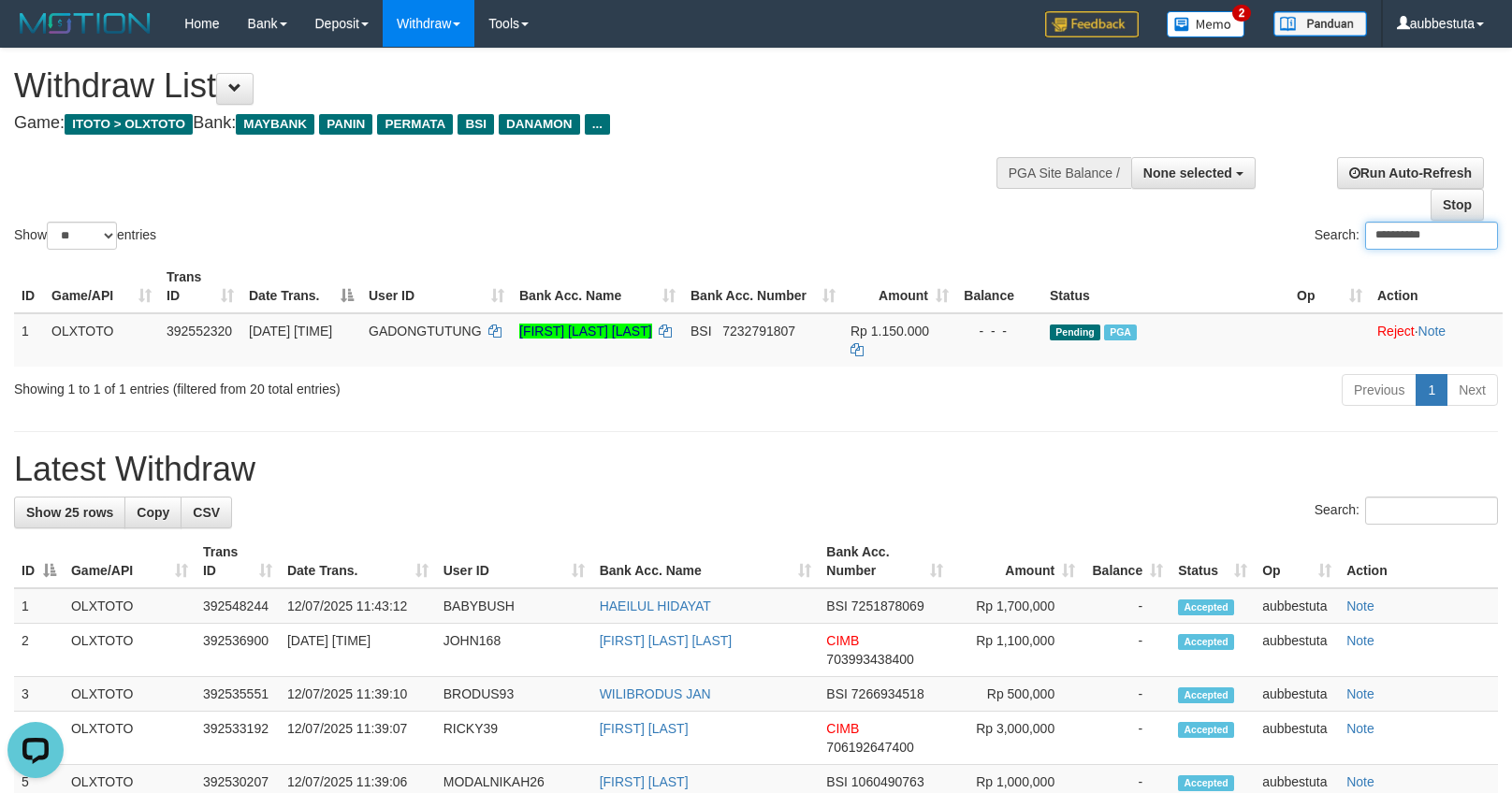 click on "**********" at bounding box center (1432, 236) 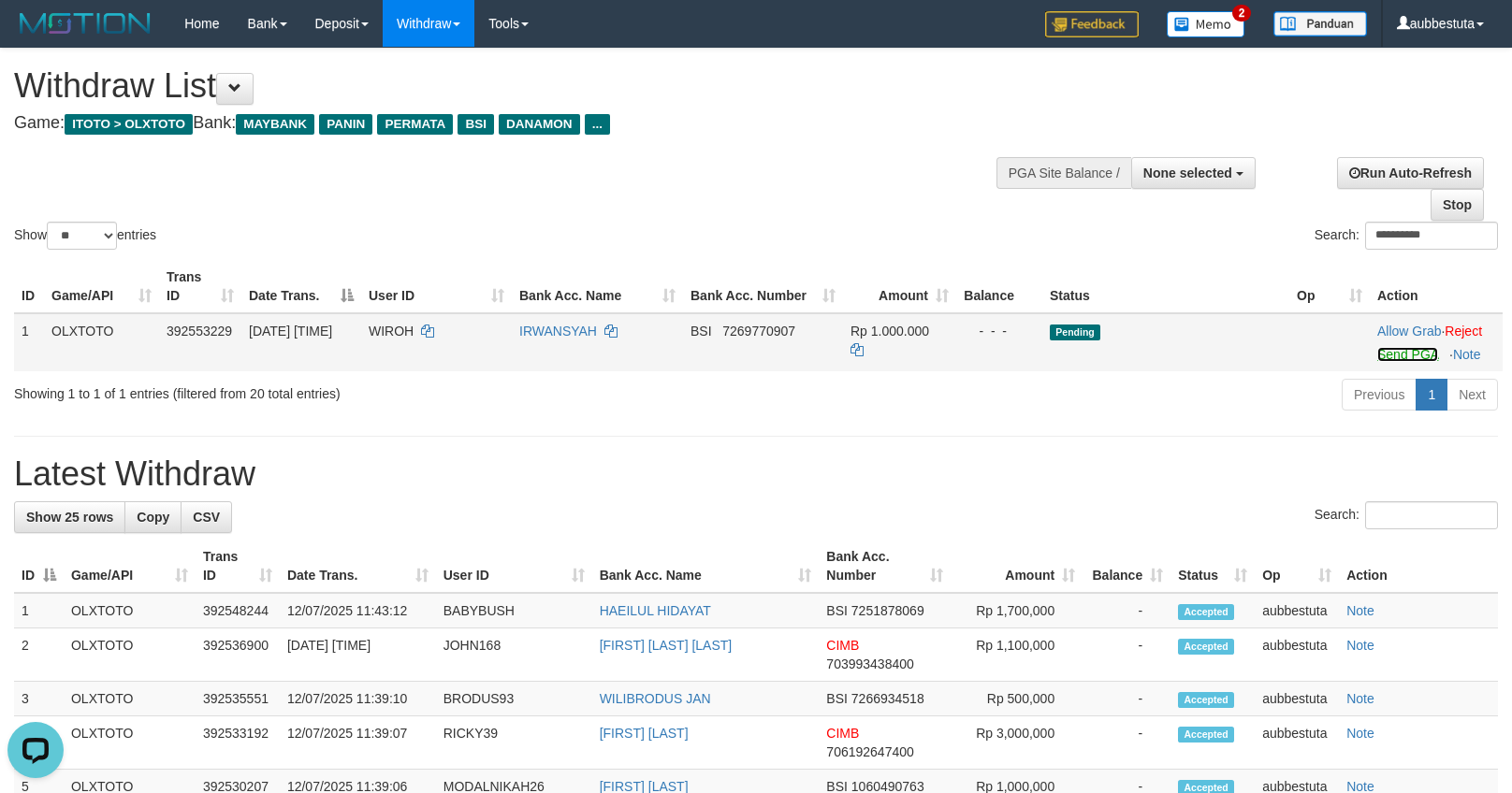 click on "Send PGA" at bounding box center [1407, 354] 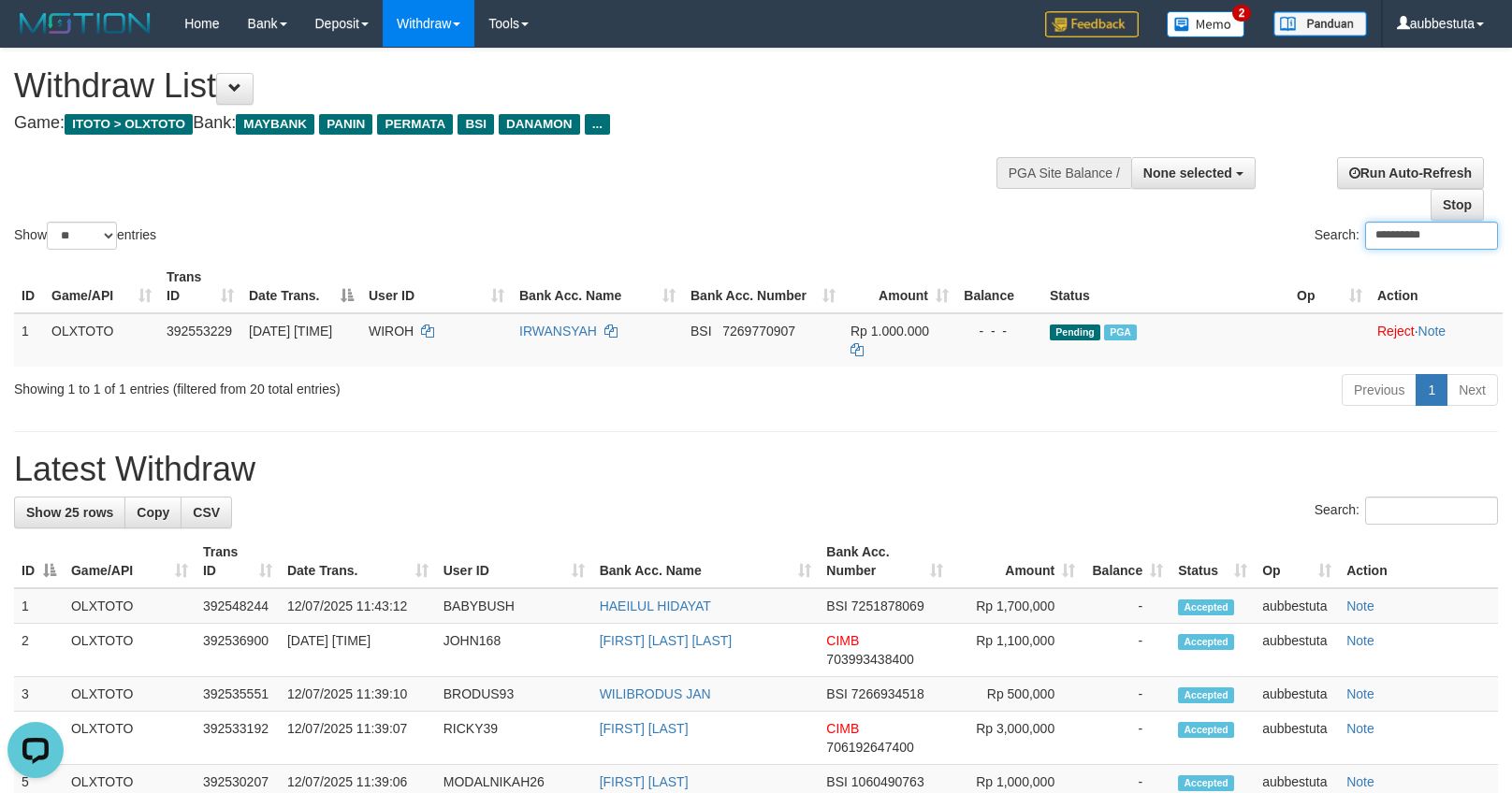 click on "**********" at bounding box center [1432, 236] 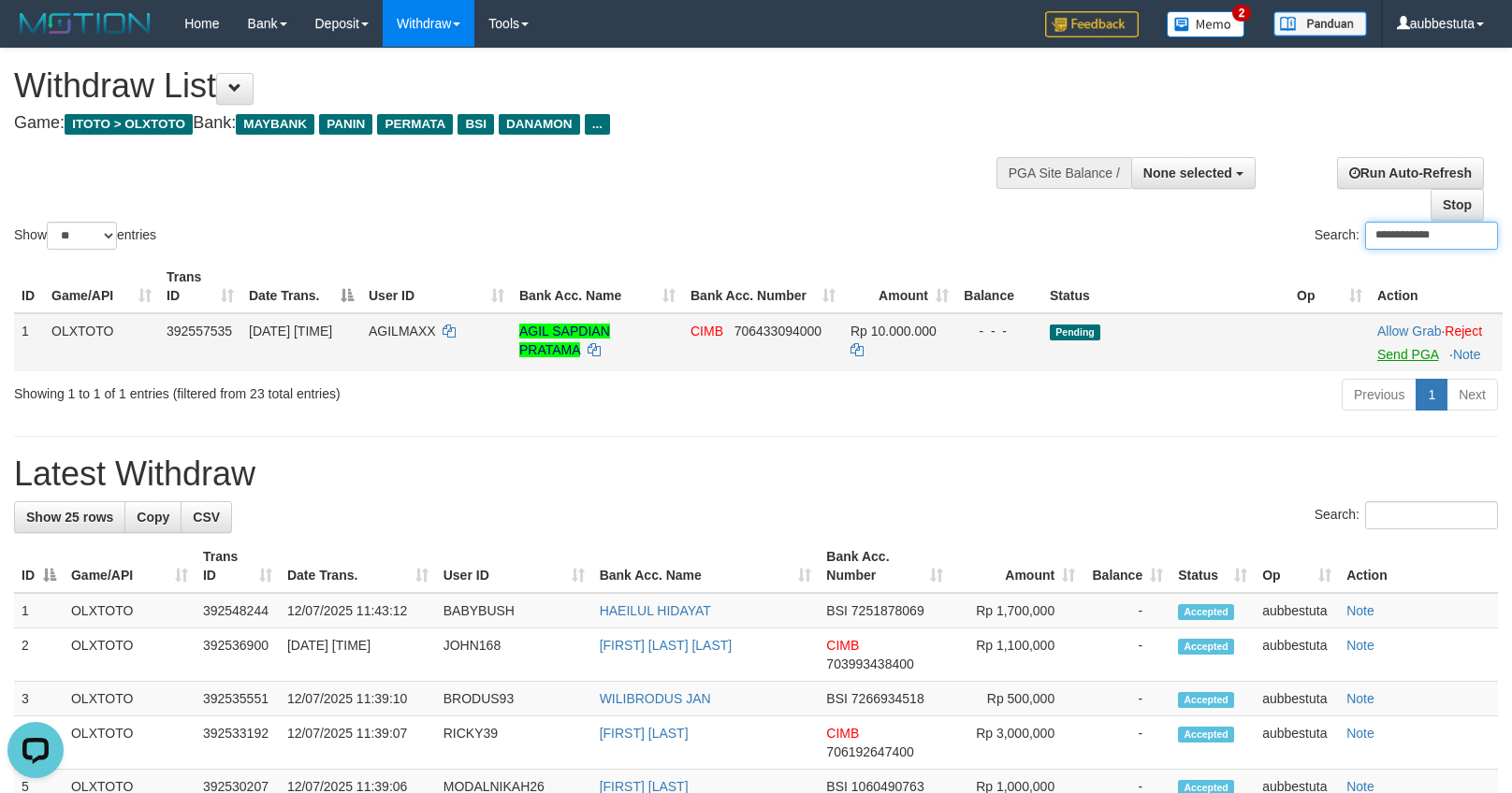 type on "**********" 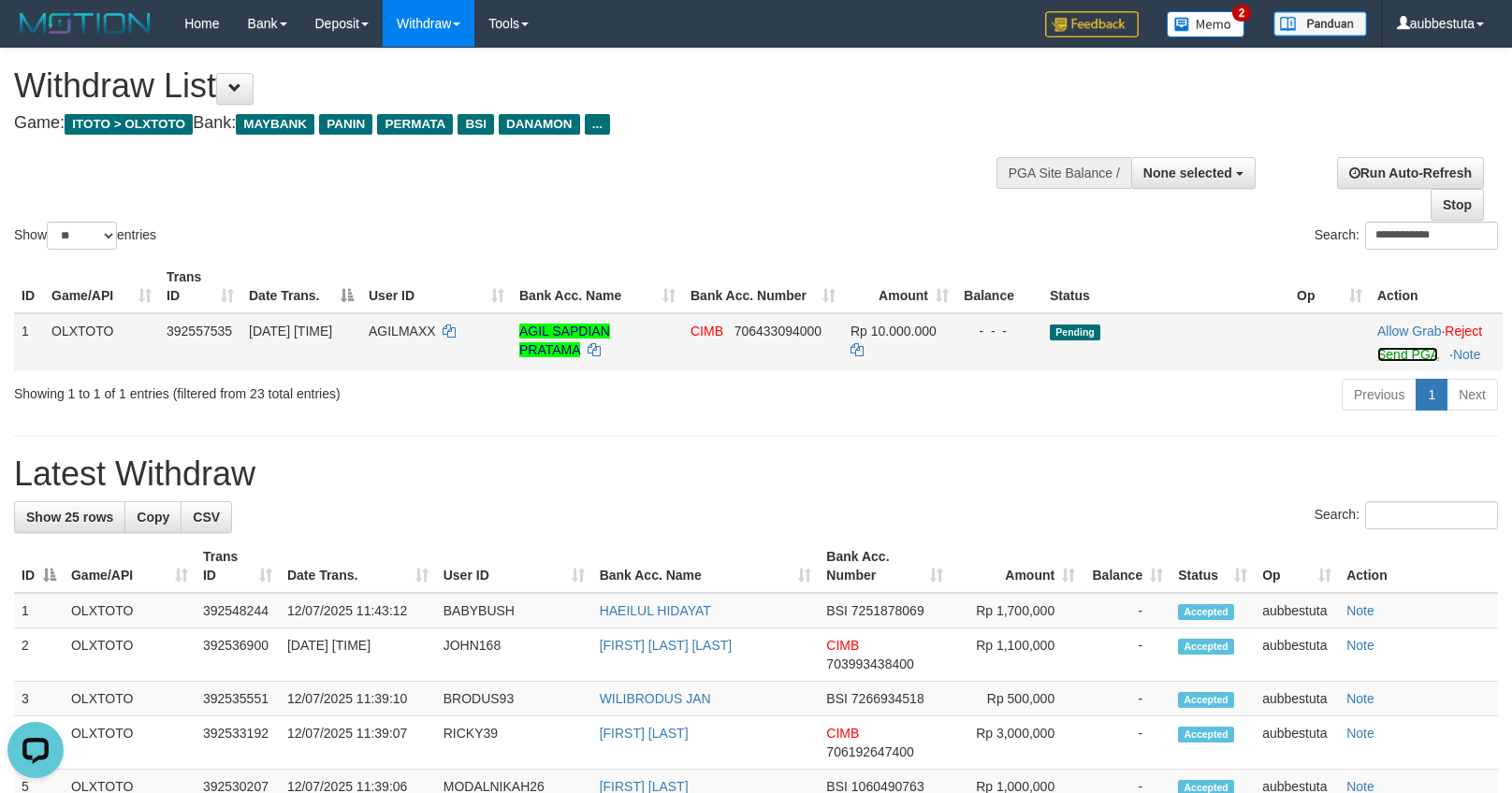 click on "Send PGA" at bounding box center (1407, 354) 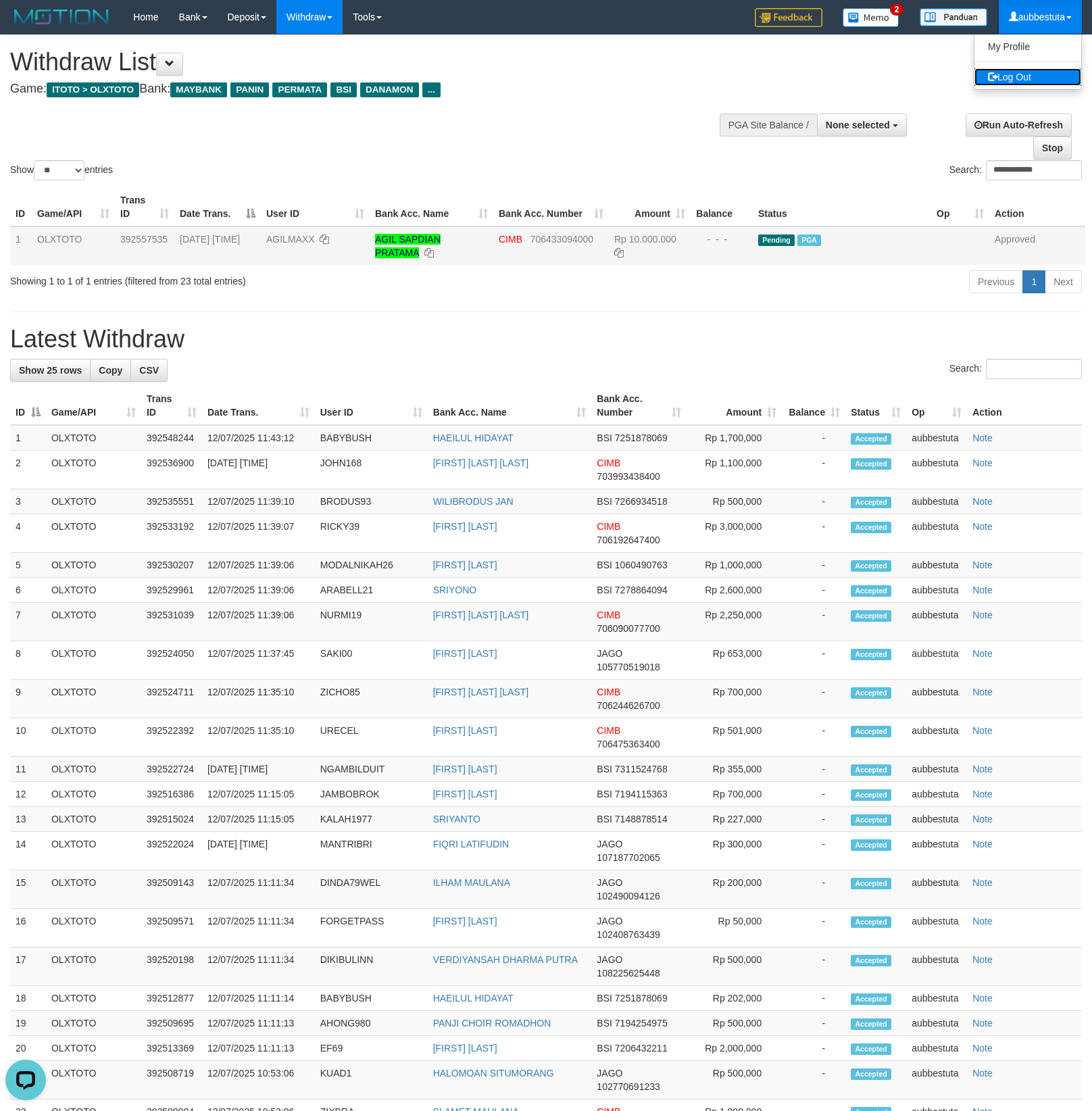 click on "Log Out" at bounding box center [1028, 77] 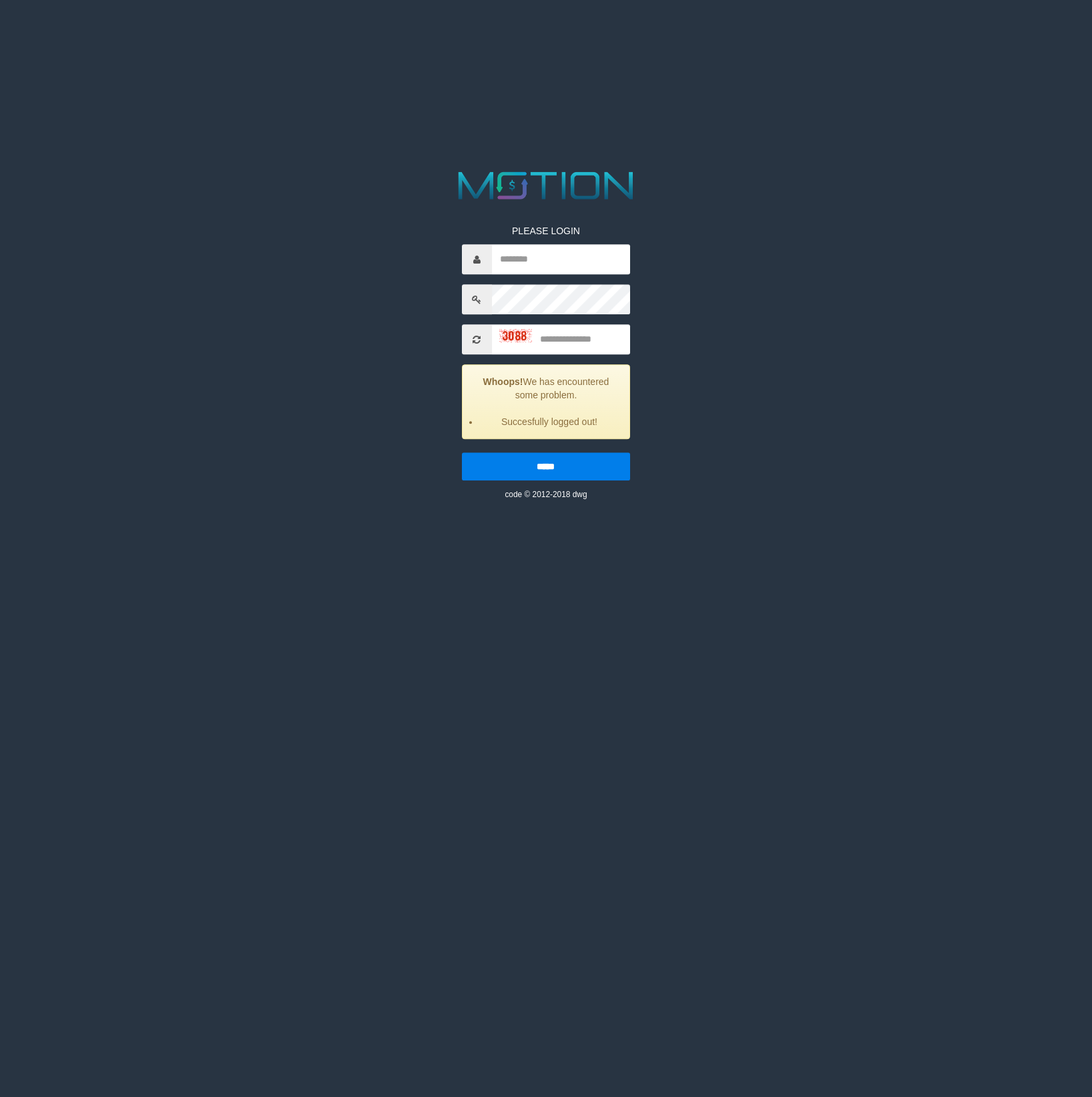 scroll, scrollTop: 0, scrollLeft: 0, axis: both 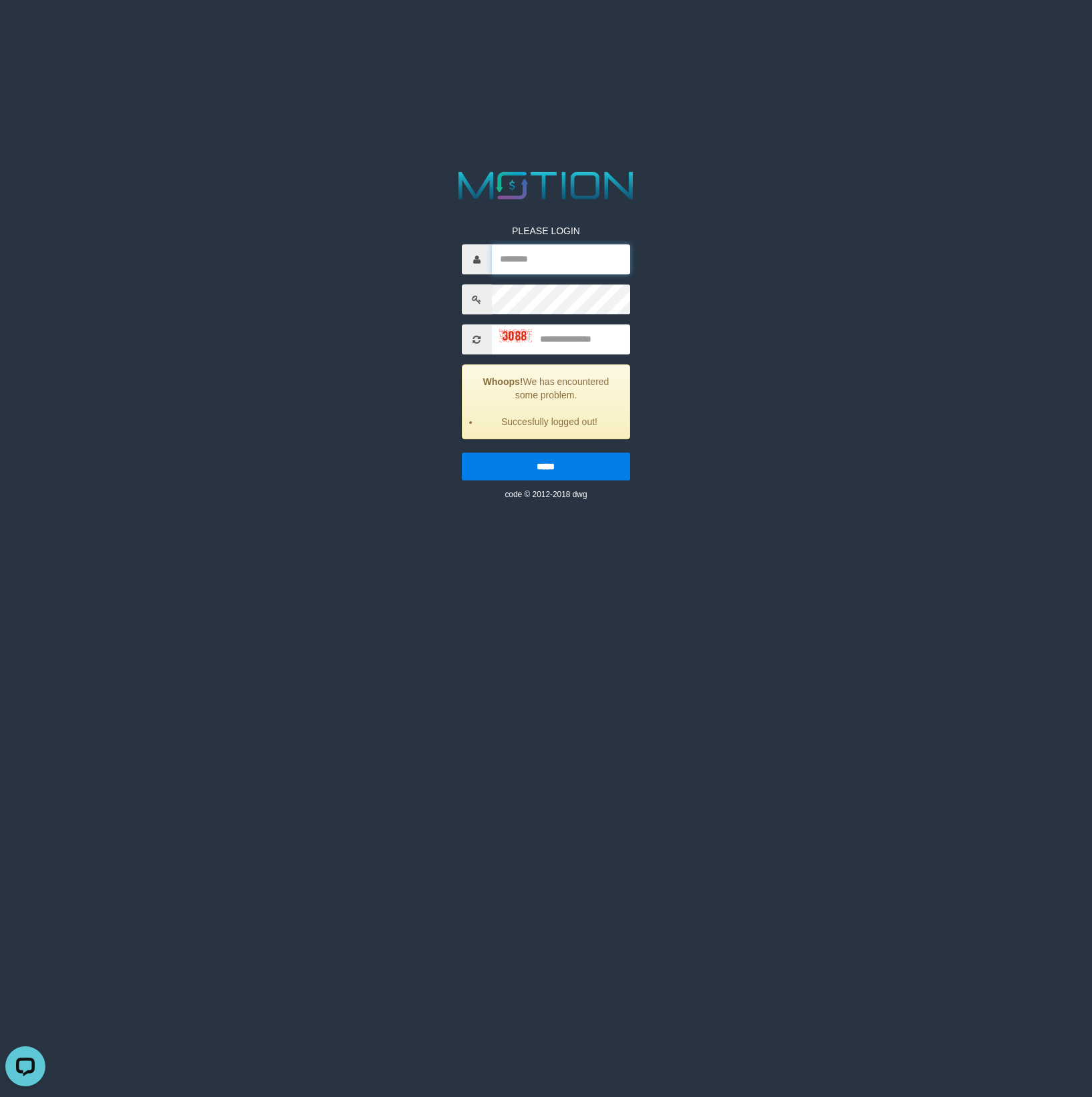 click at bounding box center [561, 260] 